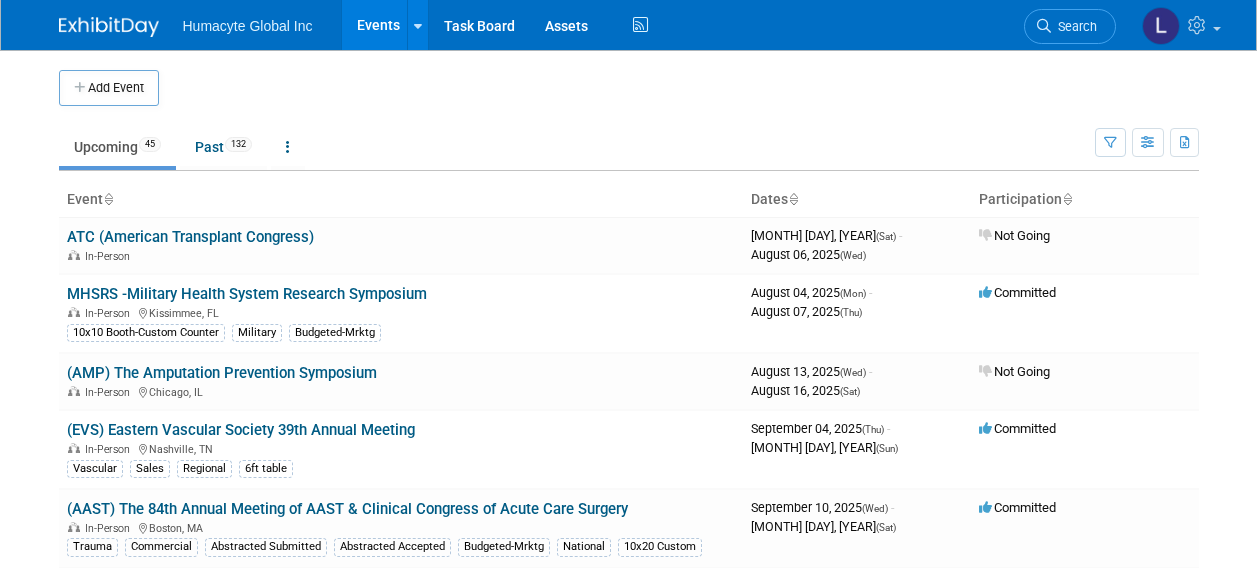 scroll, scrollTop: 0, scrollLeft: 0, axis: both 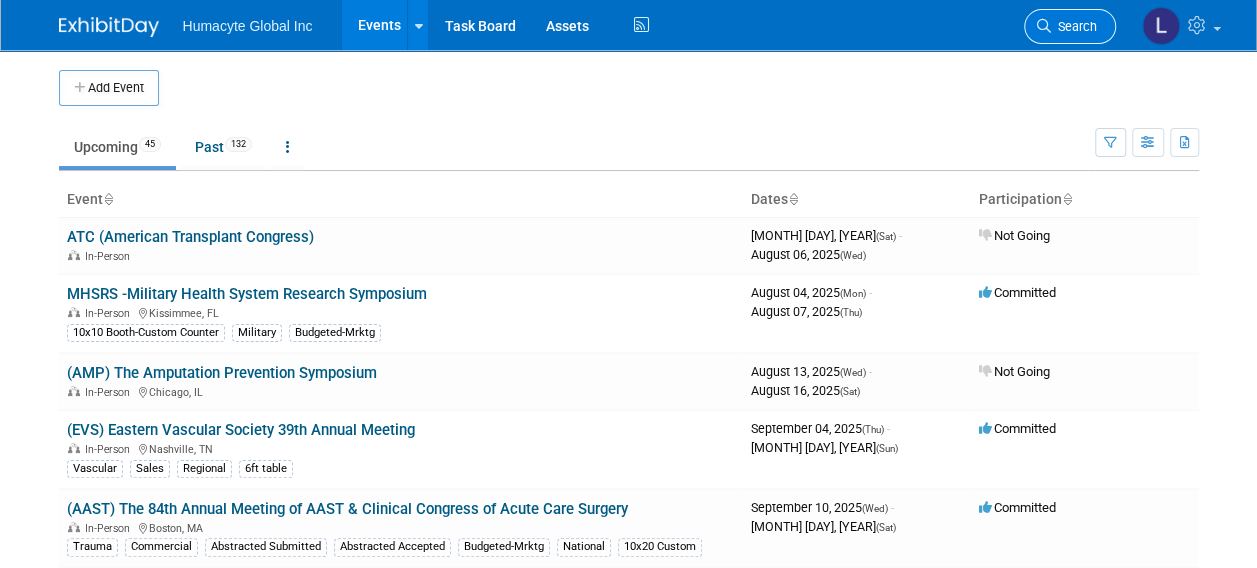 click on "Search" at bounding box center (1074, 26) 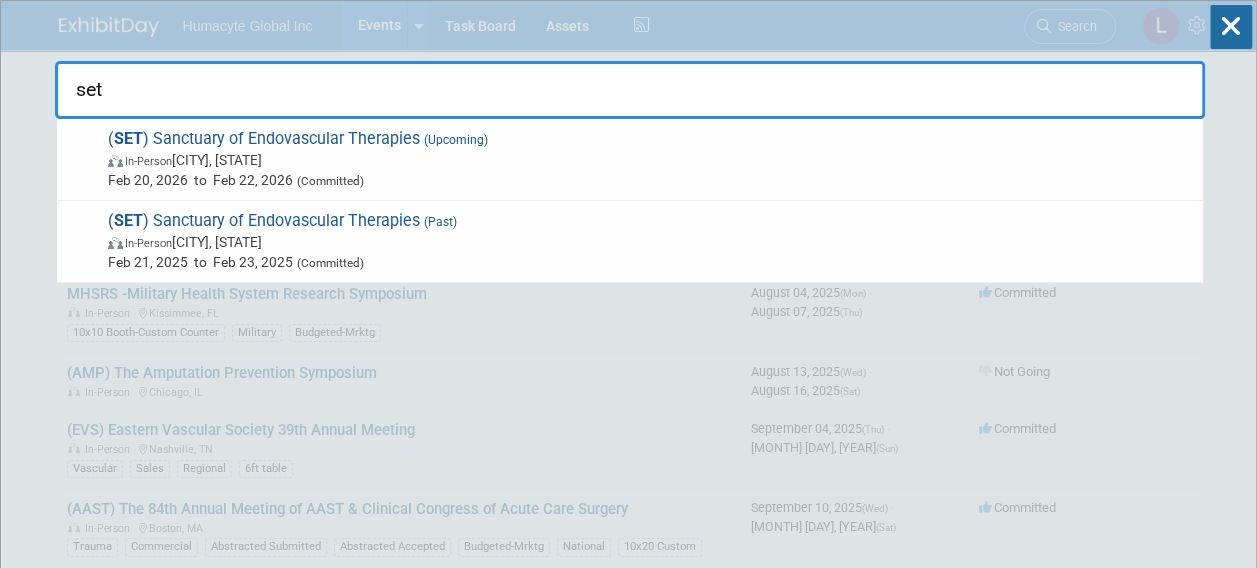 type on "set" 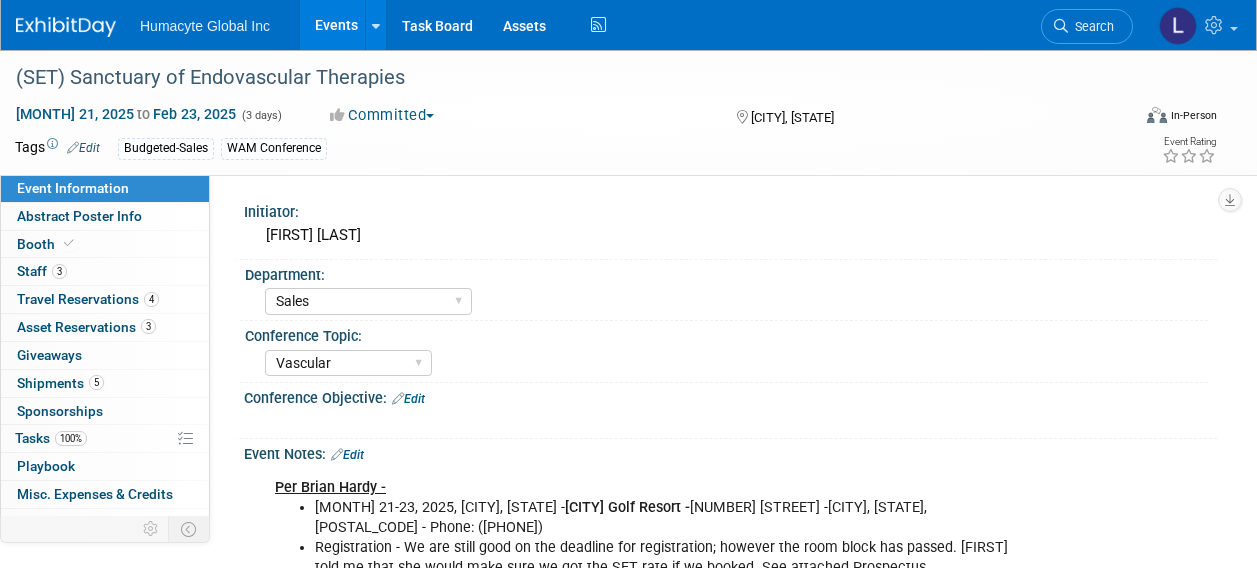 select on "Sales" 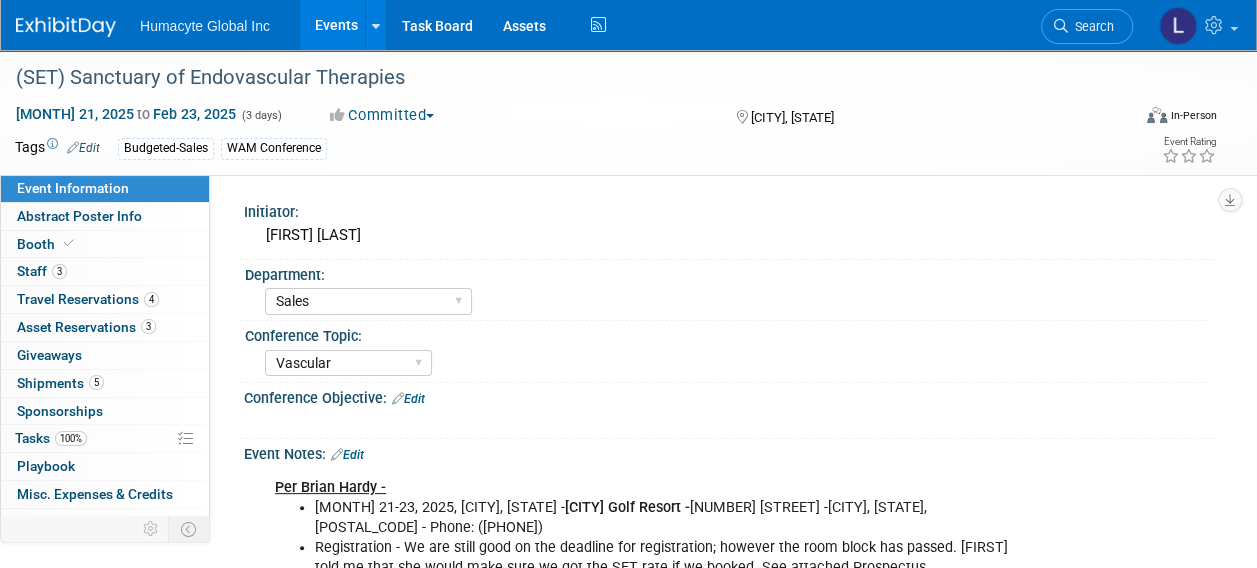 scroll, scrollTop: 0, scrollLeft: 0, axis: both 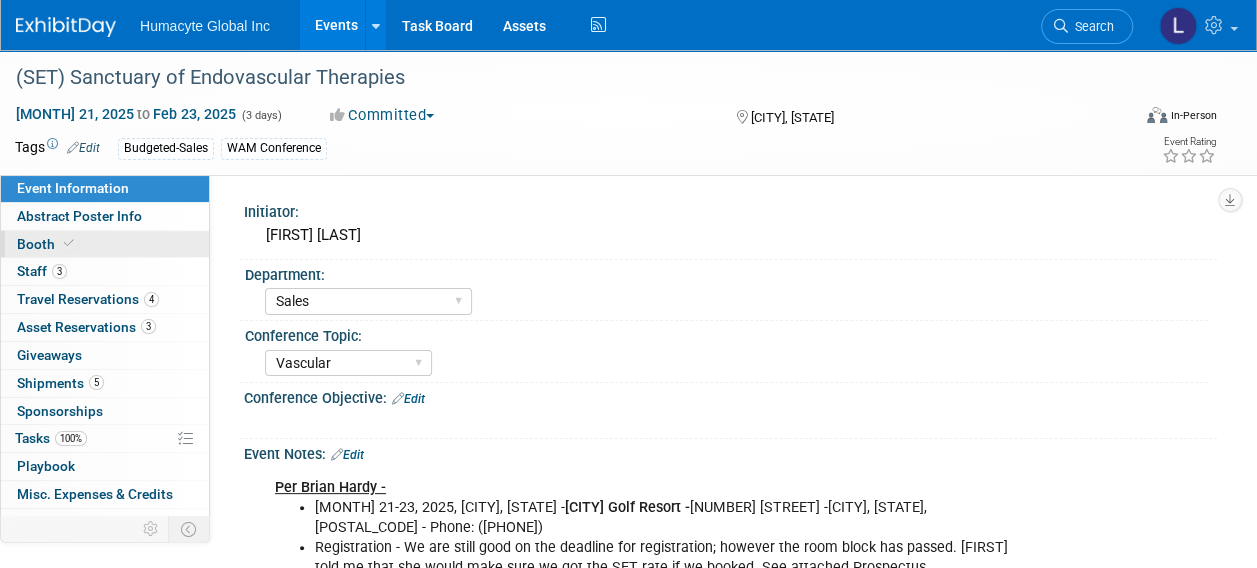 click on "Booth" at bounding box center [47, 244] 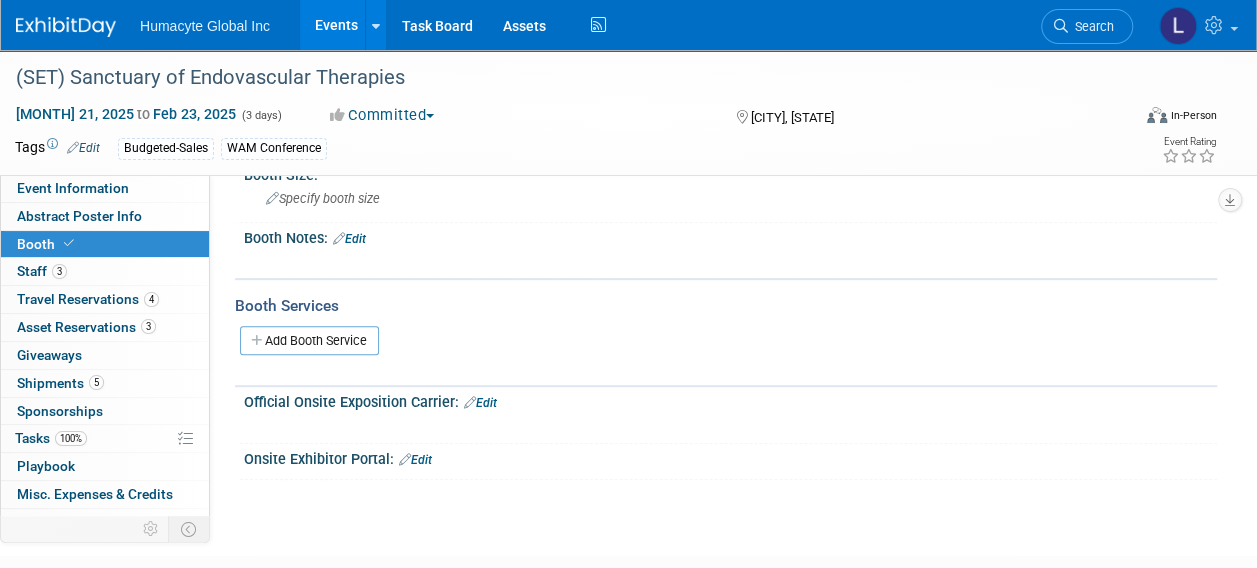 scroll, scrollTop: 300, scrollLeft: 0, axis: vertical 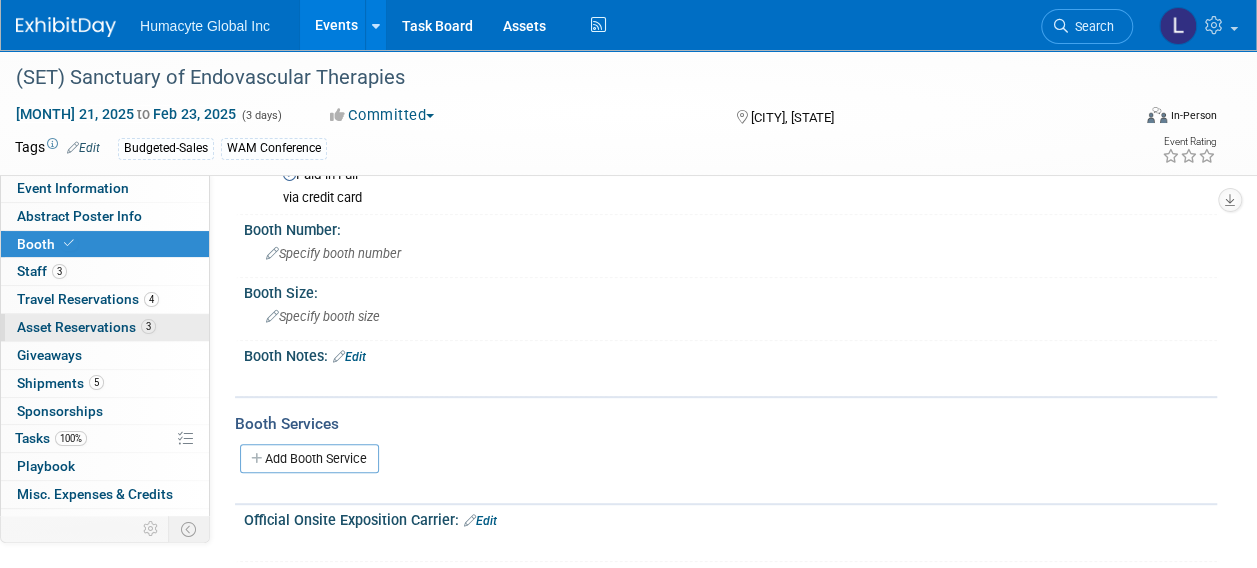 click on "Asset Reservations 3" at bounding box center [86, 327] 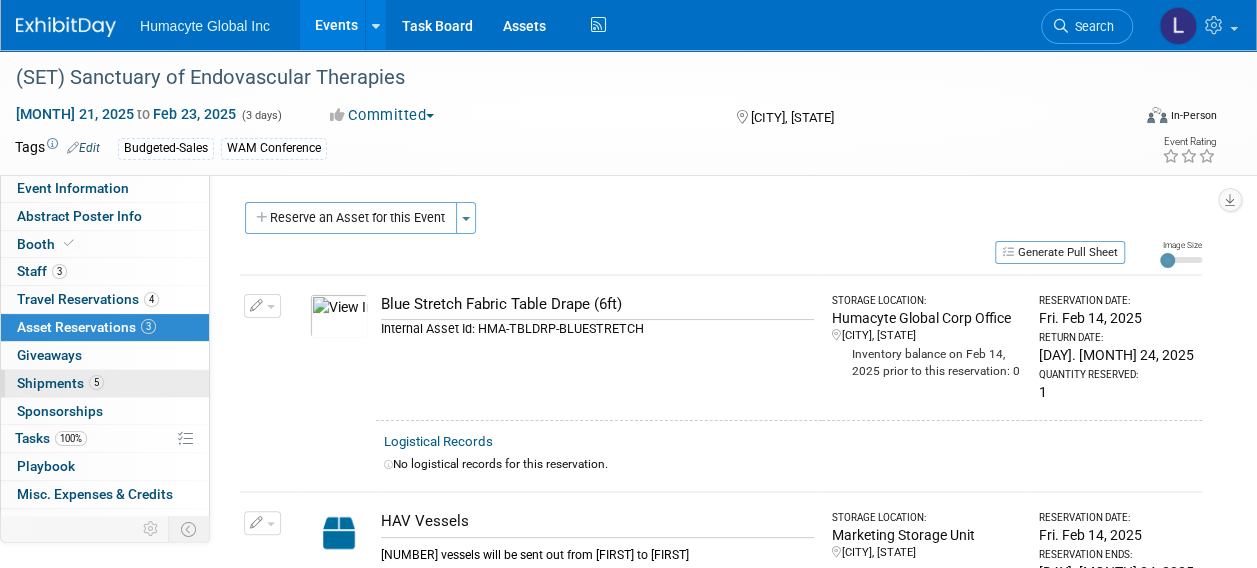 click on "Shipments 5" at bounding box center [60, 383] 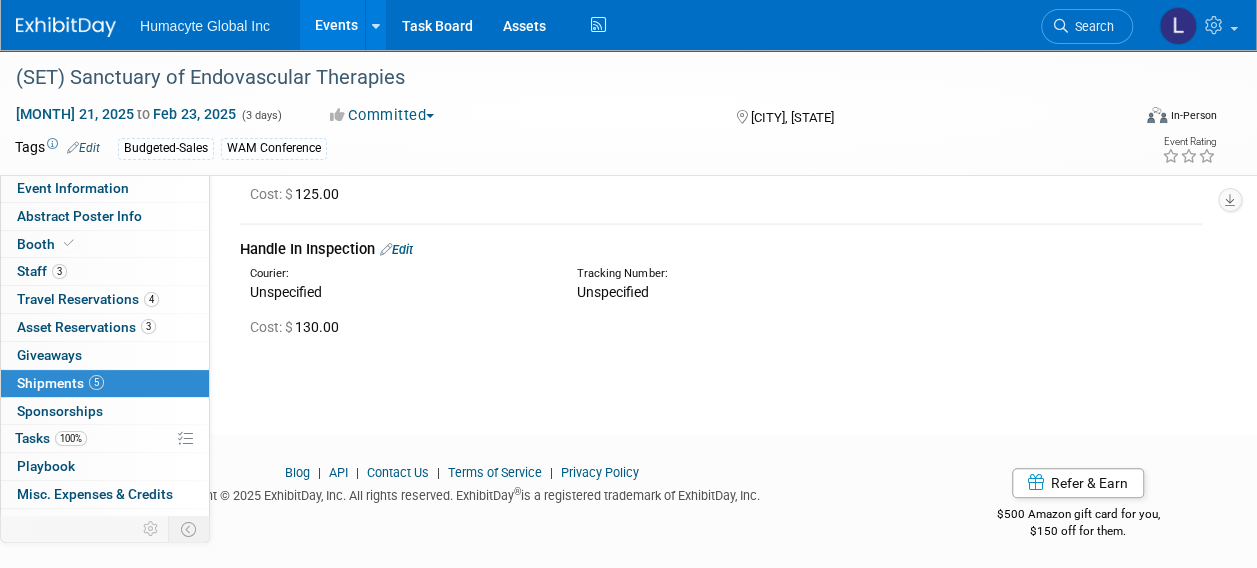 scroll, scrollTop: 624, scrollLeft: 0, axis: vertical 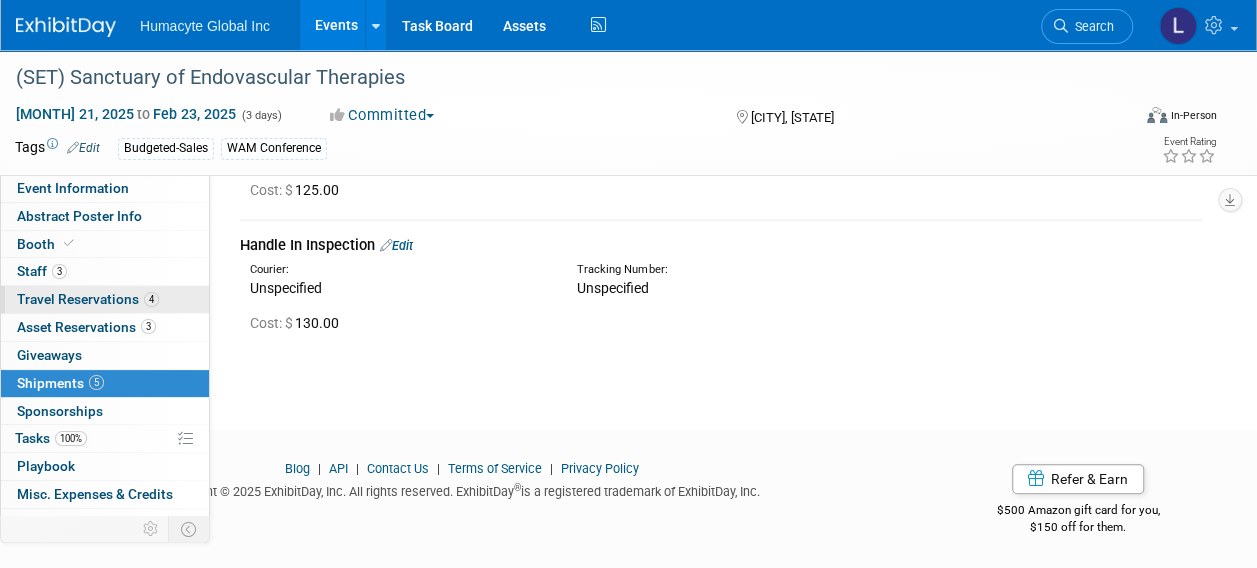 click on "Travel Reservations 4" at bounding box center [88, 299] 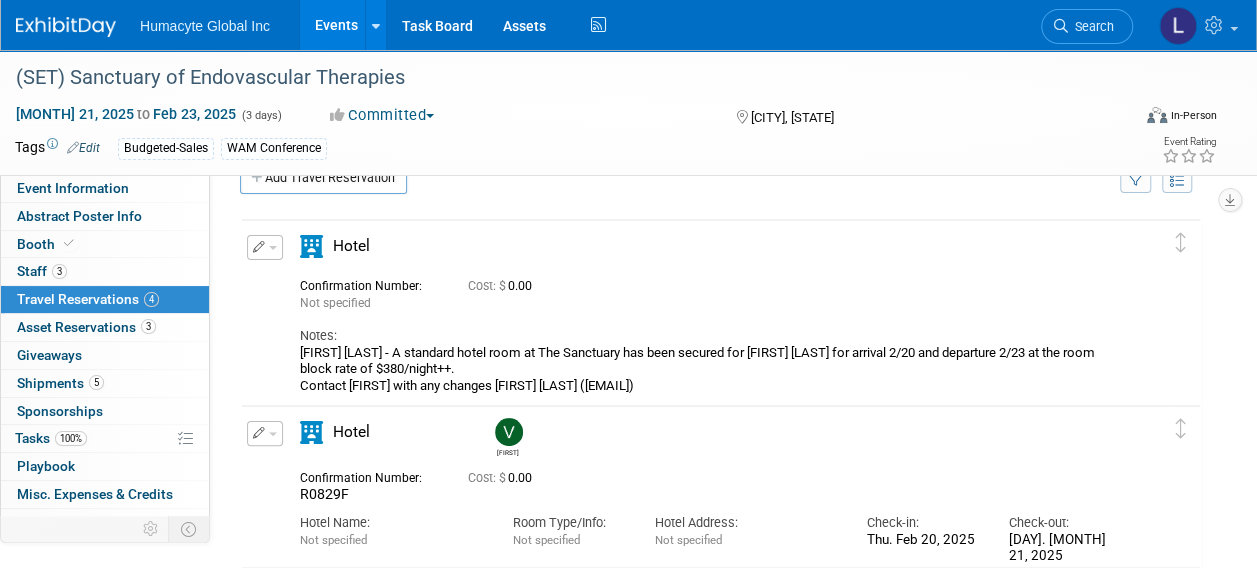 scroll, scrollTop: 0, scrollLeft: 0, axis: both 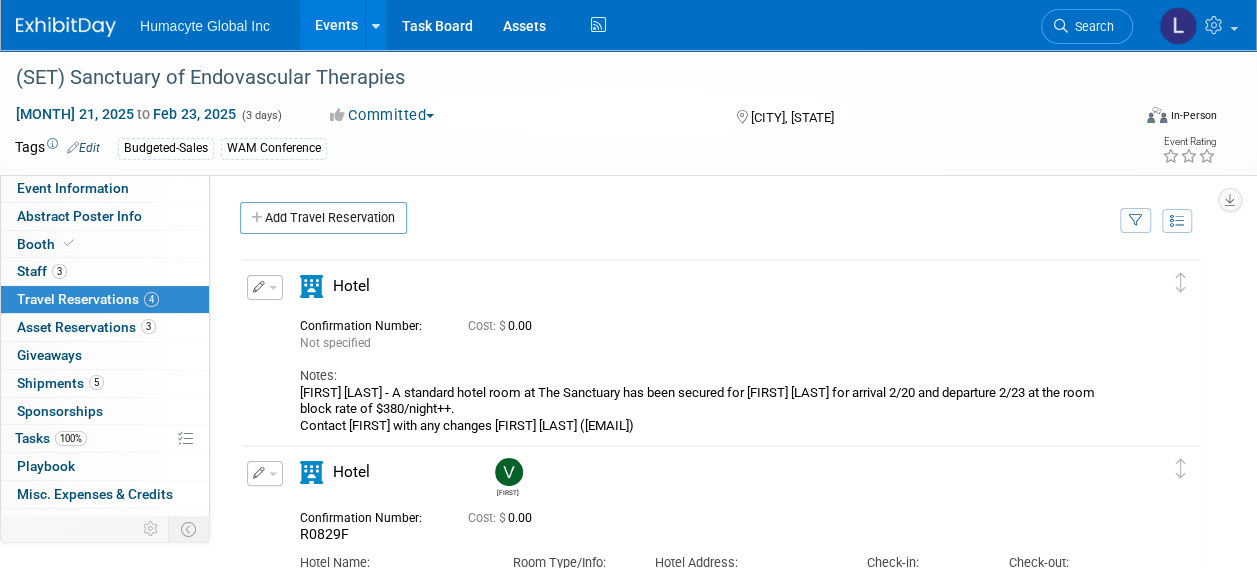 click at bounding box center (273, 288) 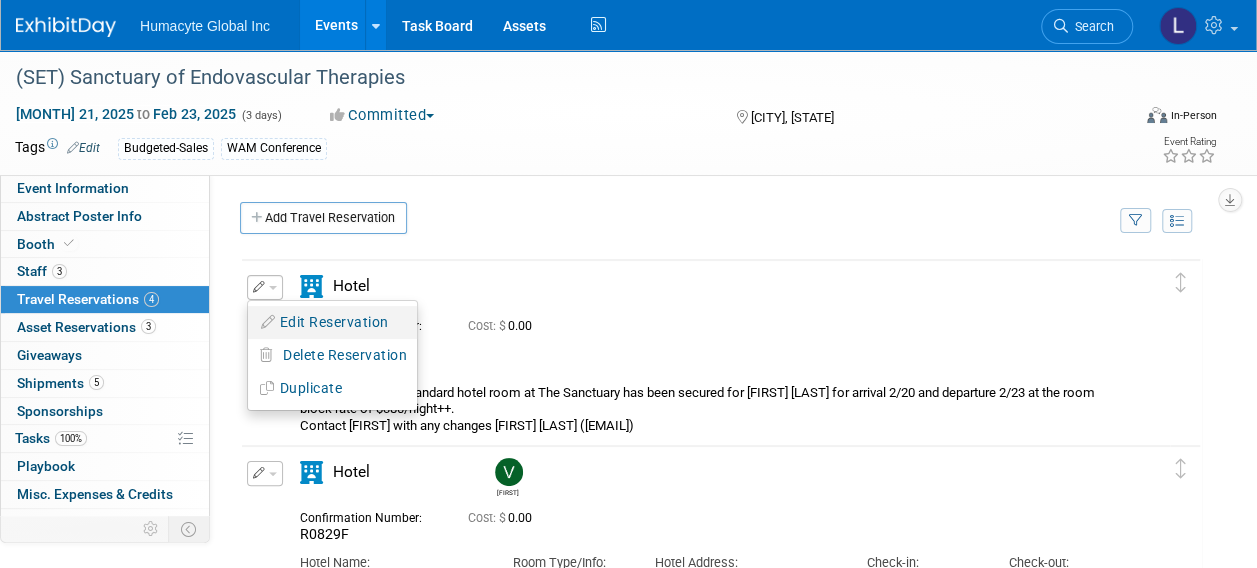 click on "Edit Reservation" at bounding box center (332, 322) 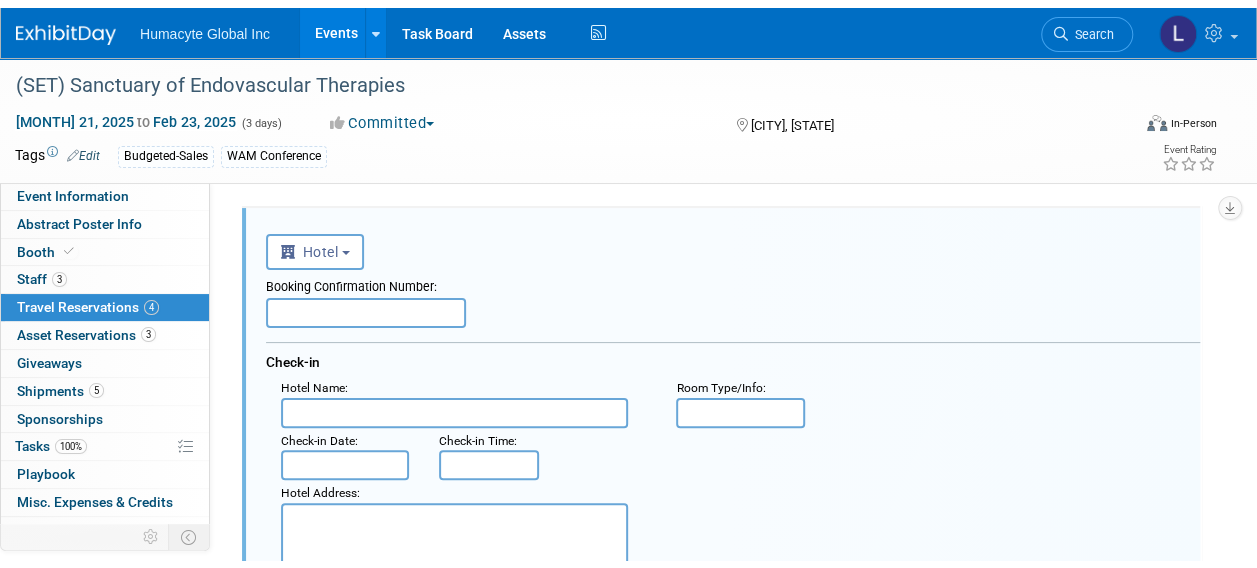scroll, scrollTop: 0, scrollLeft: 0, axis: both 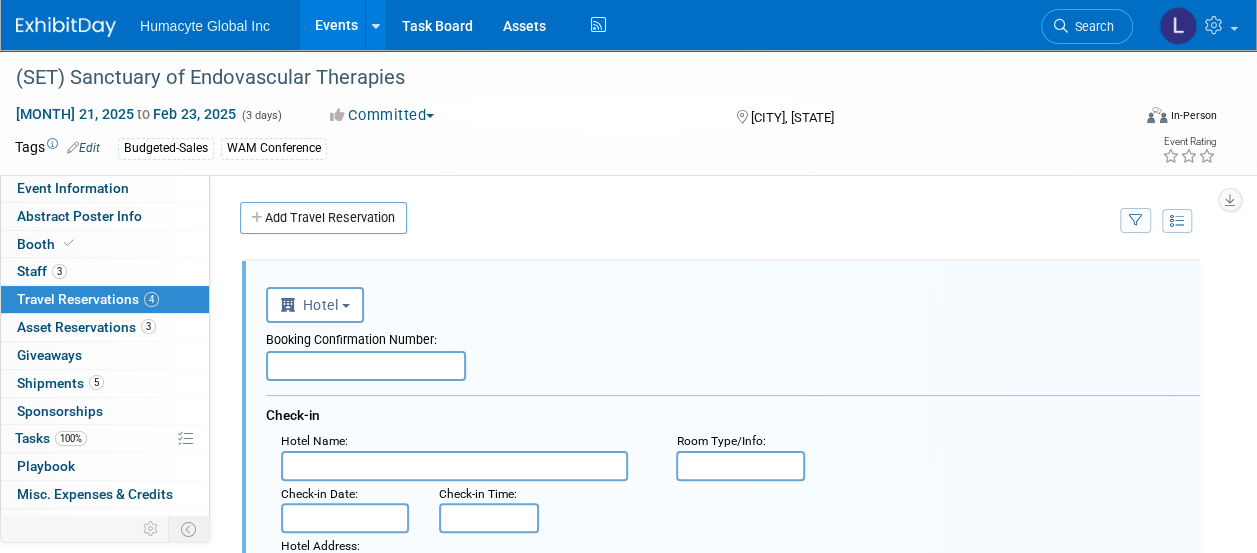 click on "4
Travel Reservations 4" at bounding box center (105, 299) 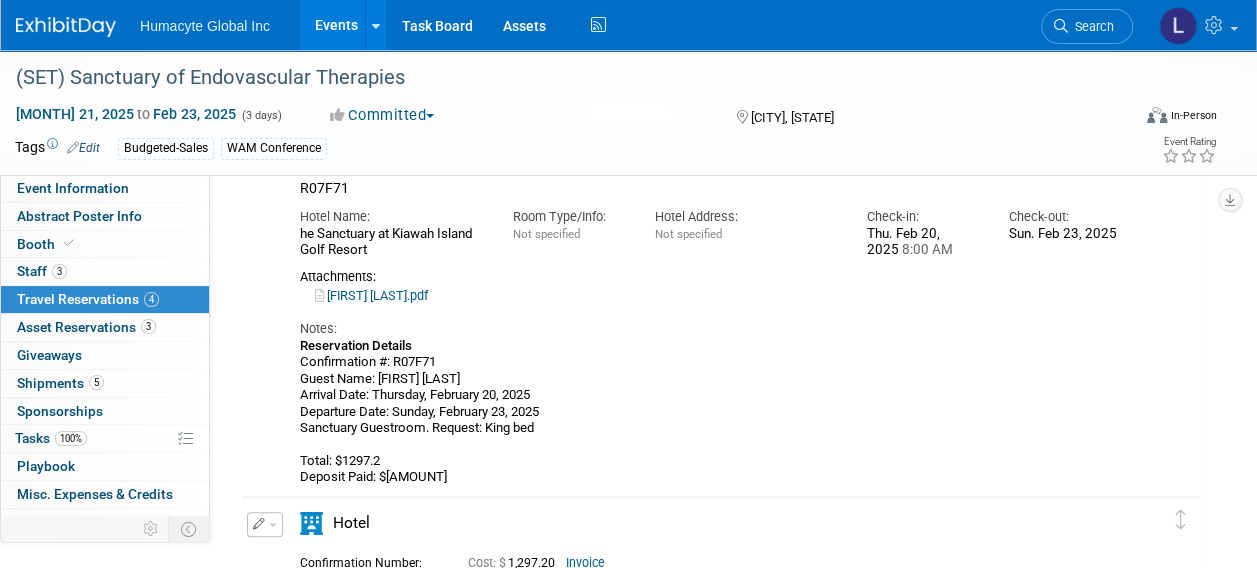 scroll, scrollTop: 400, scrollLeft: 0, axis: vertical 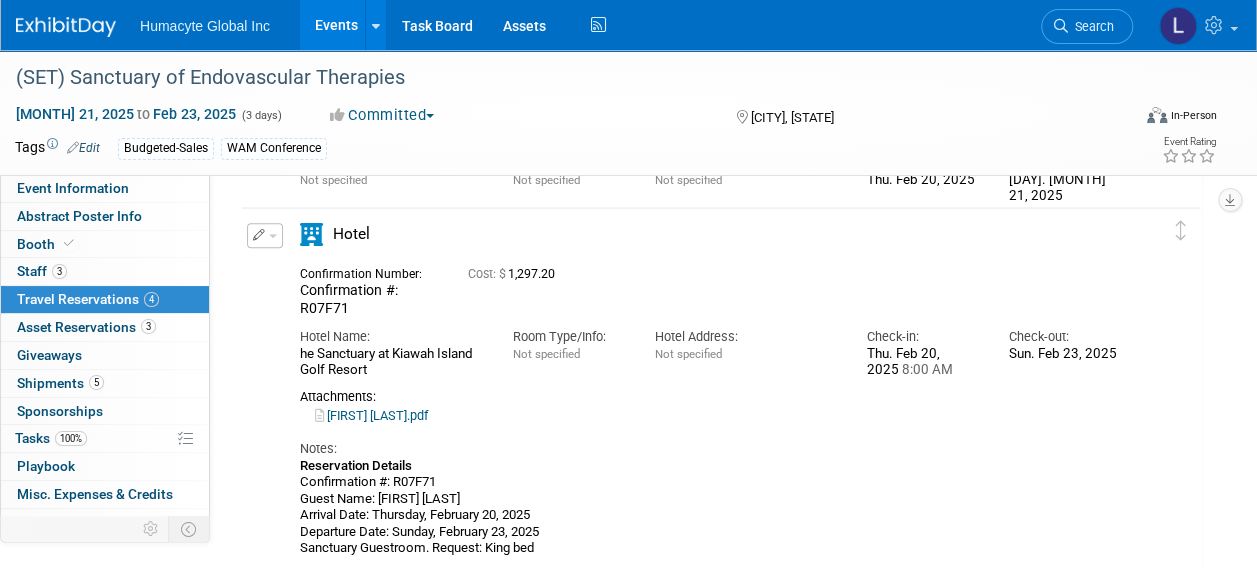 click at bounding box center (265, 235) 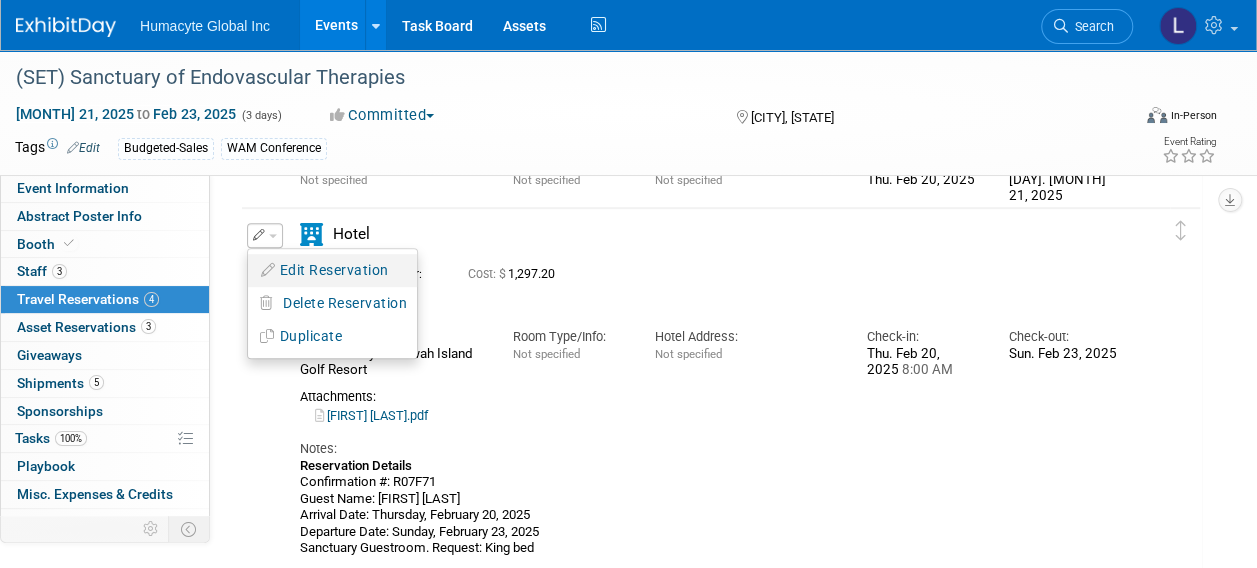 click on "Edit Reservation" at bounding box center [332, 270] 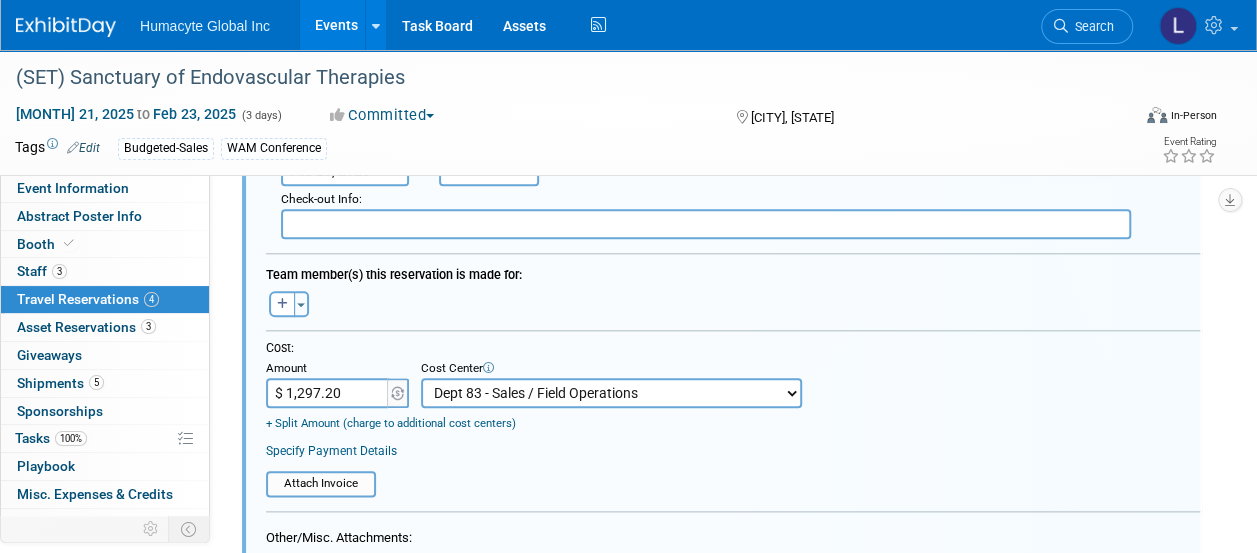 scroll, scrollTop: 980, scrollLeft: 0, axis: vertical 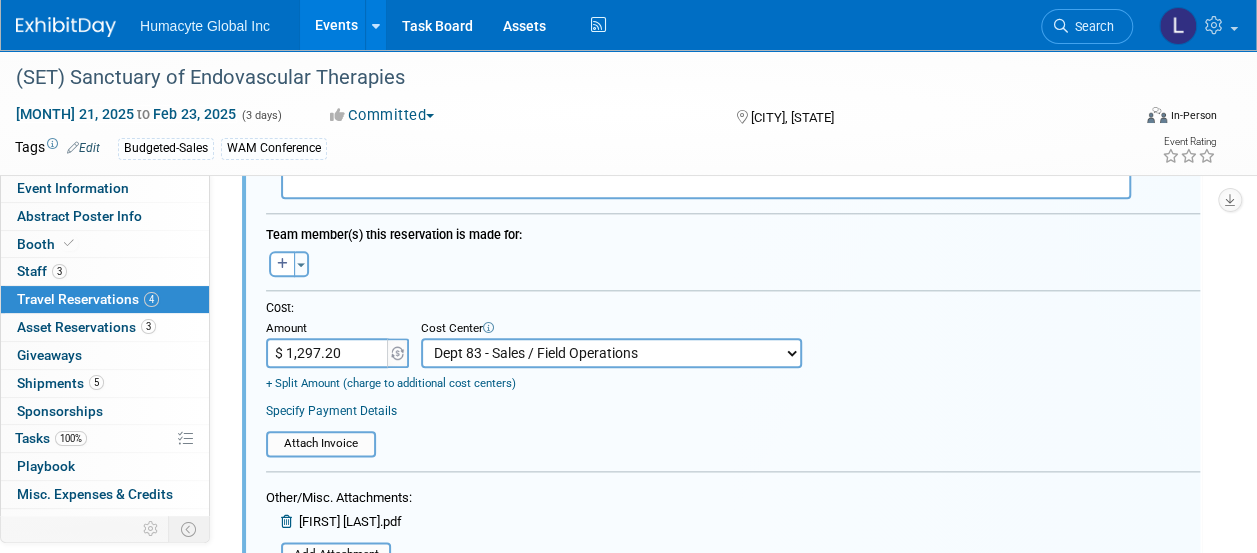 drag, startPoint x: 355, startPoint y: 349, endPoint x: 255, endPoint y: 342, distance: 100.2447 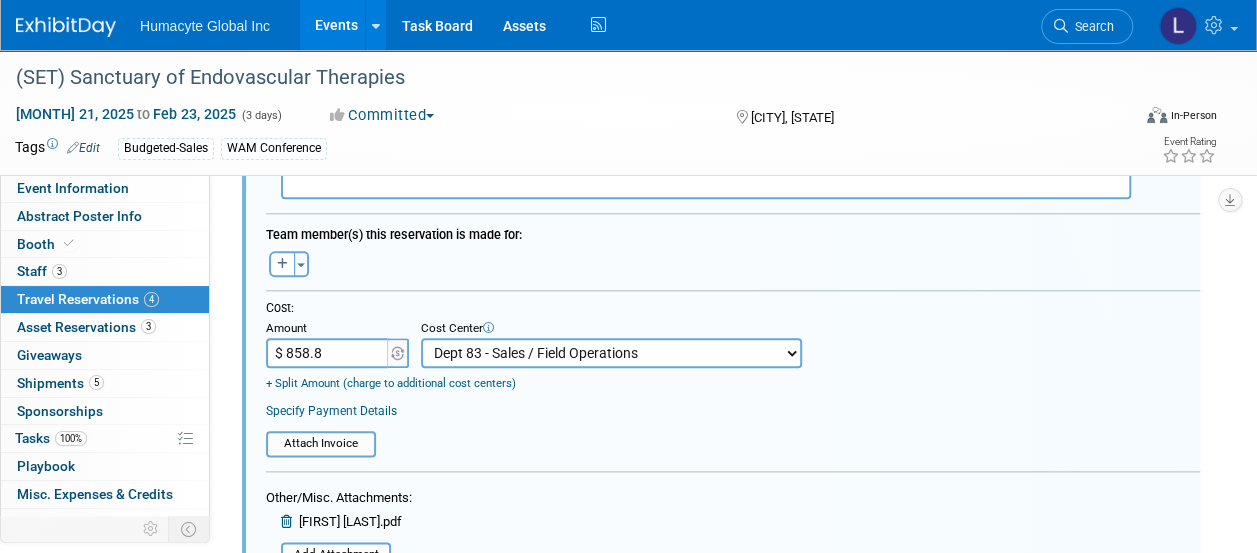type on "$ 858.80" 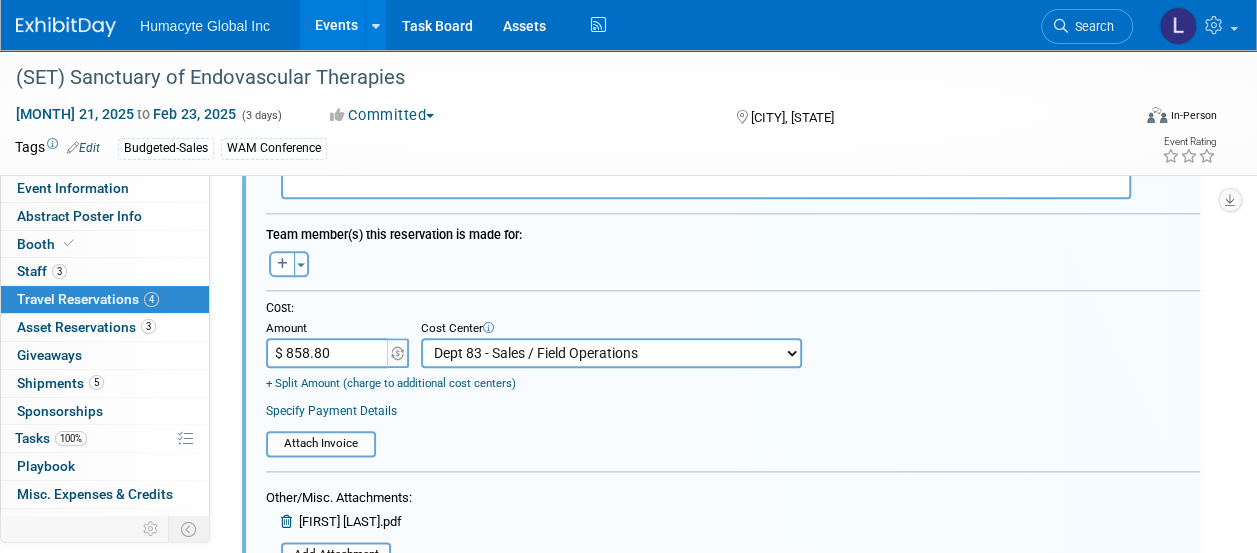 click on "Attach Invoice" at bounding box center (733, 435) 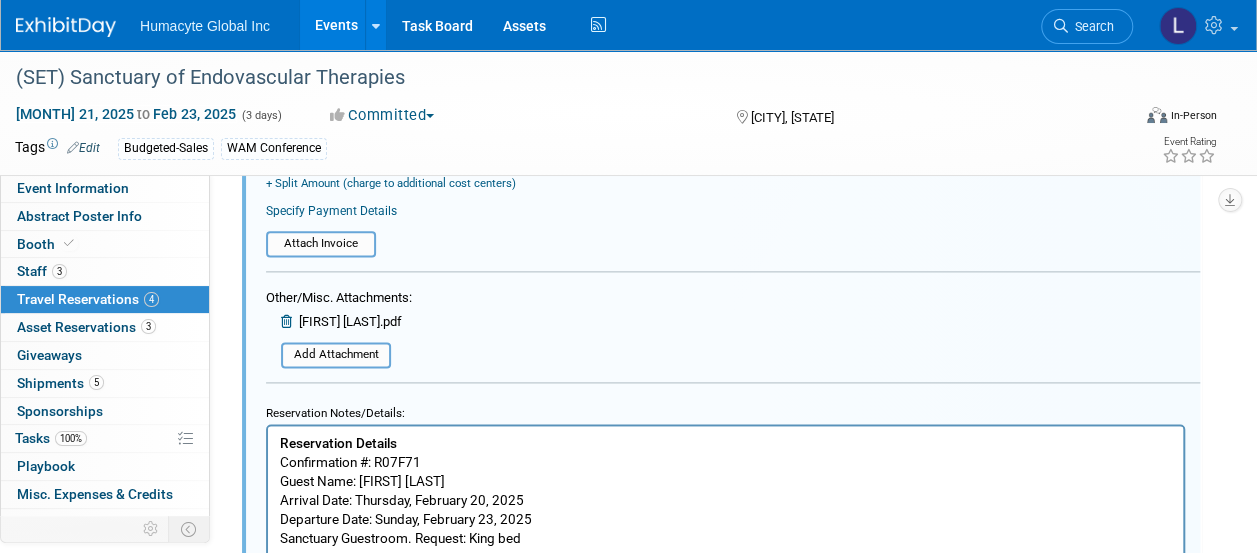 scroll, scrollTop: 1280, scrollLeft: 0, axis: vertical 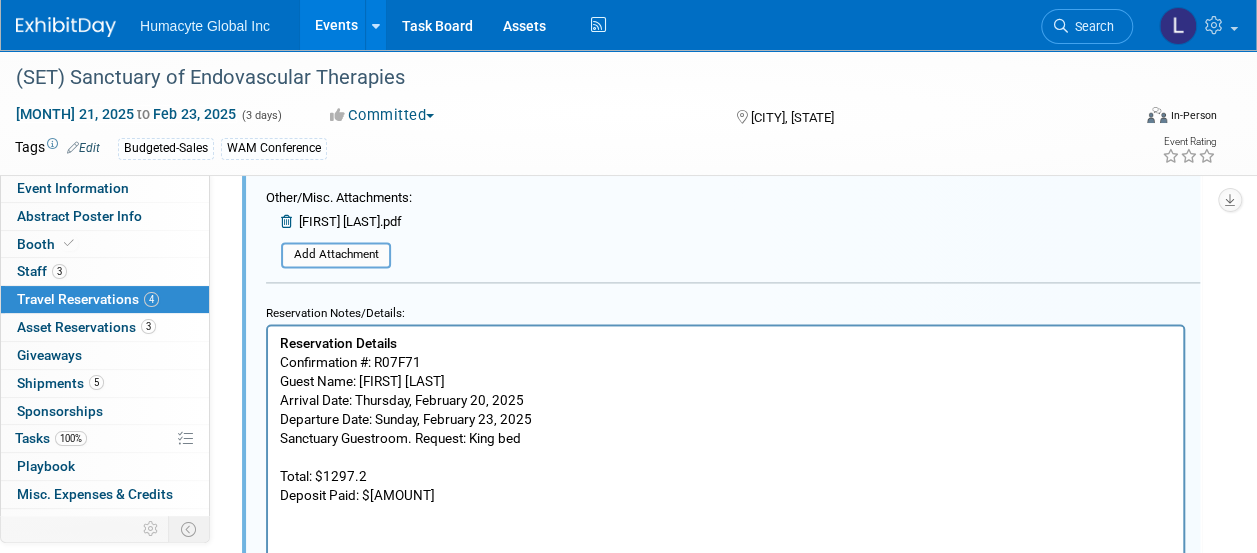 click on "Reservation Details Confirmation #: R07F71 Guest Name: Rob Bedrosian Arrival Date: Thursday, February 20, 2025 Departure Date: Sunday, February 23, 2025 Sanctuary Guestroom. Request: King bed Total: $1297.2 Deposit Paid: $-858.8" at bounding box center [725, 414] 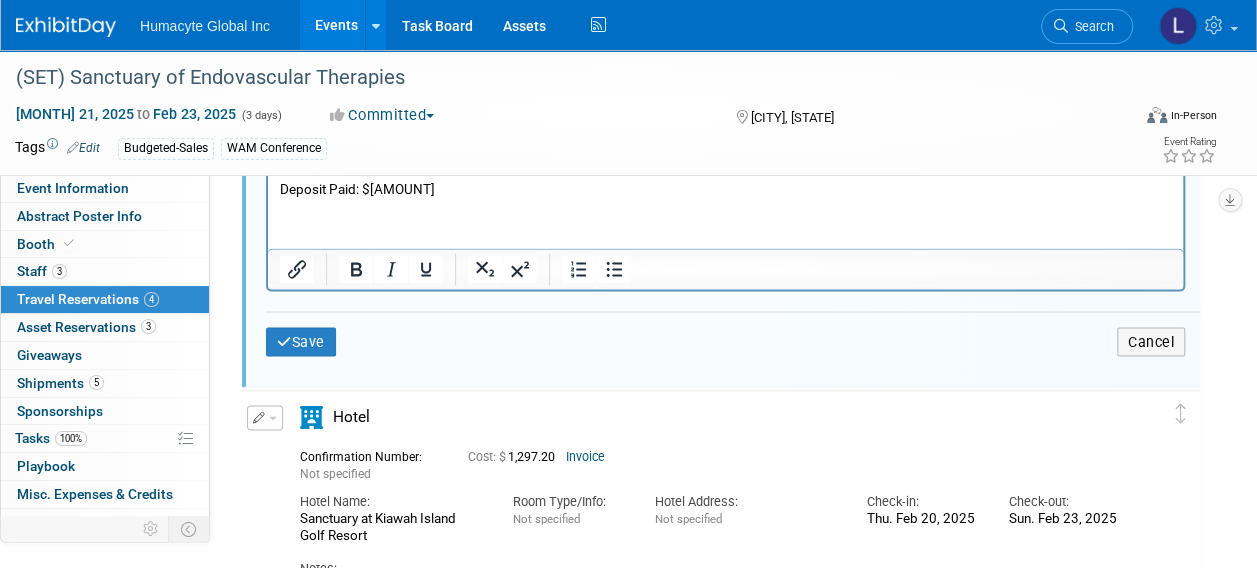 scroll, scrollTop: 1600, scrollLeft: 0, axis: vertical 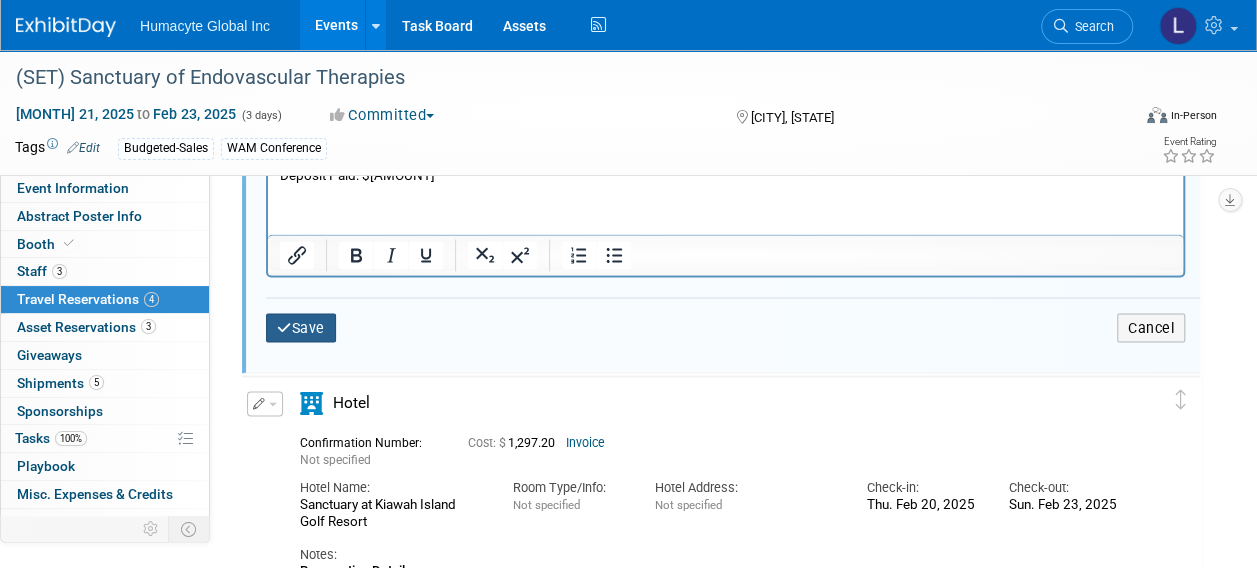 click on "Save" at bounding box center [301, 327] 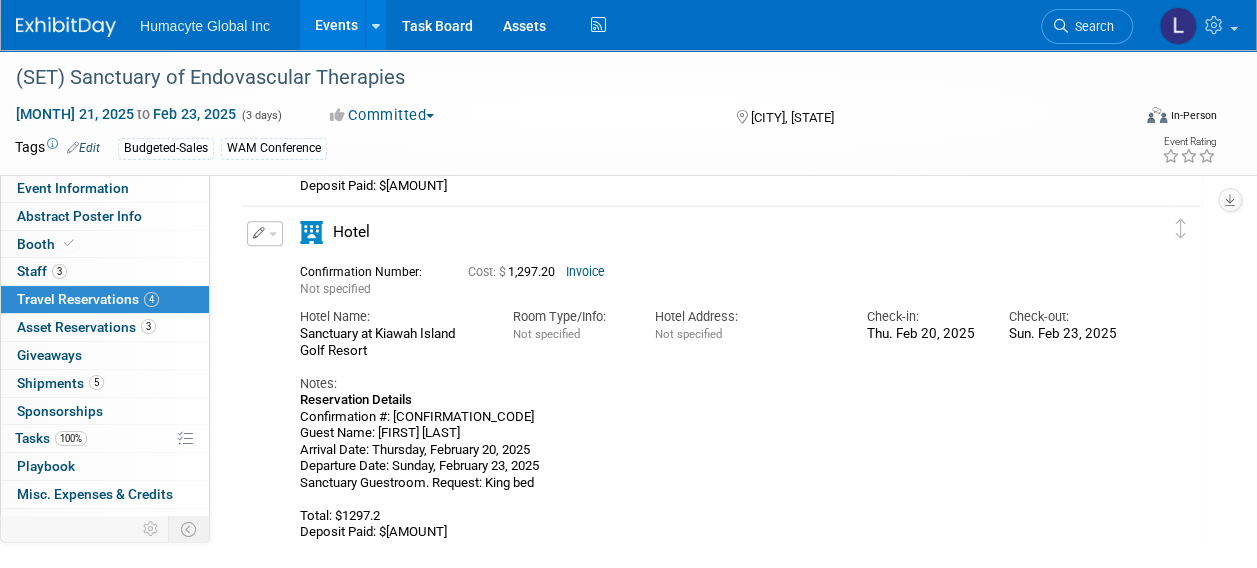 scroll, scrollTop: 780, scrollLeft: 0, axis: vertical 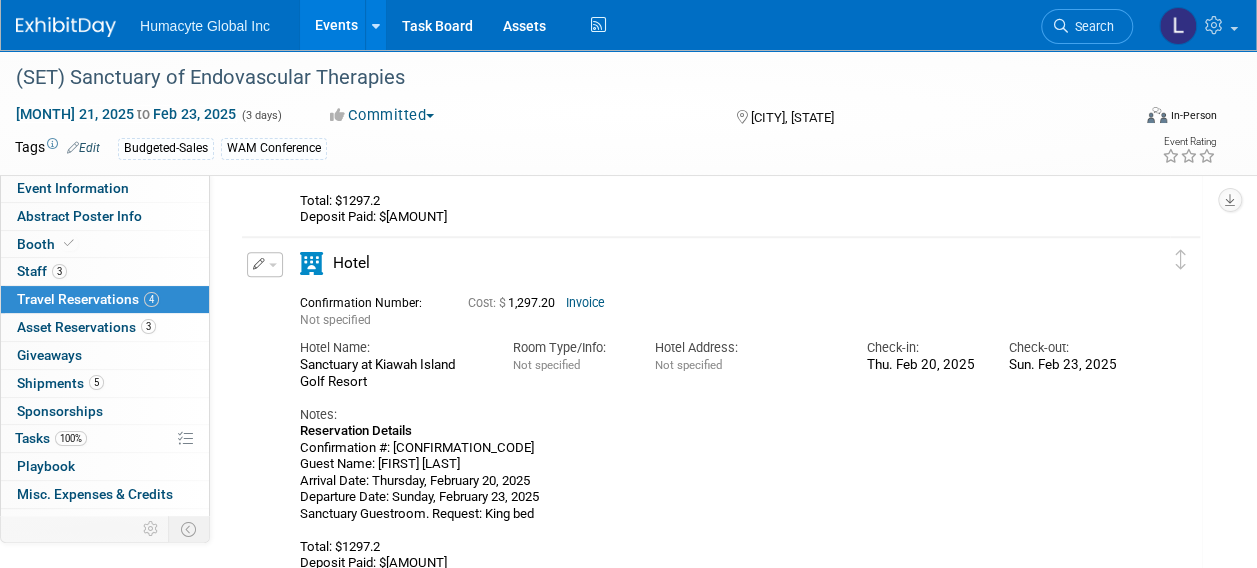 click at bounding box center [265, 264] 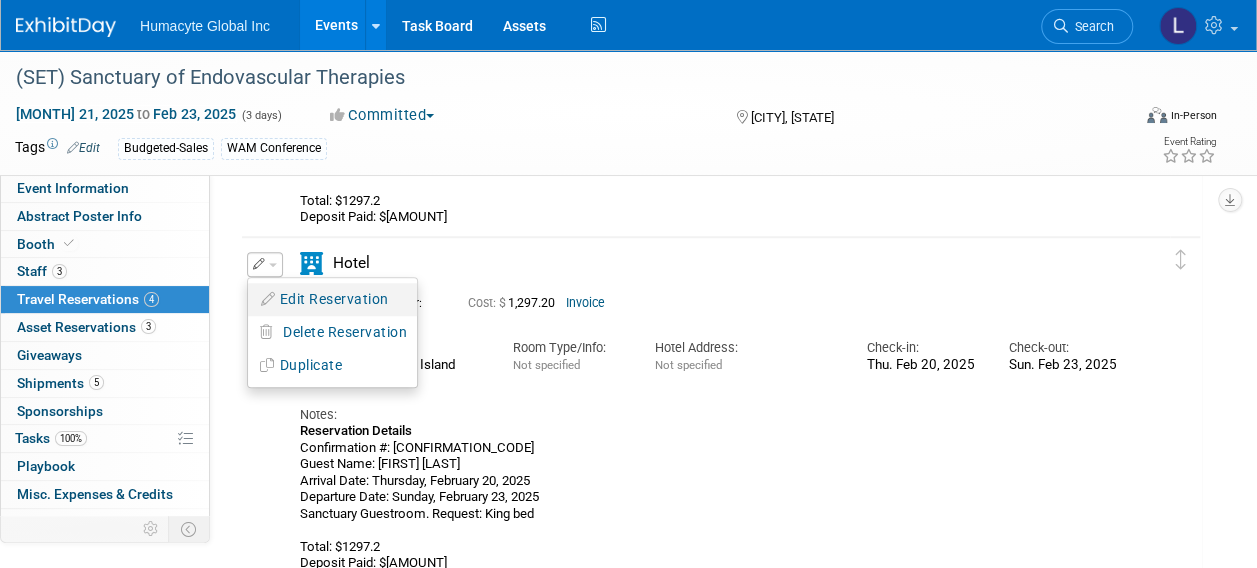 click on "Edit Reservation" at bounding box center [332, 299] 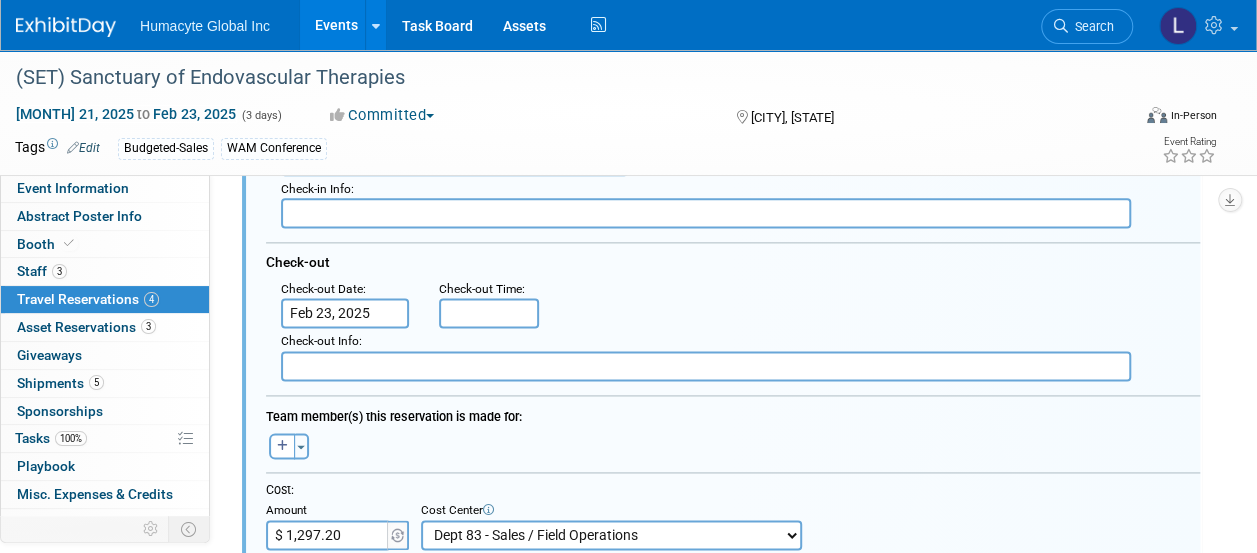 scroll, scrollTop: 1489, scrollLeft: 0, axis: vertical 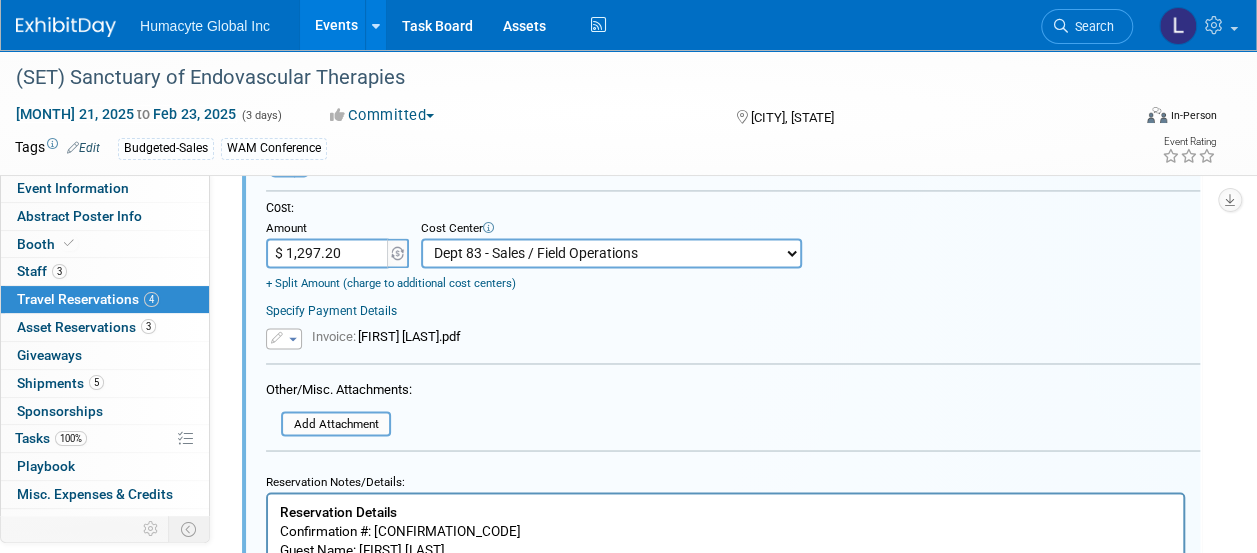 drag, startPoint x: 353, startPoint y: 254, endPoint x: -32, endPoint y: 287, distance: 386.4117 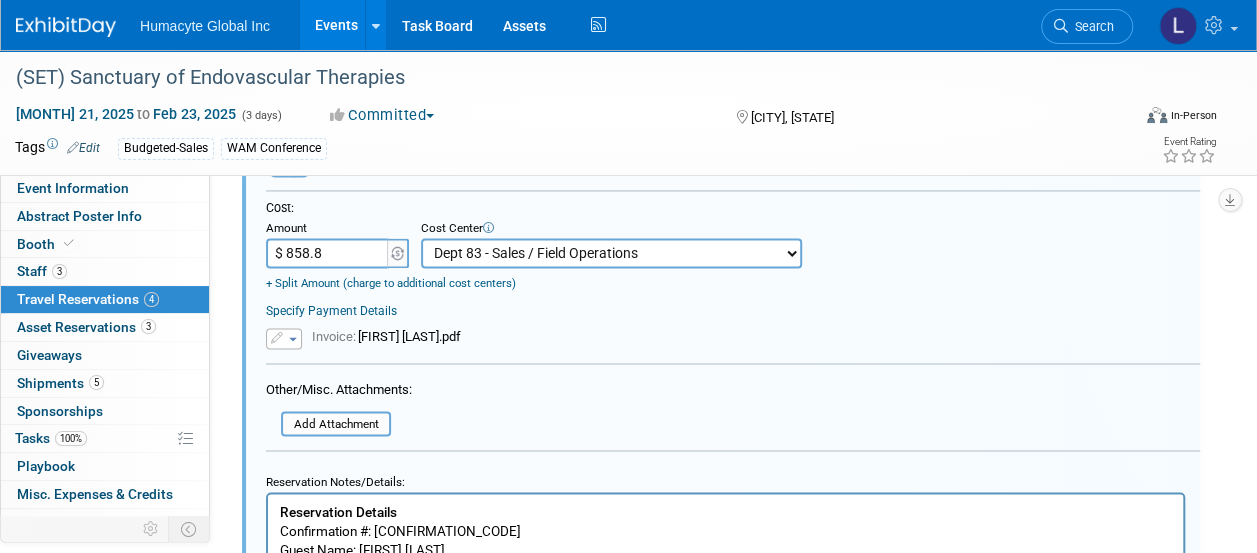 type on "$ 858.80" 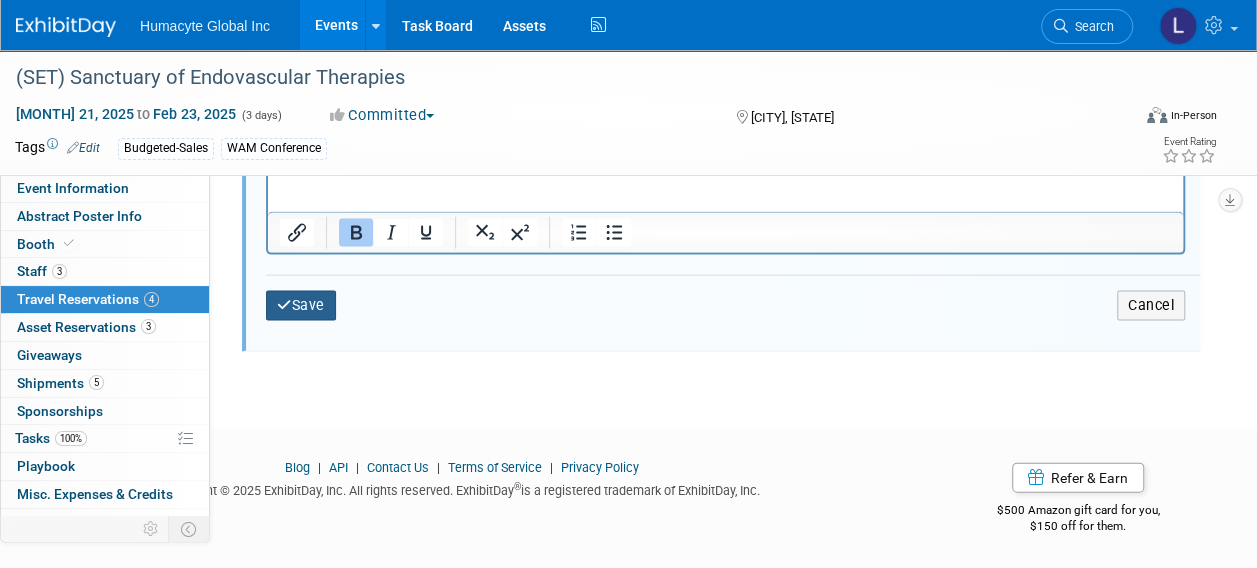 click on "Save" at bounding box center [301, 305] 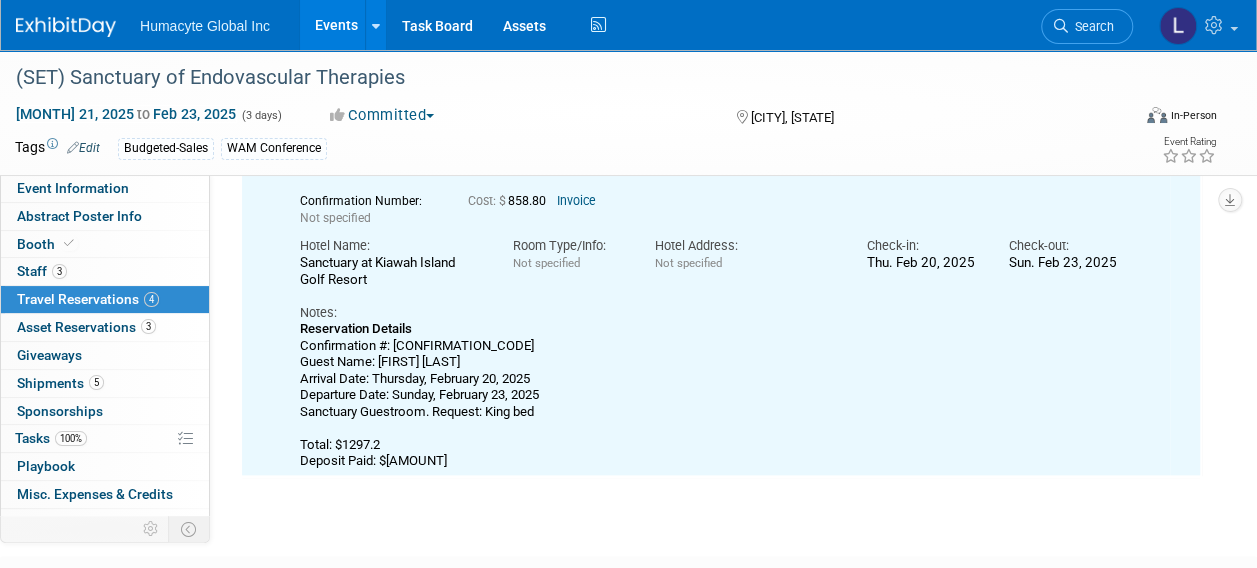 scroll, scrollTop: 789, scrollLeft: 0, axis: vertical 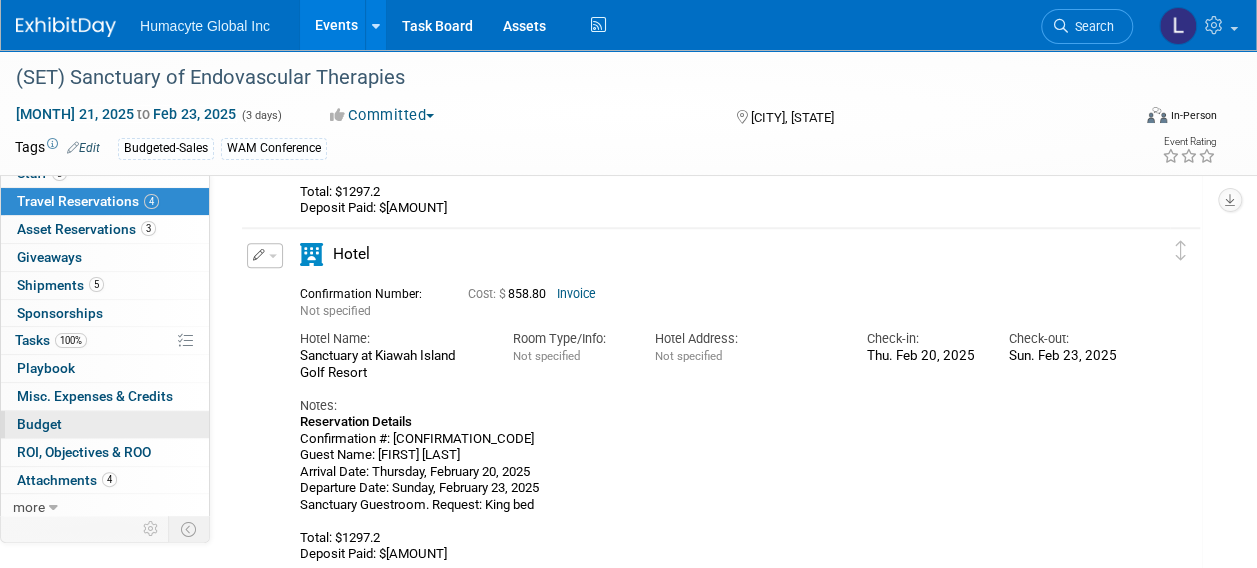 click on "Budget" at bounding box center (39, 424) 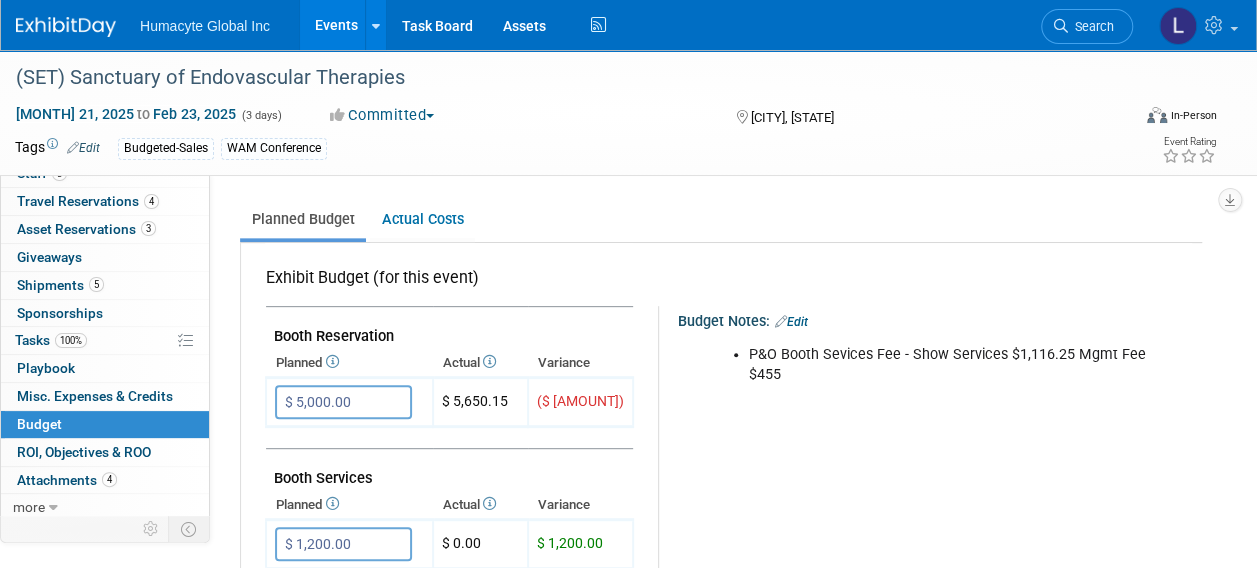scroll, scrollTop: 300, scrollLeft: 0, axis: vertical 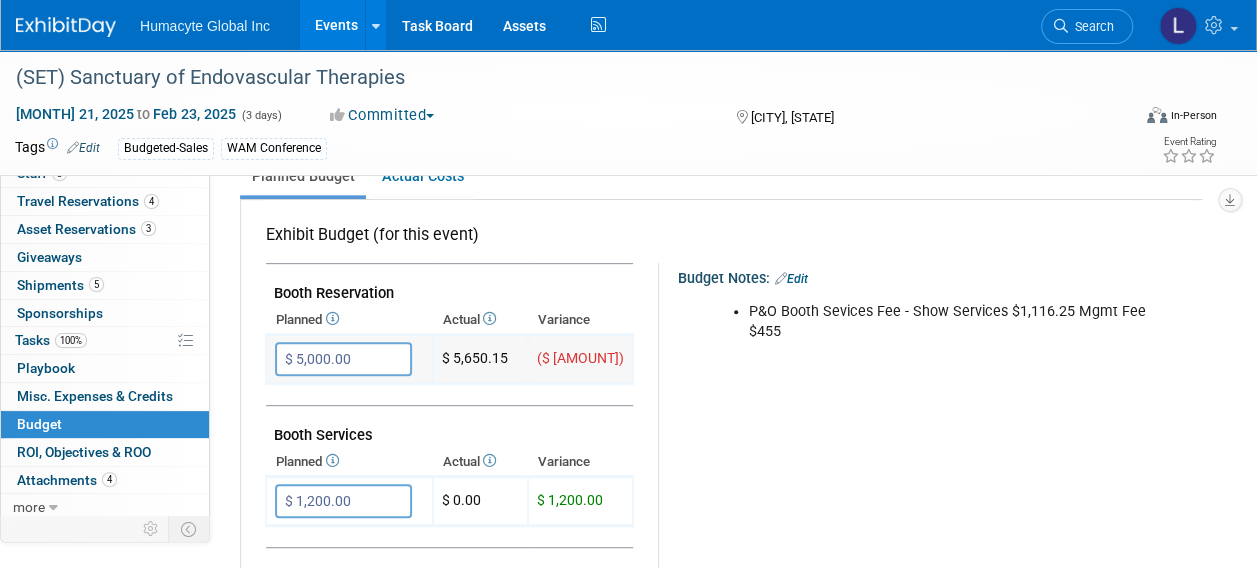 click on "$ 5,000.00" at bounding box center (343, 359) 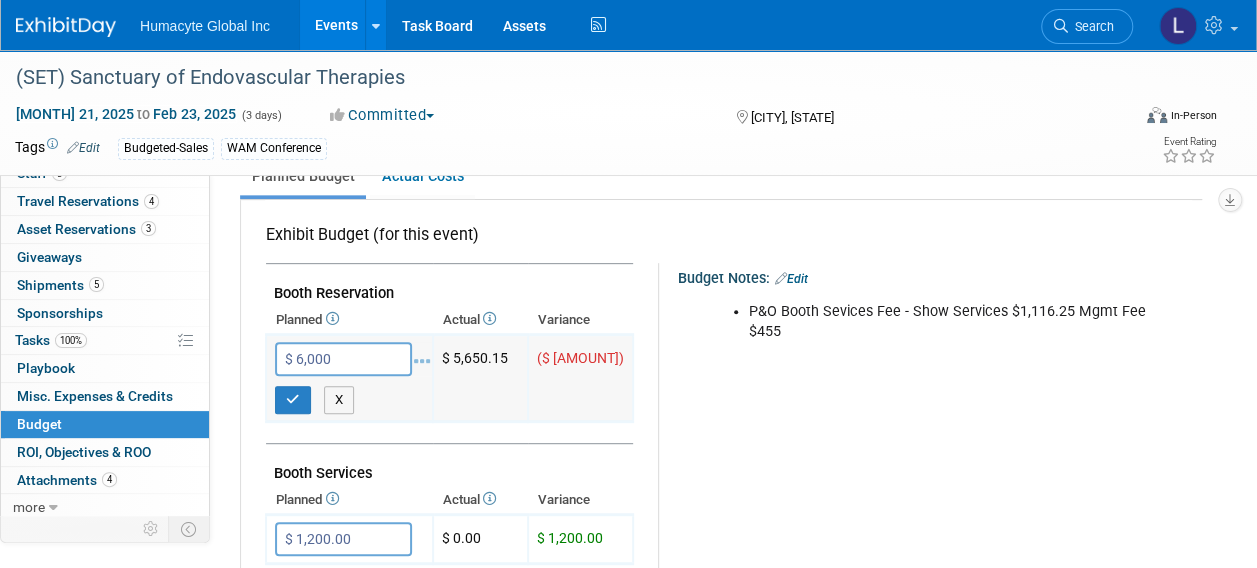 type on "$ 6,000.00" 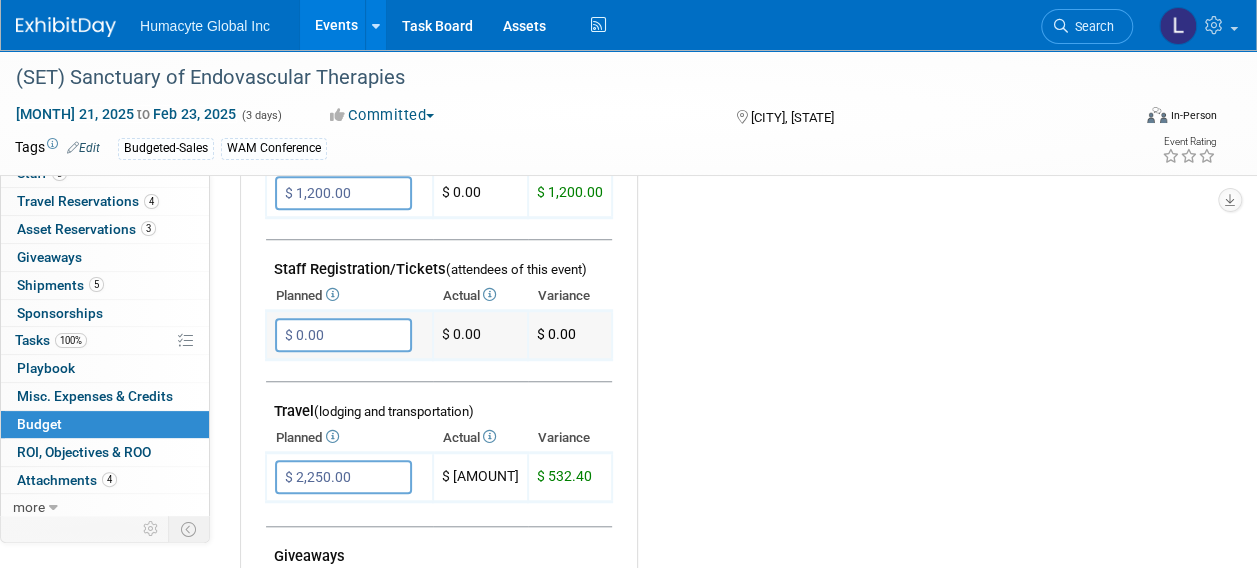 scroll, scrollTop: 700, scrollLeft: 0, axis: vertical 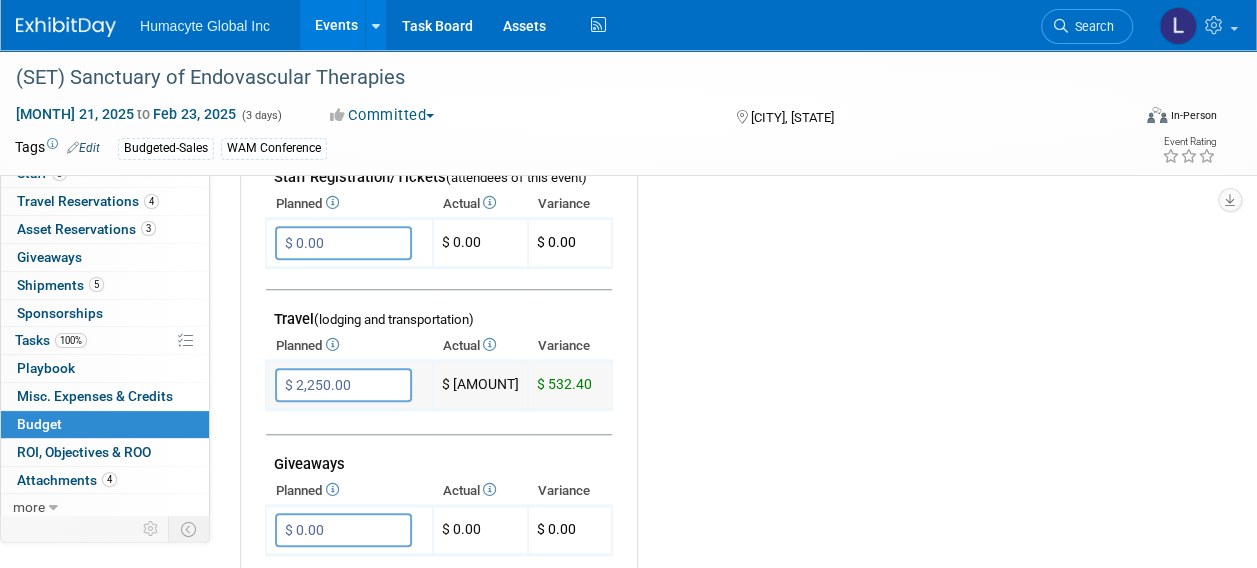 drag, startPoint x: 294, startPoint y: 374, endPoint x: 371, endPoint y: 380, distance: 77.23341 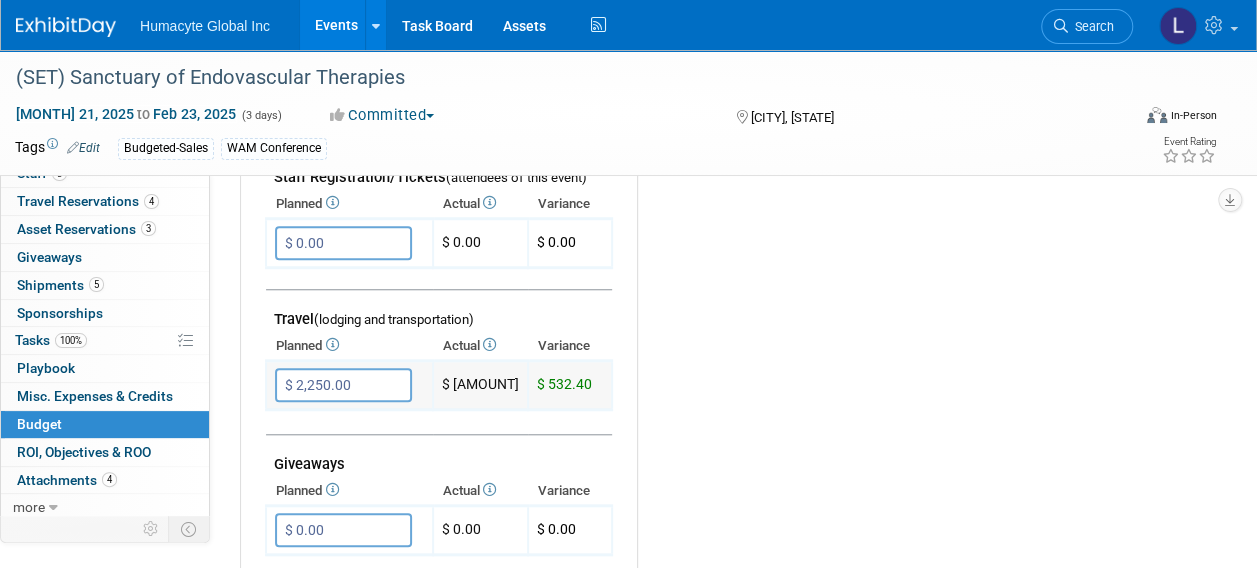 drag, startPoint x: 368, startPoint y: 378, endPoint x: 271, endPoint y: 371, distance: 97.25225 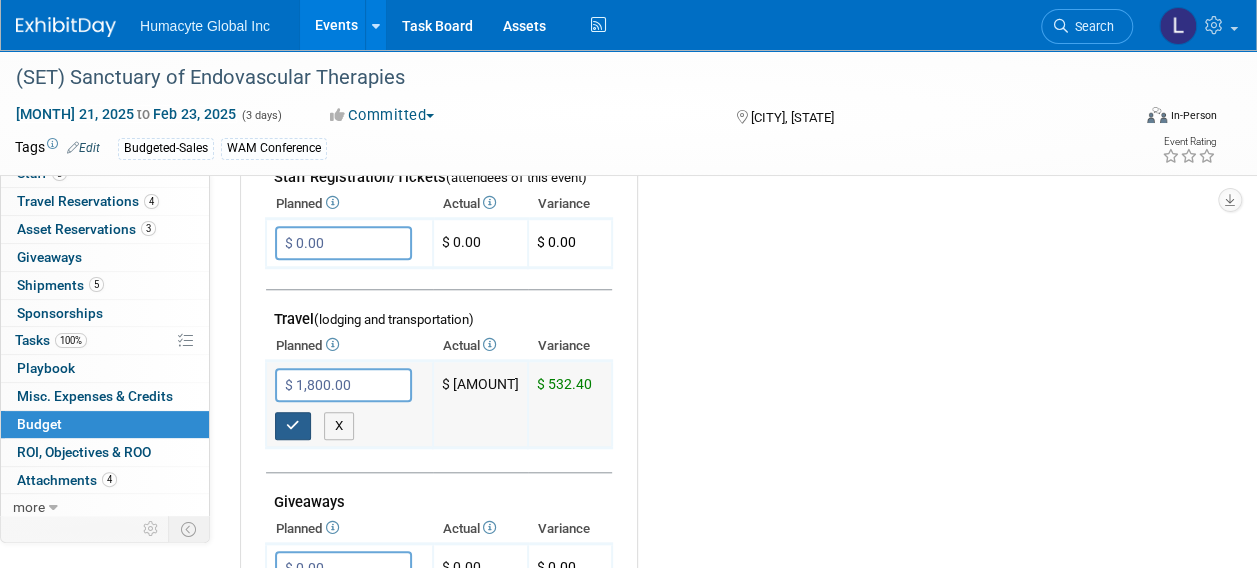 click at bounding box center (293, 425) 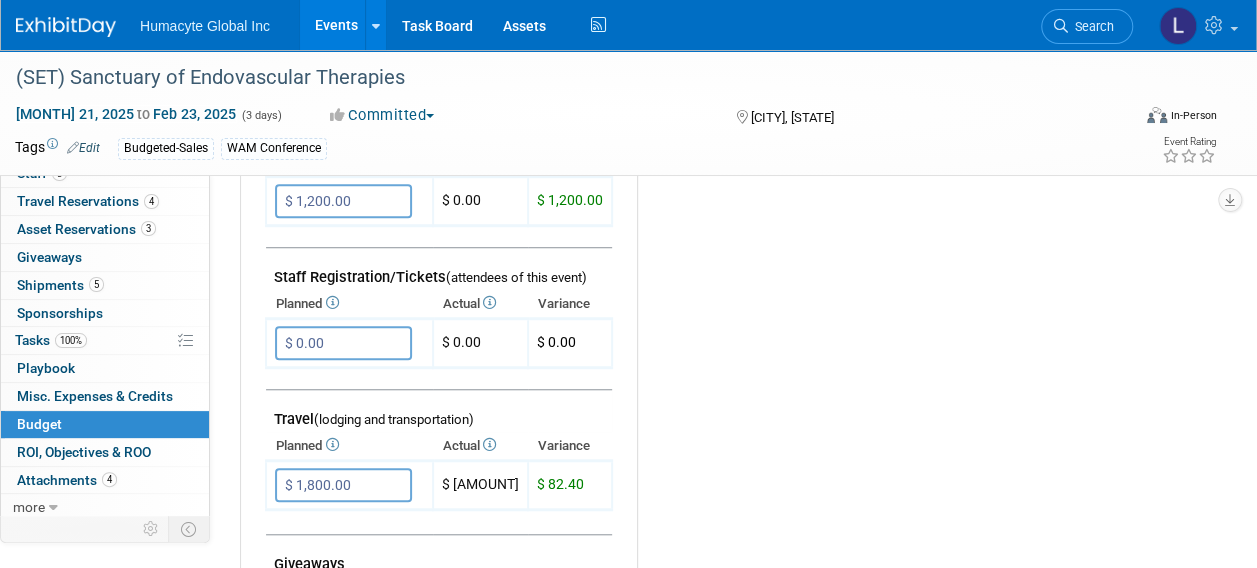 scroll, scrollTop: 800, scrollLeft: 0, axis: vertical 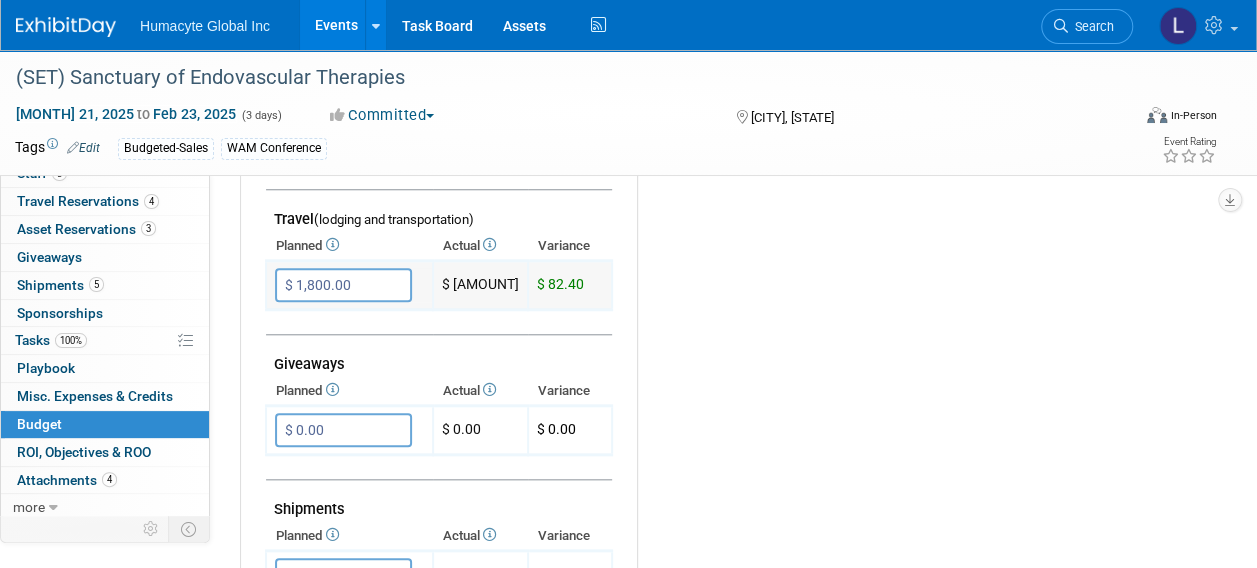 click on "$ 1,800.00" at bounding box center (343, 285) 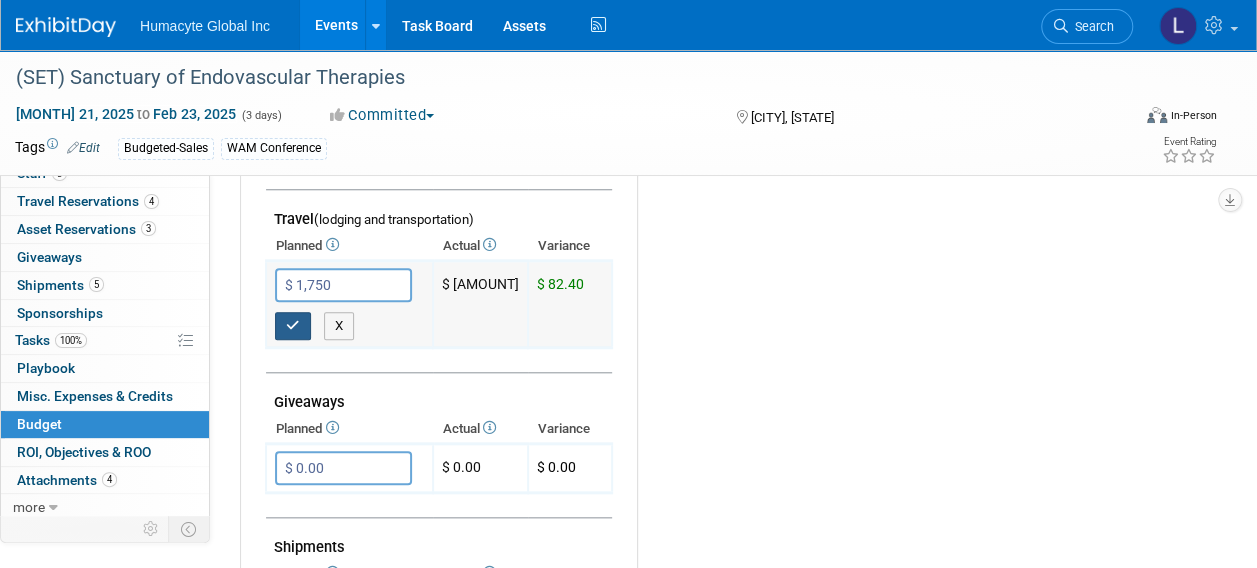 type on "$ 1,750.00" 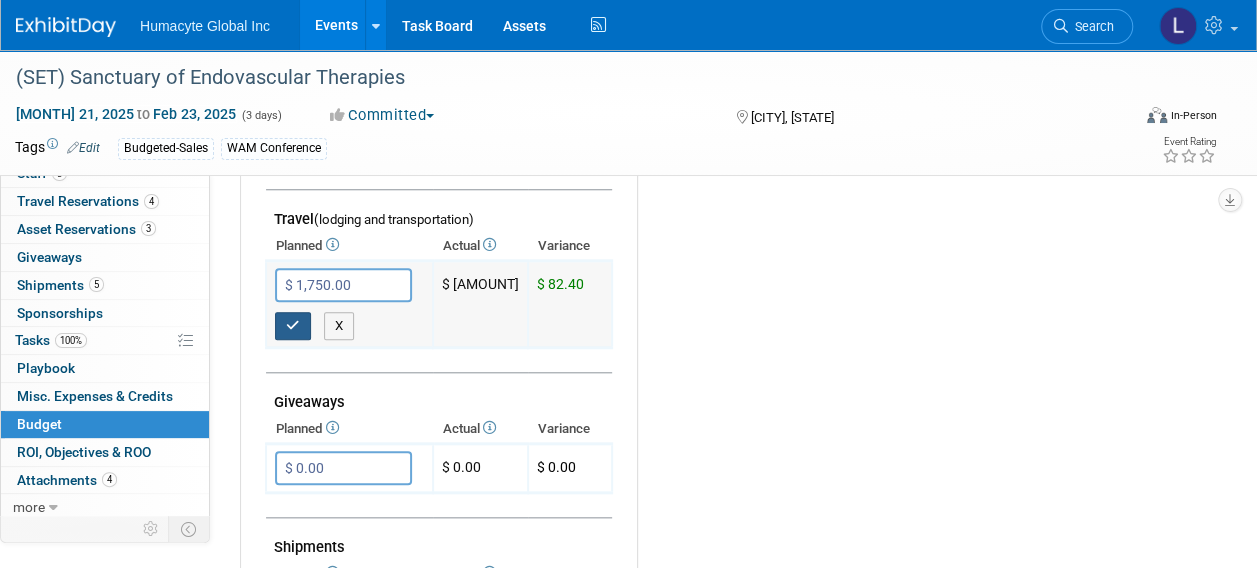 click at bounding box center (293, 325) 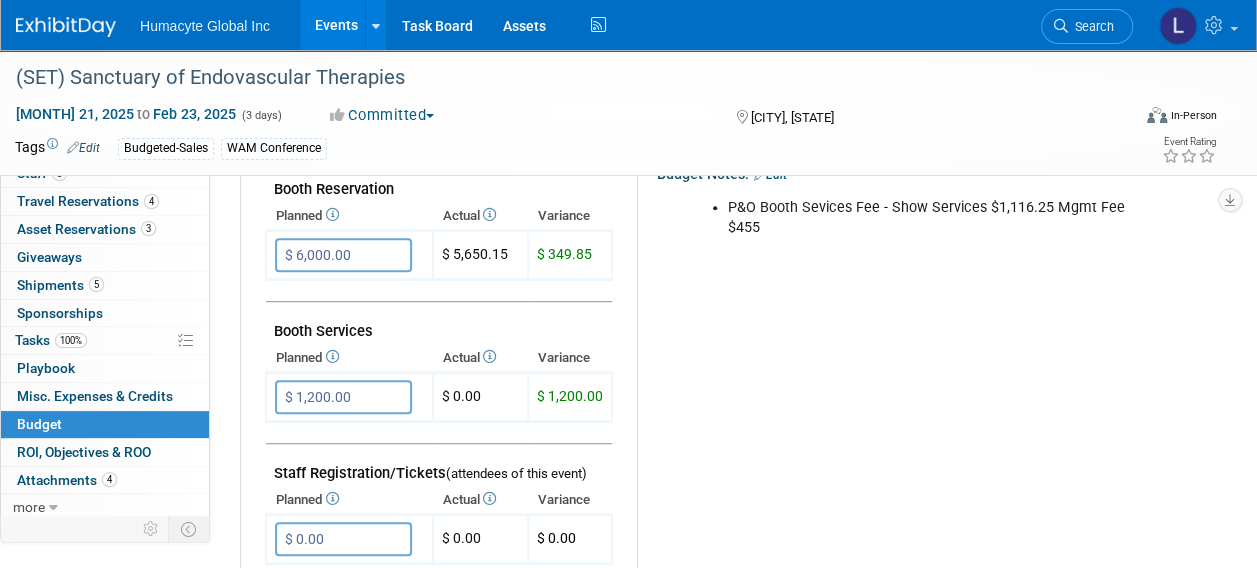 scroll, scrollTop: 300, scrollLeft: 0, axis: vertical 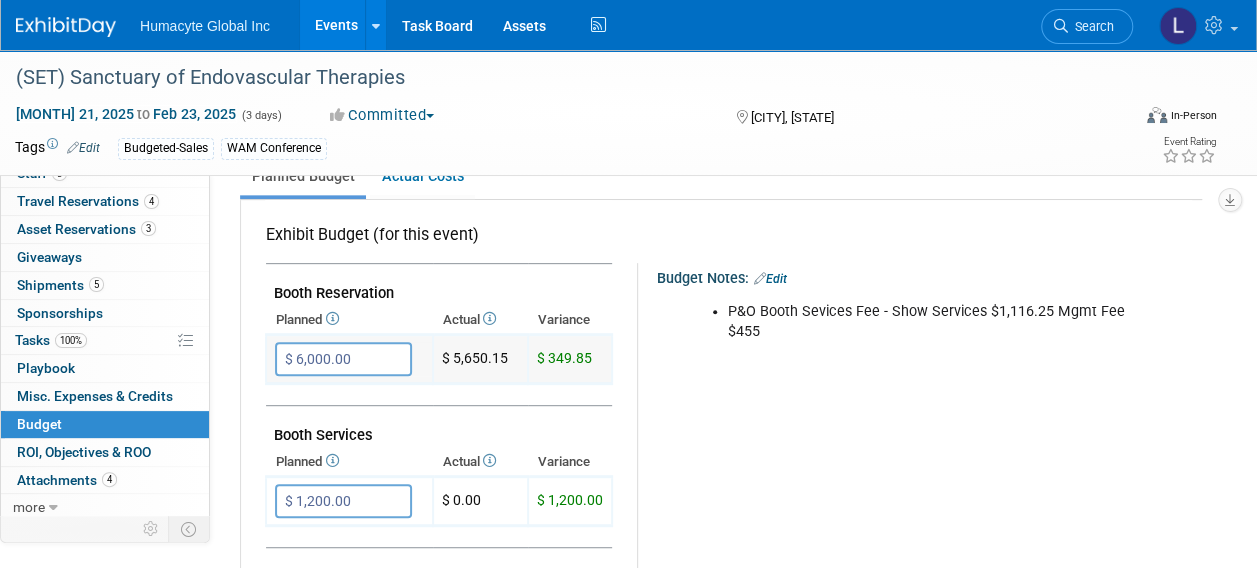 click on "$ 6,000.00" at bounding box center [343, 359] 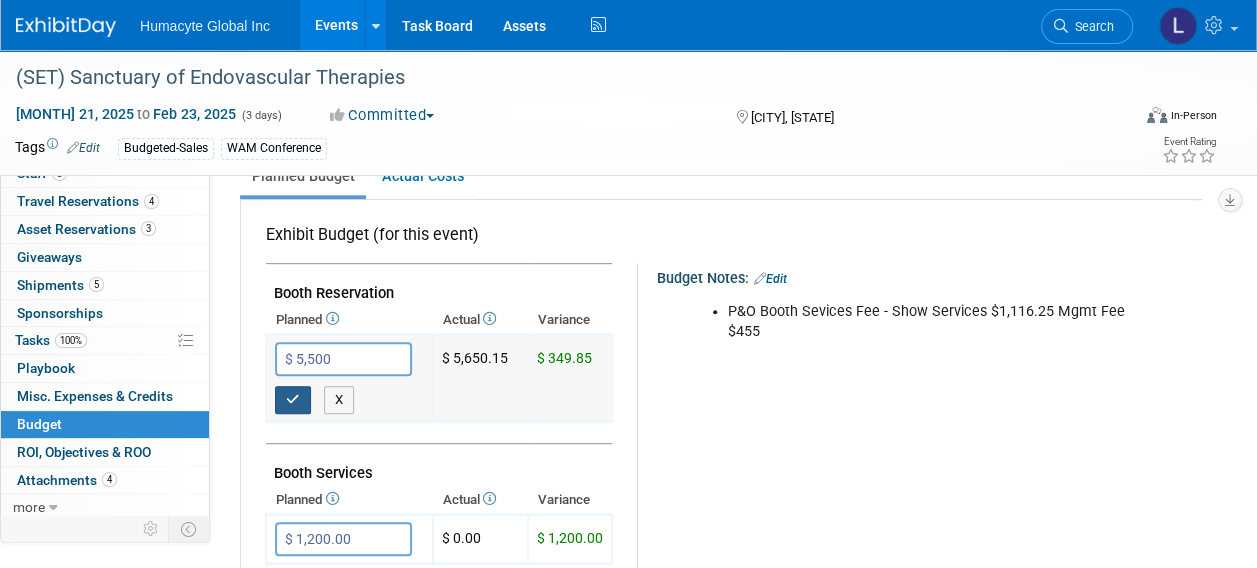 type on "$ 5,500.00" 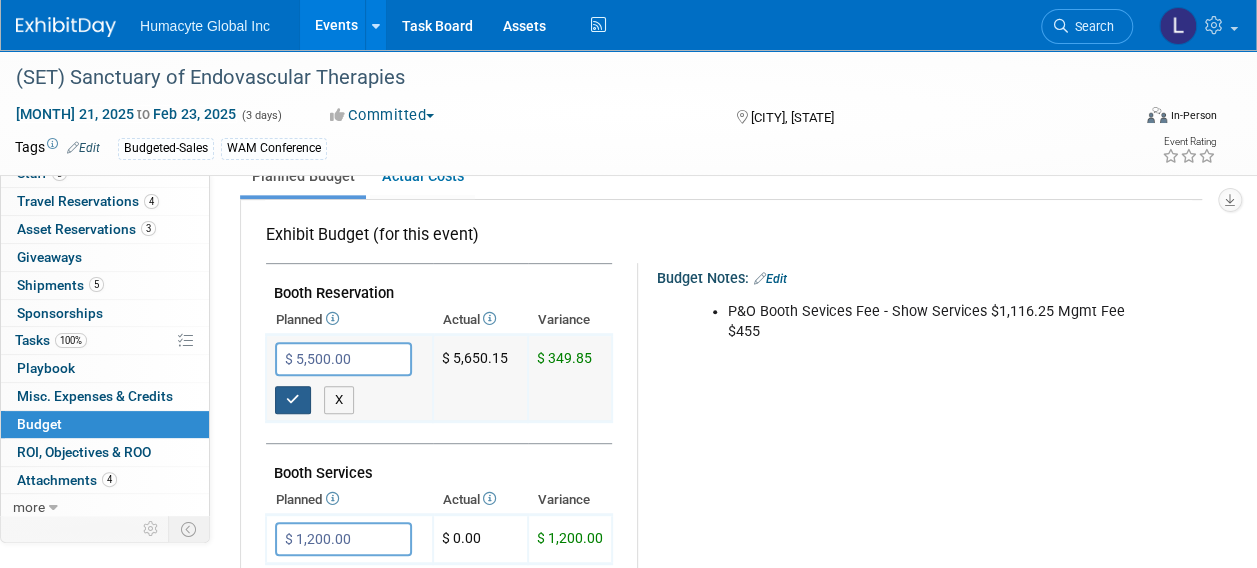 click at bounding box center (293, 399) 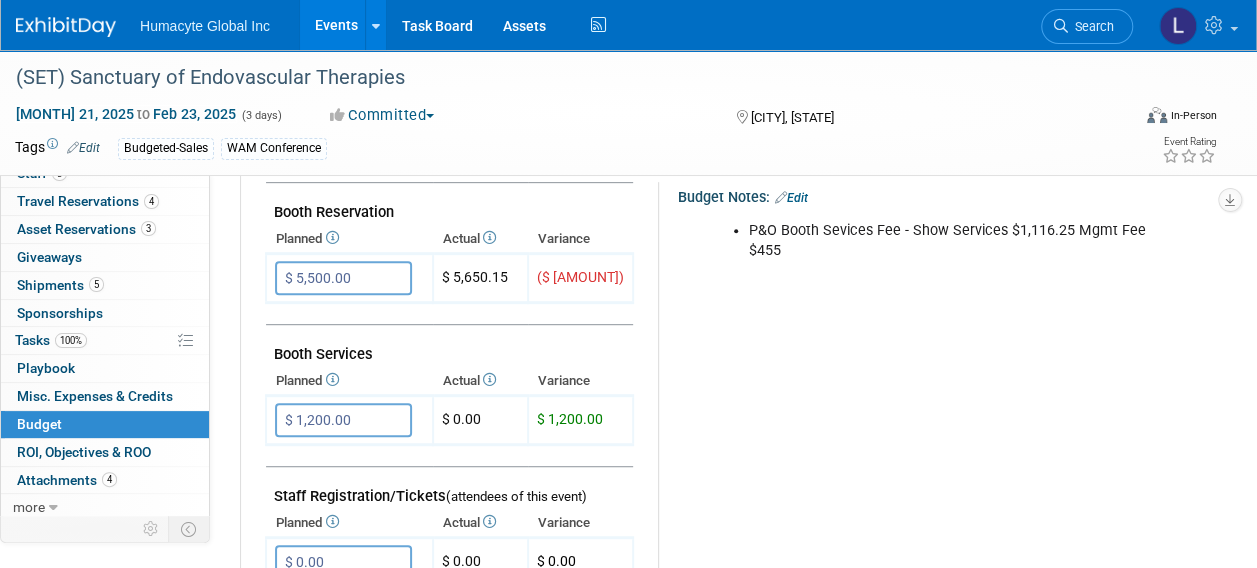 scroll, scrollTop: 400, scrollLeft: 0, axis: vertical 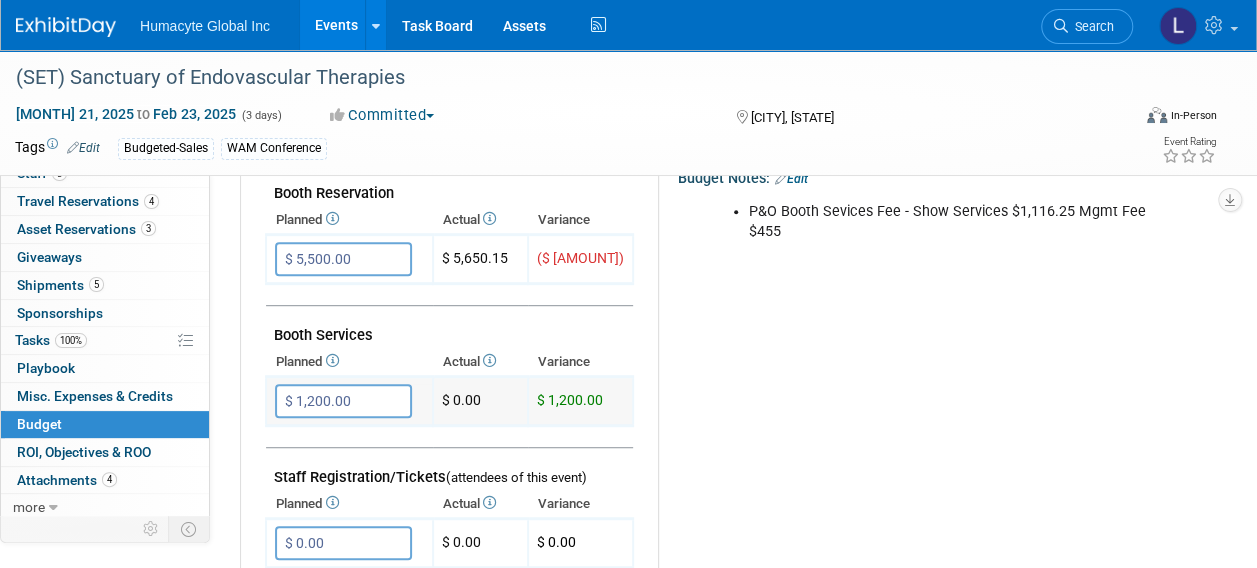 click on "$ 1,200.00" at bounding box center [343, 401] 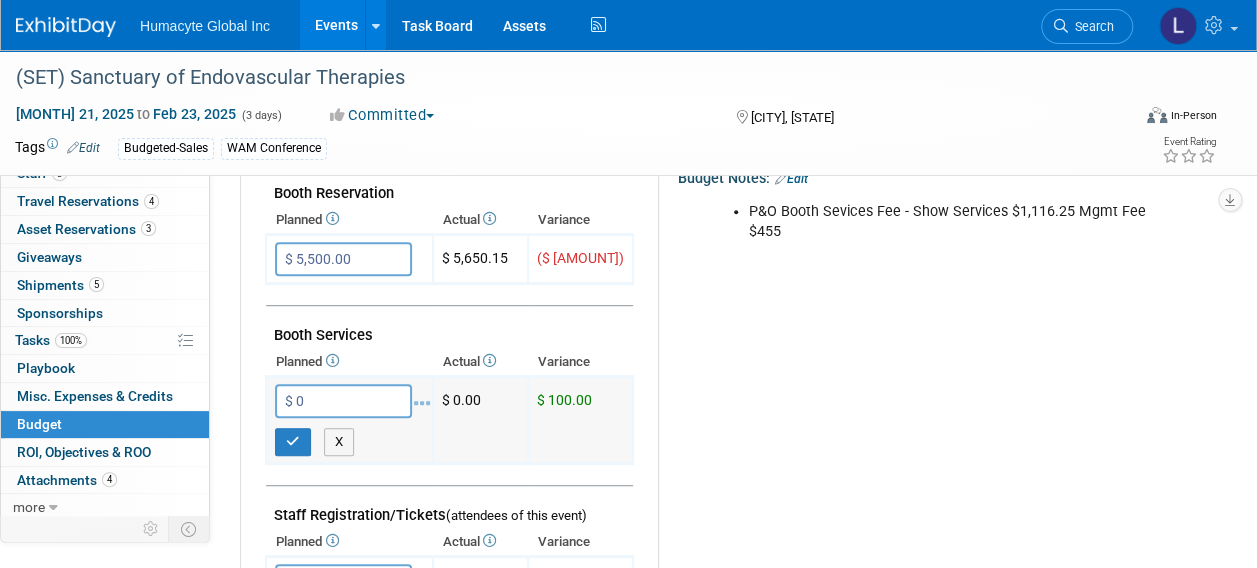 type on "$ 0.00" 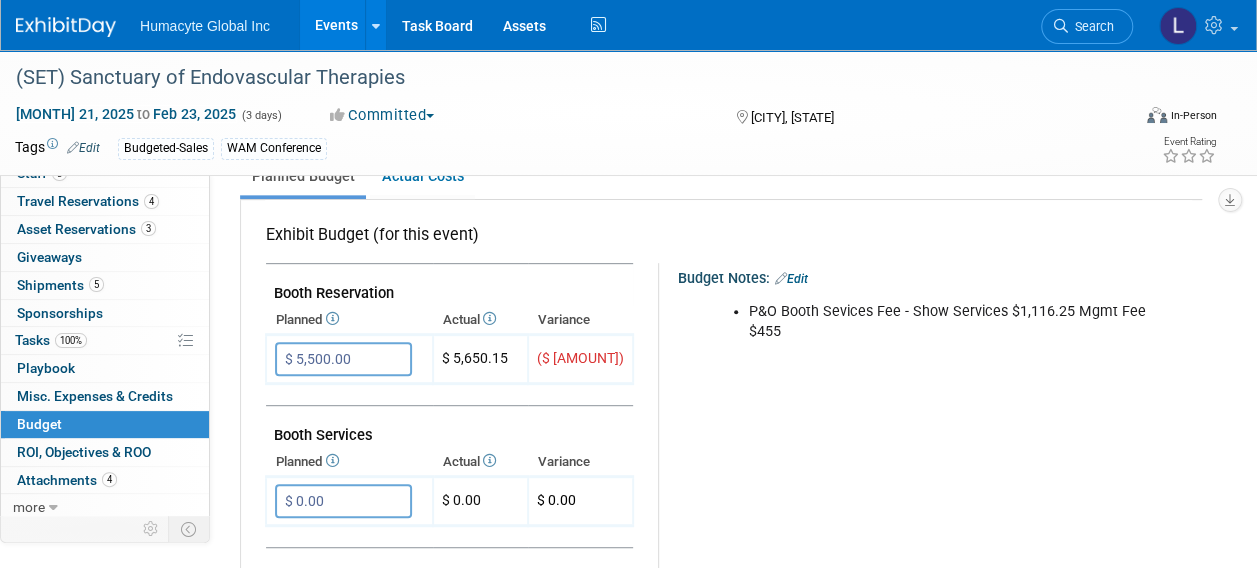 scroll, scrollTop: 400, scrollLeft: 0, axis: vertical 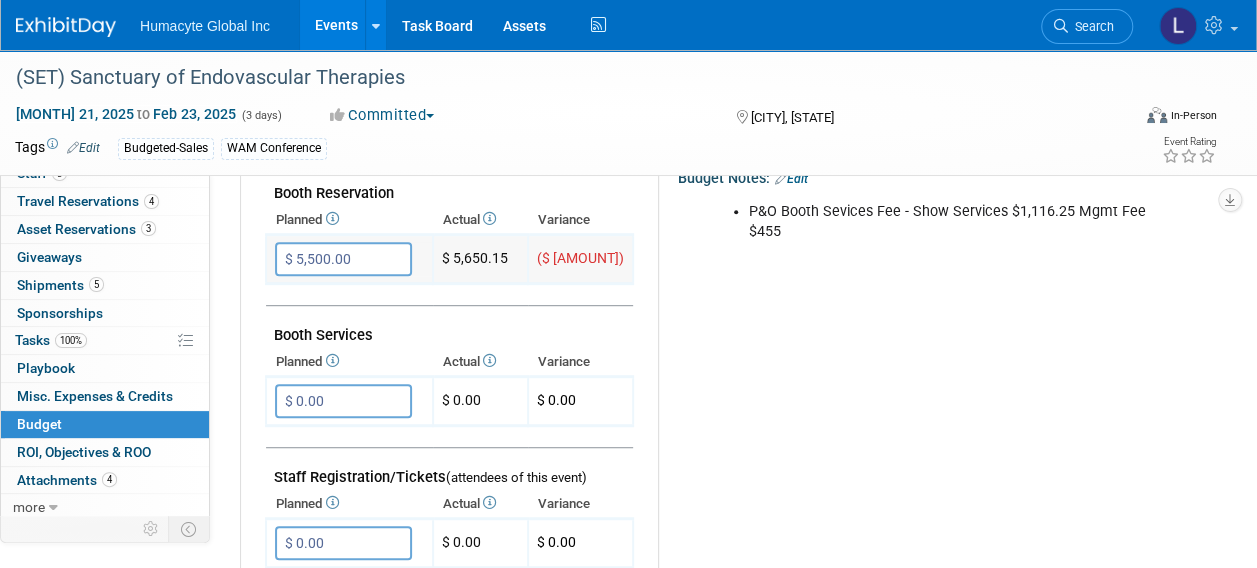 drag, startPoint x: 289, startPoint y: 252, endPoint x: 388, endPoint y: 265, distance: 99.849884 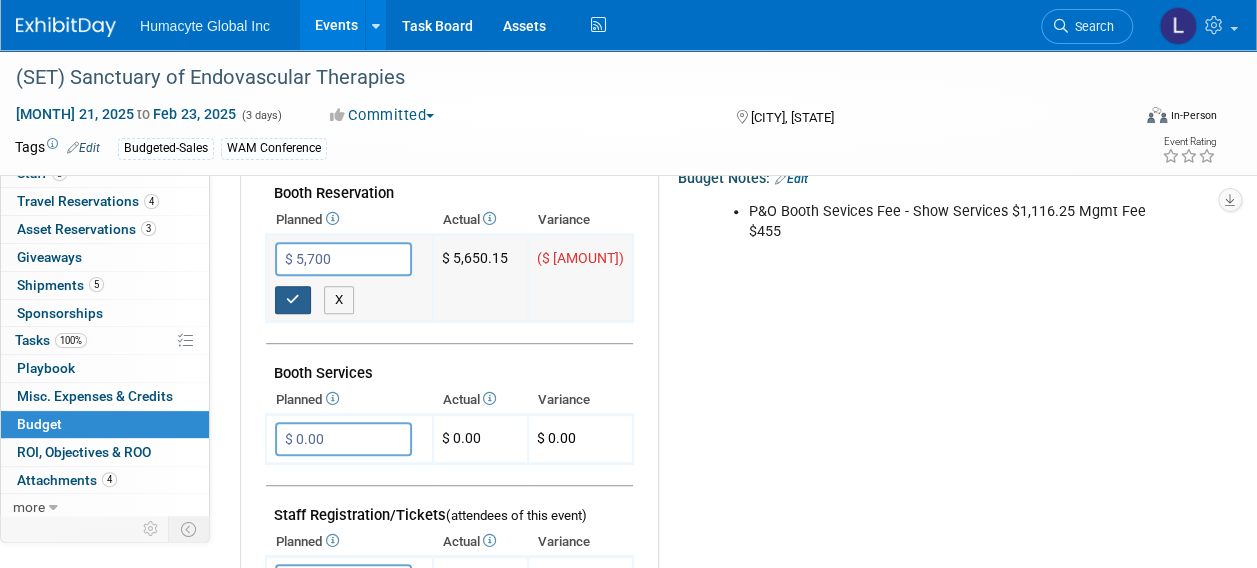 type on "$ 5,700.00" 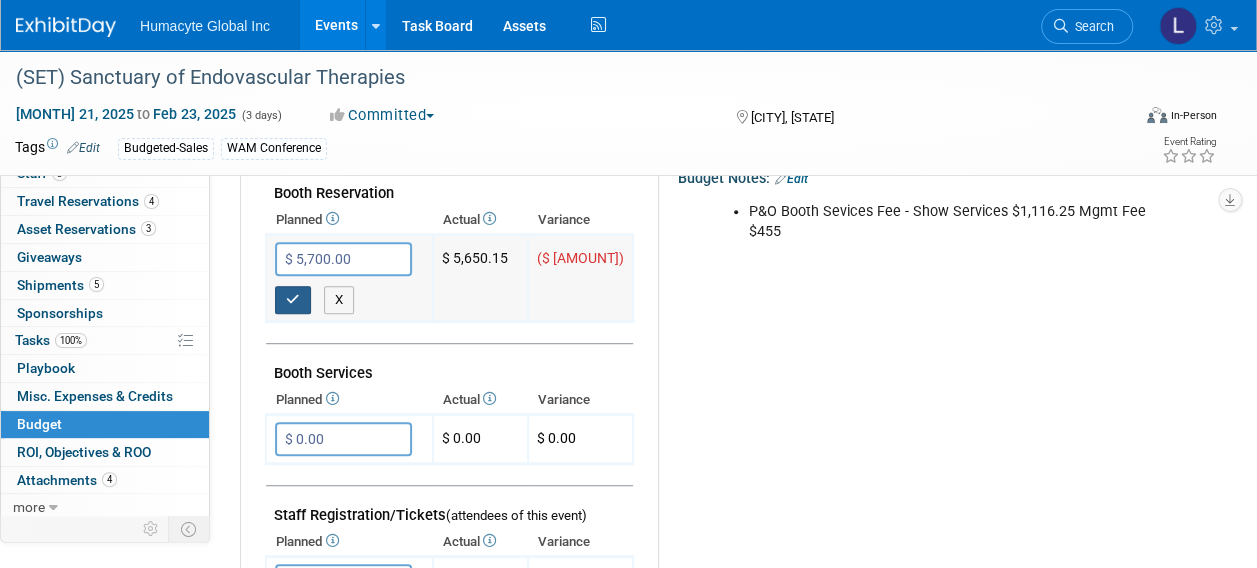click at bounding box center (293, 300) 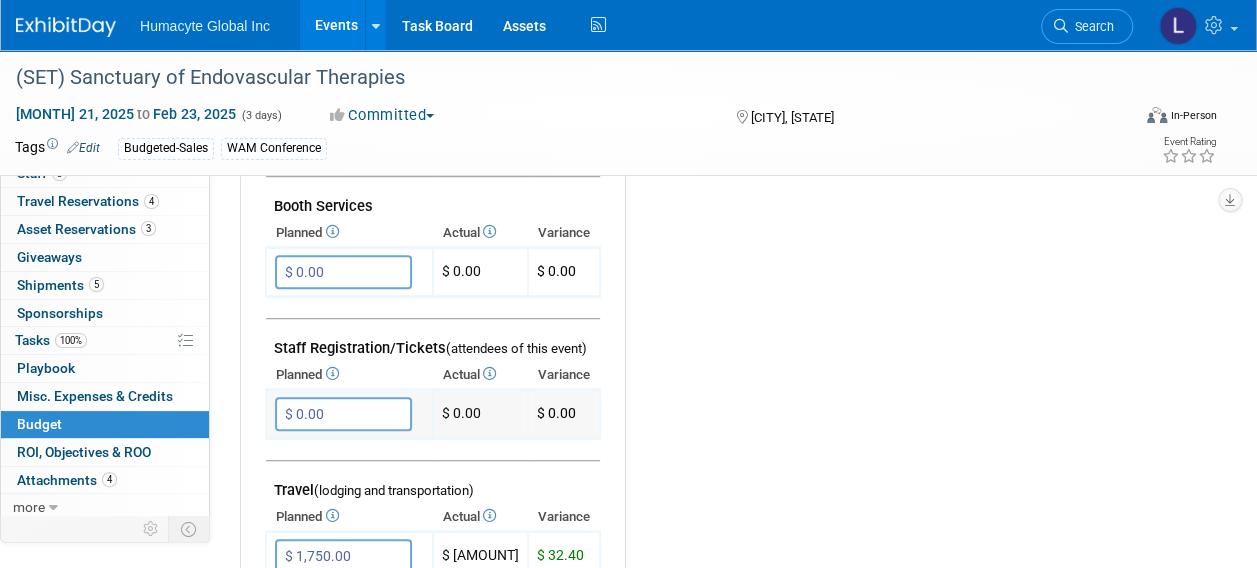 scroll, scrollTop: 500, scrollLeft: 0, axis: vertical 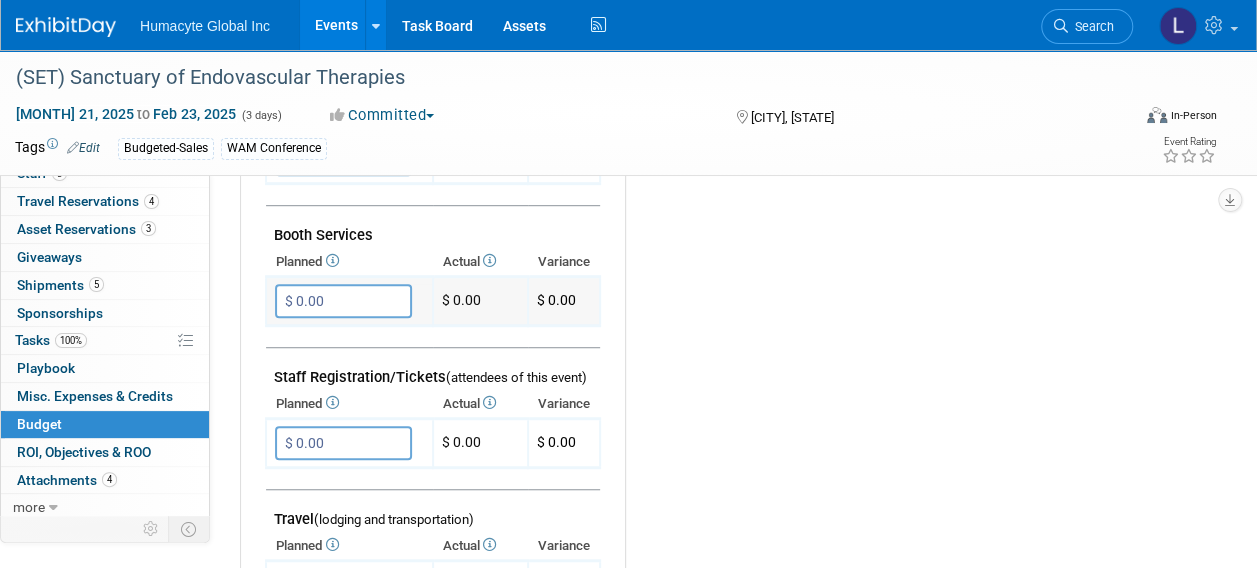 click on "$ 0.00" at bounding box center [343, 301] 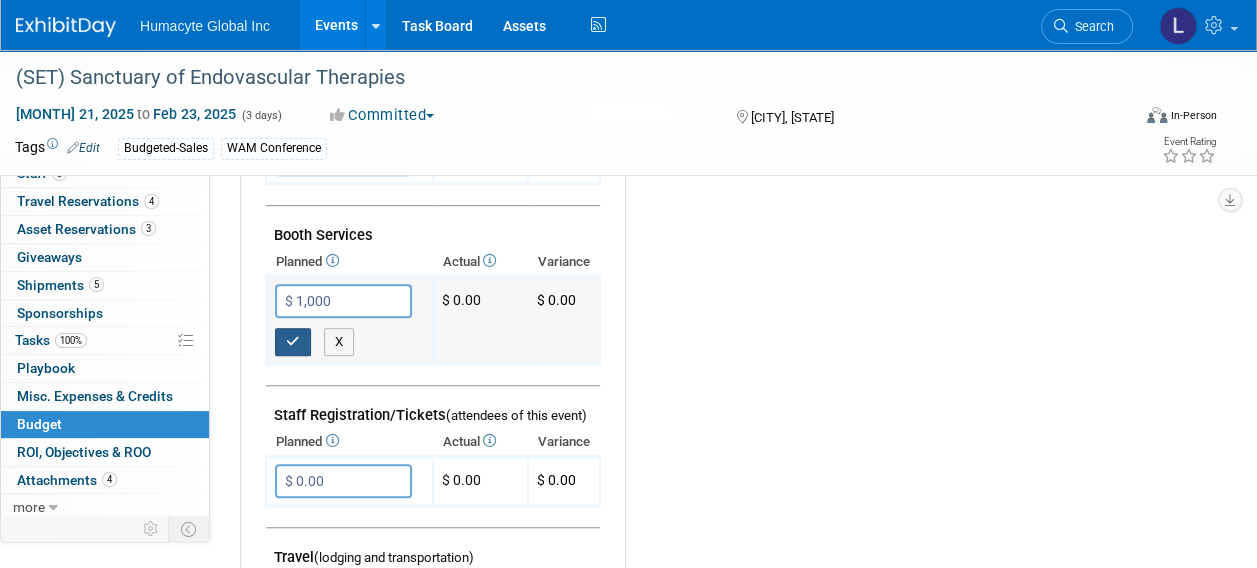 type on "$ 1,000.00" 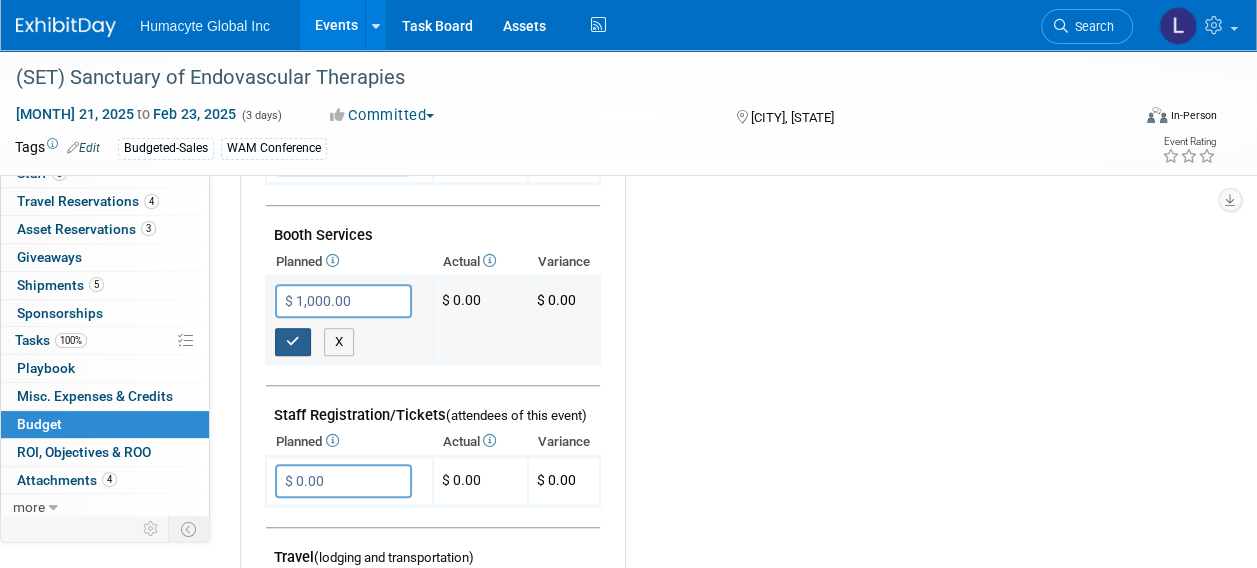 click at bounding box center [293, 342] 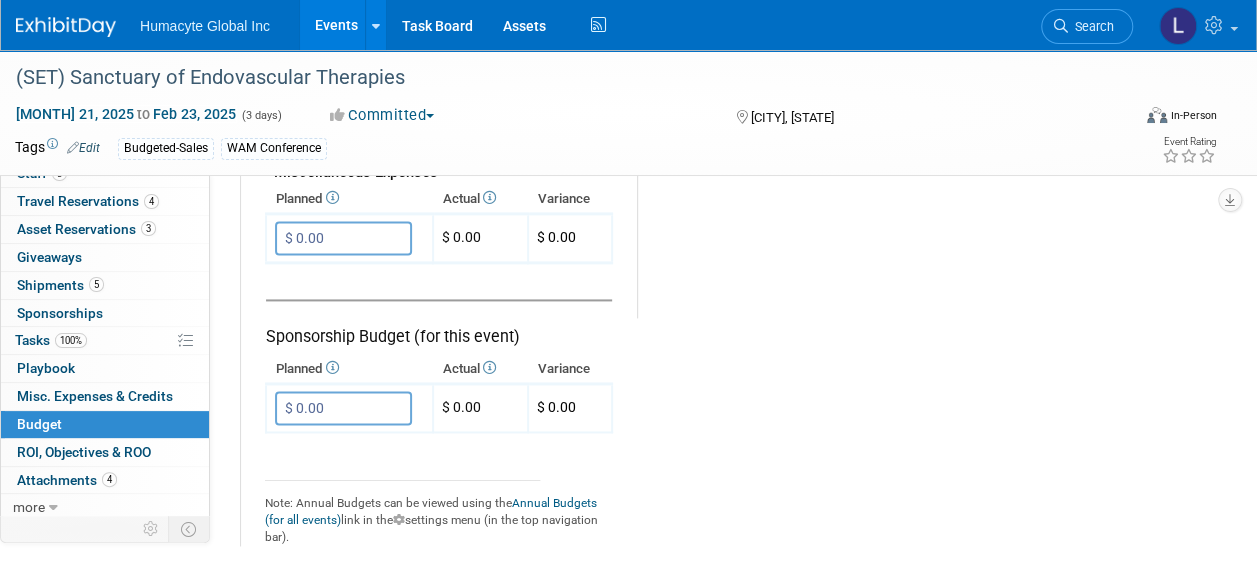 scroll, scrollTop: 1470, scrollLeft: 0, axis: vertical 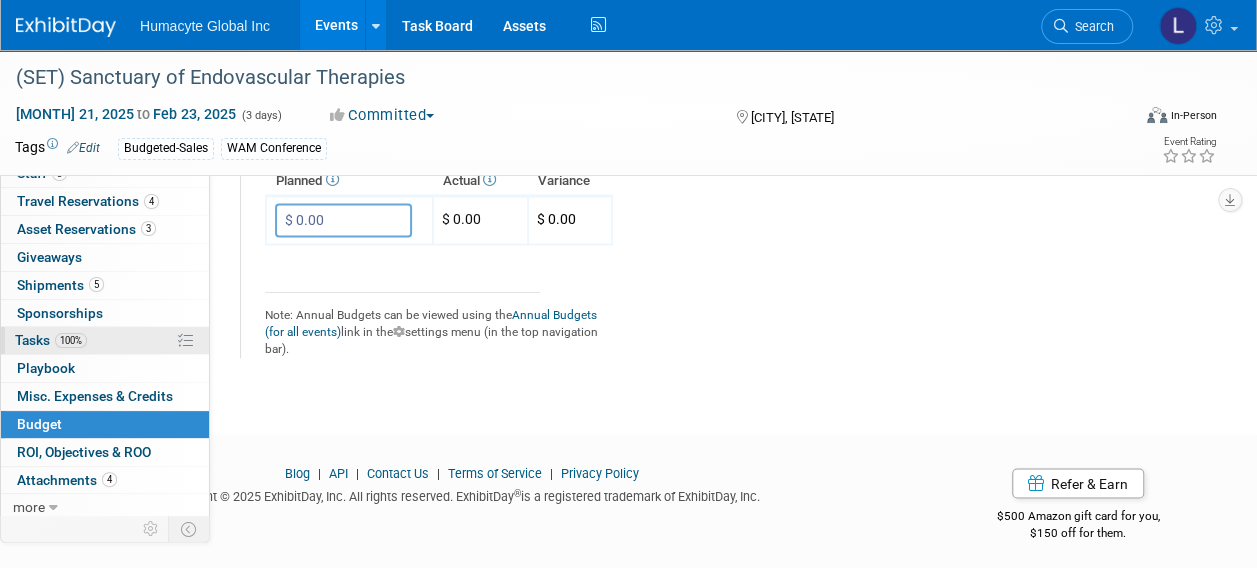 click on "Tasks 100%" at bounding box center (51, 340) 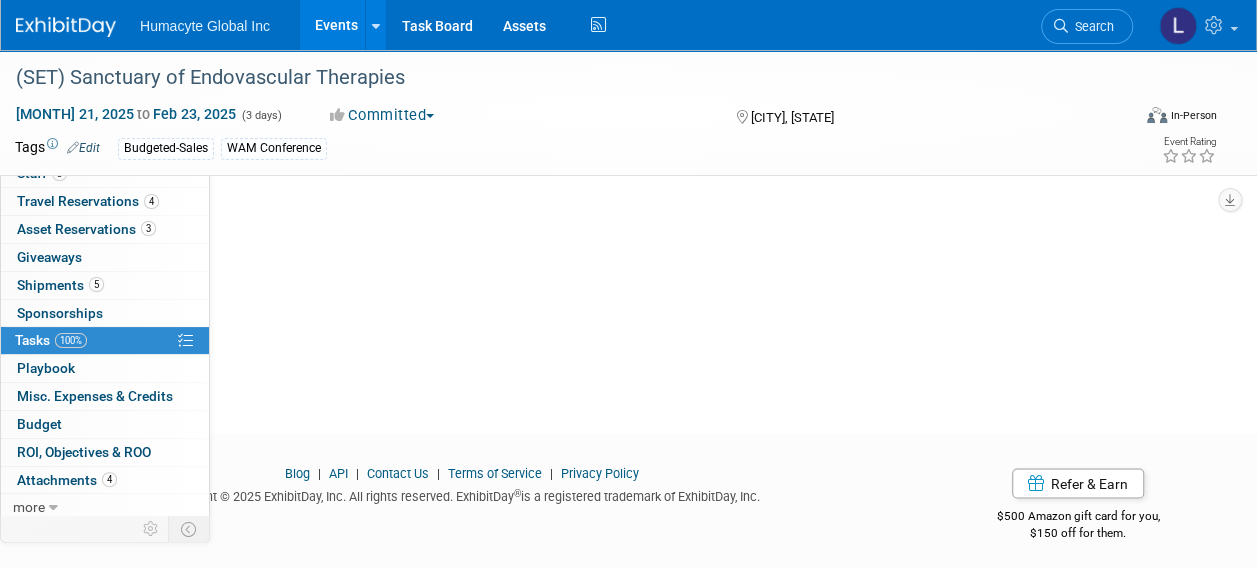 scroll, scrollTop: 0, scrollLeft: 0, axis: both 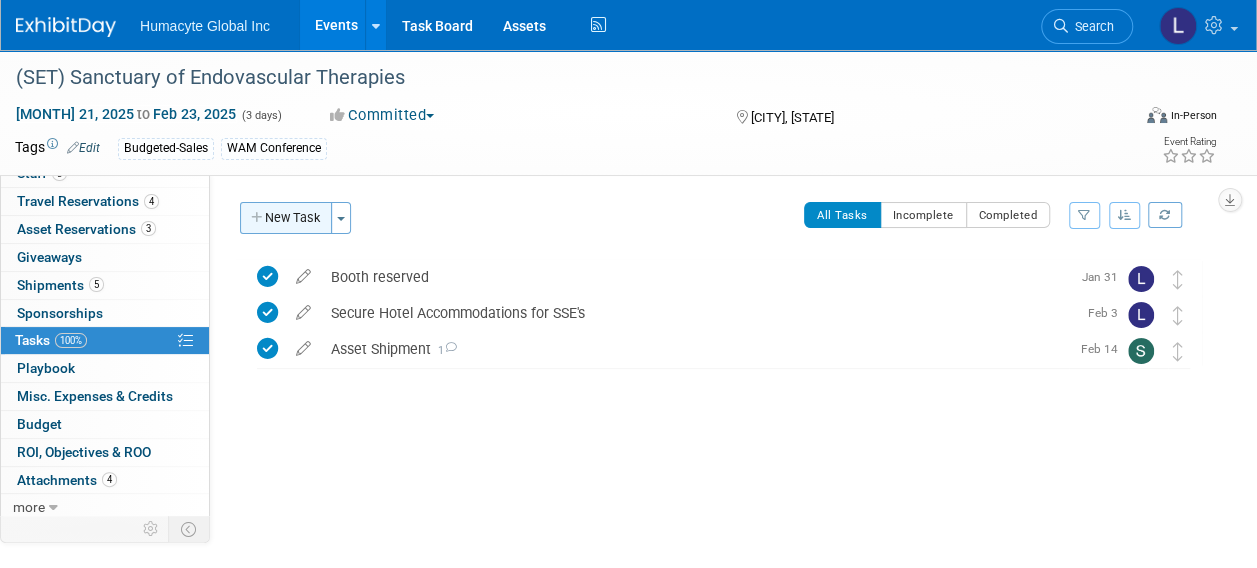 click on "New Task" at bounding box center (286, 218) 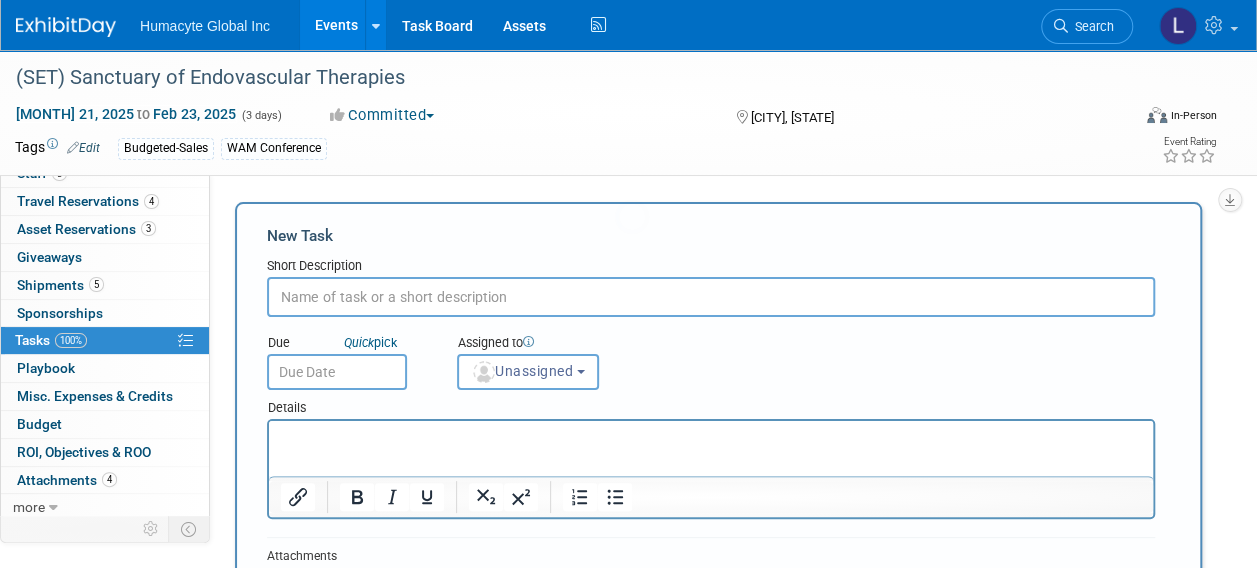 scroll, scrollTop: 0, scrollLeft: 0, axis: both 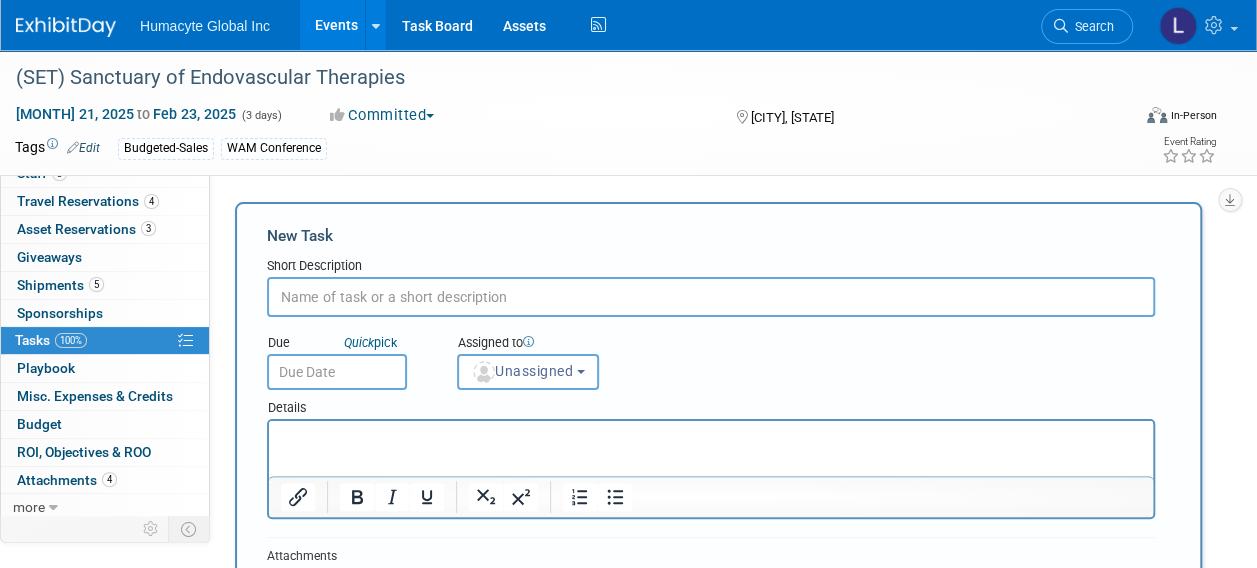 click on "Short Description" at bounding box center [711, 267] 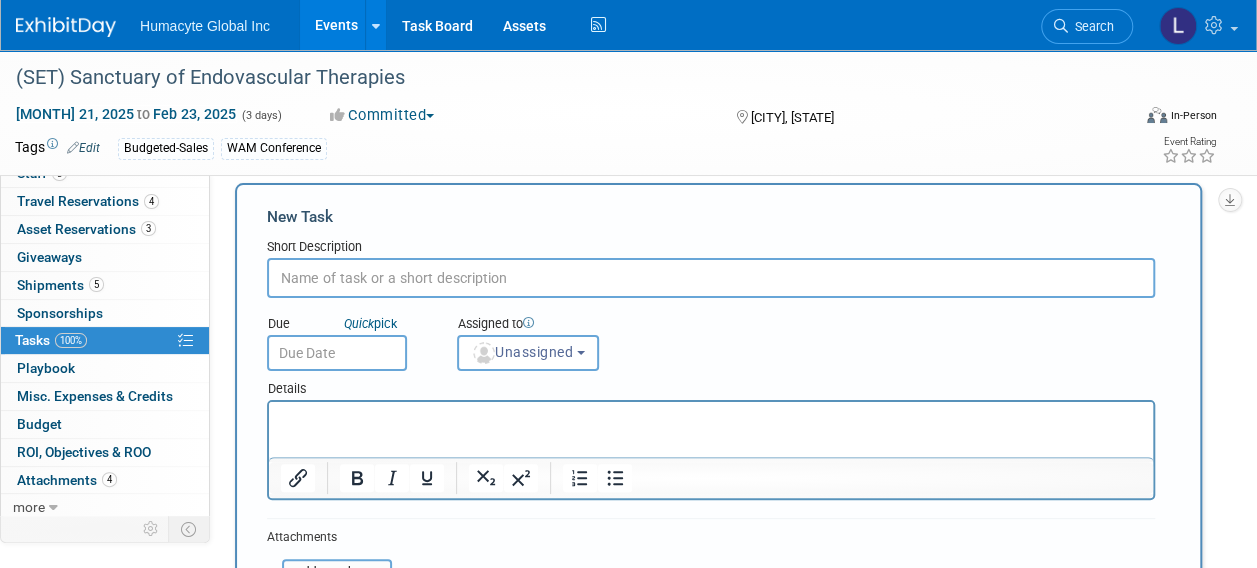 scroll, scrollTop: 0, scrollLeft: 0, axis: both 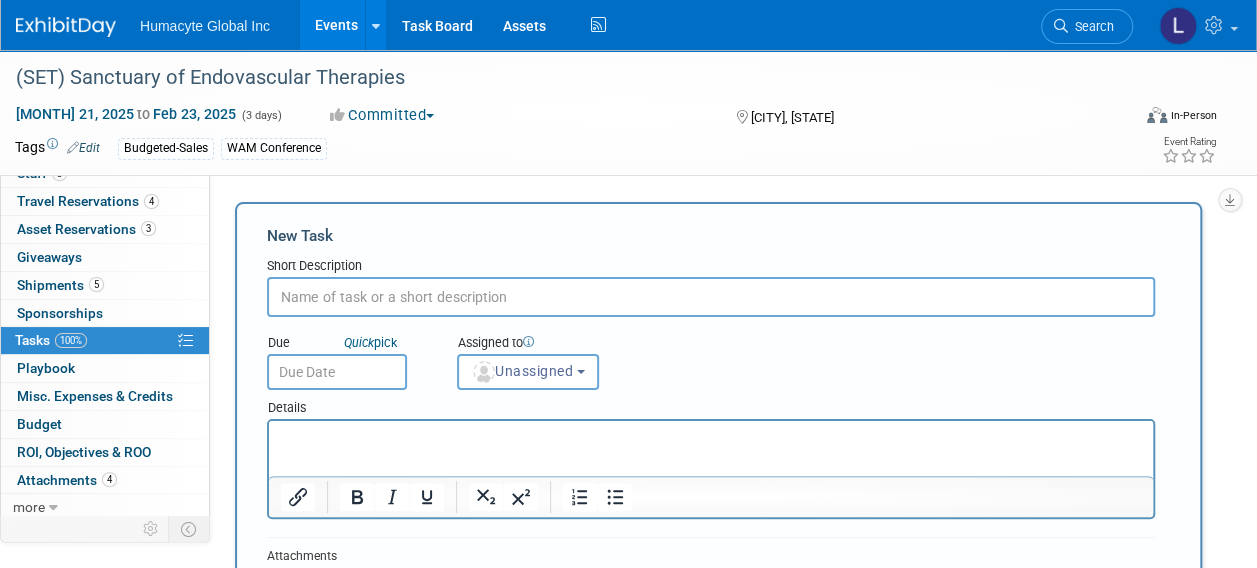 click at bounding box center (711, 297) 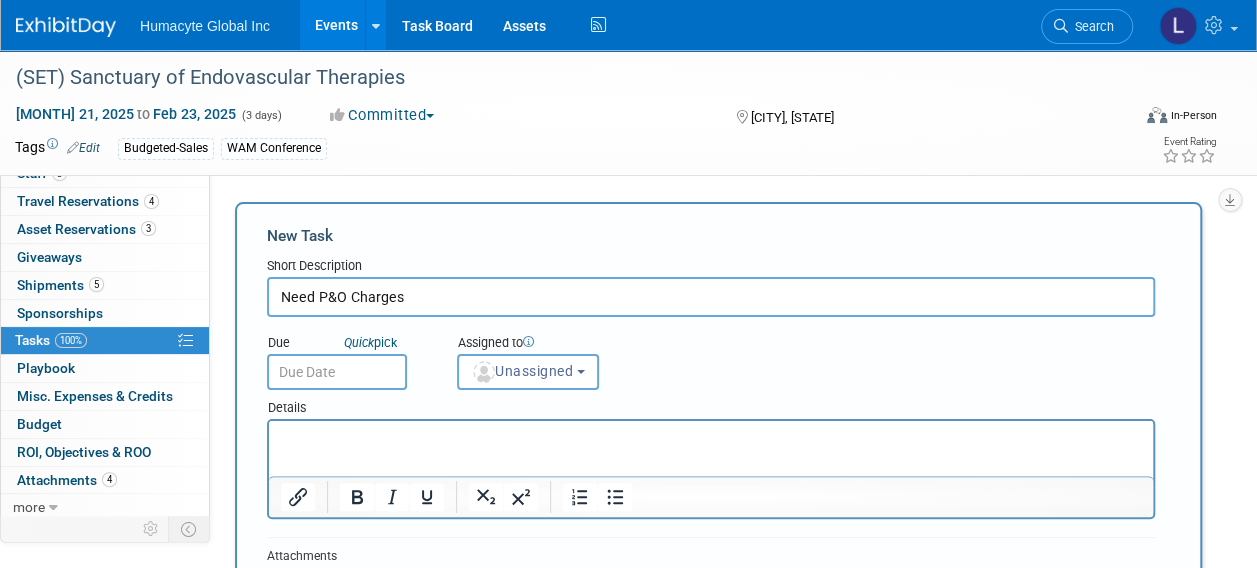 type on "Need P&O Charges" 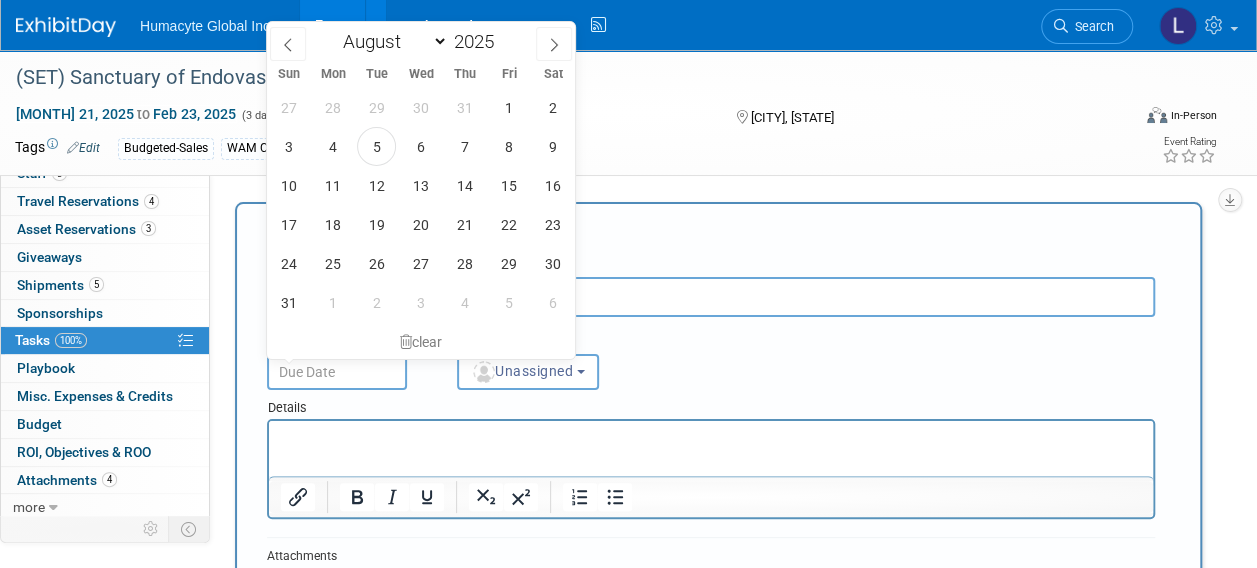 click at bounding box center [337, 372] 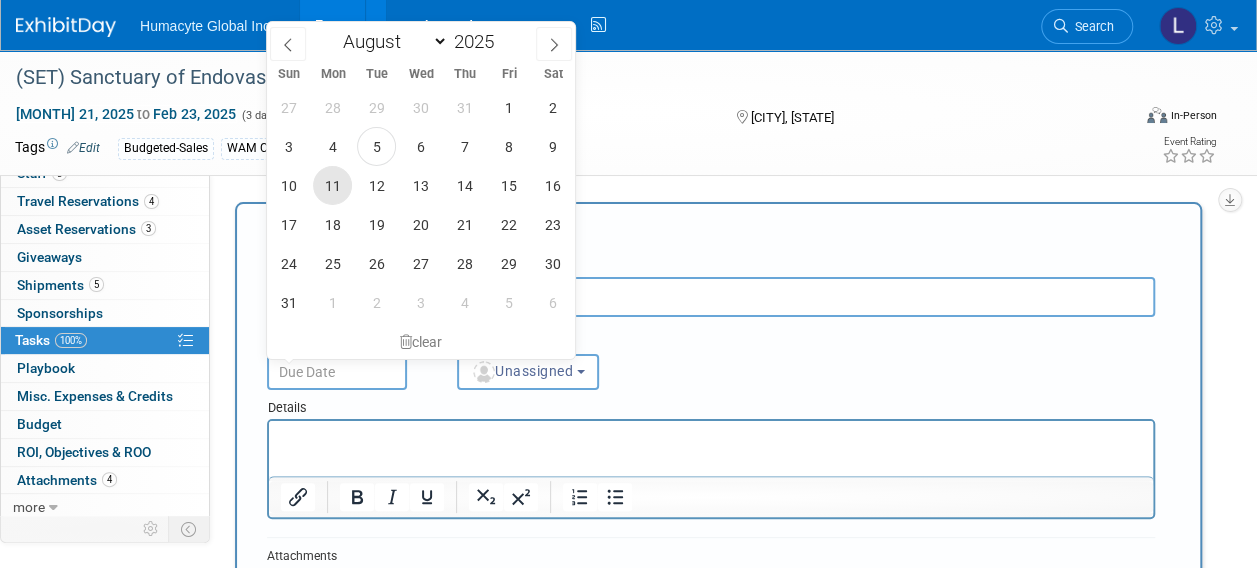 click on "11" at bounding box center (332, 185) 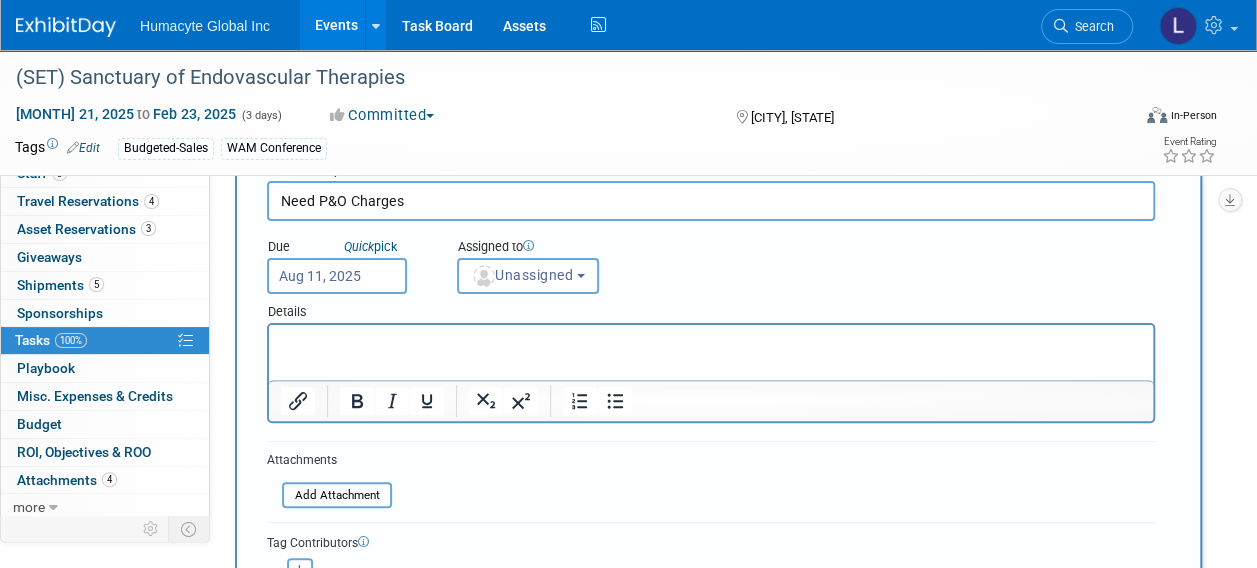 scroll, scrollTop: 100, scrollLeft: 0, axis: vertical 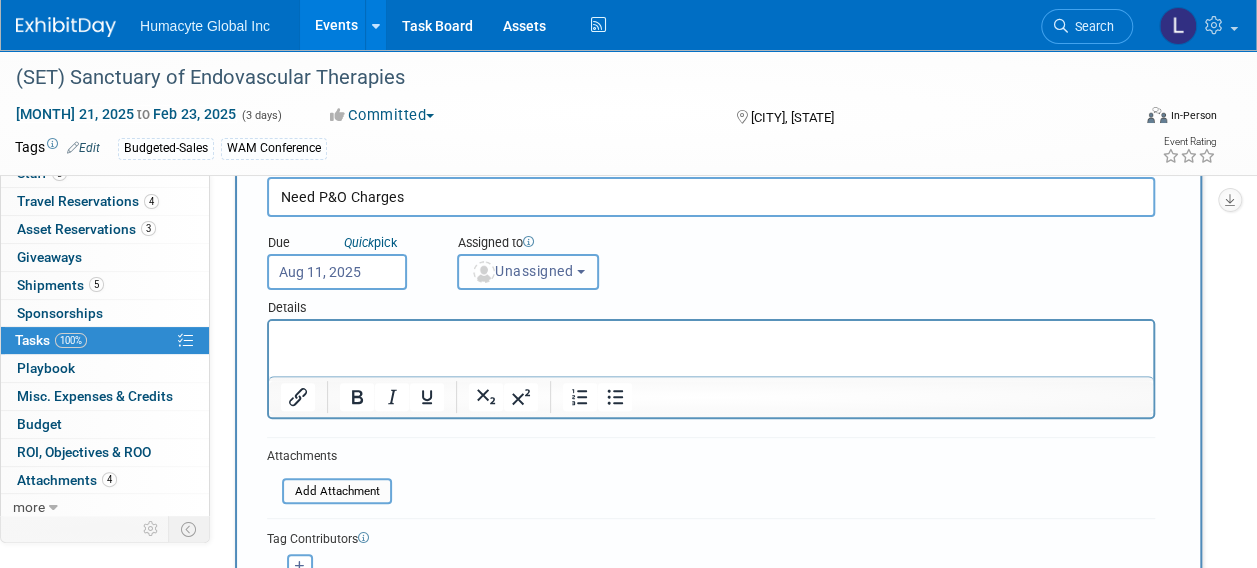 click on "Unassigned" at bounding box center [528, 272] 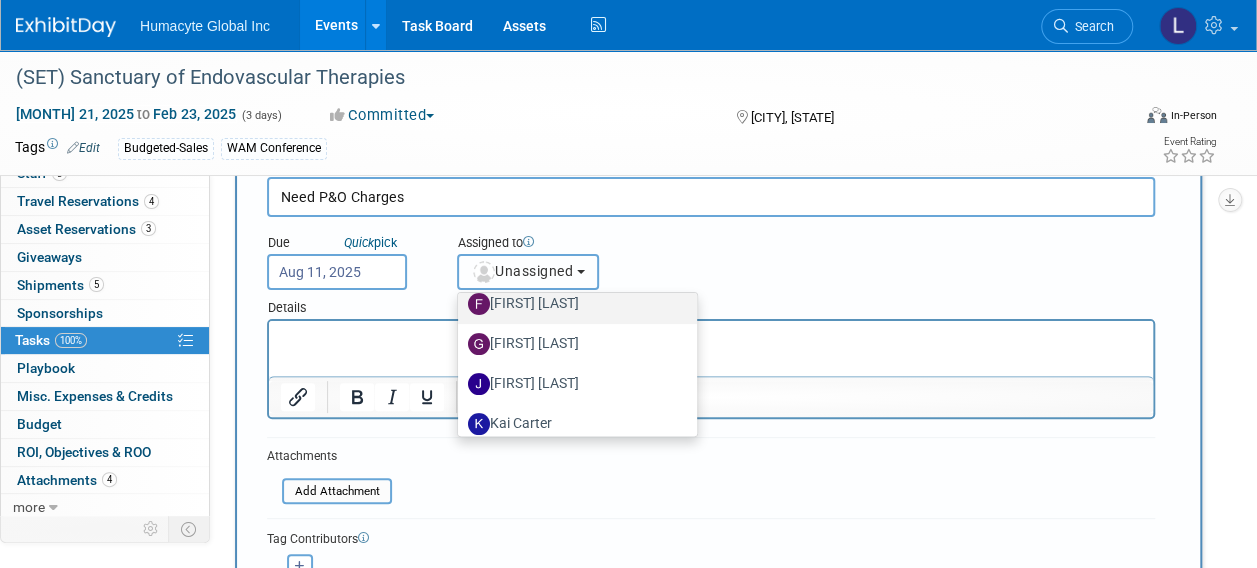 scroll, scrollTop: 200, scrollLeft: 0, axis: vertical 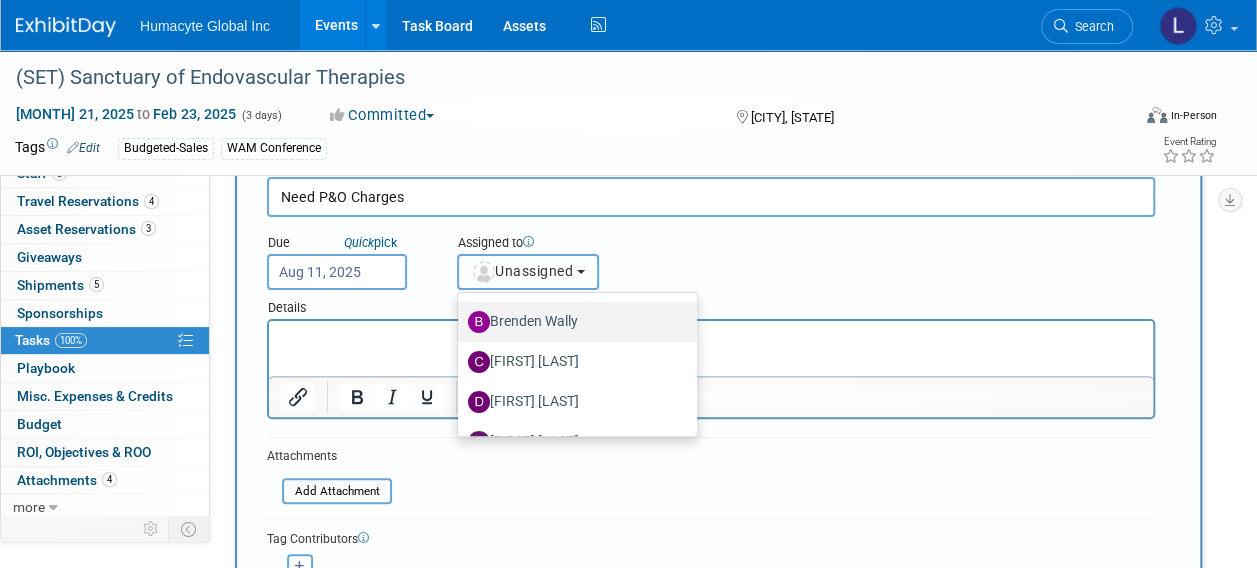 type 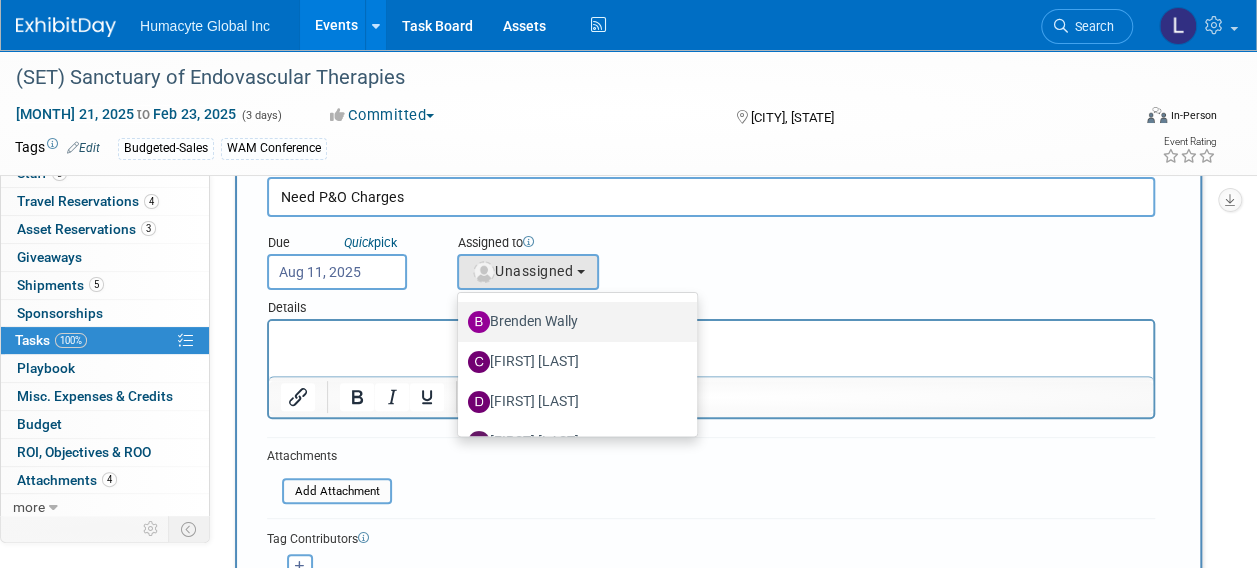 scroll, scrollTop: 0, scrollLeft: 0, axis: both 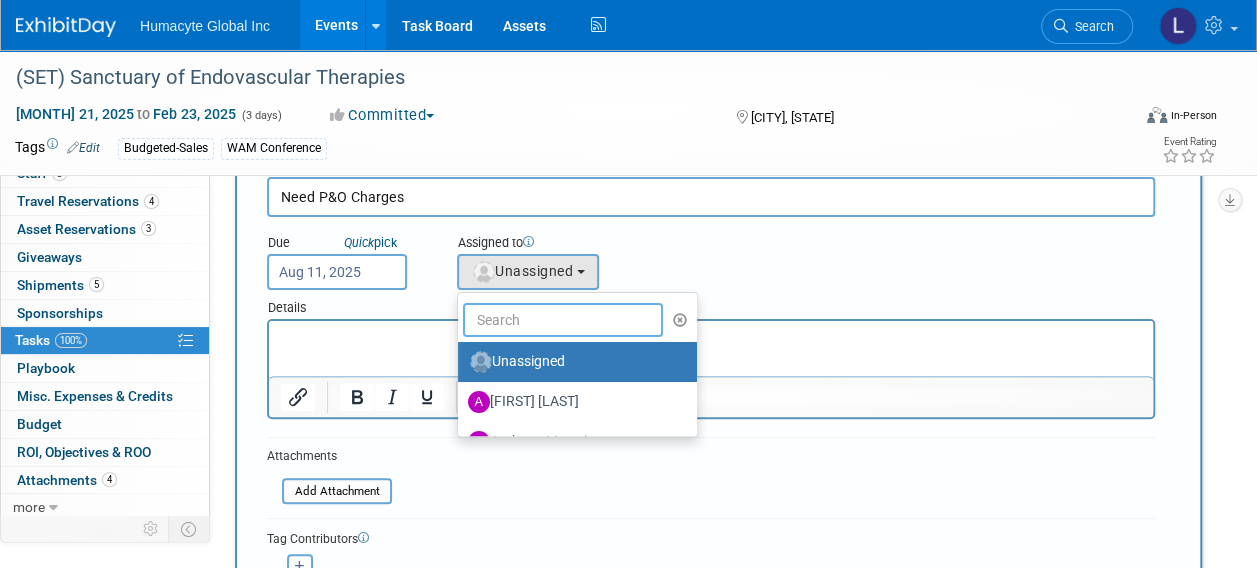 click at bounding box center (563, 320) 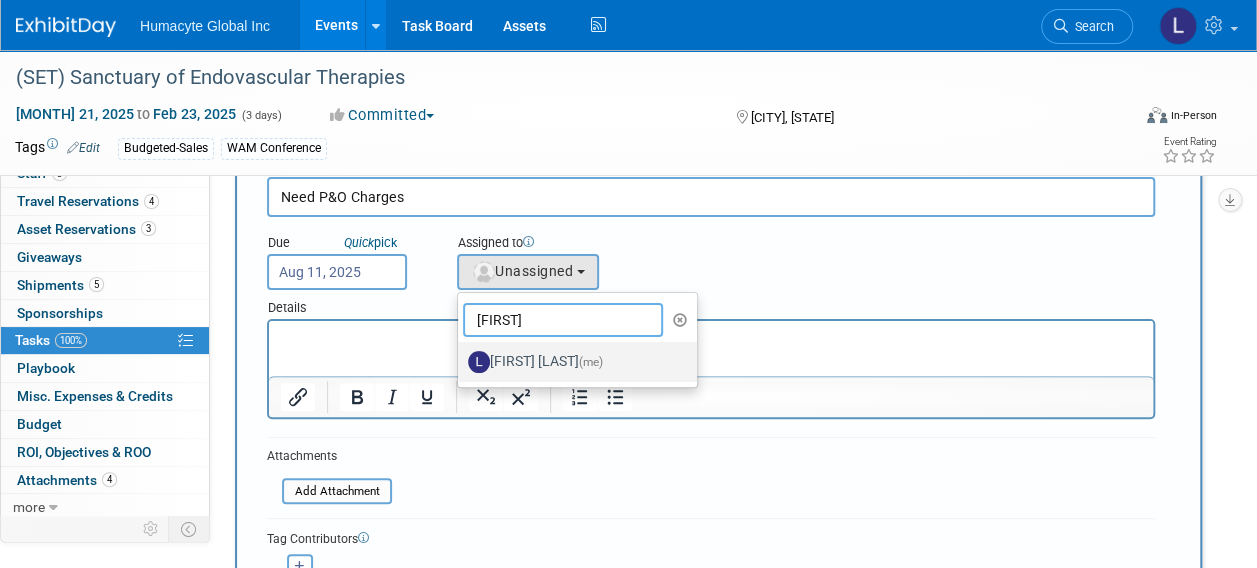 type on "linda" 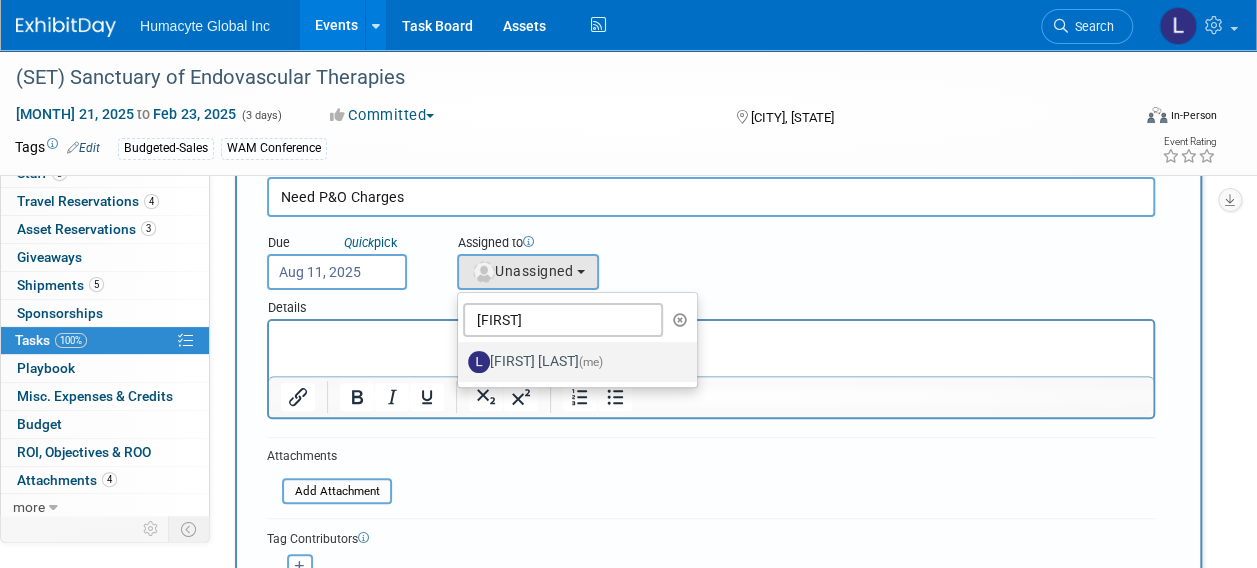 click on "Linda Hamilton
(me)" at bounding box center (572, 362) 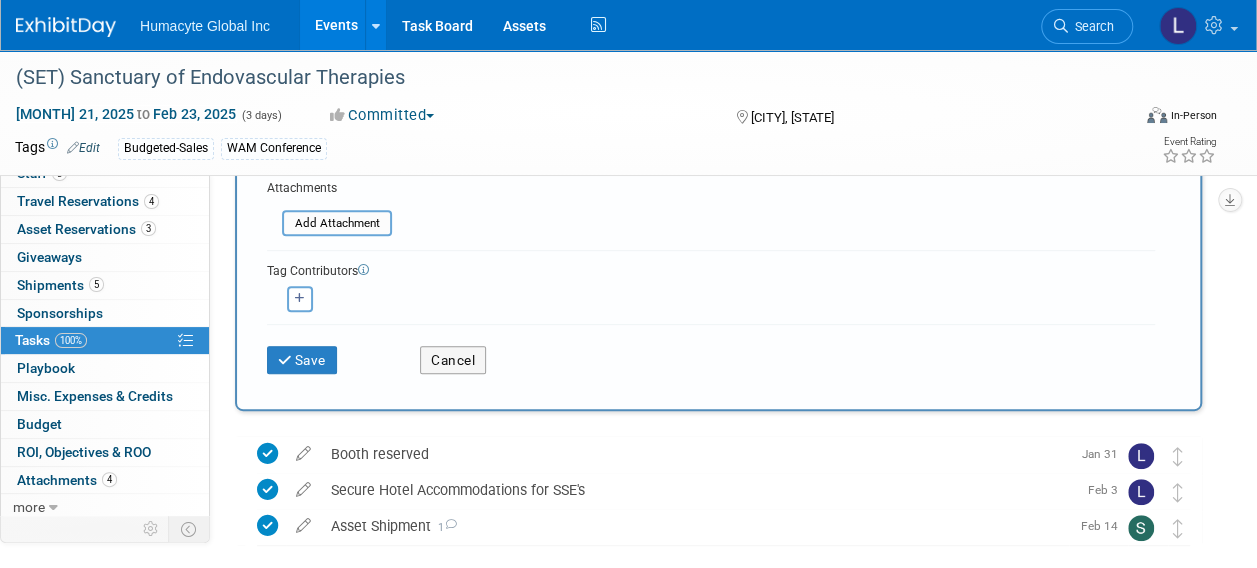 scroll, scrollTop: 400, scrollLeft: 0, axis: vertical 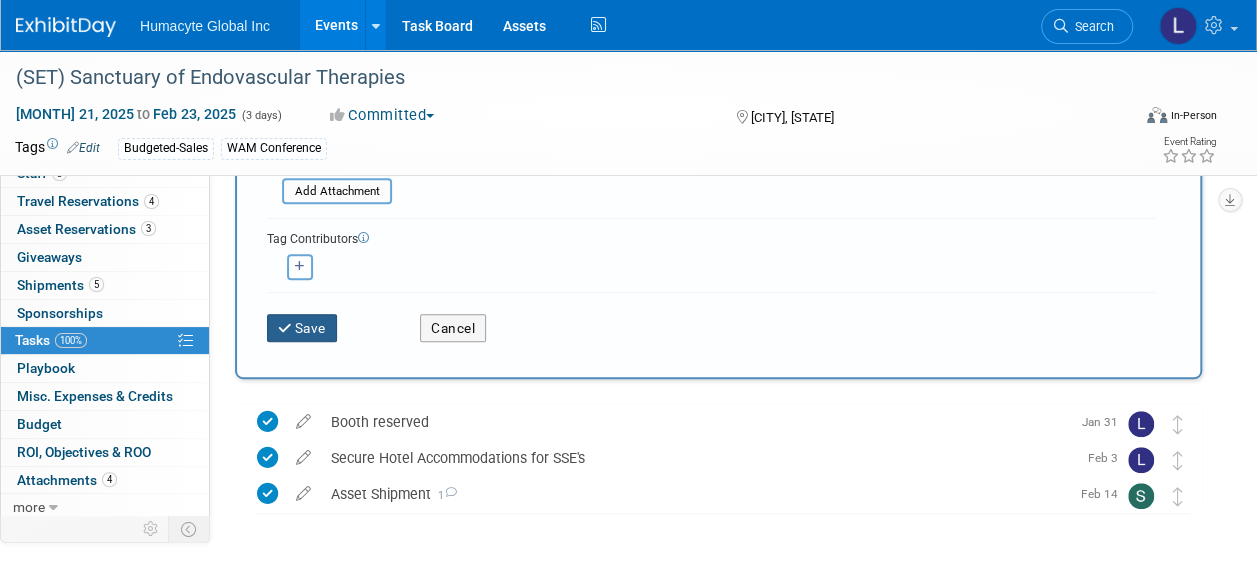 click on "Save" at bounding box center [302, 328] 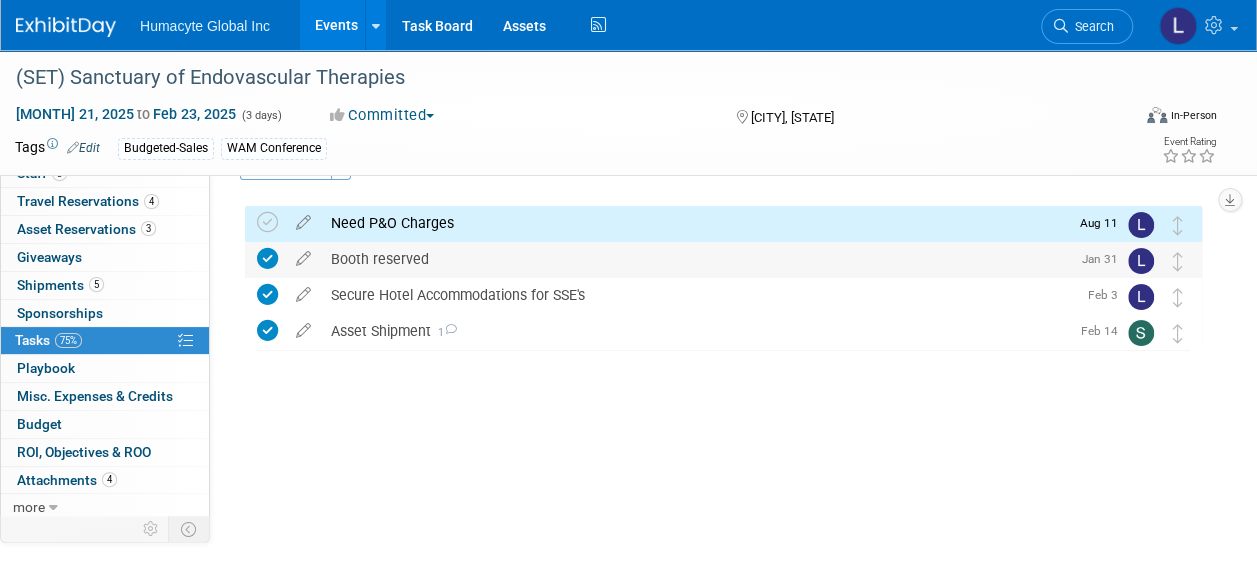 scroll, scrollTop: 0, scrollLeft: 0, axis: both 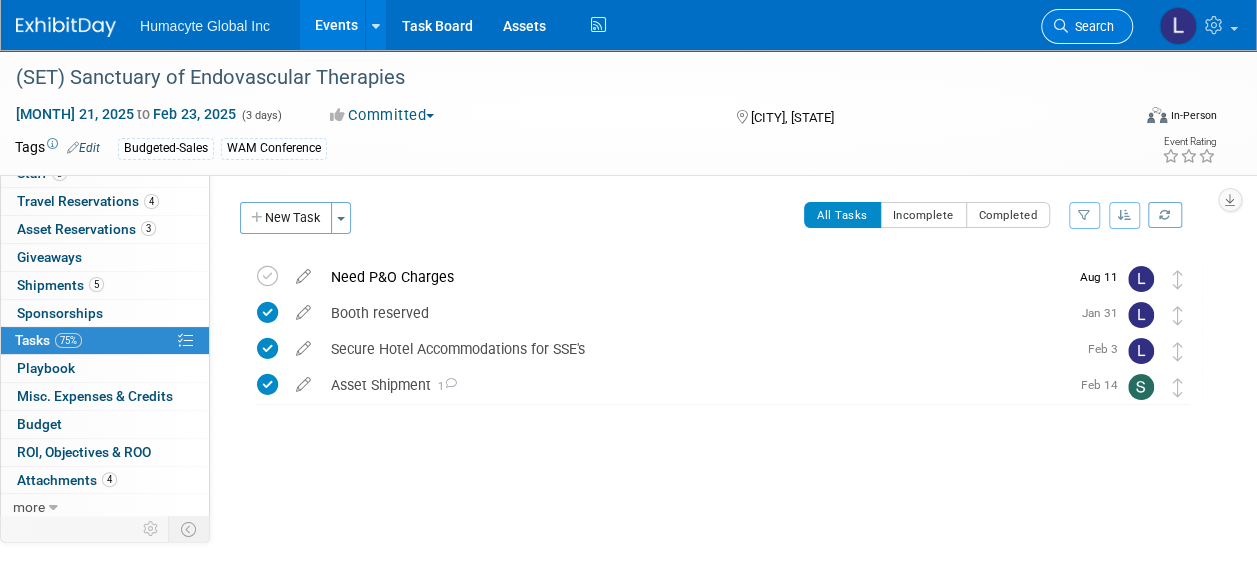 click on "Search" at bounding box center [1087, 26] 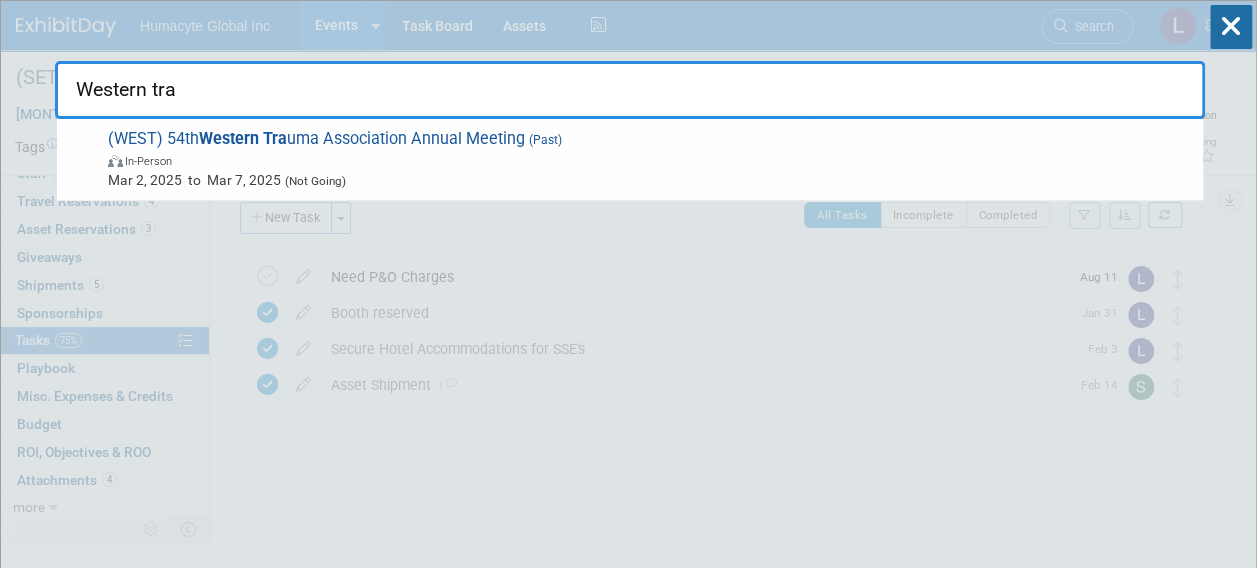 drag, startPoint x: 272, startPoint y: 95, endPoint x: -19, endPoint y: 84, distance: 291.20782 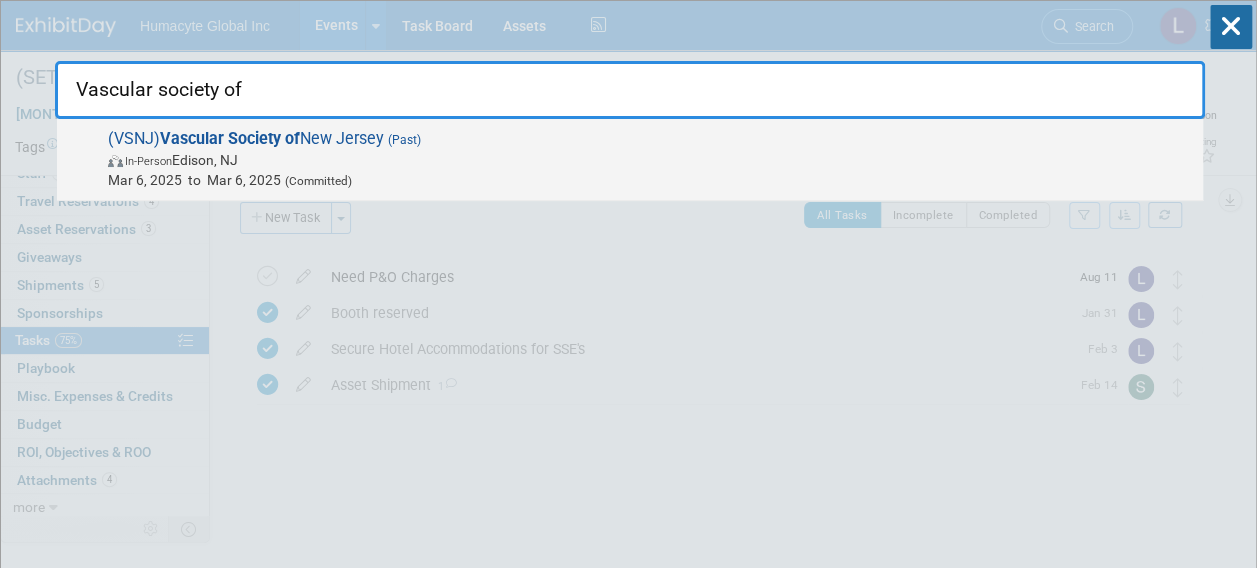 type on "Vascular society of" 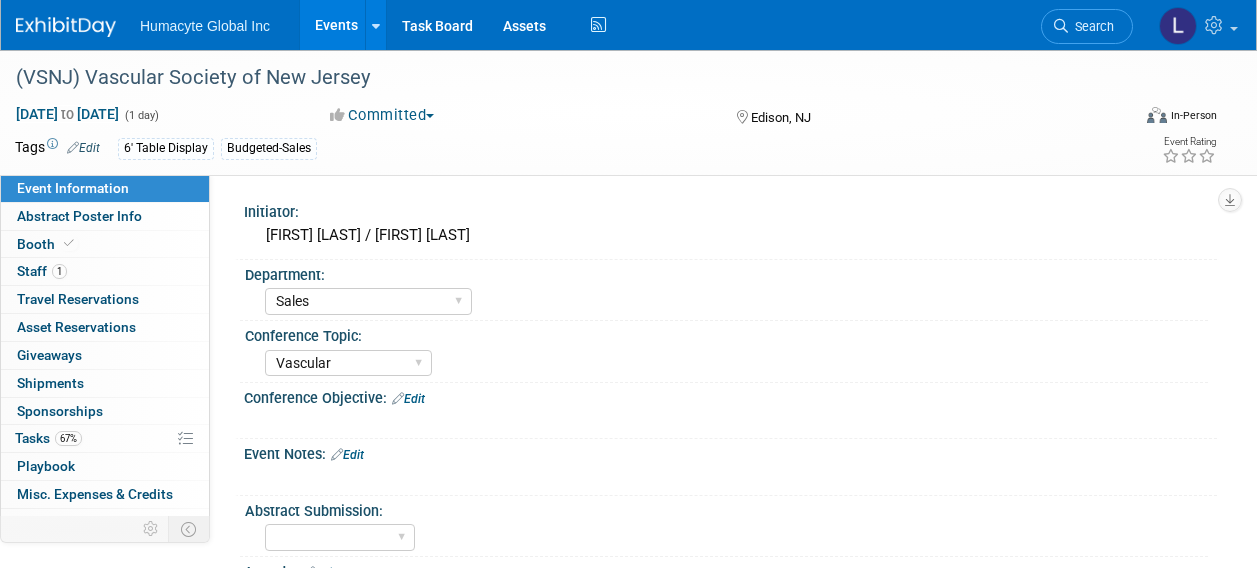 select on "Sales" 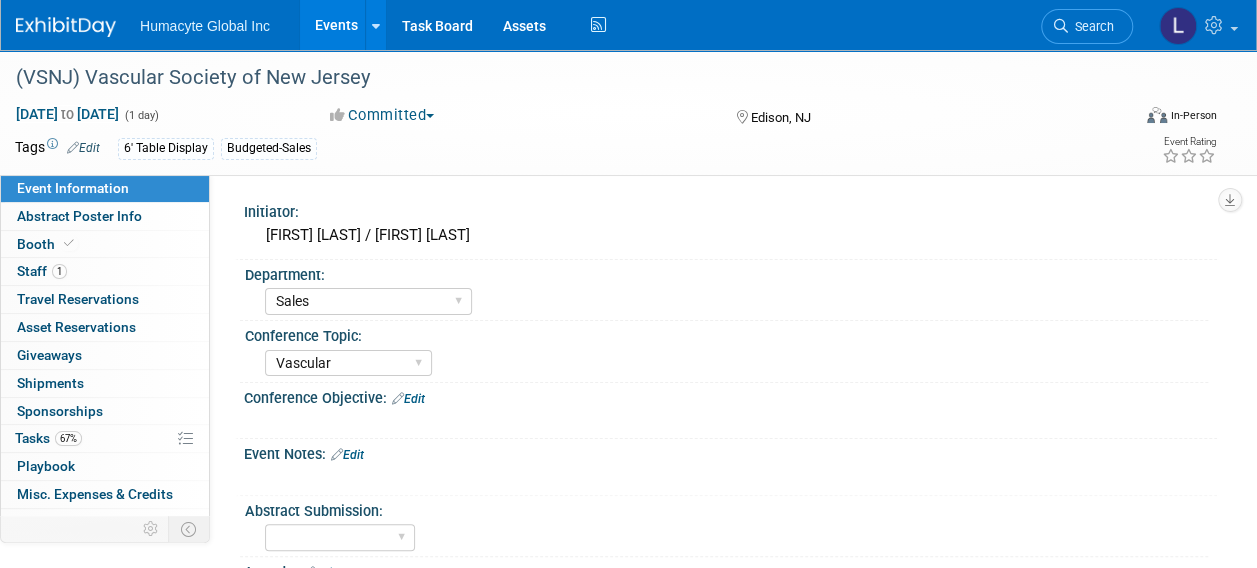 scroll, scrollTop: 0, scrollLeft: 0, axis: both 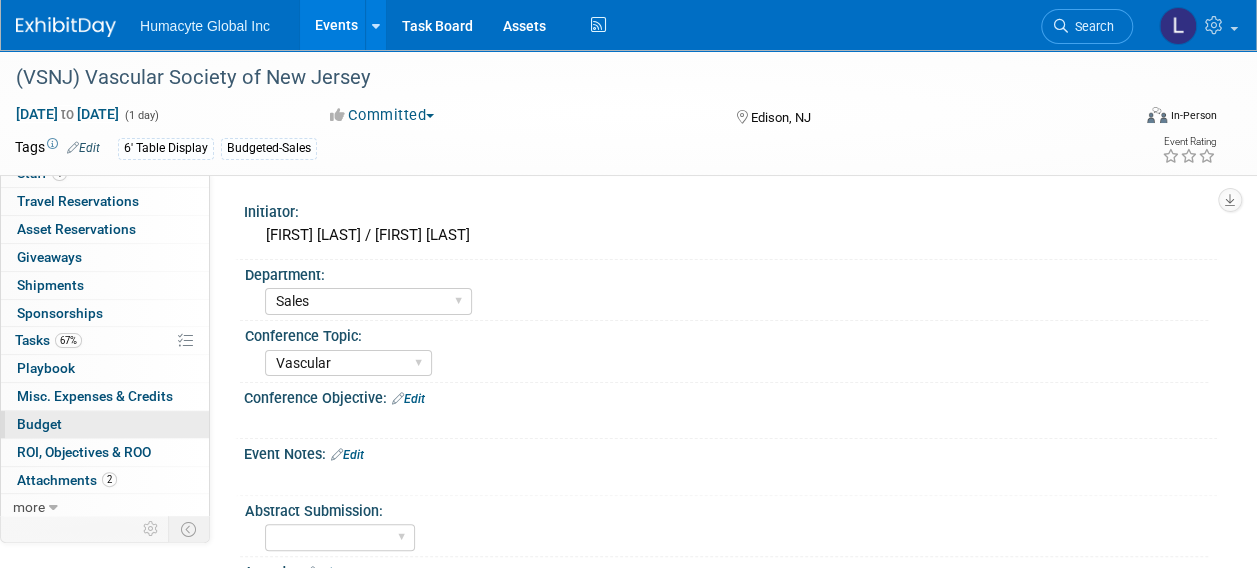click on "Budget" at bounding box center (39, 424) 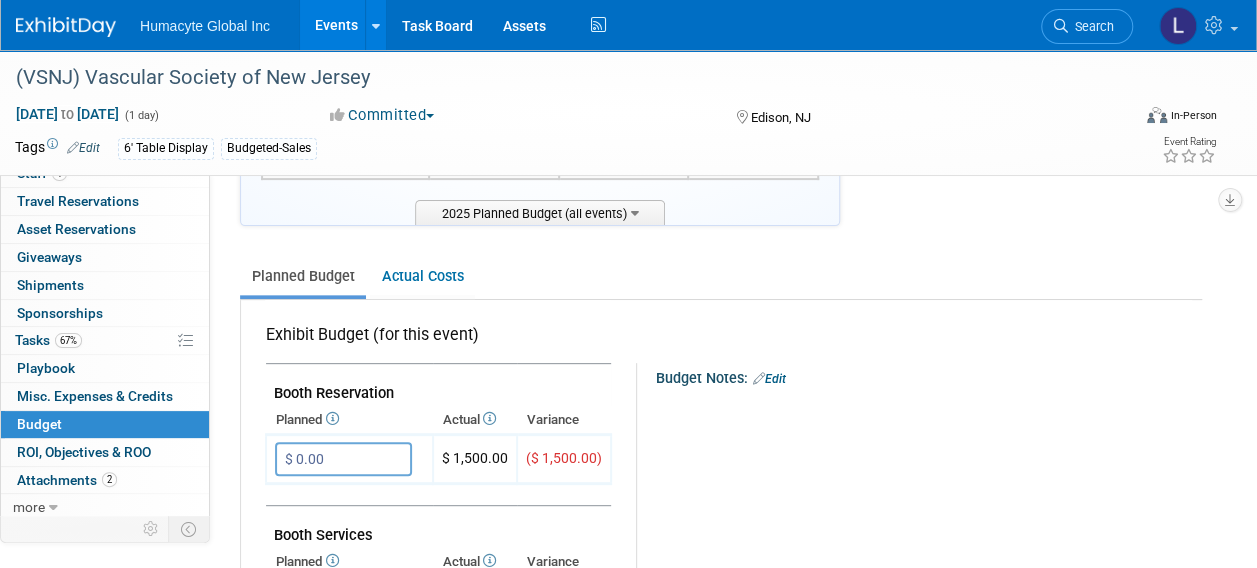 scroll, scrollTop: 300, scrollLeft: 0, axis: vertical 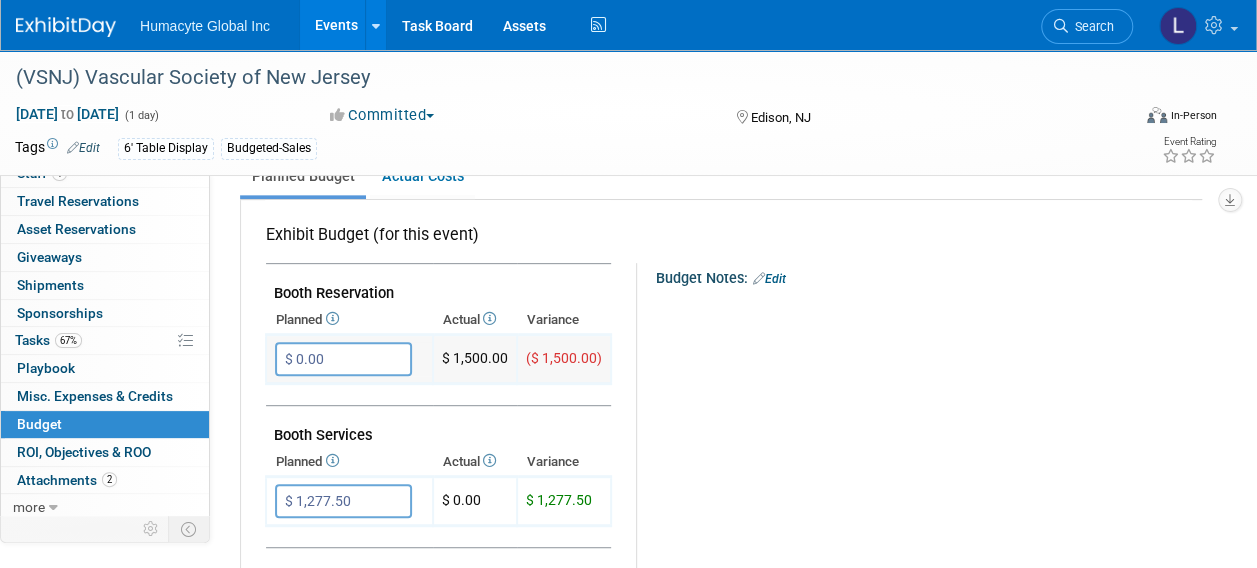 click on "$ 0.00" at bounding box center (343, 359) 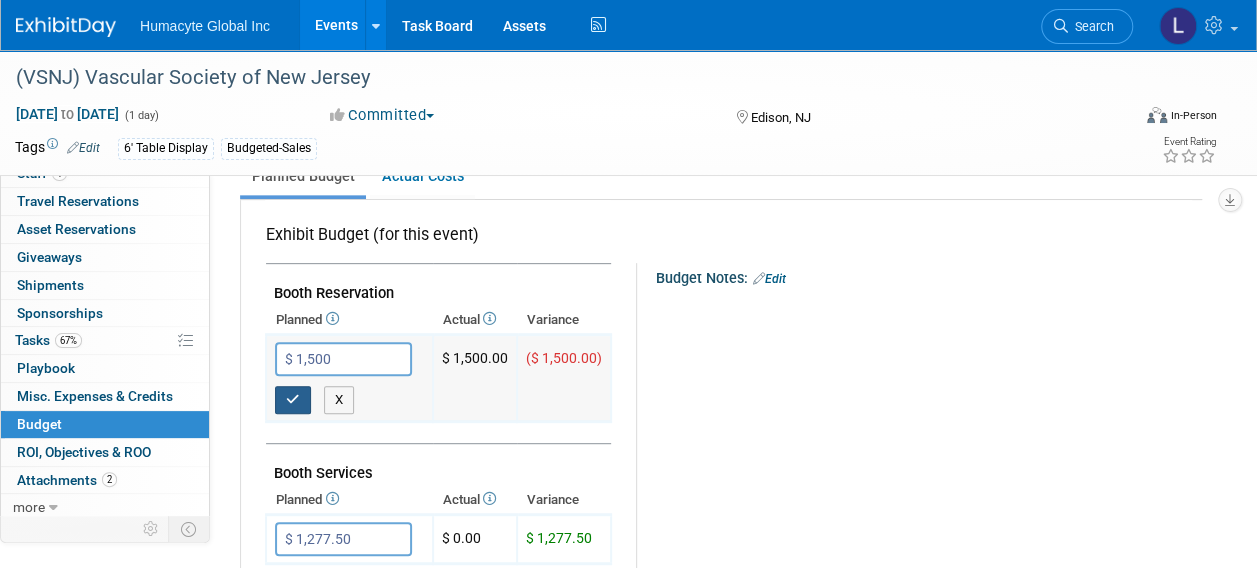 type on "$ 1,500.00" 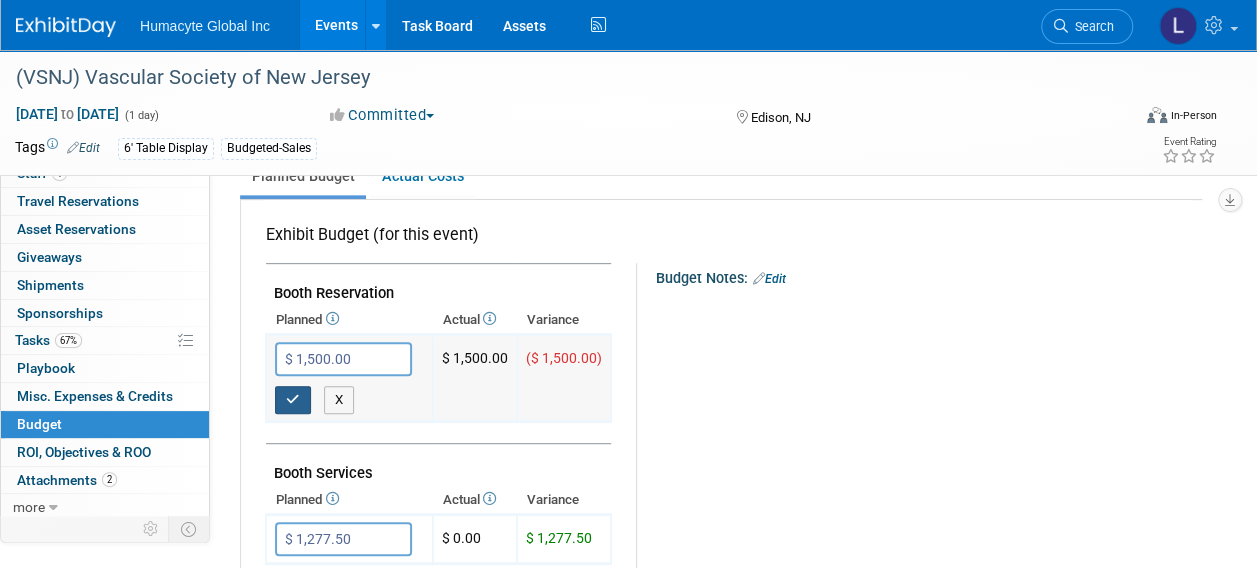 click at bounding box center [293, 400] 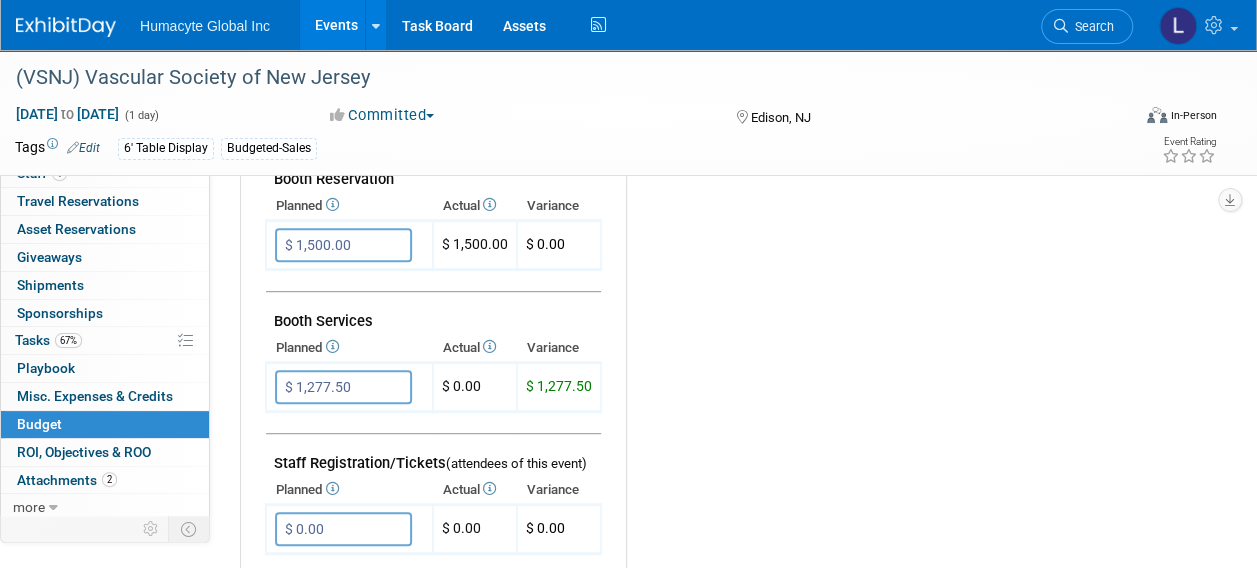 scroll, scrollTop: 500, scrollLeft: 0, axis: vertical 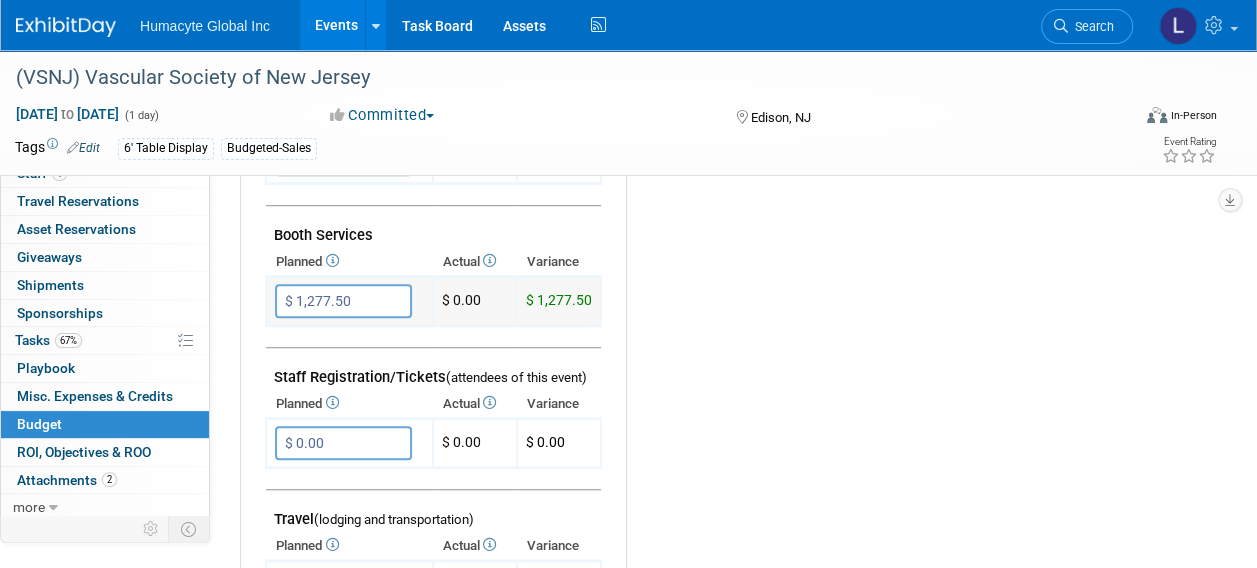 click on "$ 1,277.50" at bounding box center [343, 301] 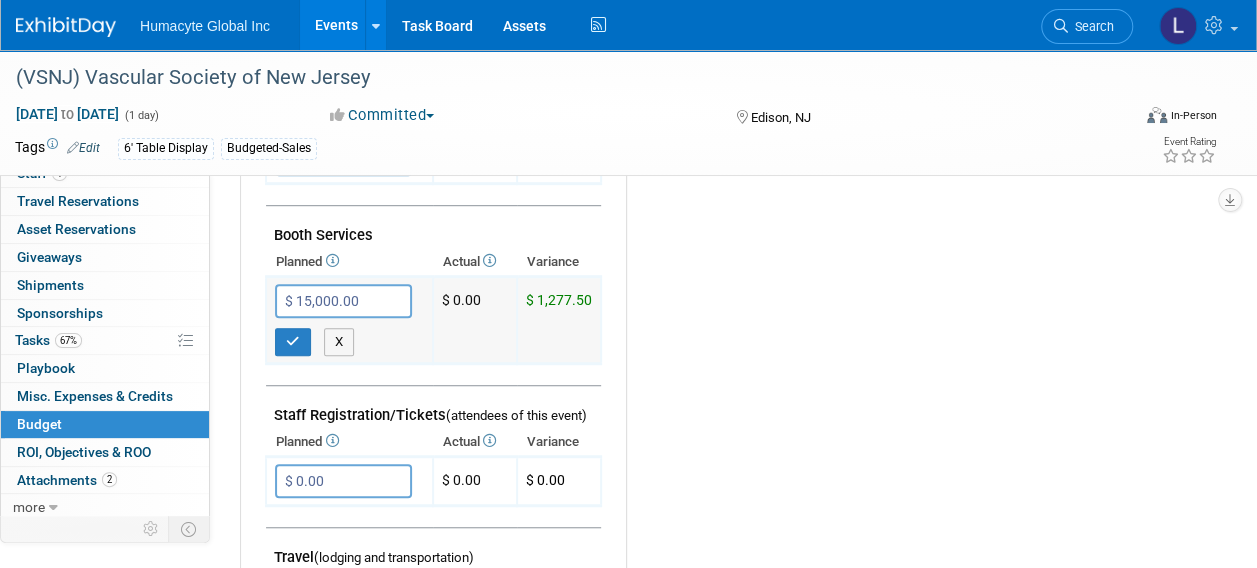 click on "$ 0.00" at bounding box center (475, 320) 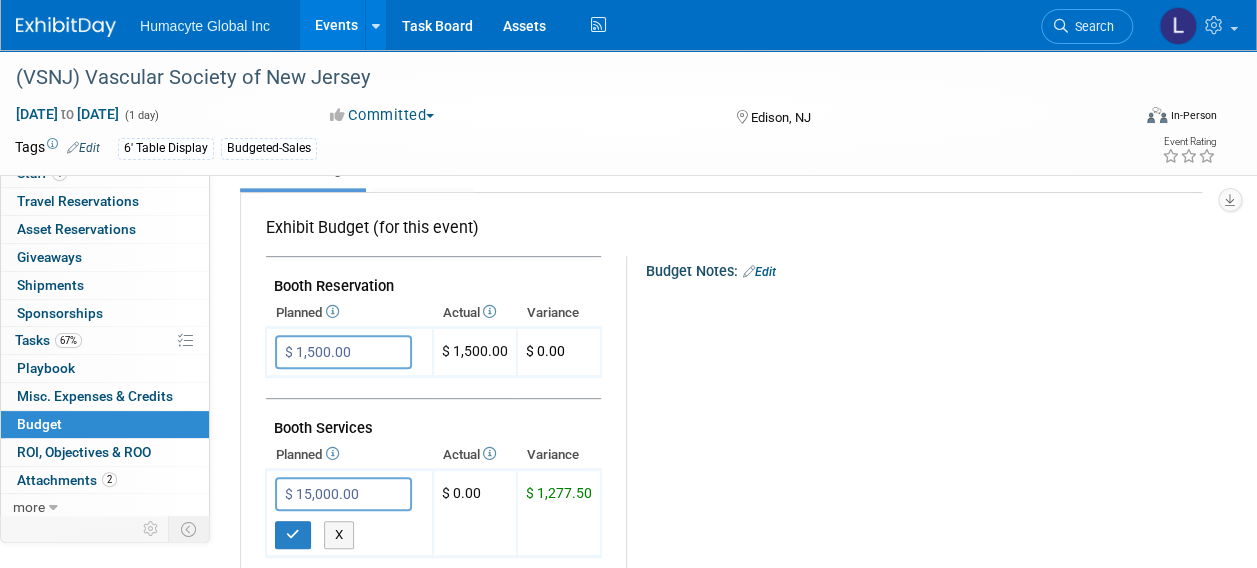 scroll, scrollTop: 400, scrollLeft: 0, axis: vertical 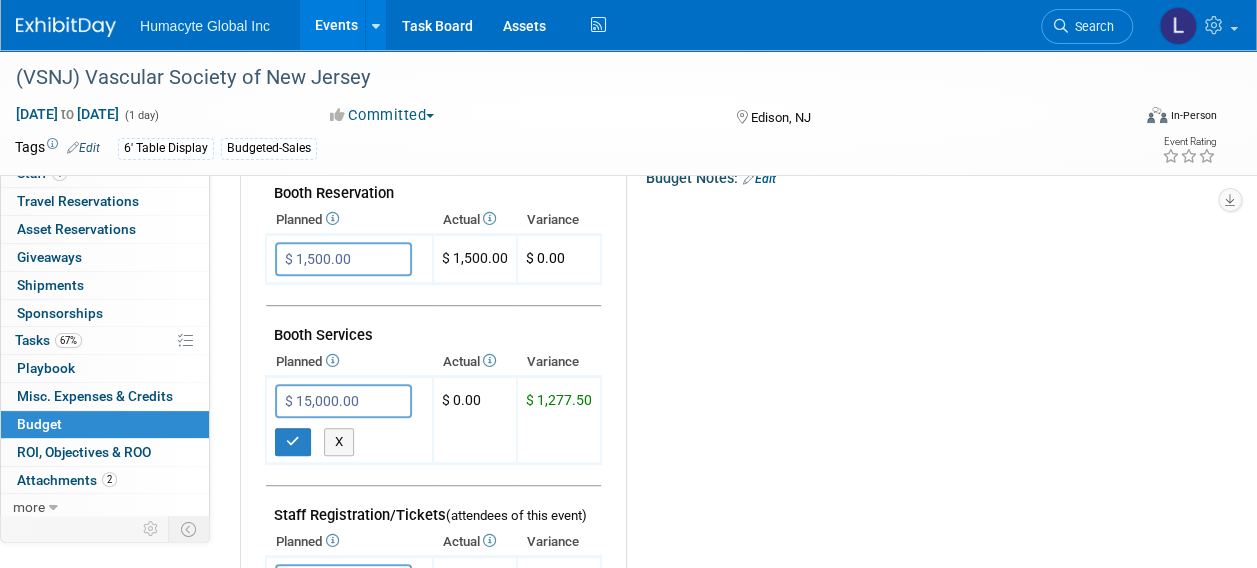 click on "Budget Notes:
Edit
X" at bounding box center (906, 681) 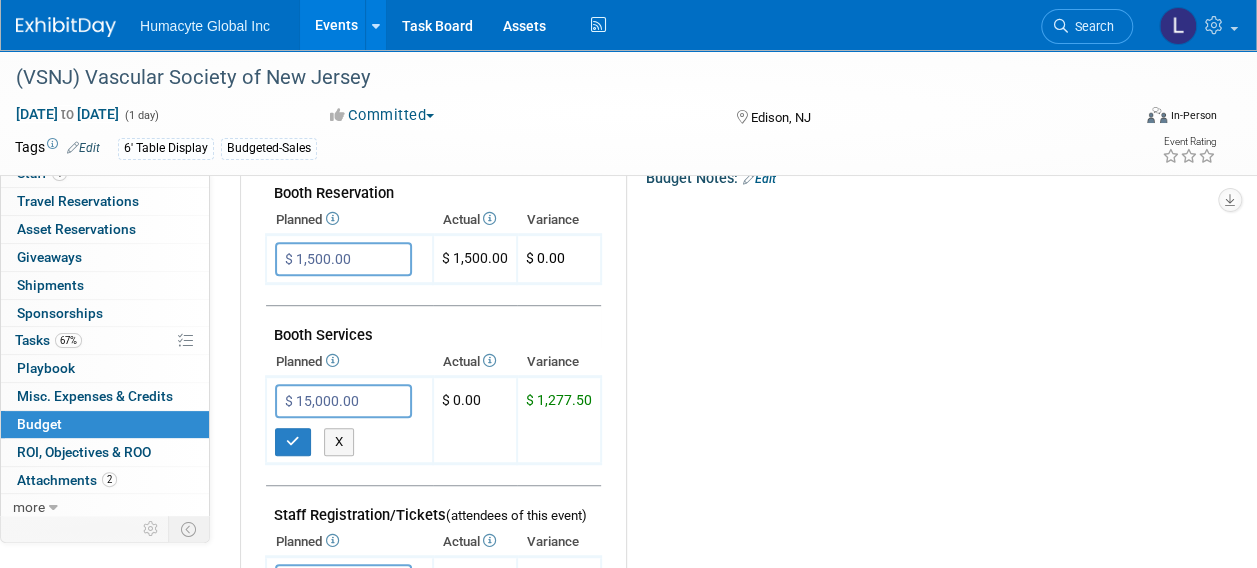 click on "Booth Services" at bounding box center (433, 327) 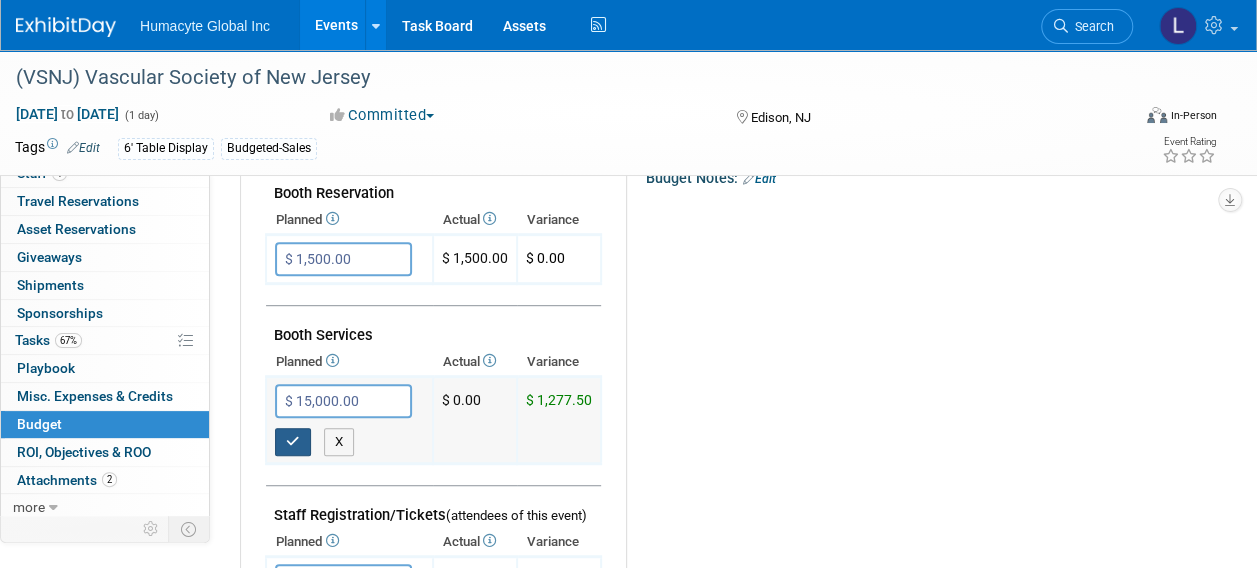 click at bounding box center (293, 441) 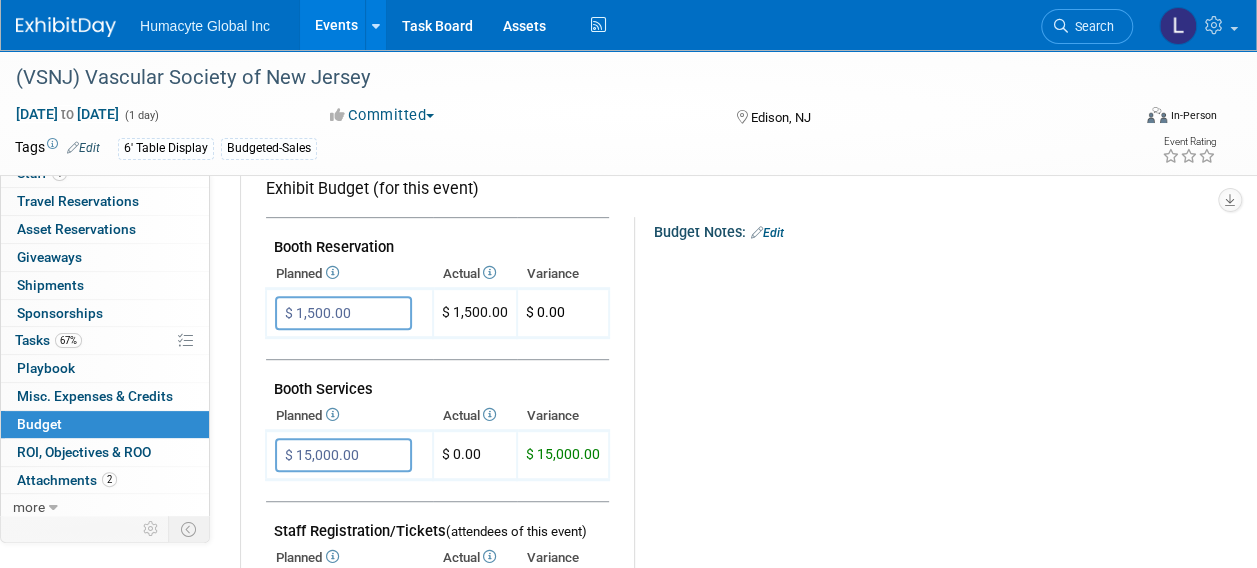 scroll, scrollTop: 500, scrollLeft: 0, axis: vertical 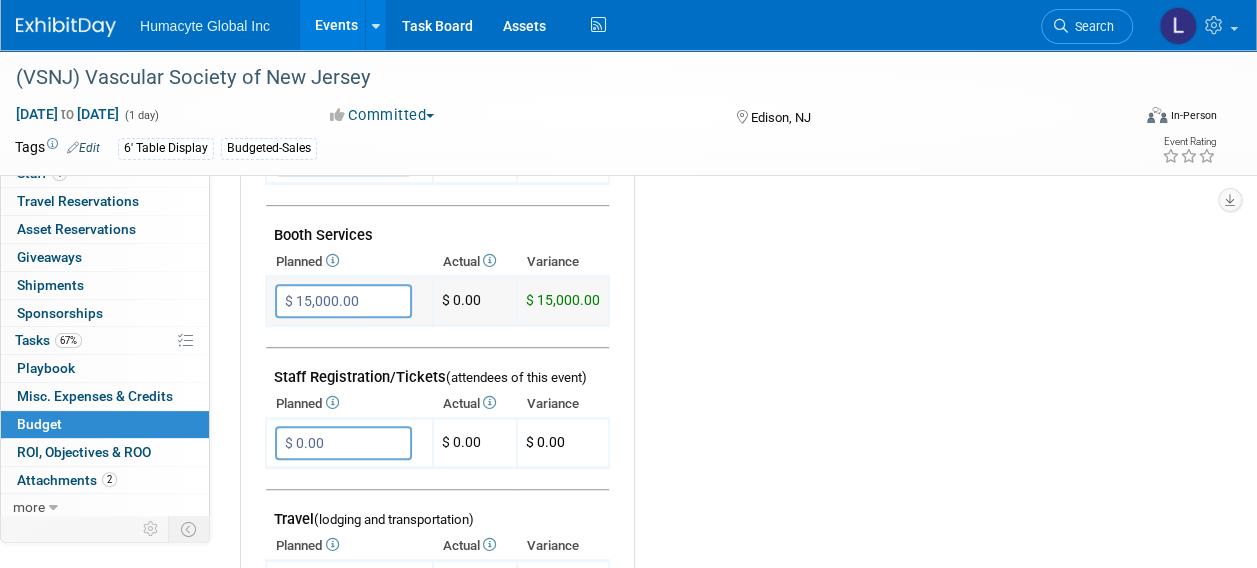 click on "$ 15,000.00" at bounding box center (343, 301) 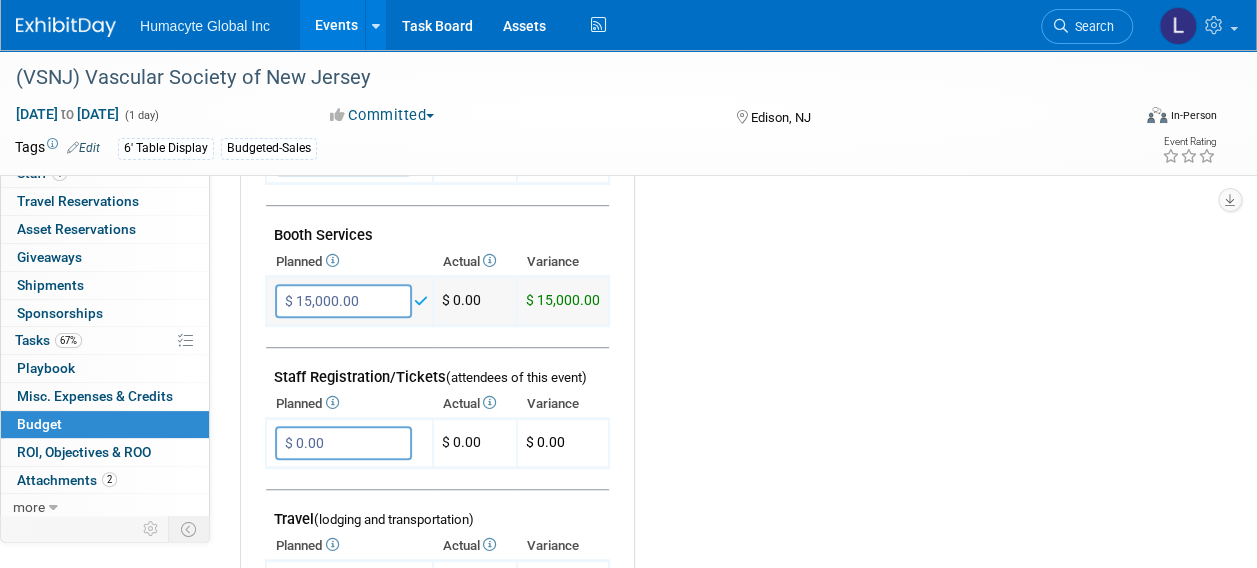 click on "$ 15,000.00" at bounding box center [343, 301] 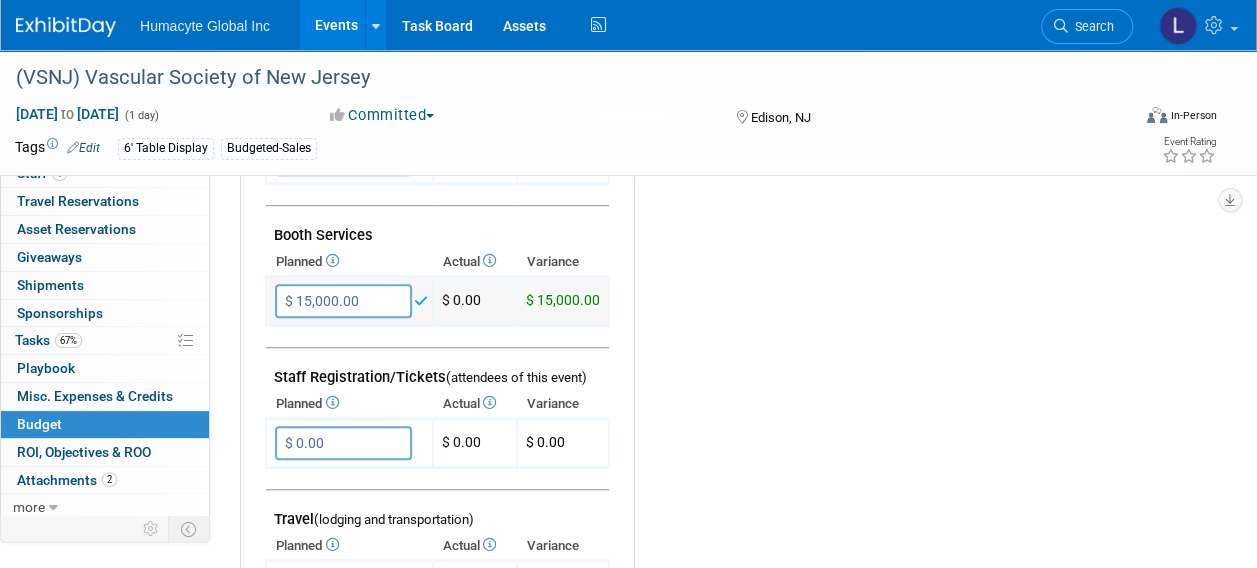 click on "$ 15,000.00" at bounding box center (343, 301) 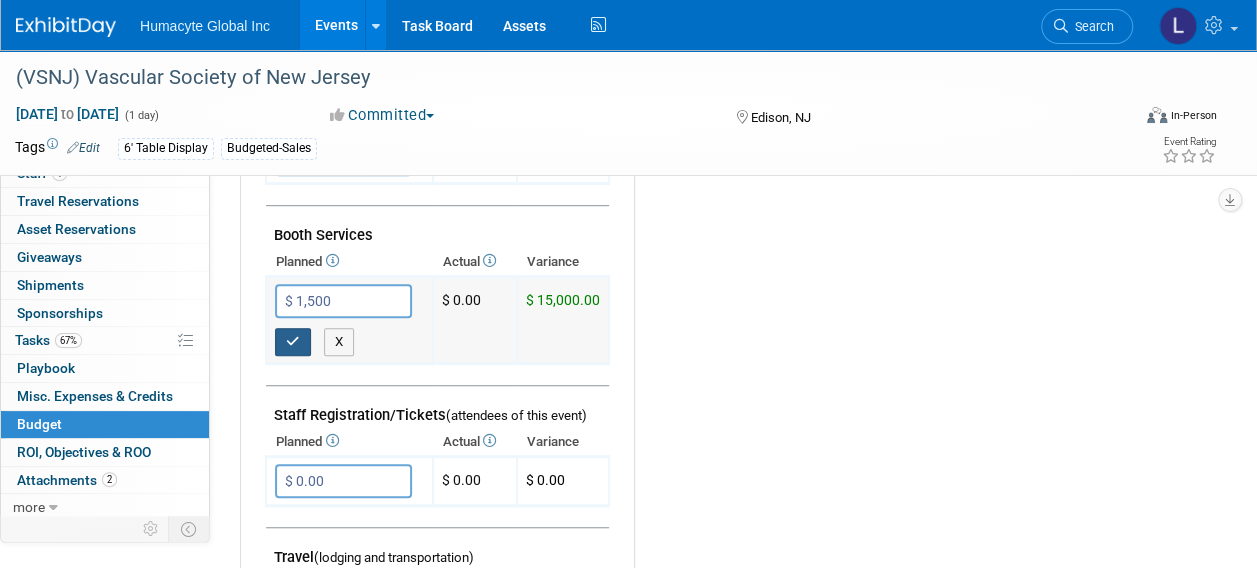 type on "$ 1,500.00" 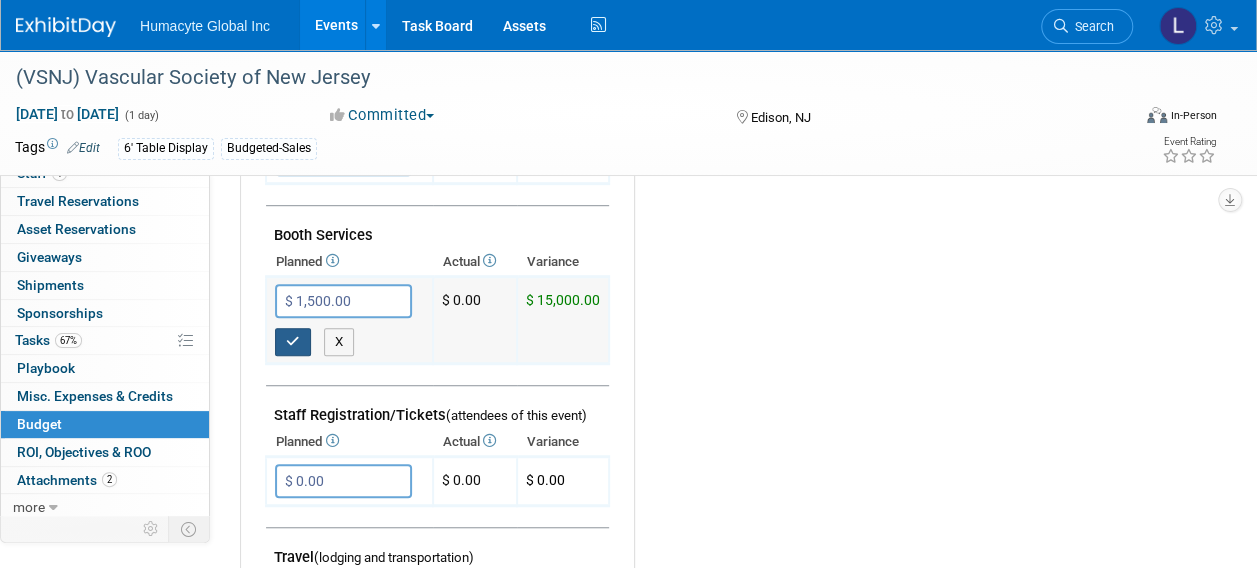 click at bounding box center [293, 341] 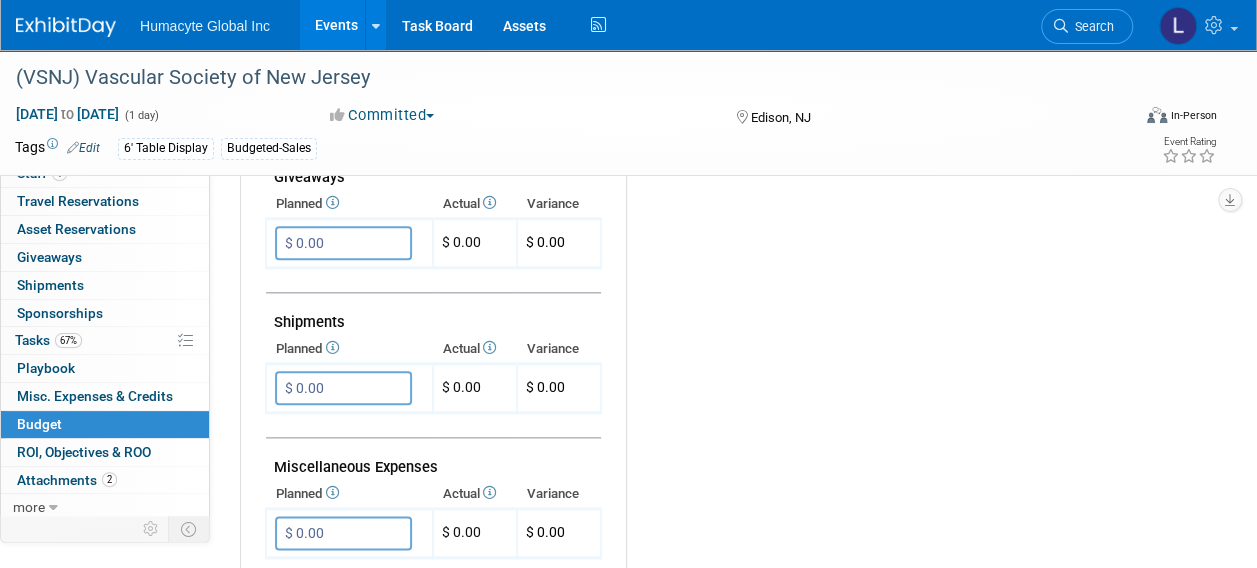 scroll, scrollTop: 1000, scrollLeft: 0, axis: vertical 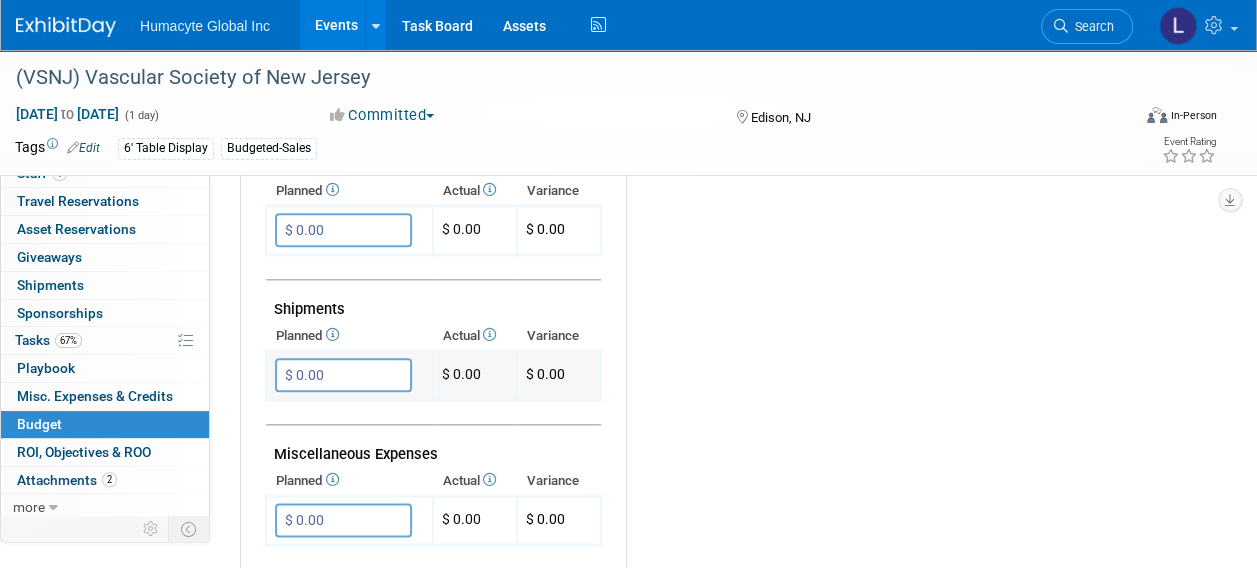 click on "$ 0.00" at bounding box center [343, 375] 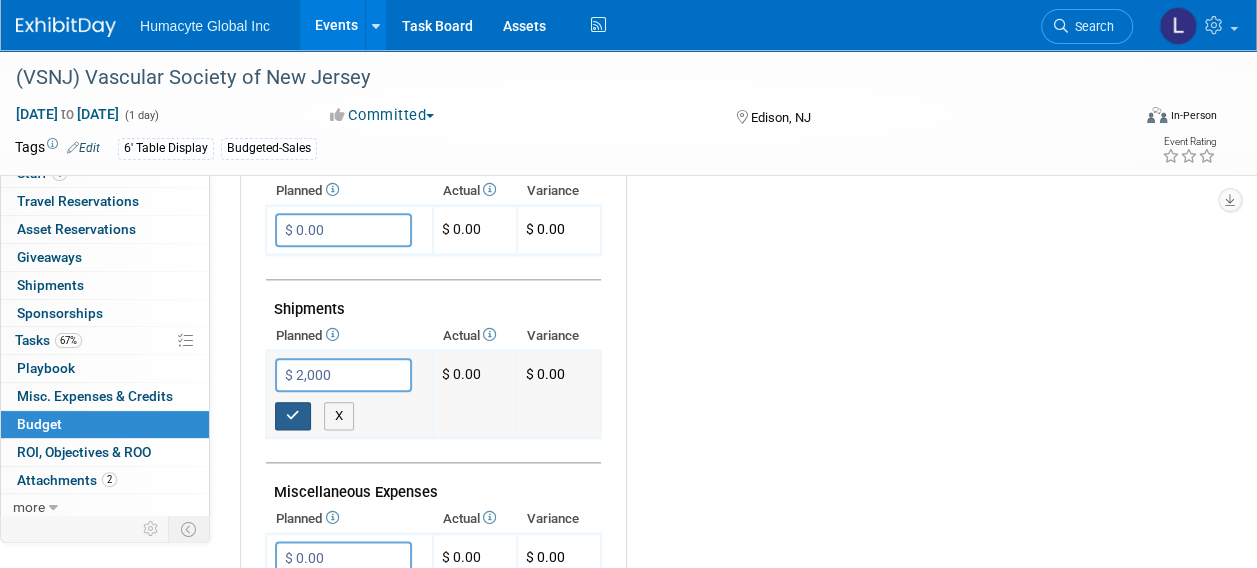 type on "$ 2,000.00" 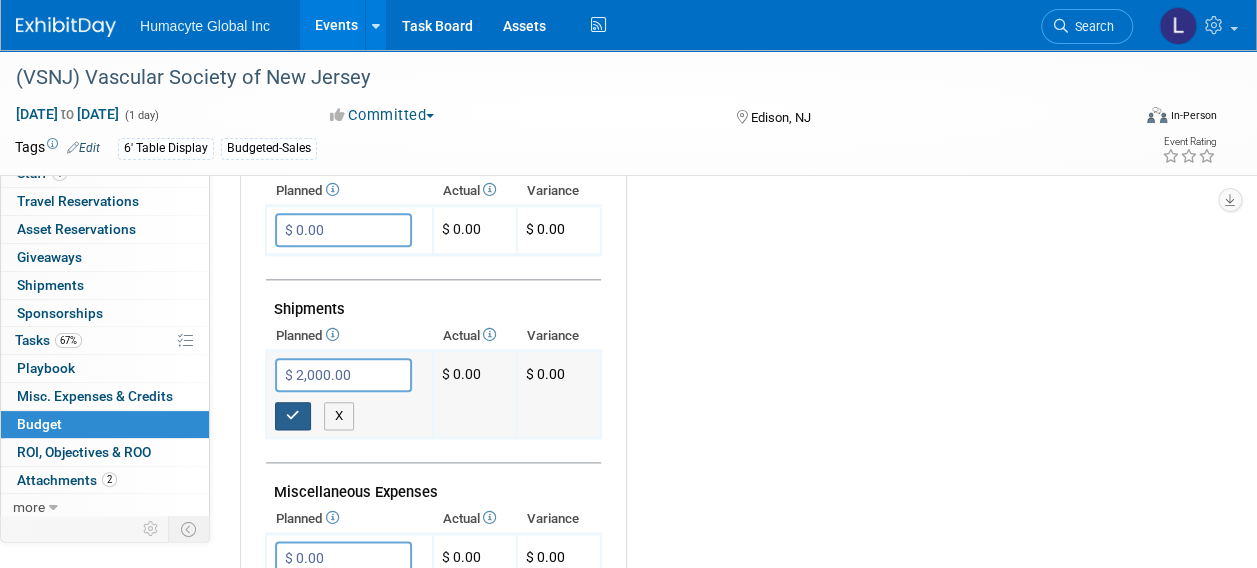 click at bounding box center [293, 416] 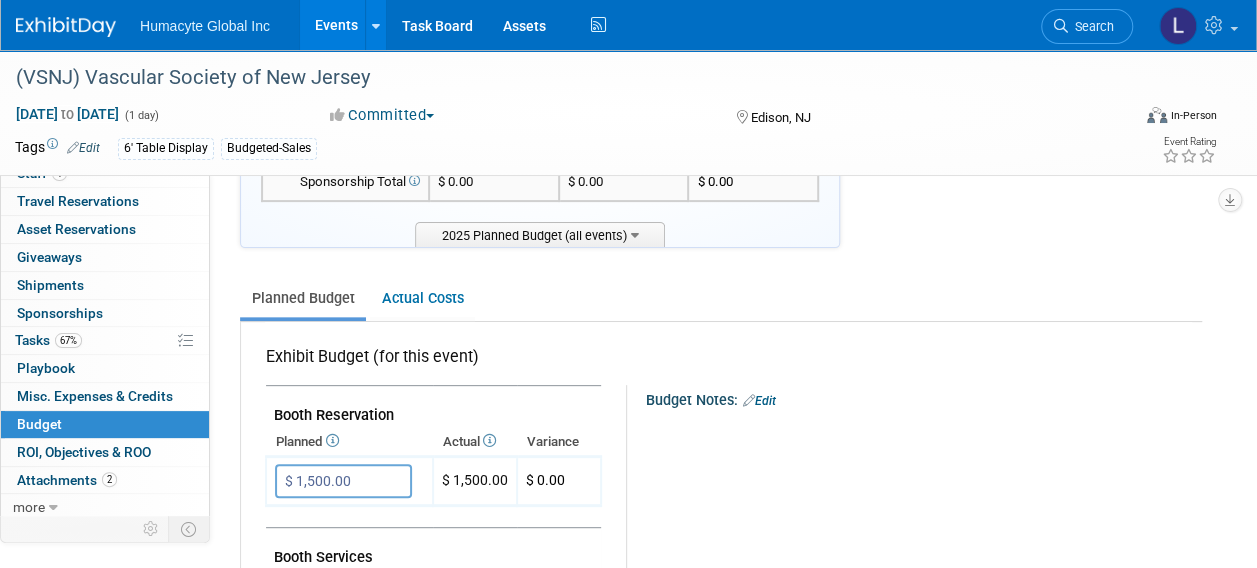 scroll, scrollTop: 0, scrollLeft: 0, axis: both 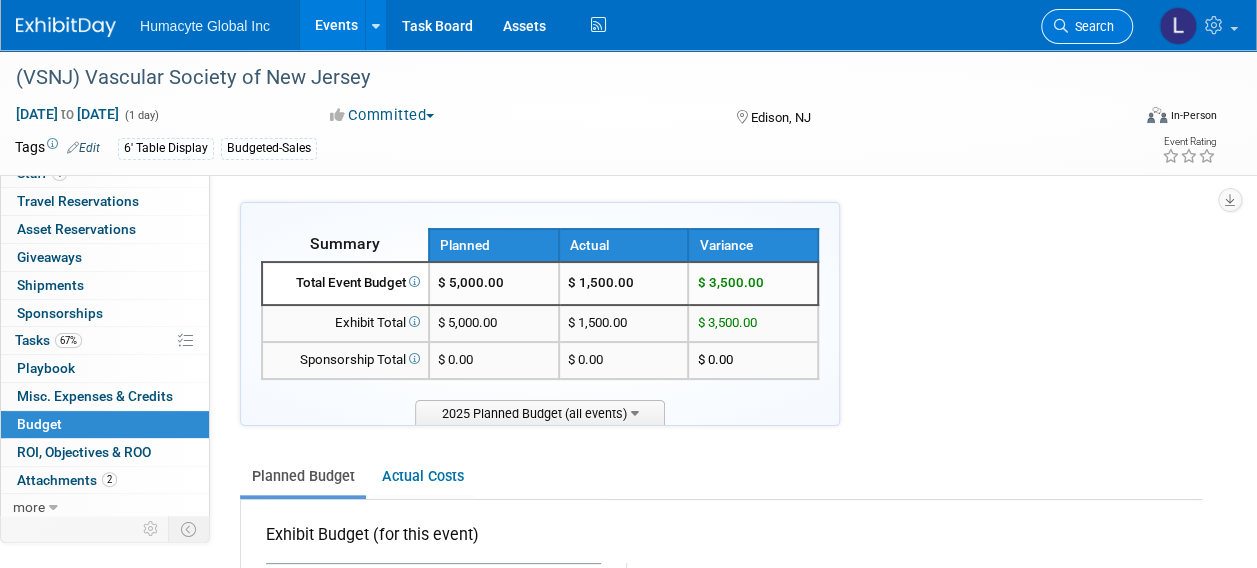 click on "Search" at bounding box center [1091, 26] 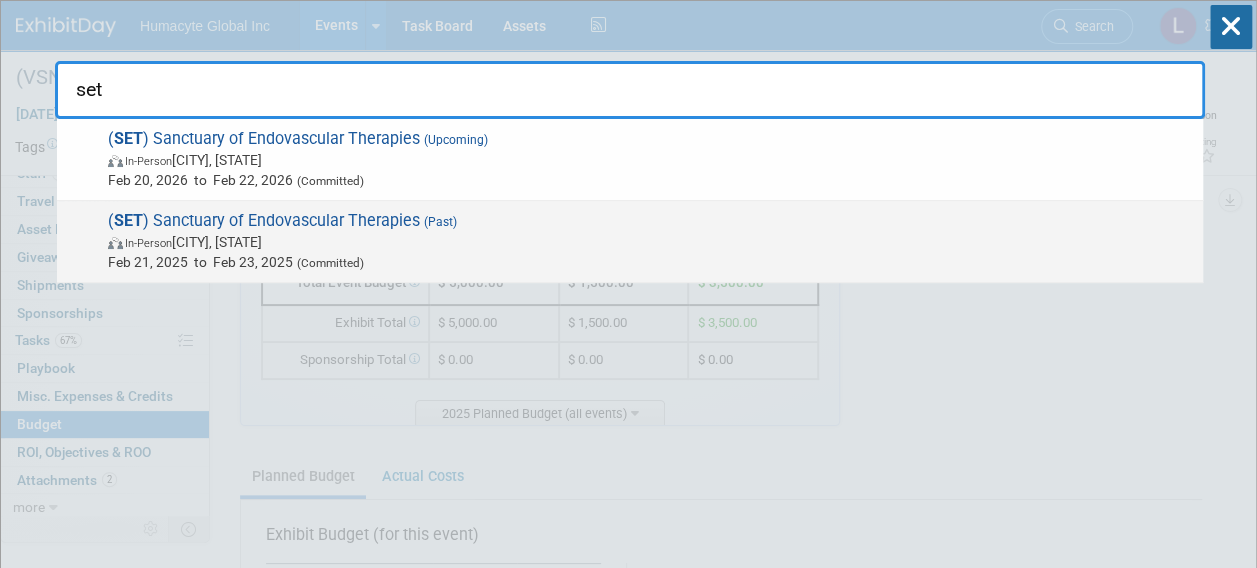 type on "set" 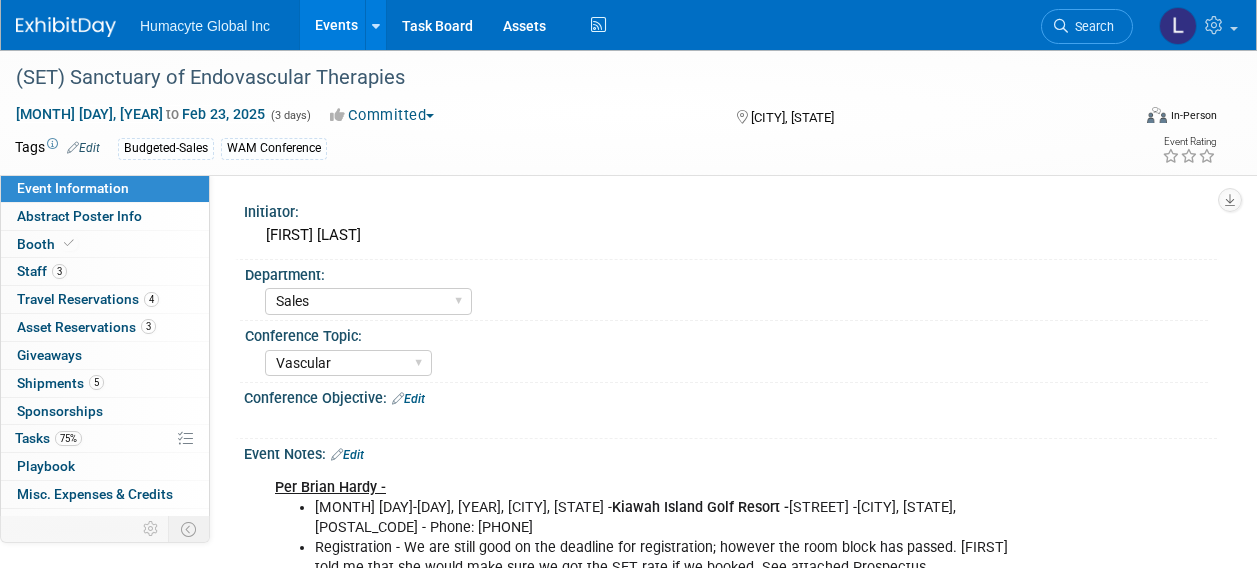 select on "Sales" 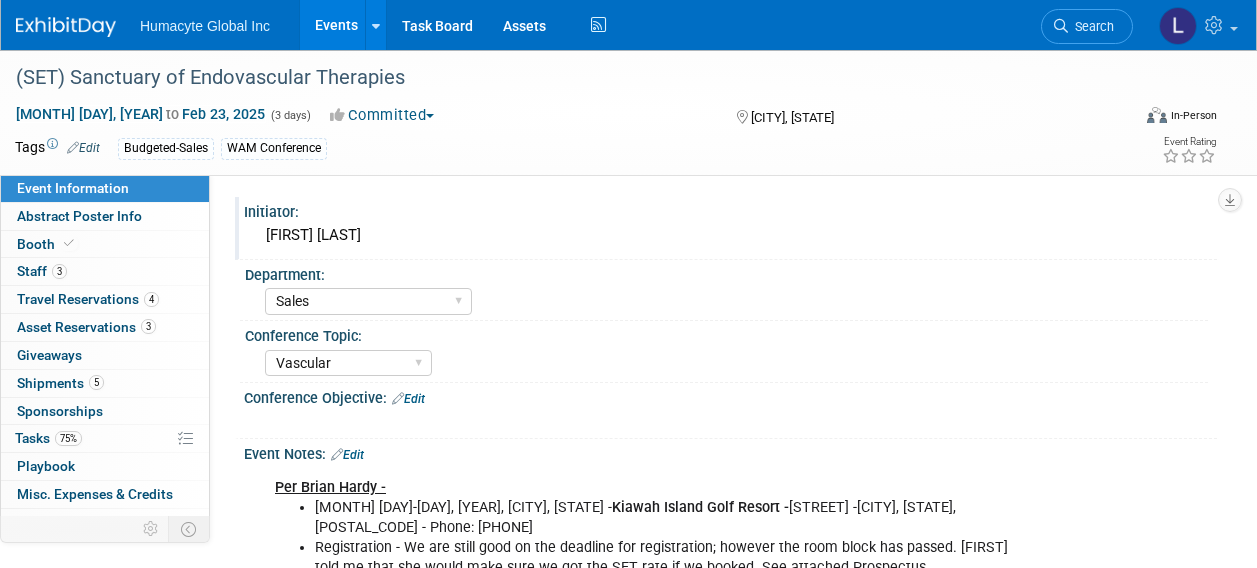 scroll, scrollTop: 0, scrollLeft: 0, axis: both 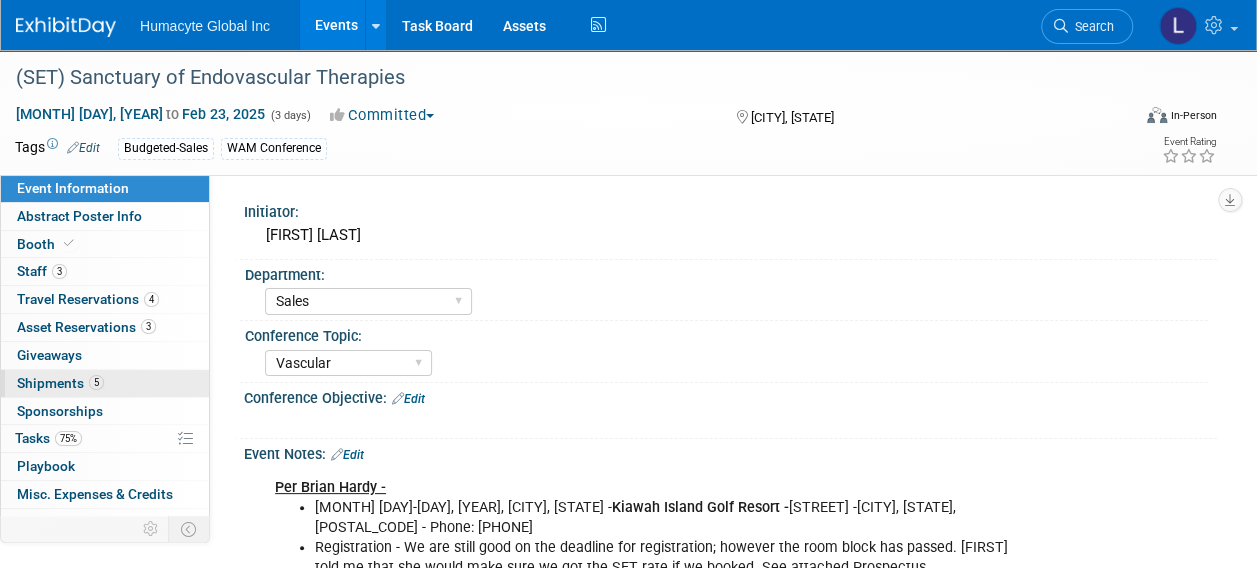 click on "Shipments 5" at bounding box center (60, 383) 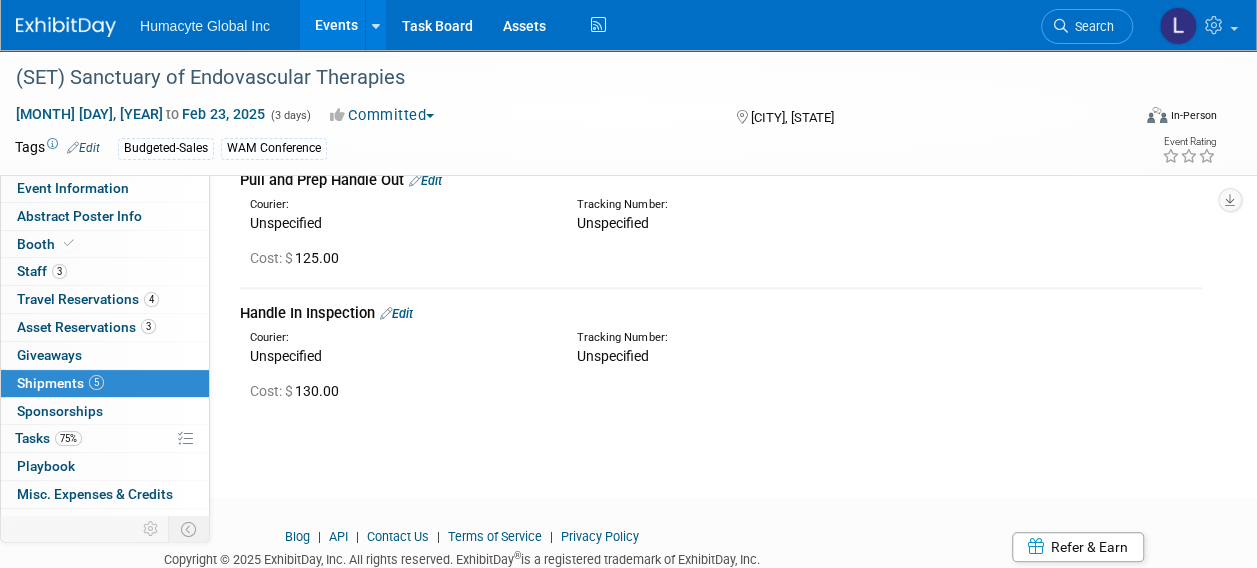 scroll, scrollTop: 600, scrollLeft: 0, axis: vertical 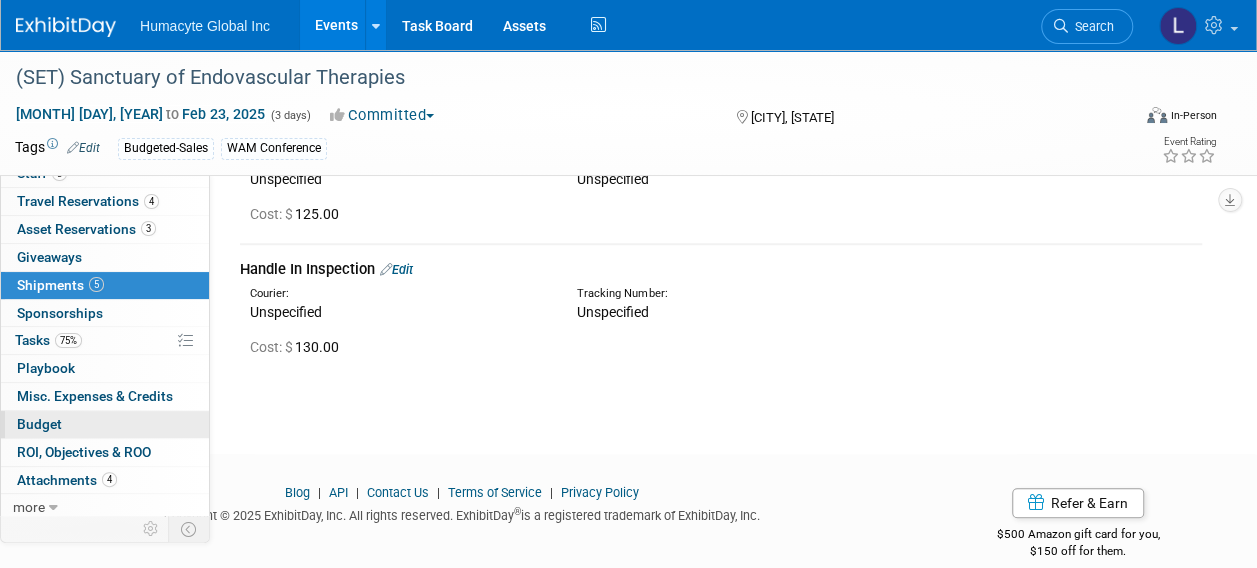 click on "Budget" at bounding box center (39, 424) 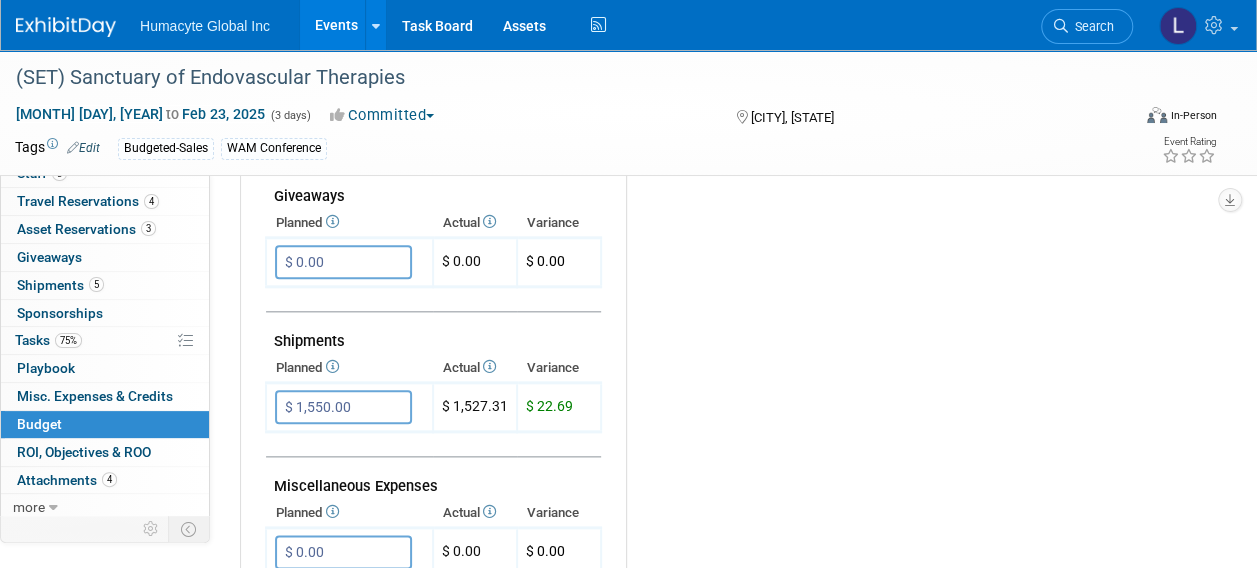 scroll, scrollTop: 1000, scrollLeft: 0, axis: vertical 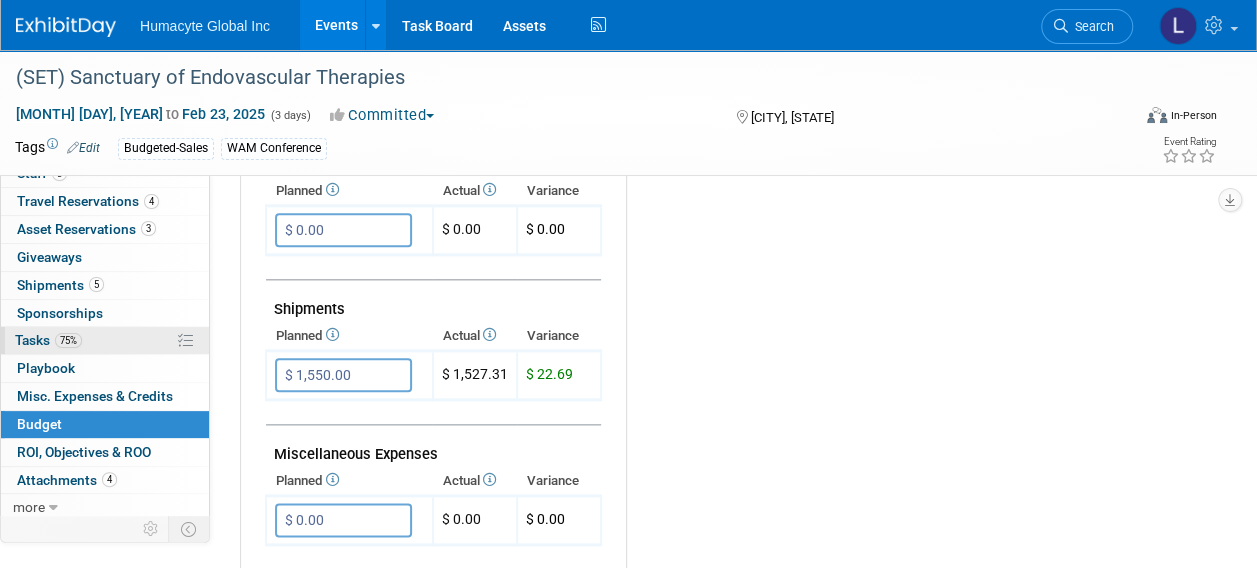 click on "Tasks 75%" at bounding box center (48, 340) 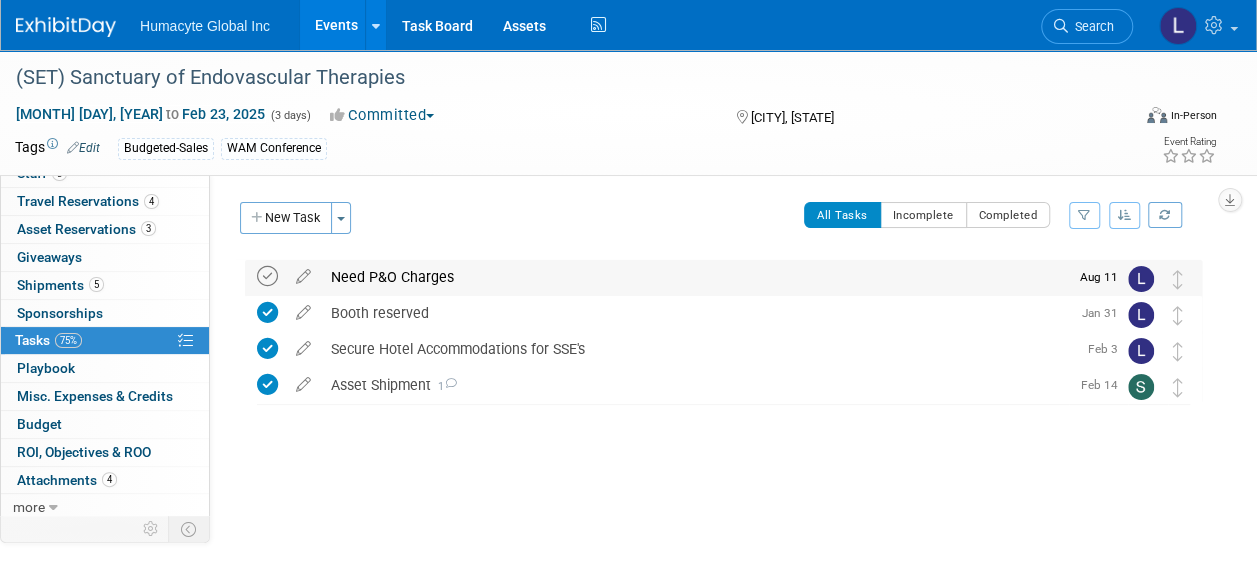 click at bounding box center (267, 276) 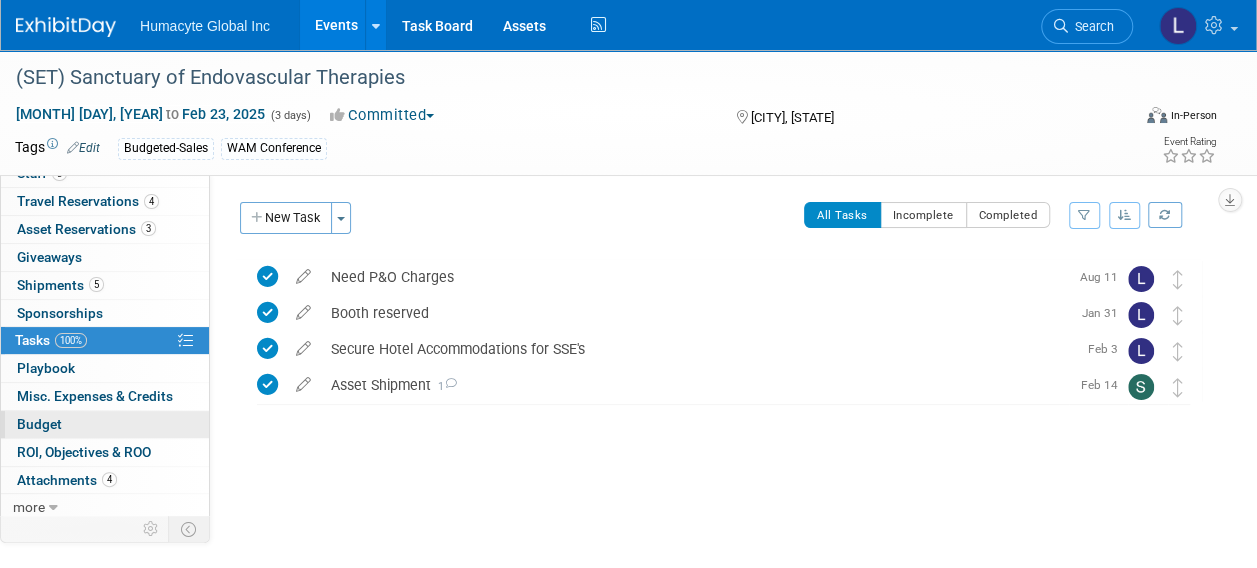 click on "Budget" at bounding box center (105, 424) 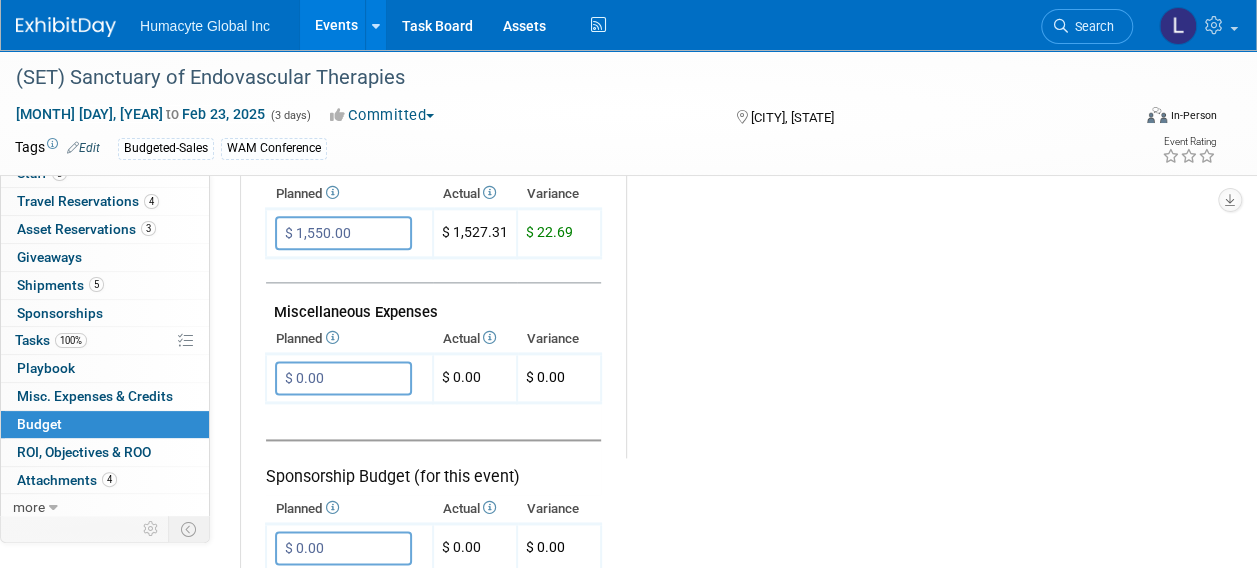 scroll, scrollTop: 1100, scrollLeft: 0, axis: vertical 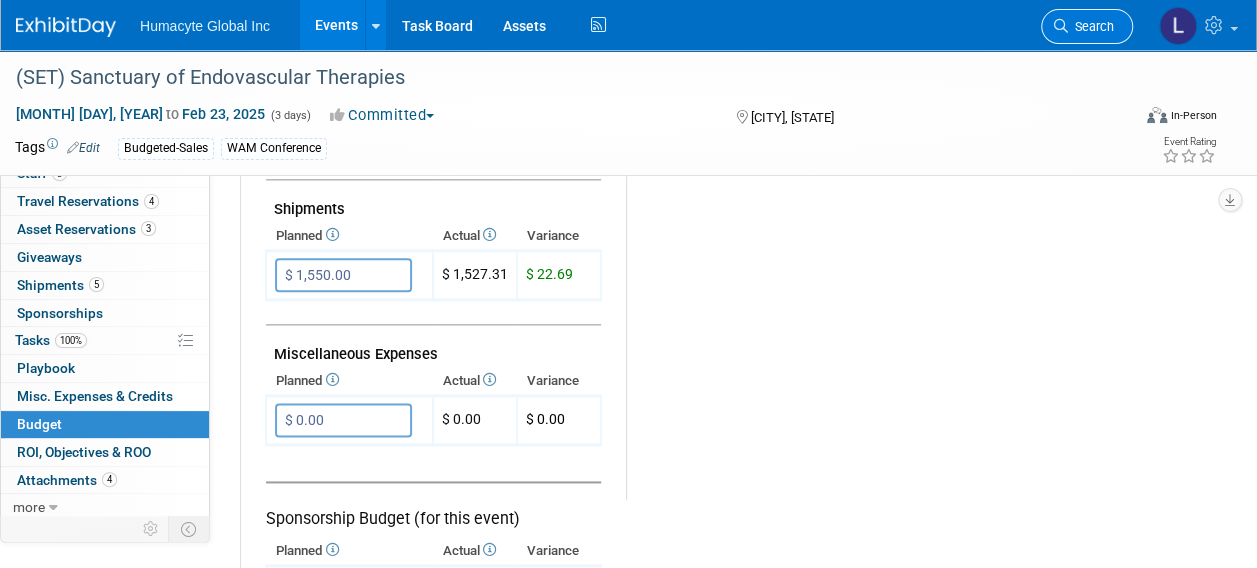 click at bounding box center [1061, 26] 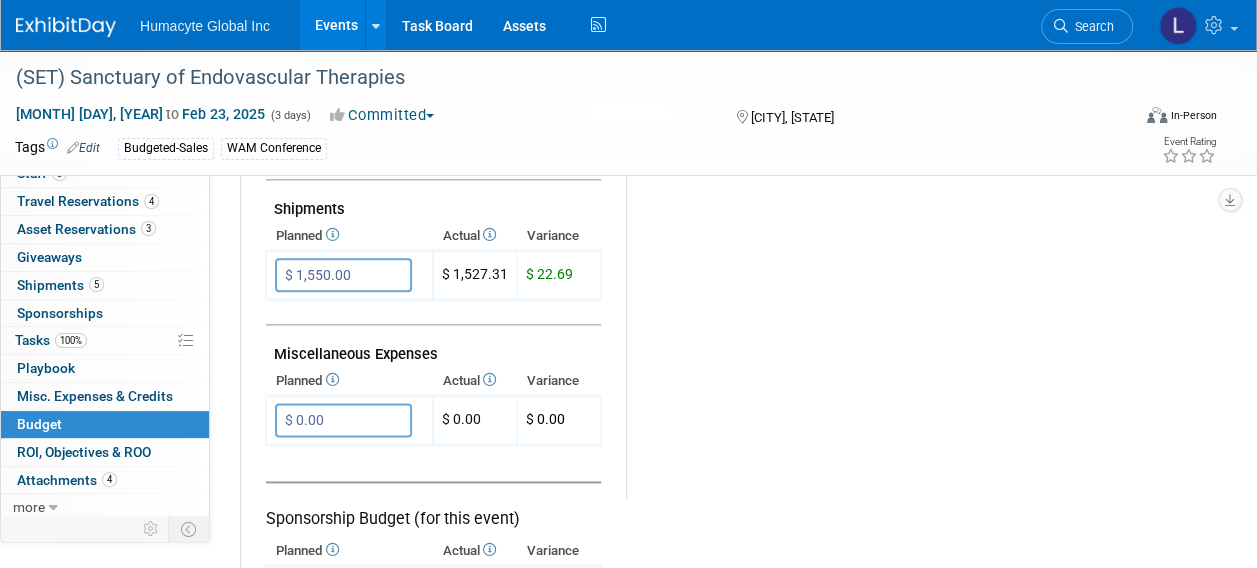 scroll, scrollTop: 0, scrollLeft: 0, axis: both 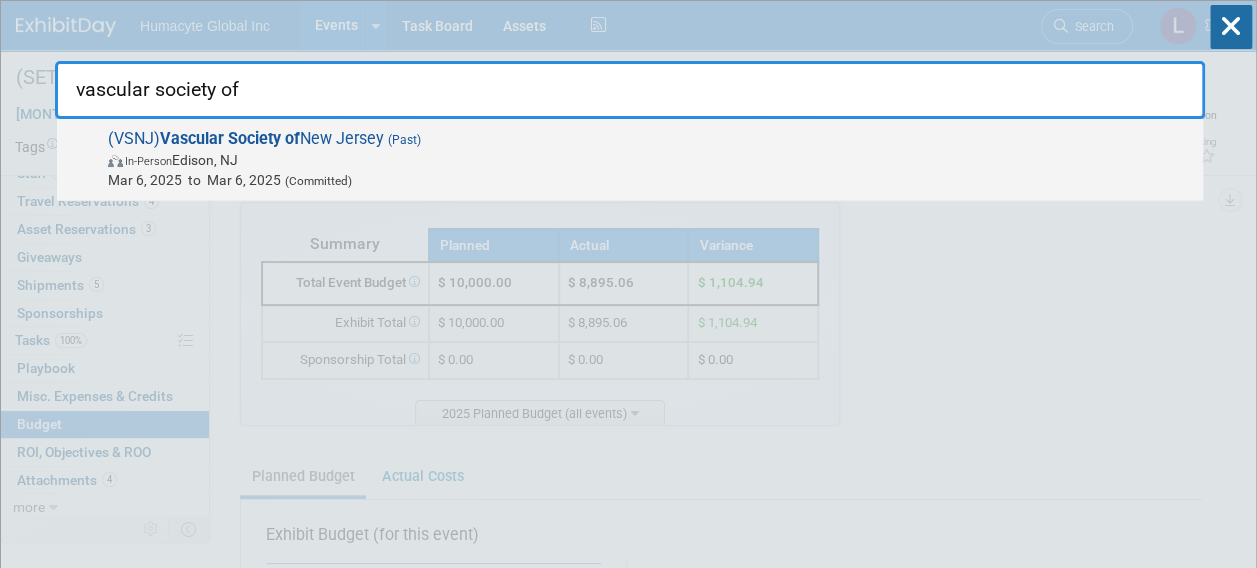 type on "vascular society of" 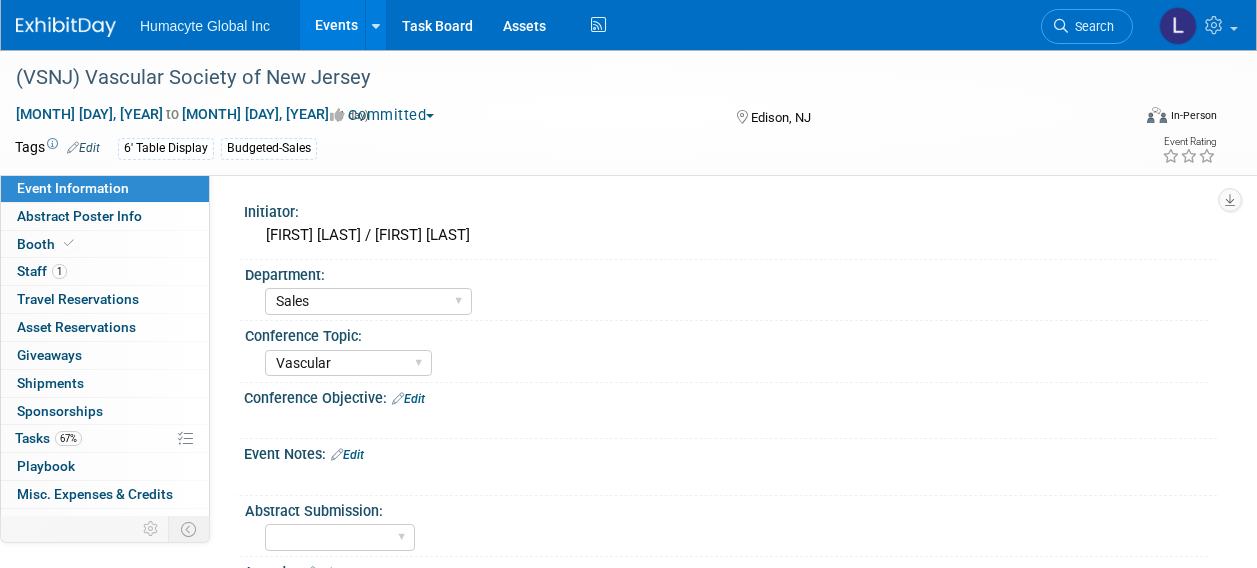 select on "Sales" 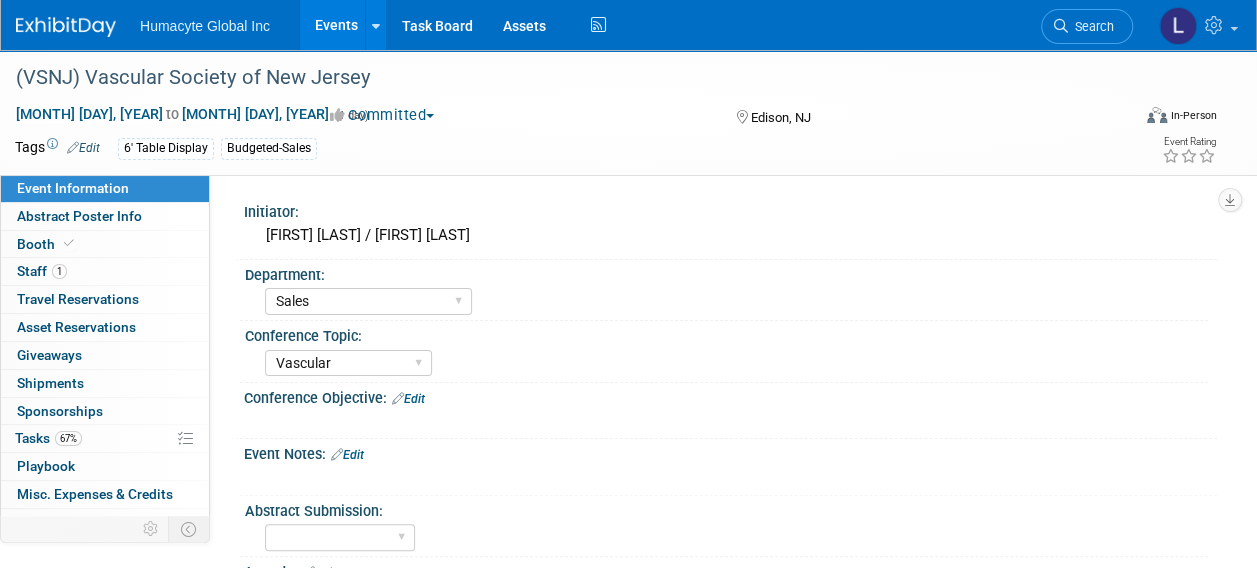scroll, scrollTop: 0, scrollLeft: 0, axis: both 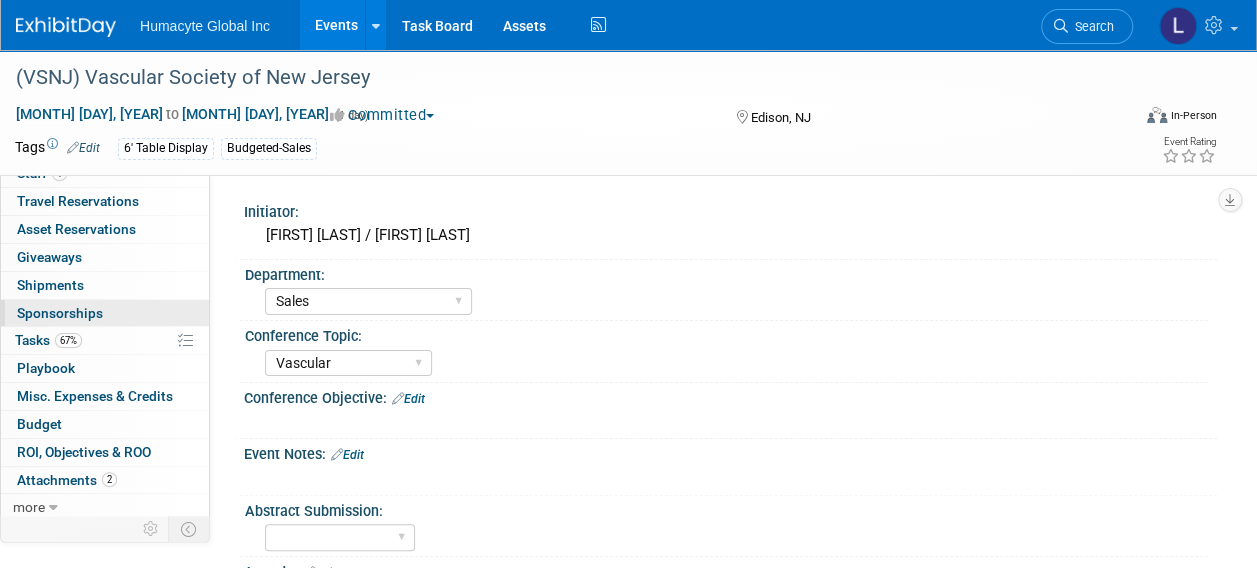 click on "0
Sponsorships 0" at bounding box center (105, 313) 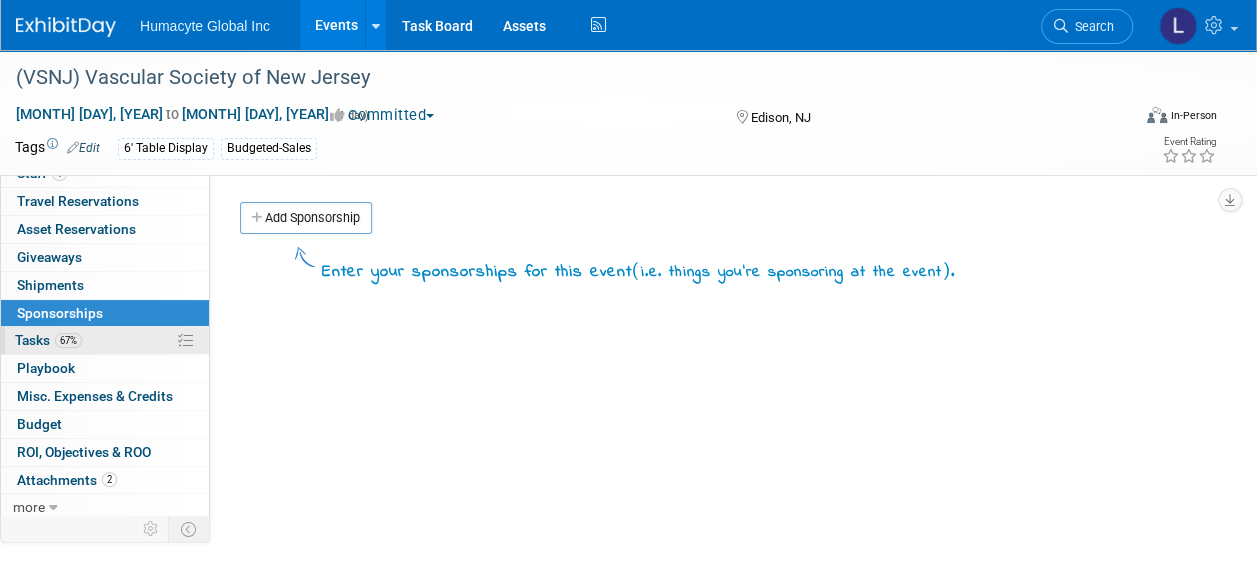 click on "67%
Tasks 67%" at bounding box center [105, 340] 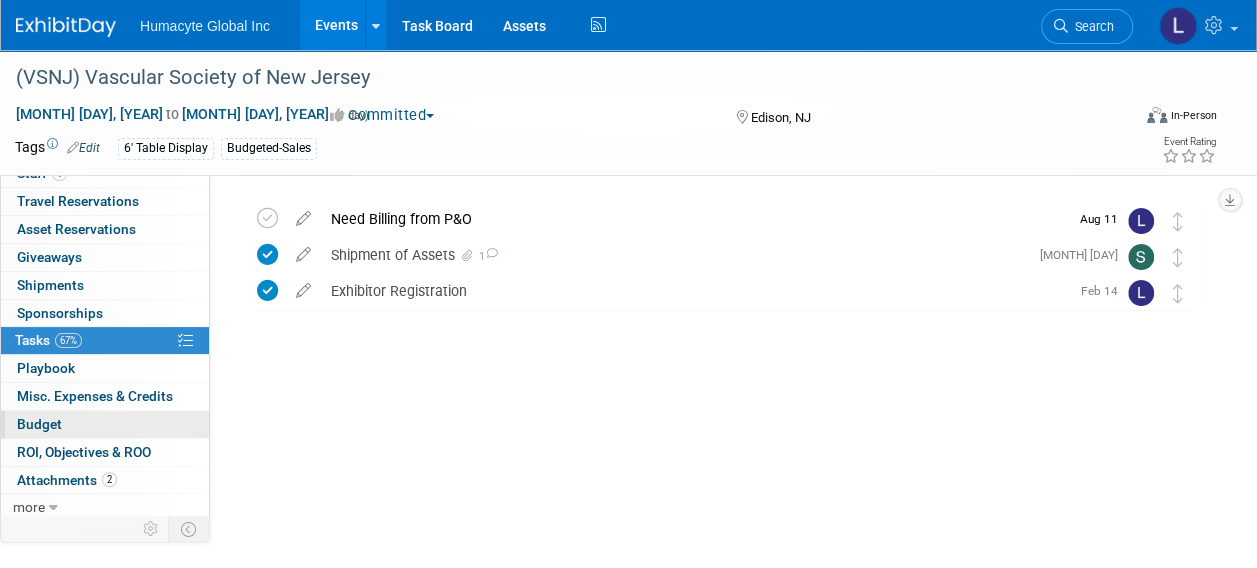 scroll, scrollTop: 87, scrollLeft: 0, axis: vertical 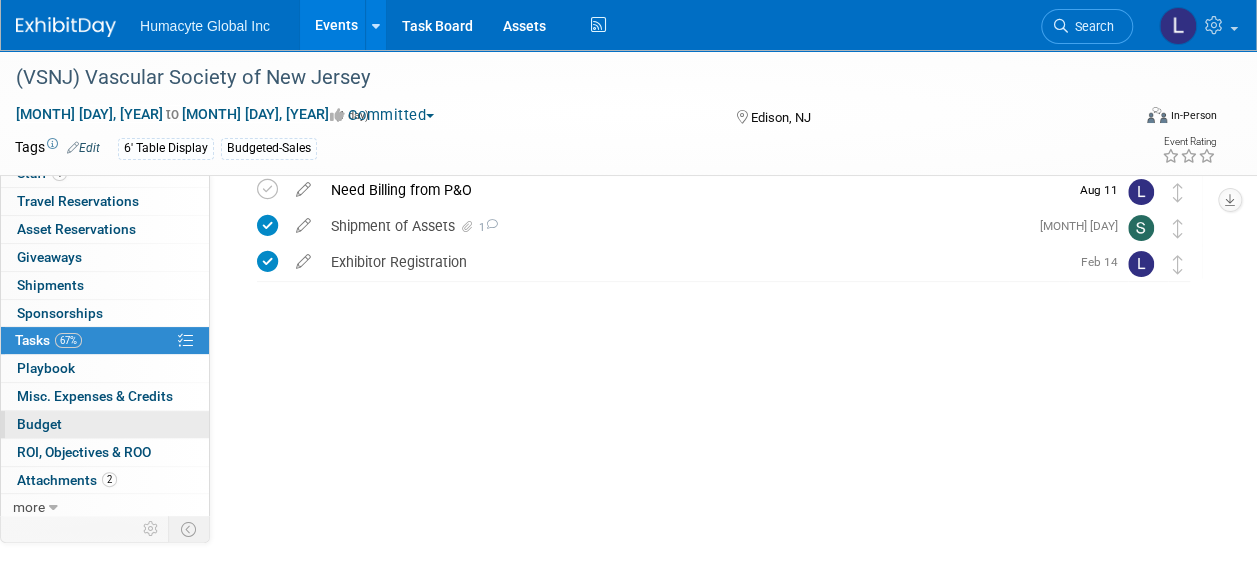click on "Budget" at bounding box center [39, 424] 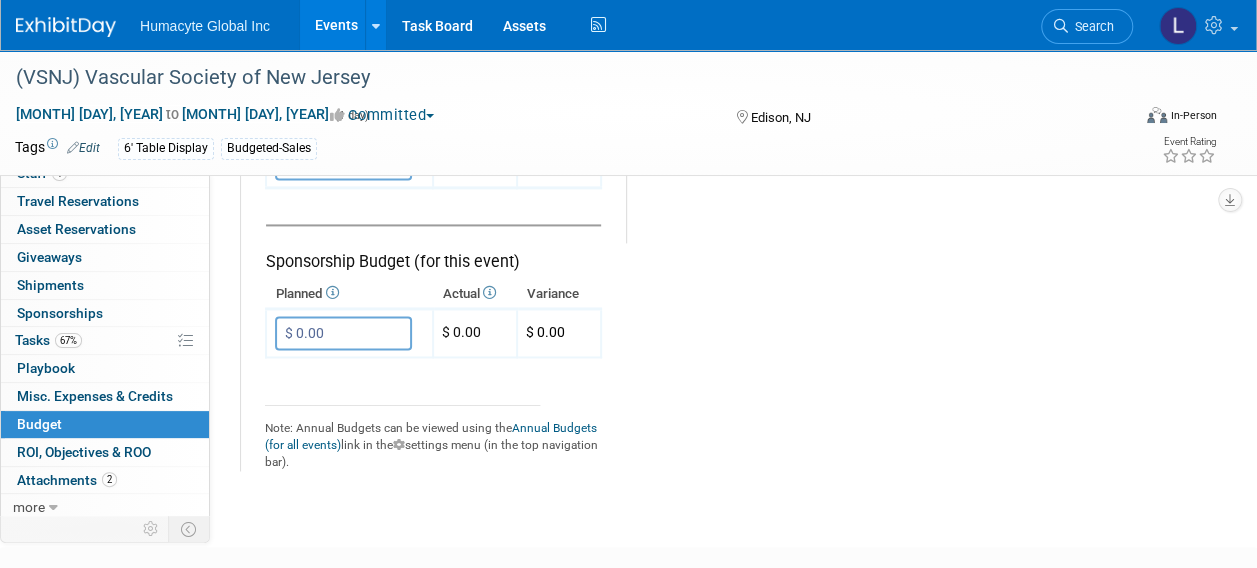 scroll, scrollTop: 1400, scrollLeft: 0, axis: vertical 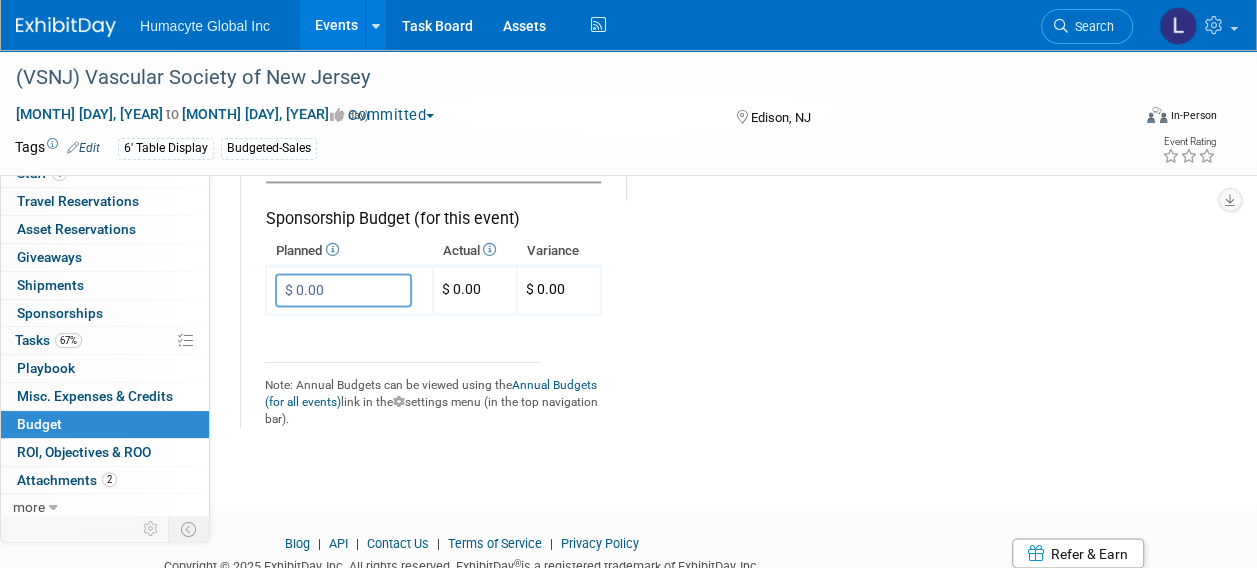 click on "Exhibit Budget (for this event)
Booth Reservation
$ 1,500.00 X $ 0.00" at bounding box center [728, -236] 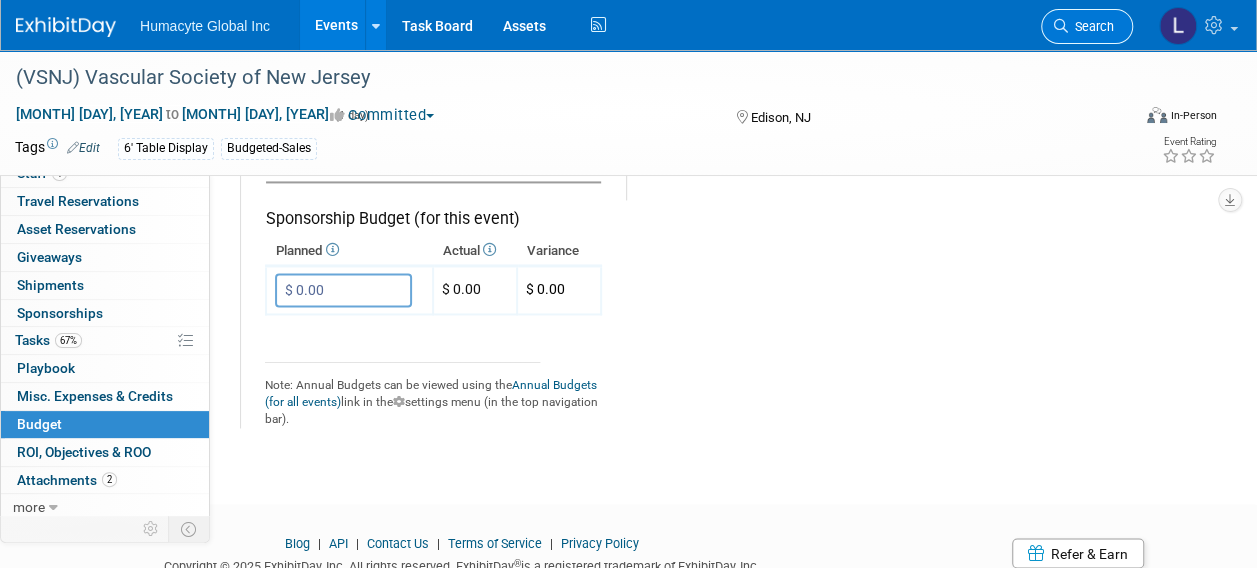 click on "Search" at bounding box center [1091, 26] 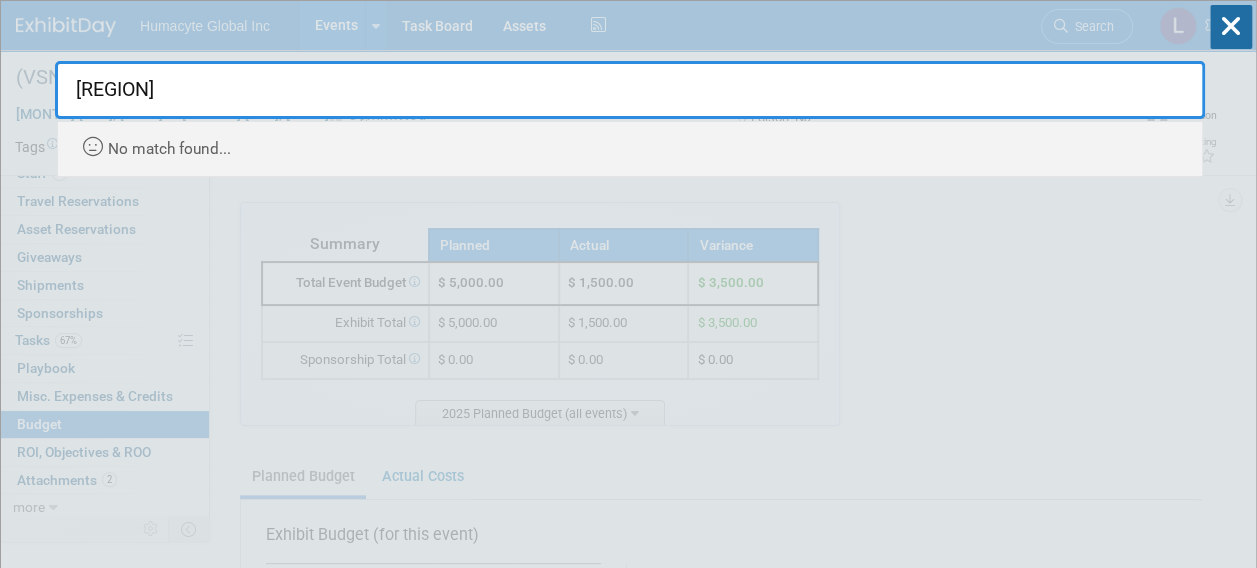 type on "[REGION]" 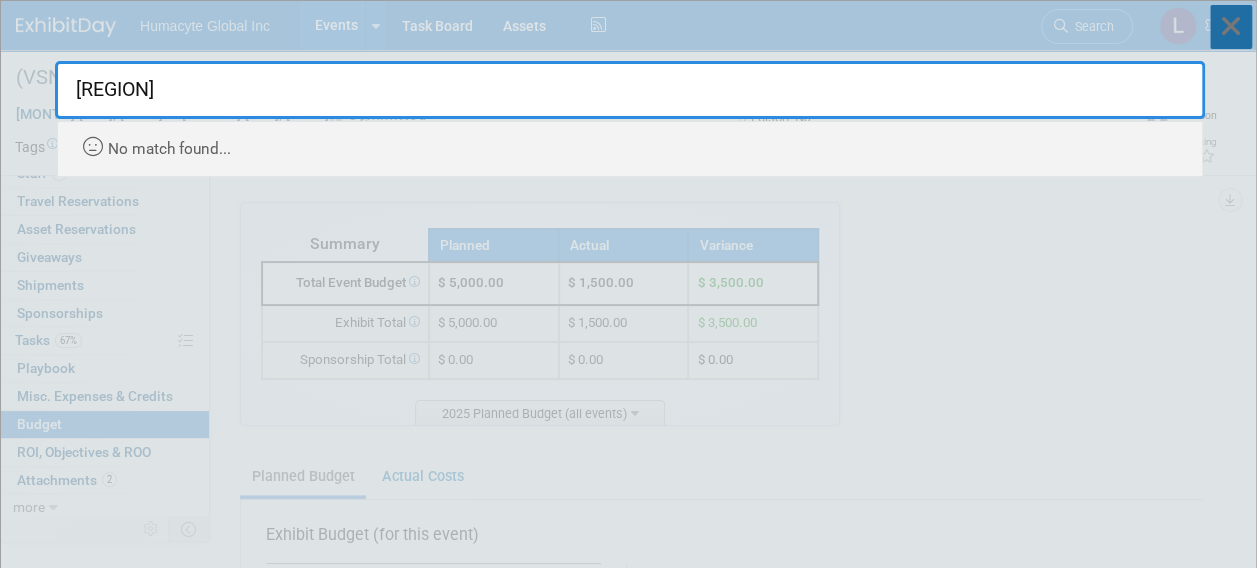 click at bounding box center [1231, 27] 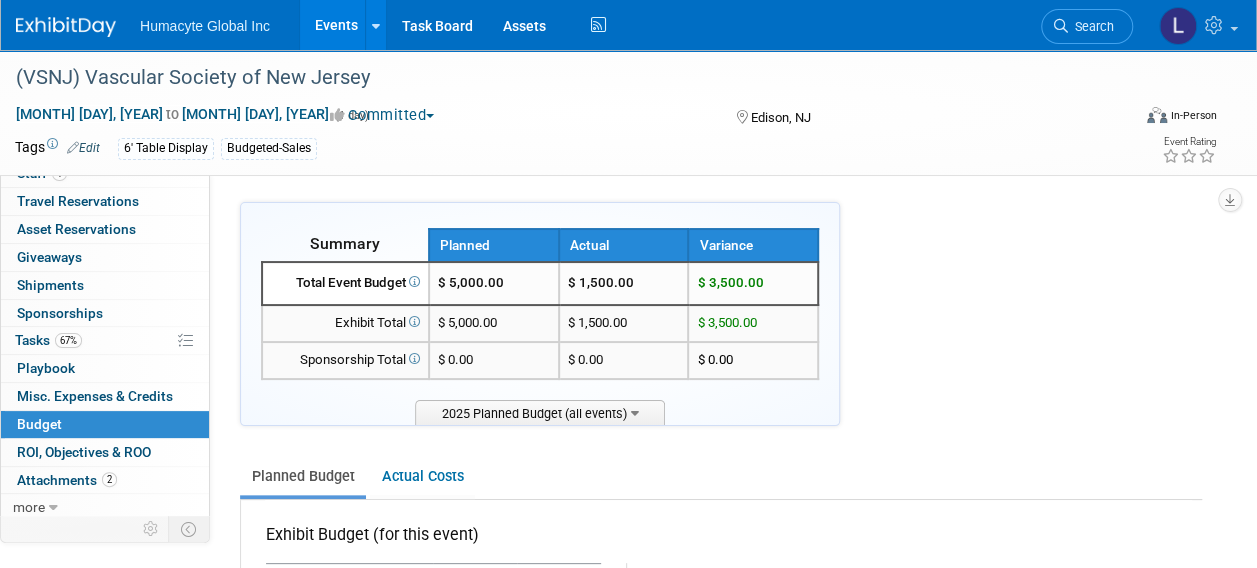 click on "Events" at bounding box center [336, 25] 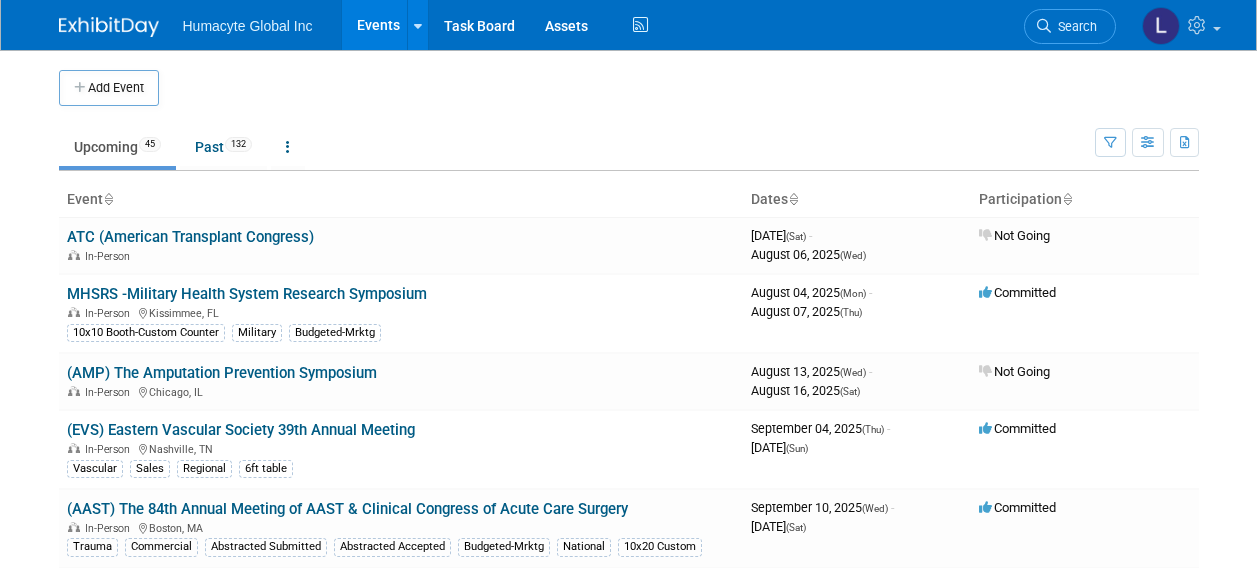 scroll, scrollTop: 0, scrollLeft: 0, axis: both 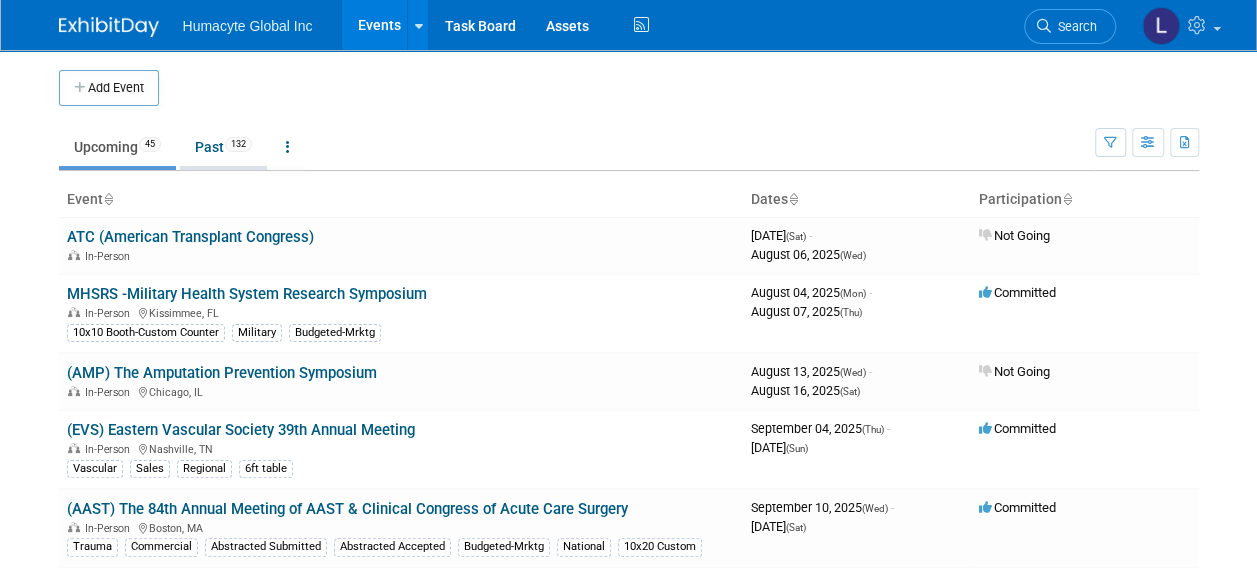 click on "Past
132" at bounding box center (223, 147) 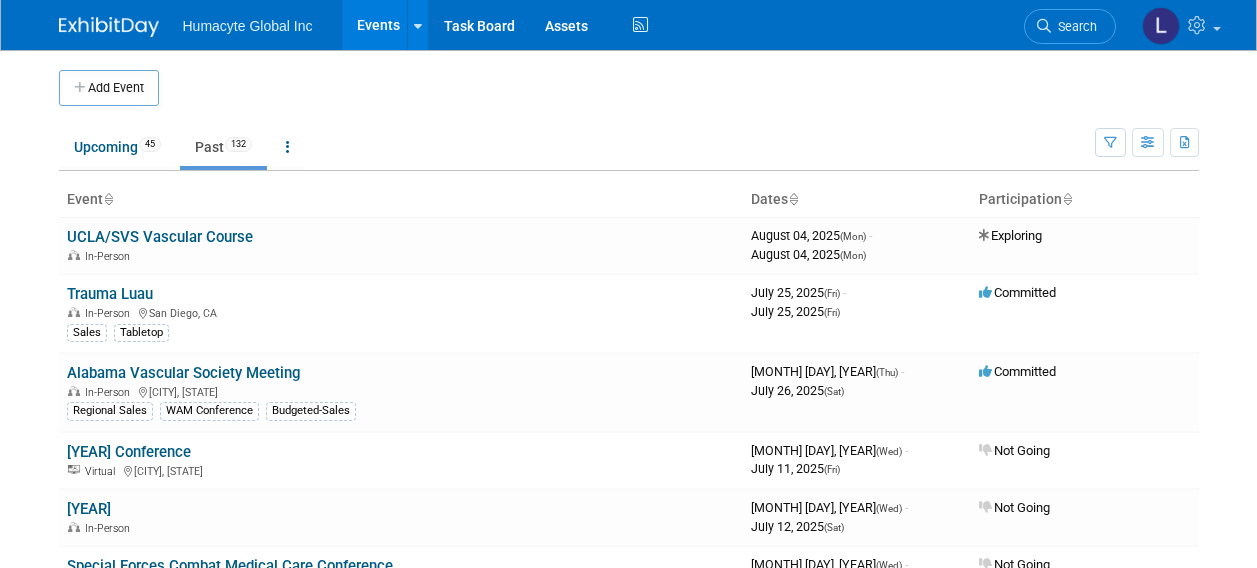 scroll, scrollTop: 0, scrollLeft: 0, axis: both 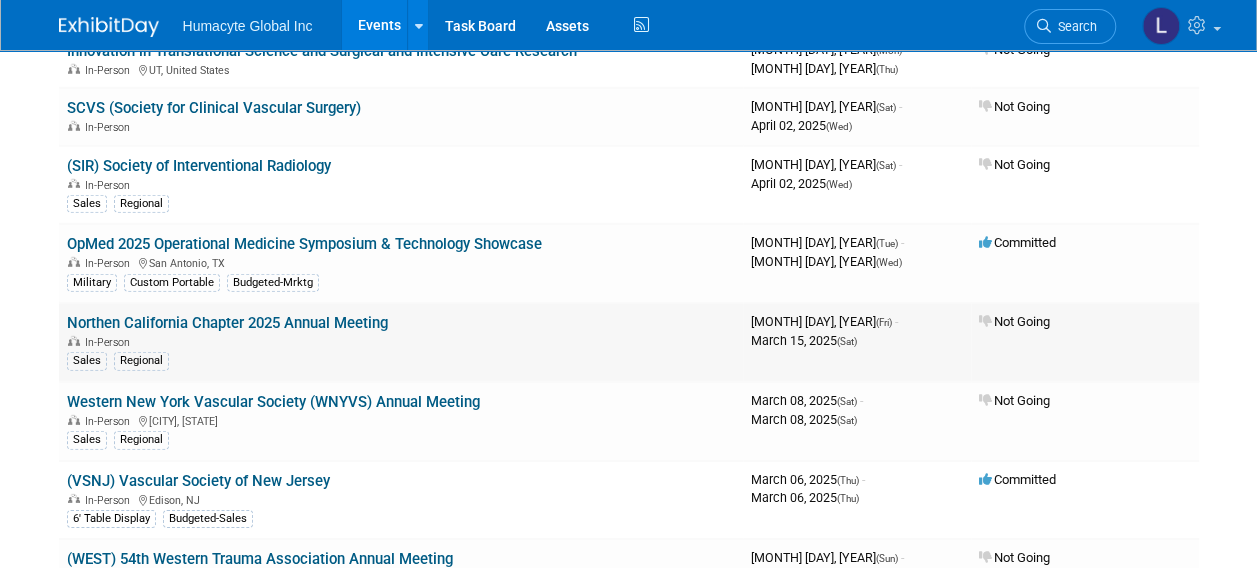 click on "Northen California Chapter 2025 Annual Meeting" at bounding box center (227, 323) 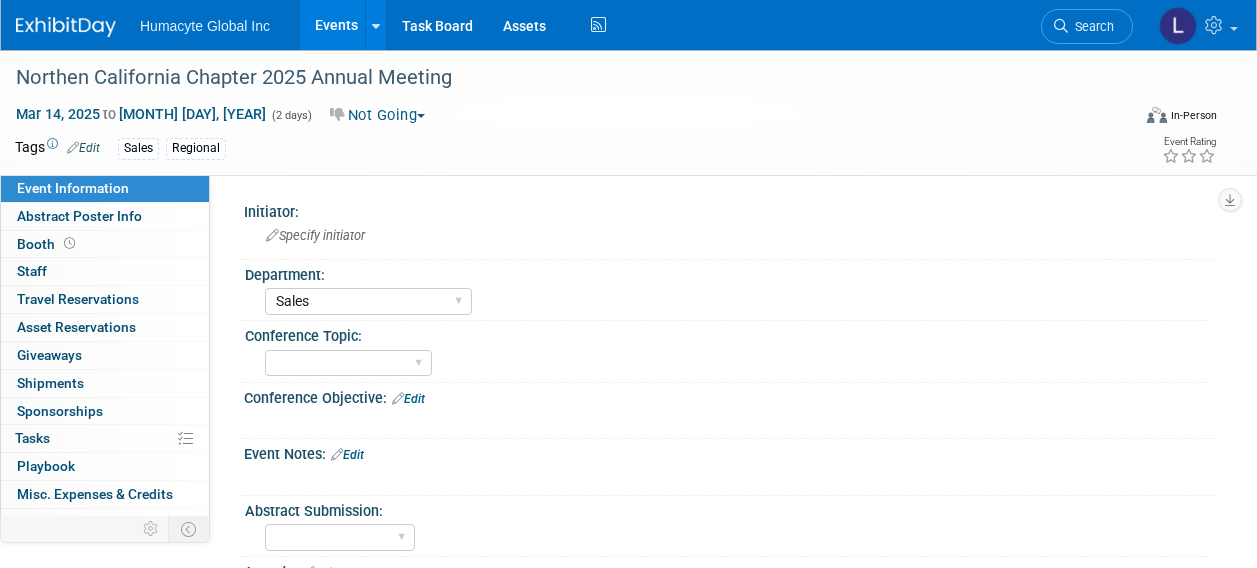select on "Sales" 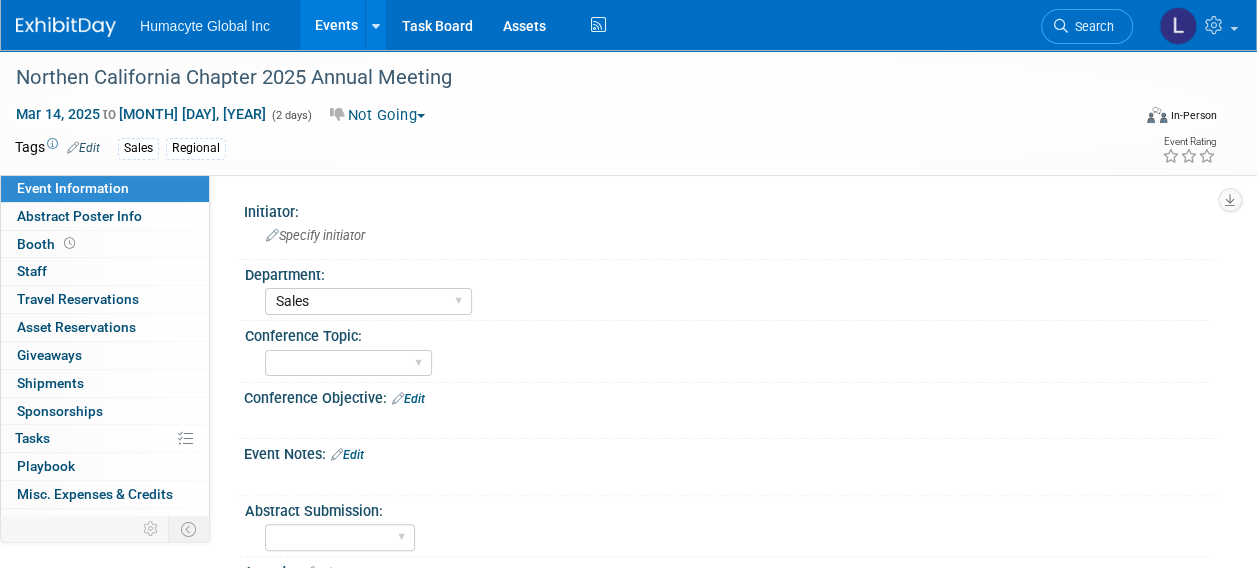 scroll, scrollTop: 0, scrollLeft: 0, axis: both 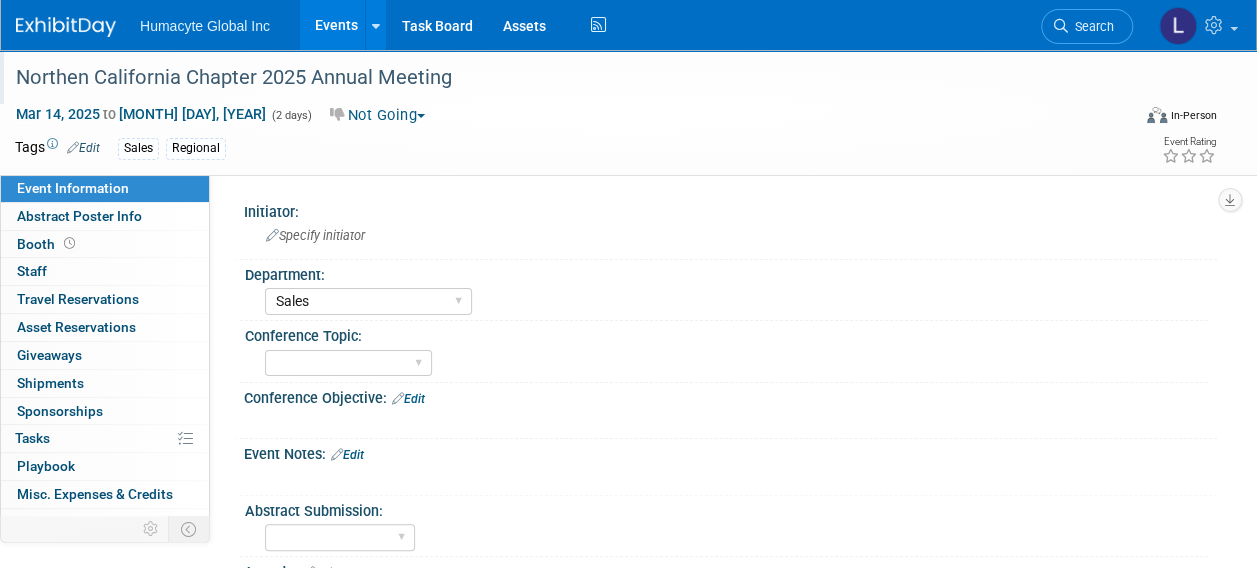 click on "Northen California Chapter 2025 Annual Meeting" at bounding box center [561, 78] 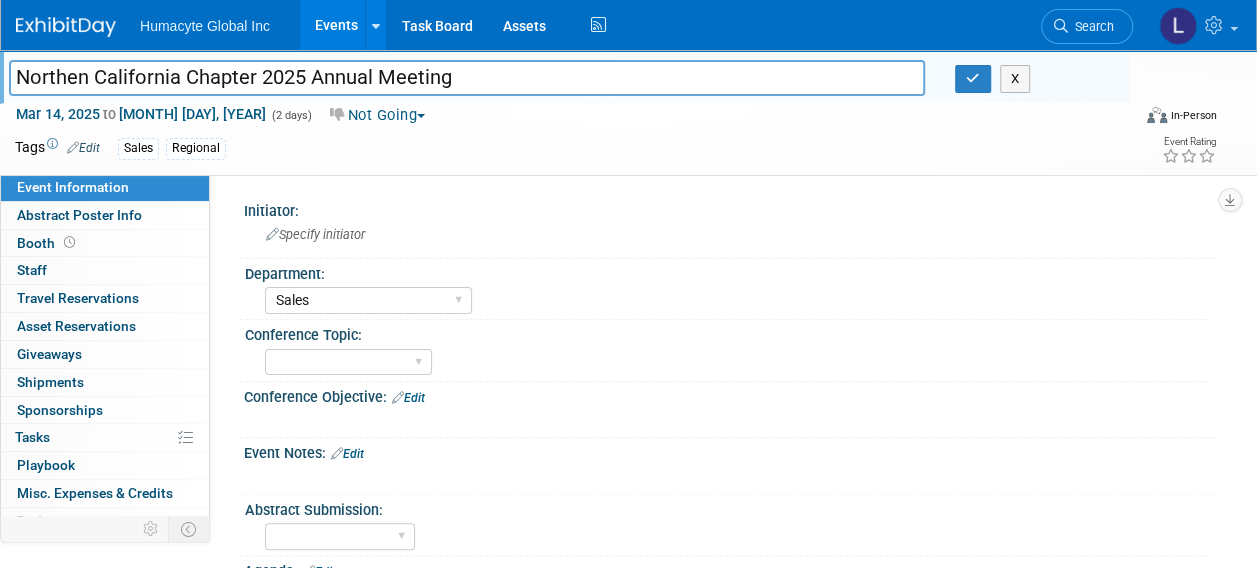 drag, startPoint x: 88, startPoint y: 80, endPoint x: -21, endPoint y: 52, distance: 112.53888 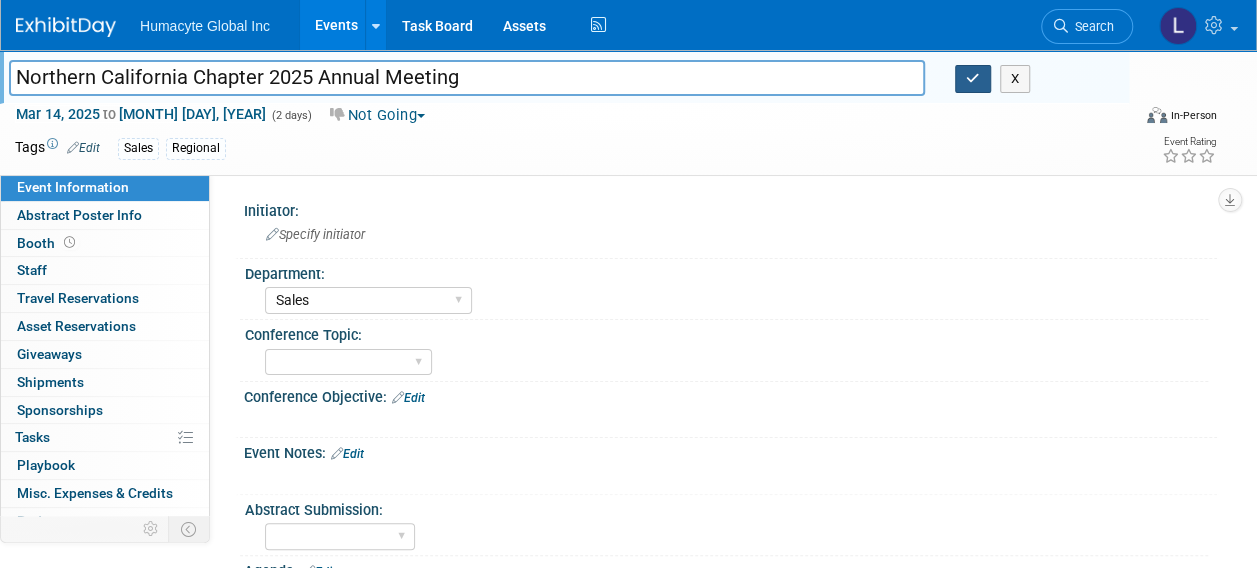 type on "Northern California Chapter 2025 Annual Meeting" 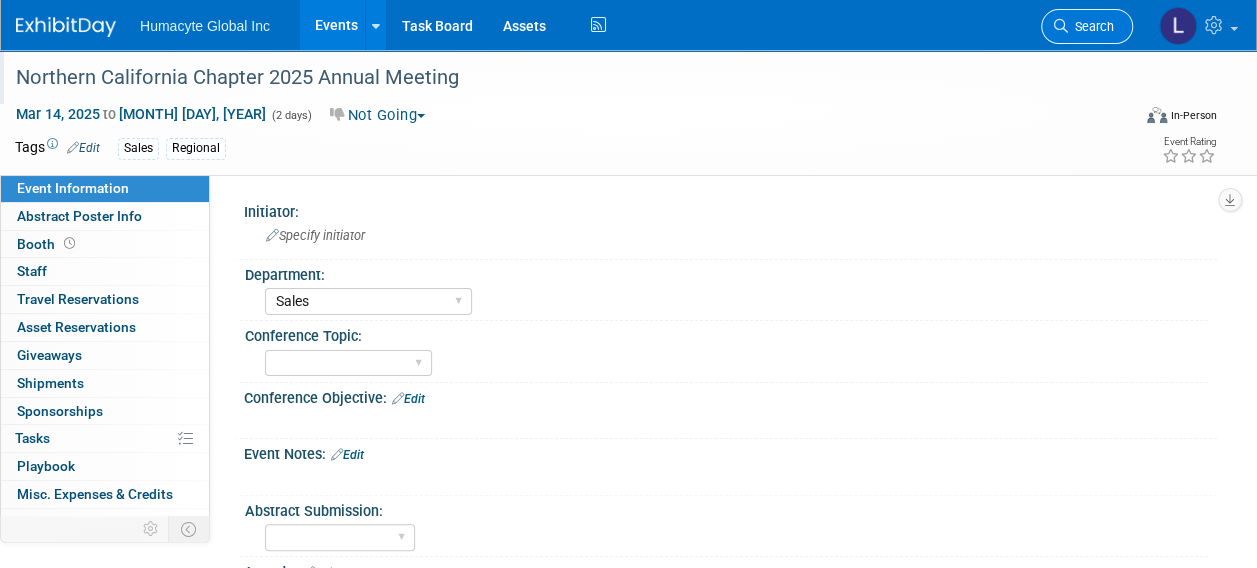 click on "Search" at bounding box center [1091, 26] 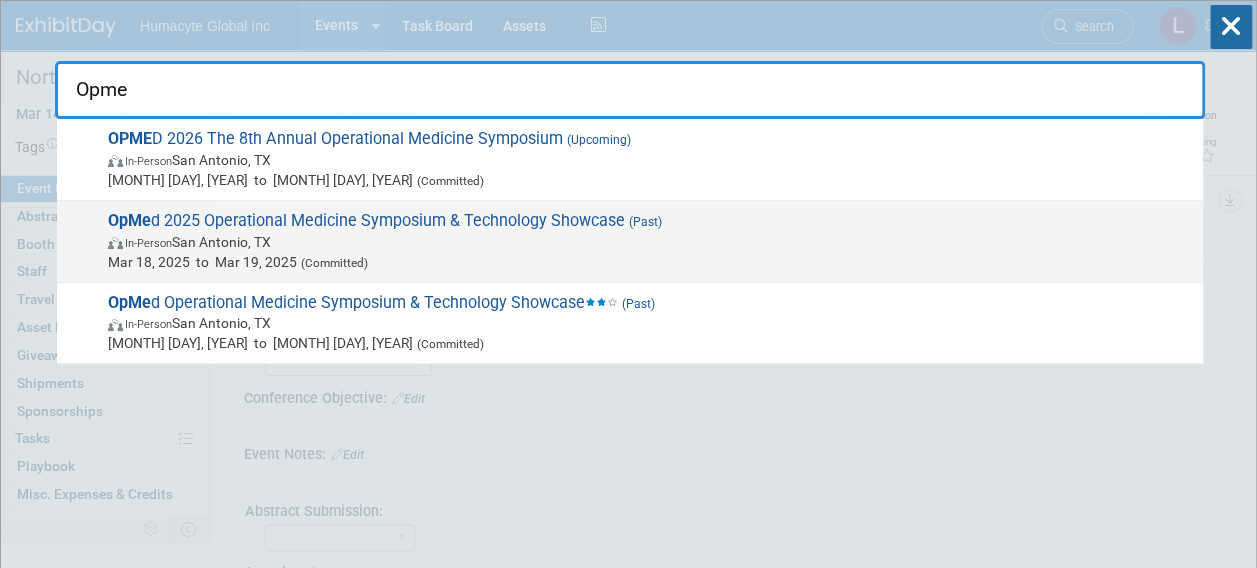 type on "Opme" 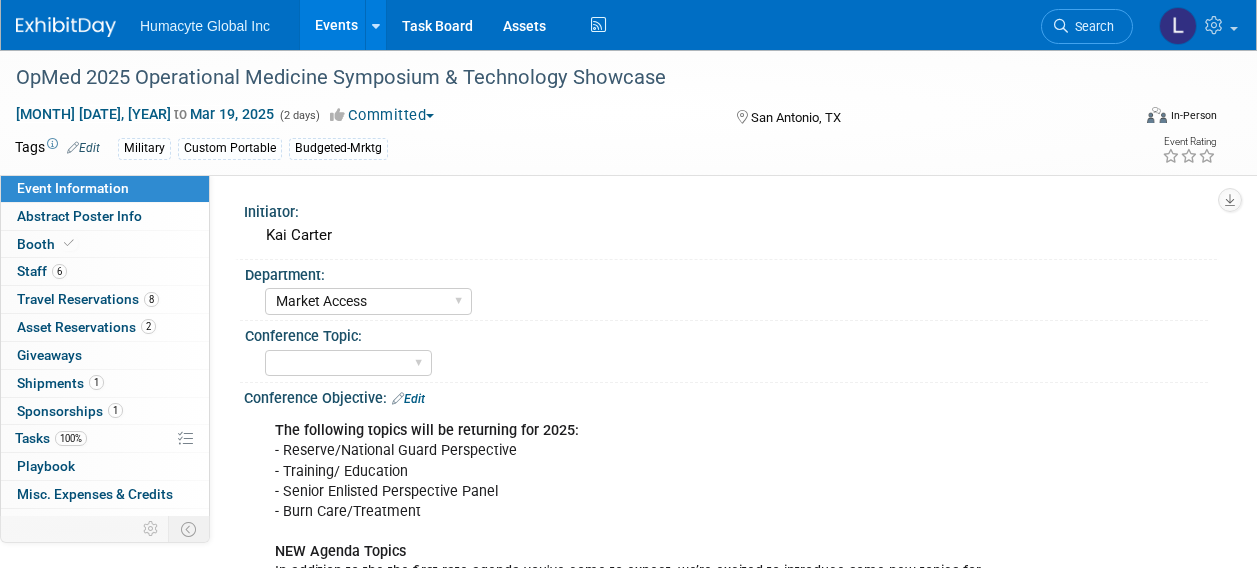 select on "Market Access" 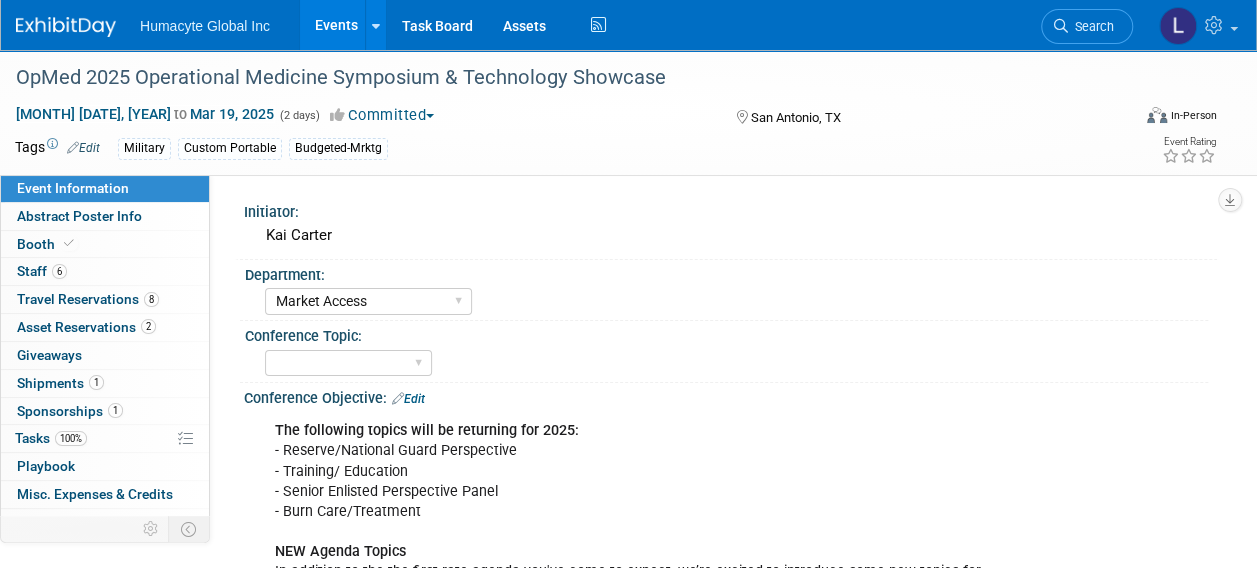 scroll, scrollTop: 0, scrollLeft: 0, axis: both 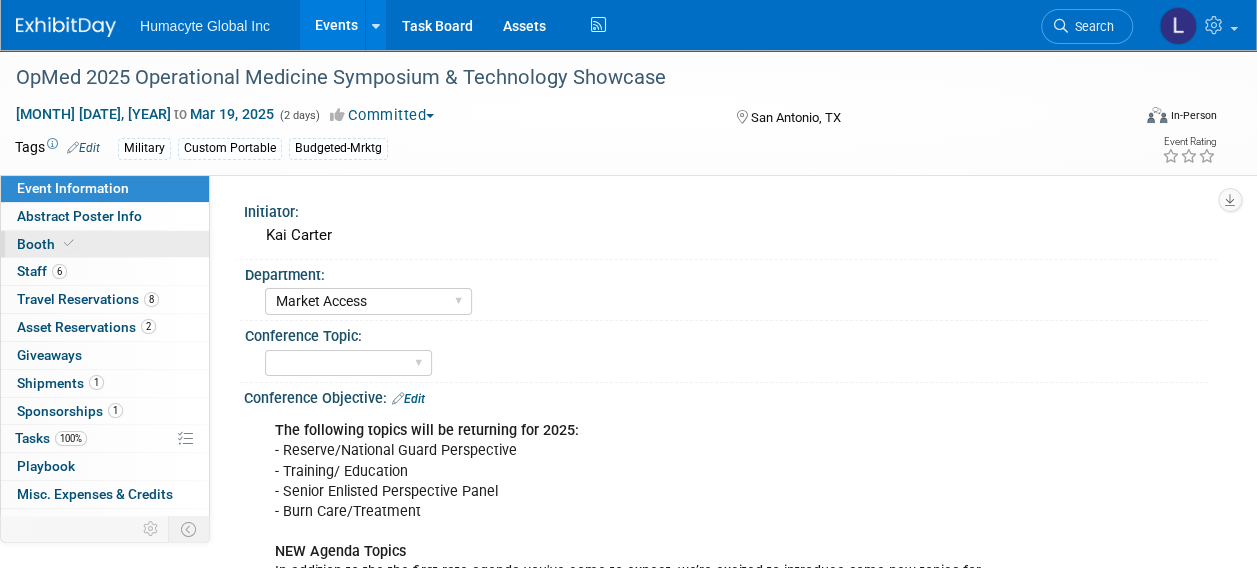 click on "Booth" at bounding box center (47, 244) 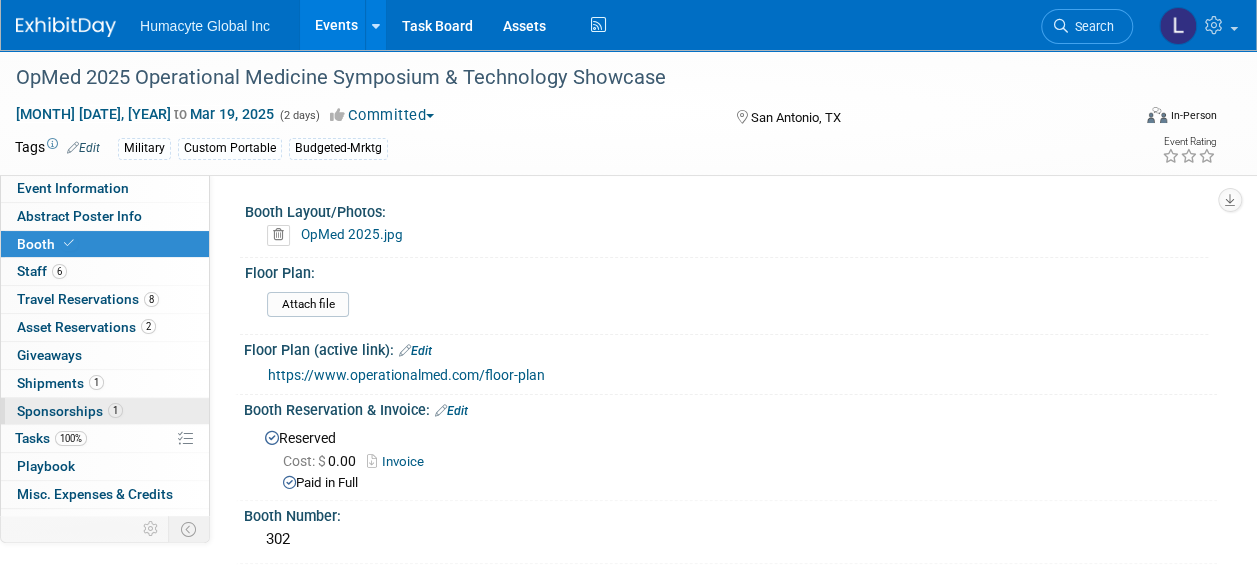 click on "Sponsorships 1" at bounding box center [70, 411] 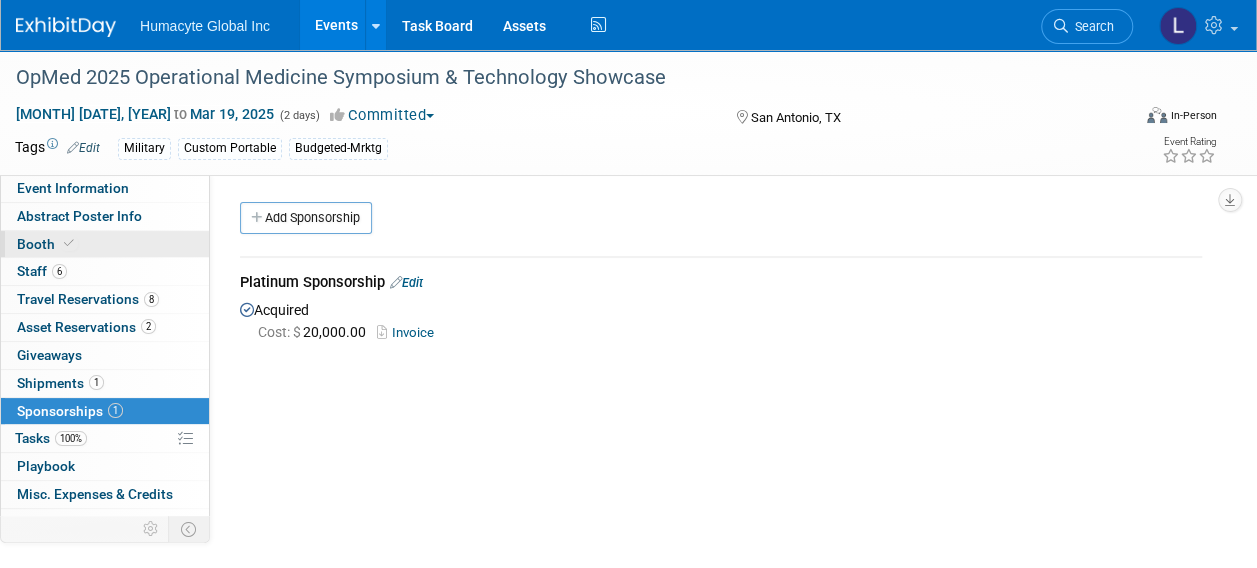 click on "Booth" at bounding box center (47, 244) 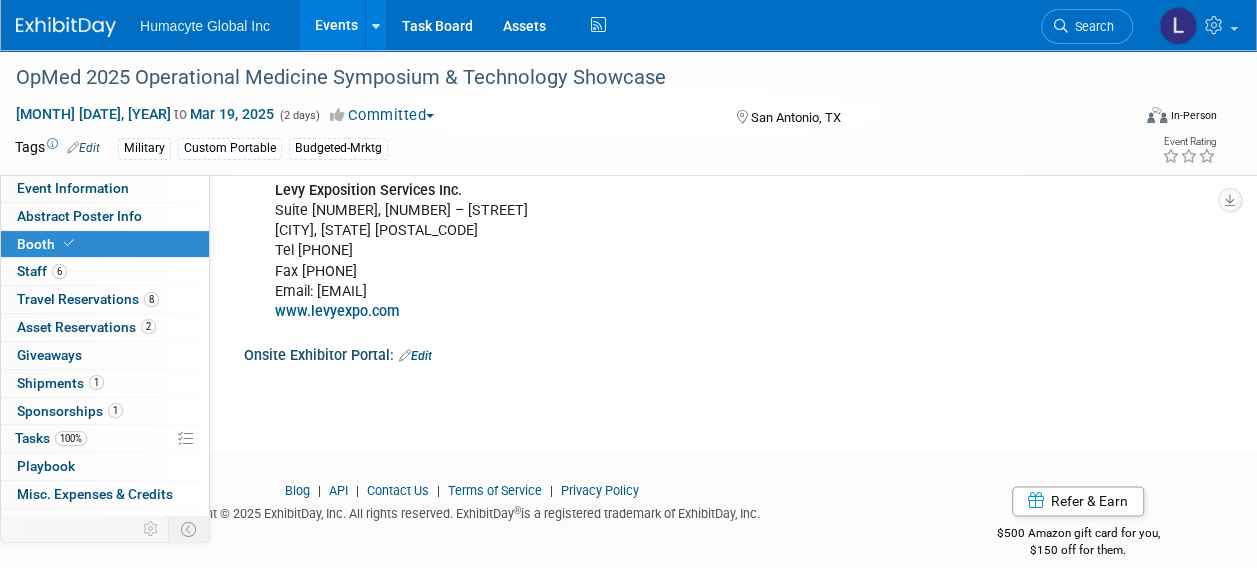 scroll, scrollTop: 1212, scrollLeft: 0, axis: vertical 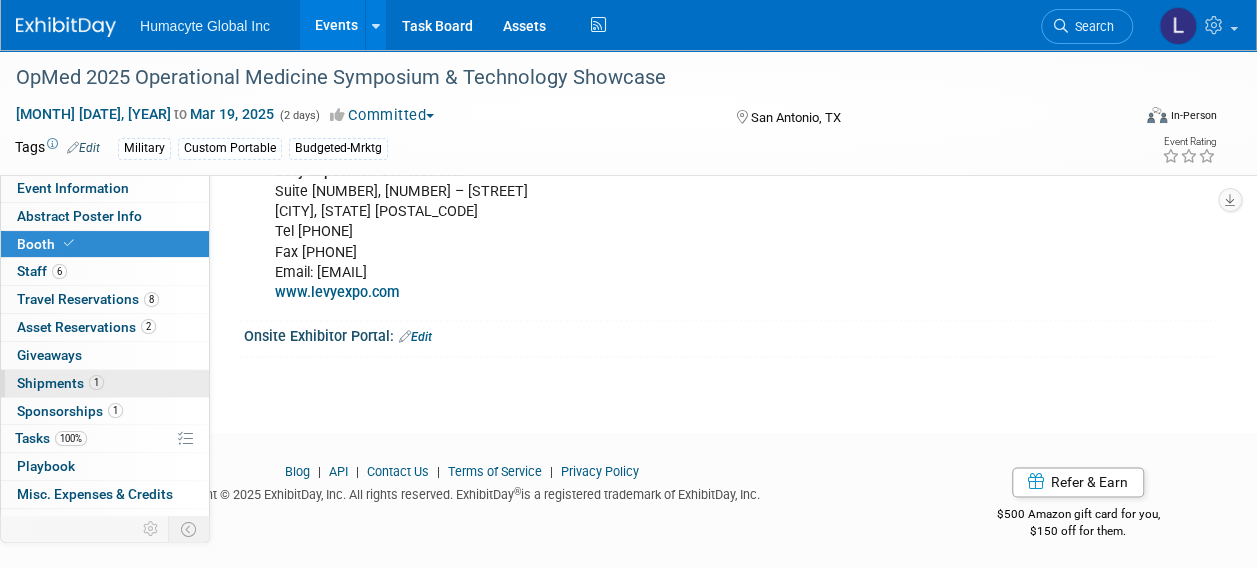 click on "Shipments 1" at bounding box center (60, 383) 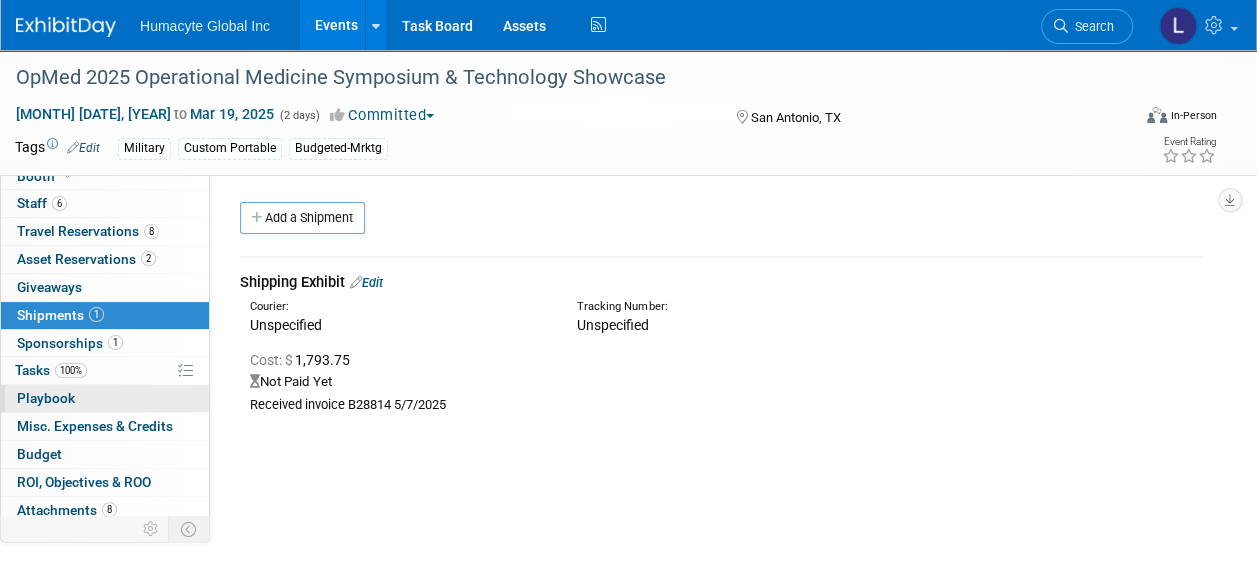 scroll, scrollTop: 98, scrollLeft: 0, axis: vertical 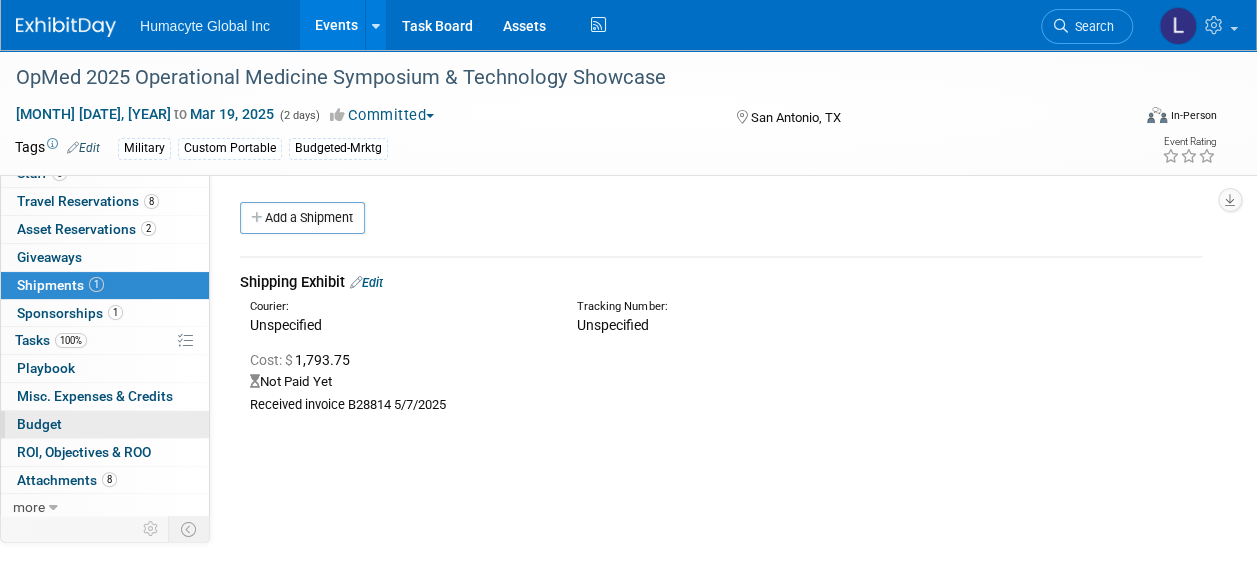 click on "Budget" at bounding box center (39, 424) 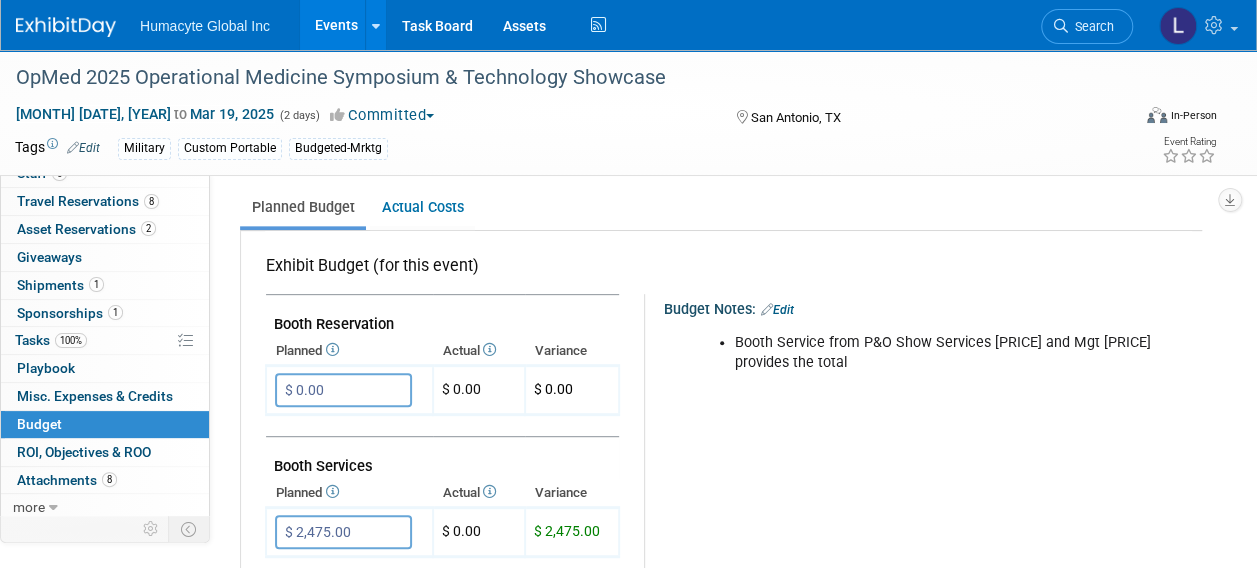 scroll, scrollTop: 300, scrollLeft: 0, axis: vertical 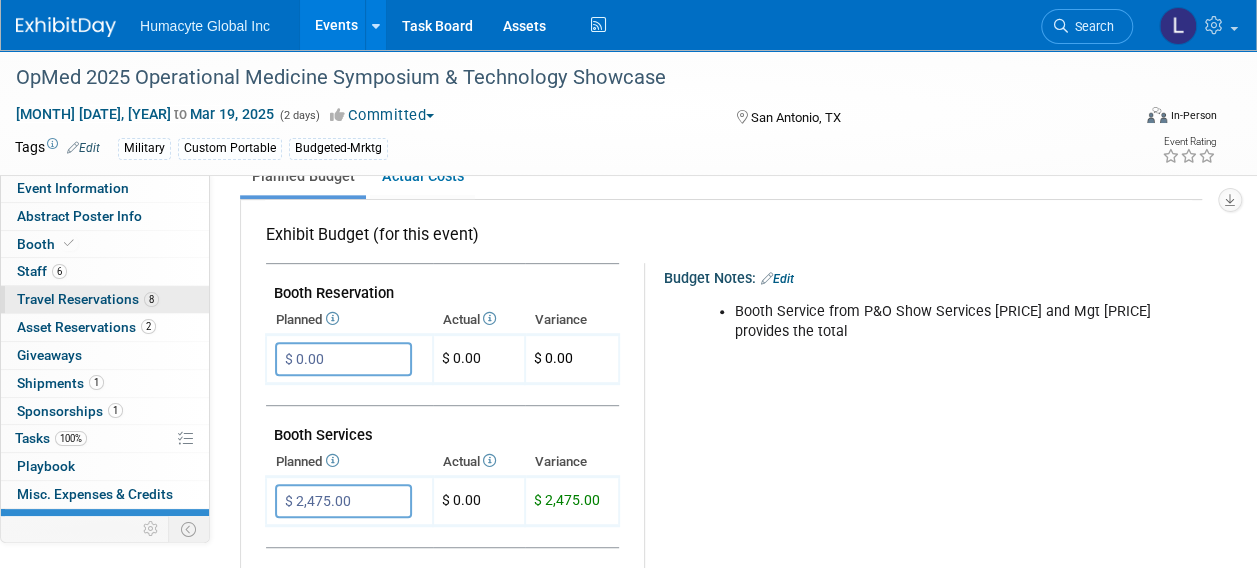 click on "Travel Reservations 8" at bounding box center [88, 299] 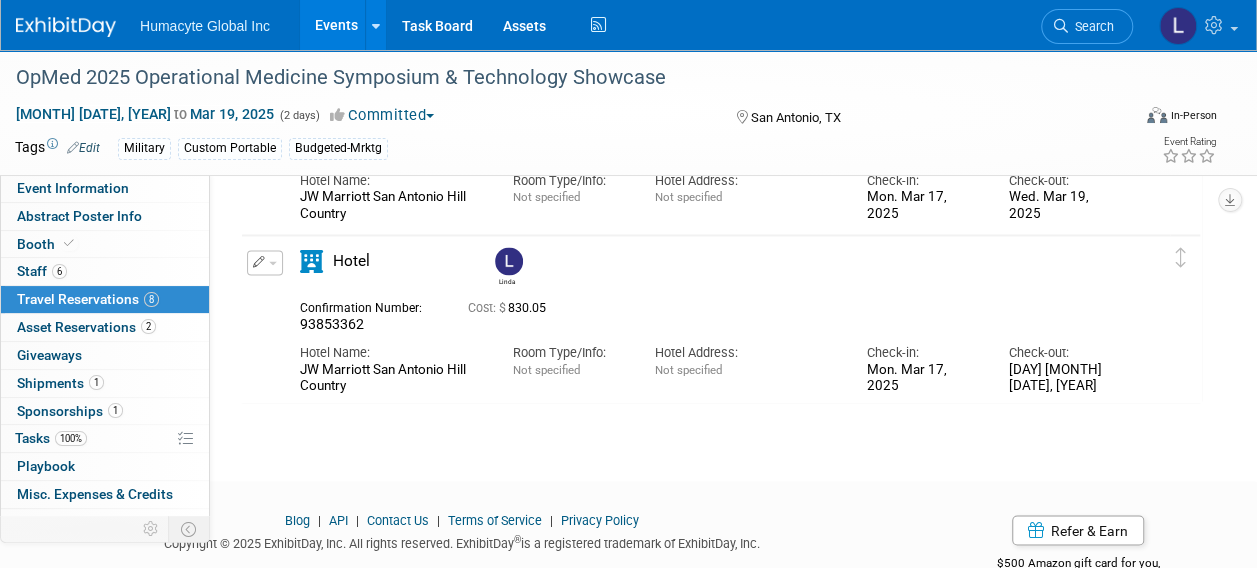 scroll, scrollTop: 1600, scrollLeft: 0, axis: vertical 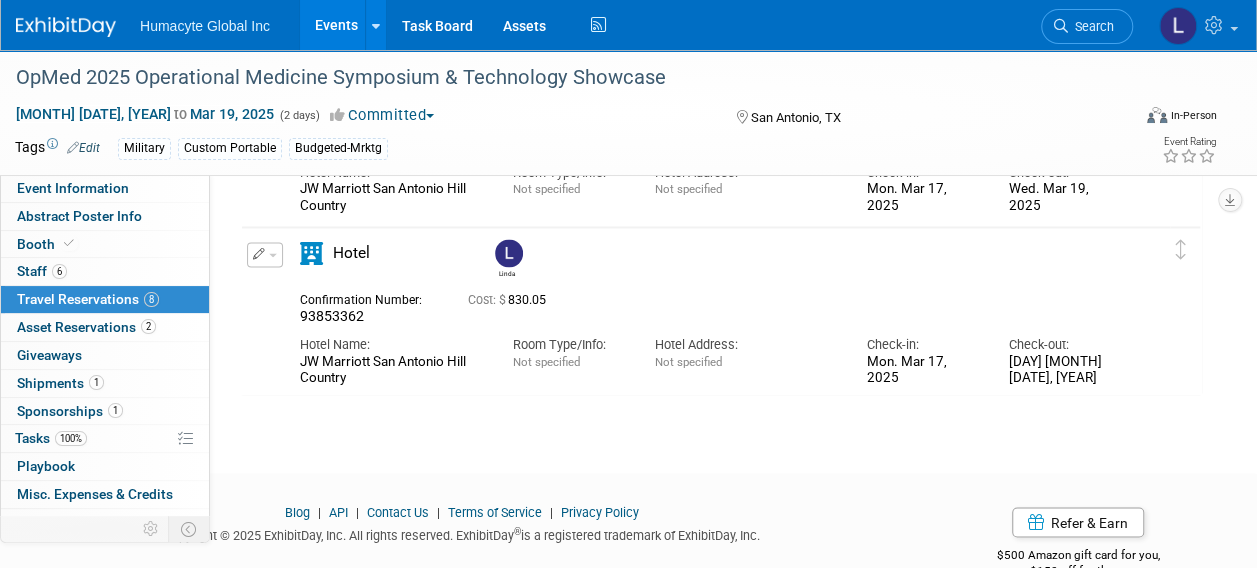 click at bounding box center [265, 254] 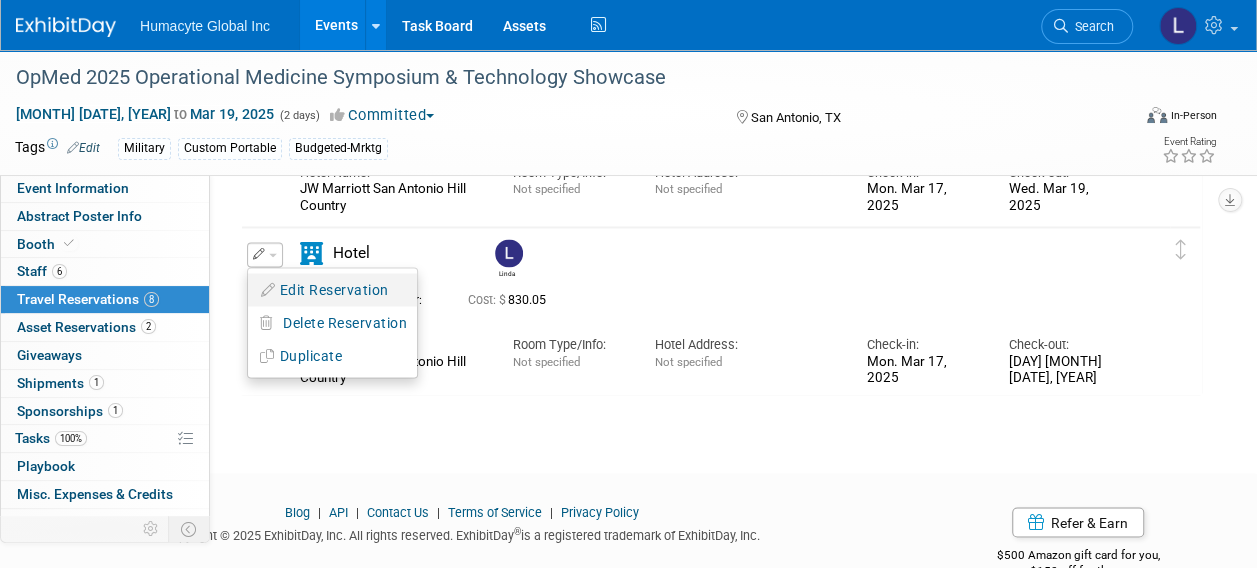 click on "Edit Reservation" at bounding box center [332, 289] 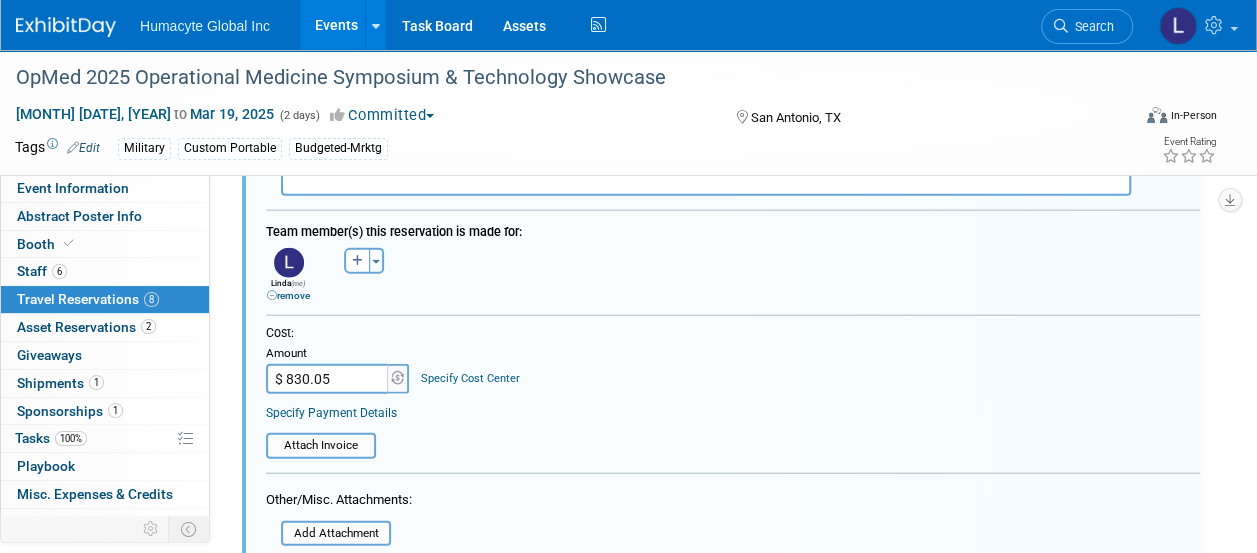 scroll, scrollTop: 2299, scrollLeft: 0, axis: vertical 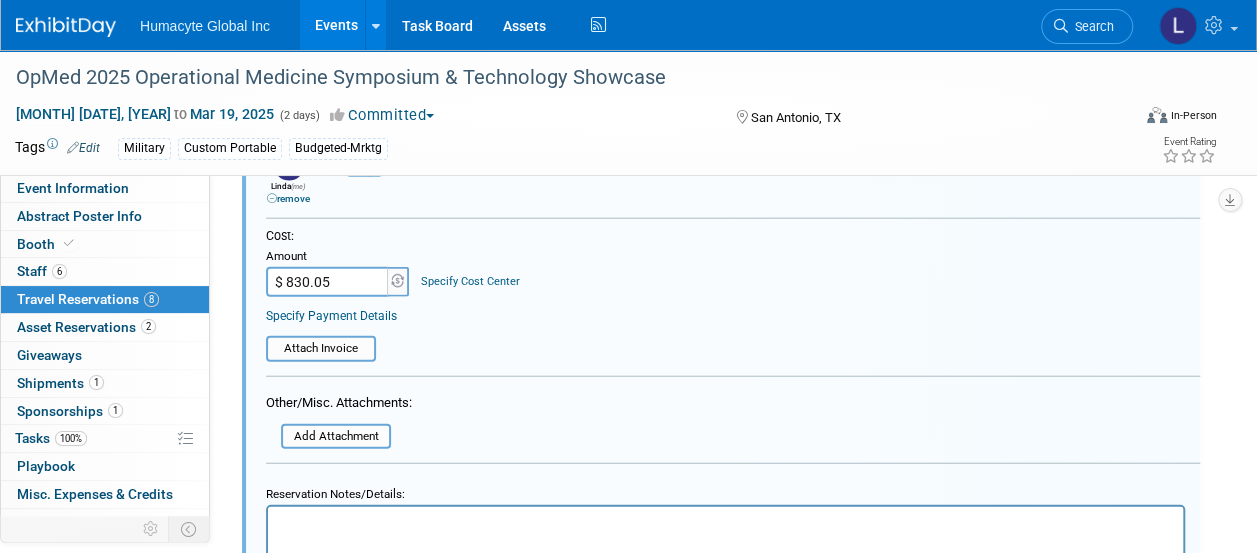 click on "$ 830.05" at bounding box center [328, 282] 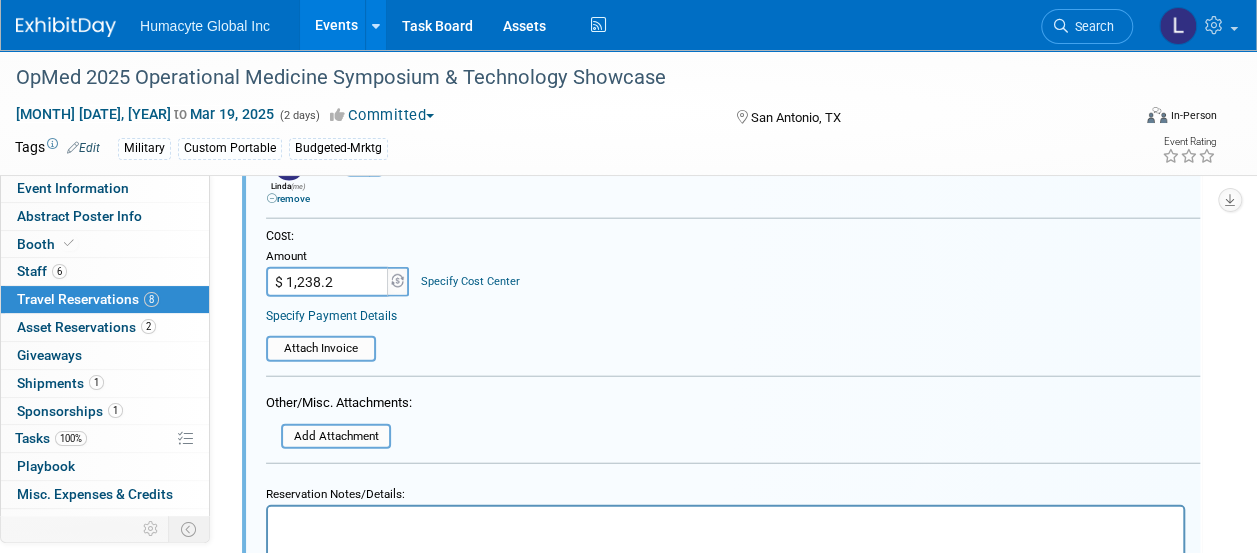 type on "$ 1,238.21" 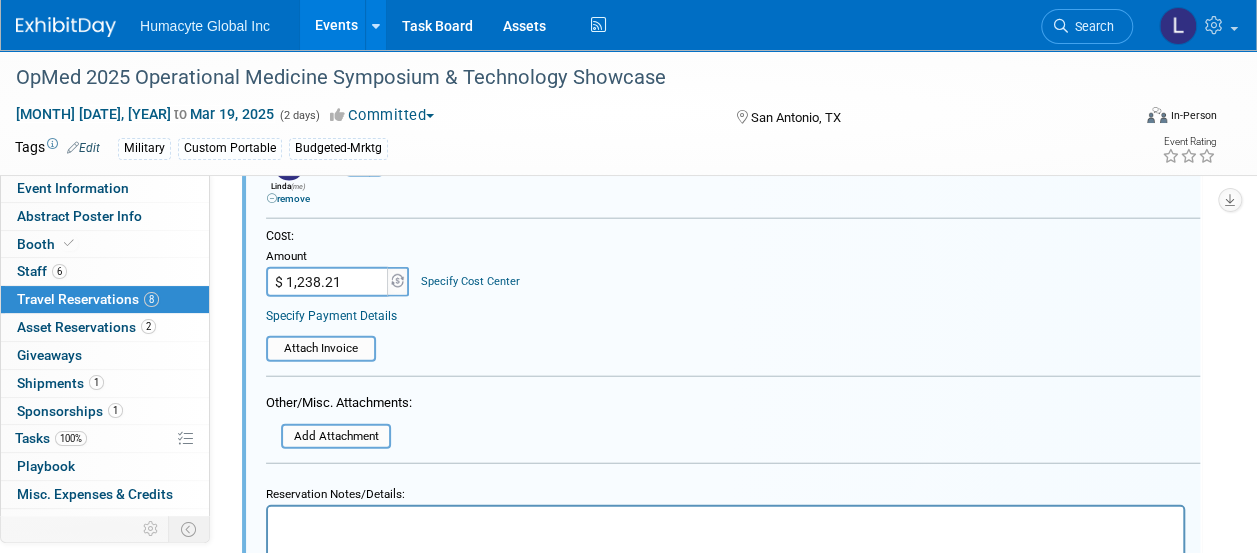 click on "Specify Cost Center" at bounding box center [470, 281] 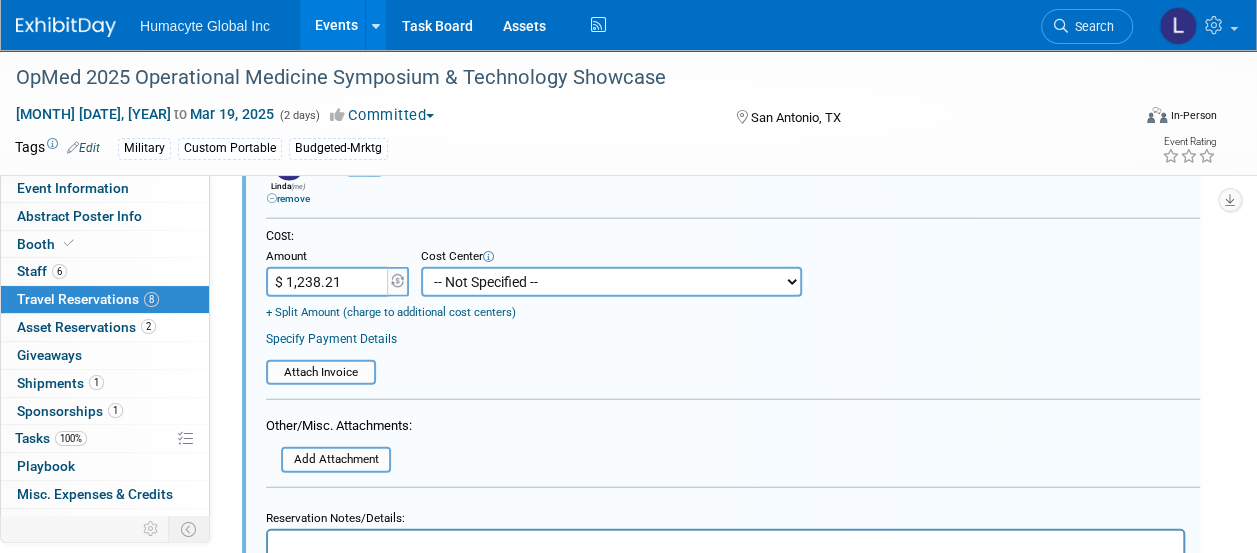 click on "-- Not Specified --
Dept 10 - Clinical
Dept 11 - Clinical Ops
Dept 12 - Medical Affairs
Dept 20 - Product Development
Dept 21 - QC Assay Lab
Dept 22 - Process Development
Dept 23 - New Product Development
Dept 24 - Scientific Program Management
Dept 25 - Discovery
Dept 26 - BioMaterials
Dept 30 - General & Administrative
Dept 31 - Finance
Dept 32 - Human Resources
Dept 40 - Manufacturing
Dept 41 - Bioprocessing
Dept 42 - MSAT
Dept 43 - Logistics
Dept 44 - Automation
Dept 45 - Allosource Dept 46 - Tissue" at bounding box center [611, 282] 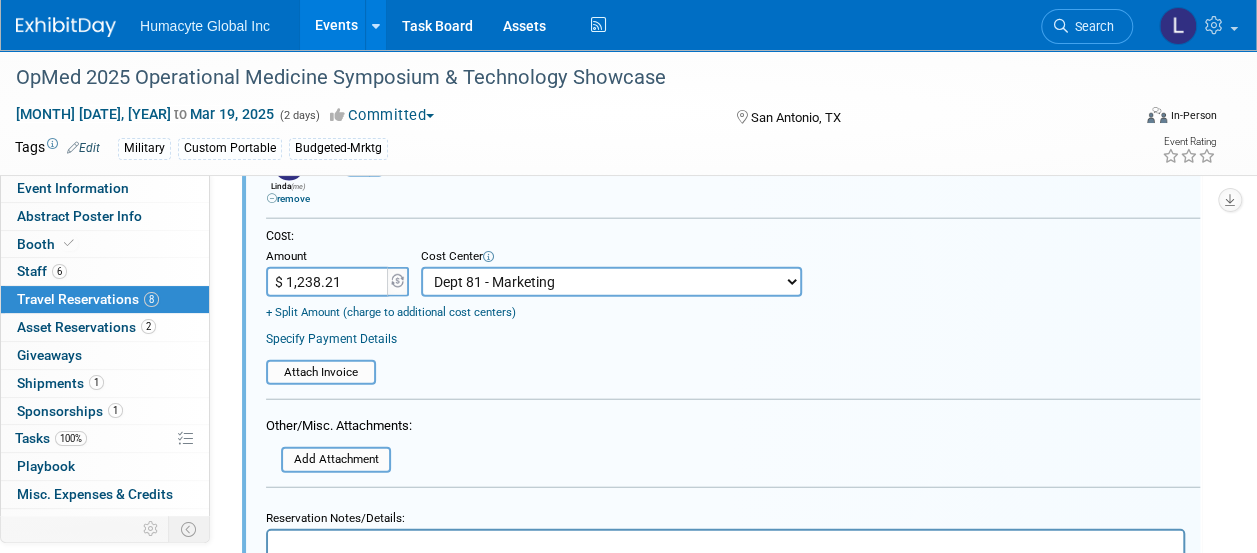 click on "-- Not Specified --
Dept 10 - Clinical
Dept 11 - Clinical Ops
Dept 12 - Medical Affairs
Dept 20 - Product Development
Dept 21 - QC Assay Lab
Dept 22 - Process Development
Dept 23 - New Product Development
Dept 24 - Scientific Program Management
Dept 25 - Discovery
Dept 26 - BioMaterials
Dept 30 - General & Administrative
Dept 31 - Finance
Dept 32 - Human Resources
Dept 40 - Manufacturing
Dept 41 - Bioprocessing
Dept 42 - MSAT
Dept 43 - Logistics
Dept 44 - Automation
Dept 45 - Allosource Dept 46 - Tissue" at bounding box center (611, 282) 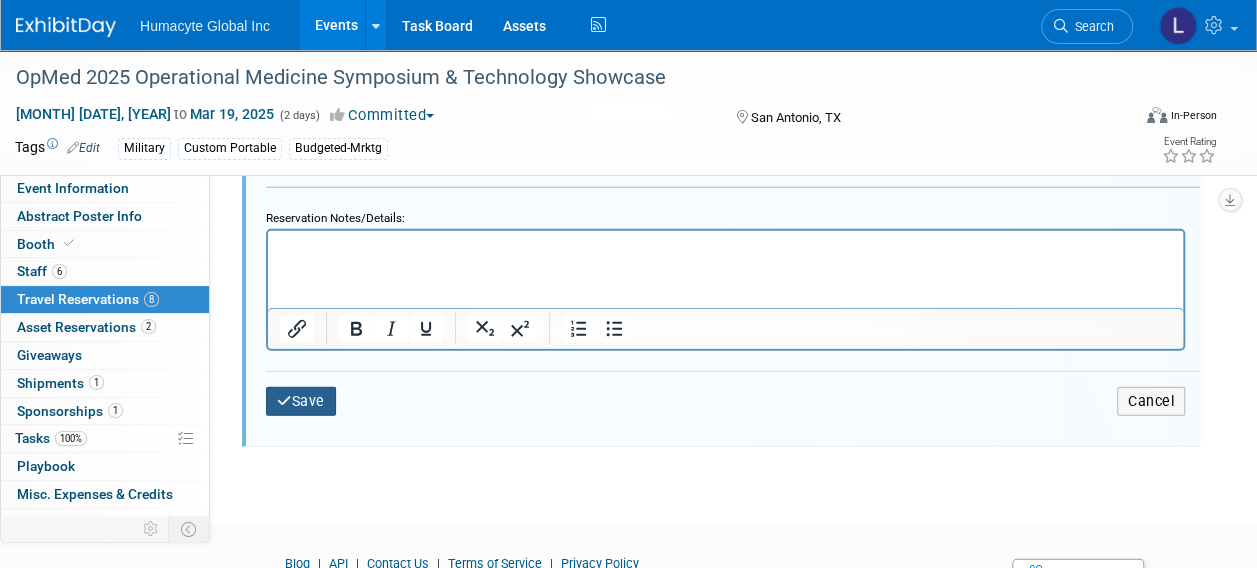 click on "Save" at bounding box center [301, 401] 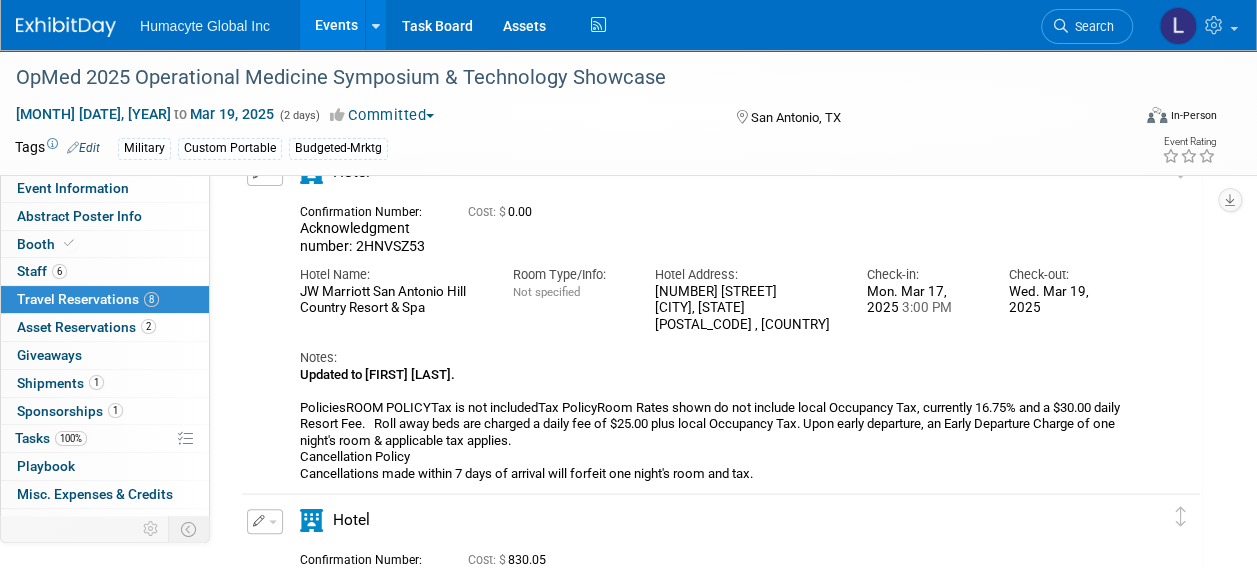 scroll, scrollTop: 0, scrollLeft: 0, axis: both 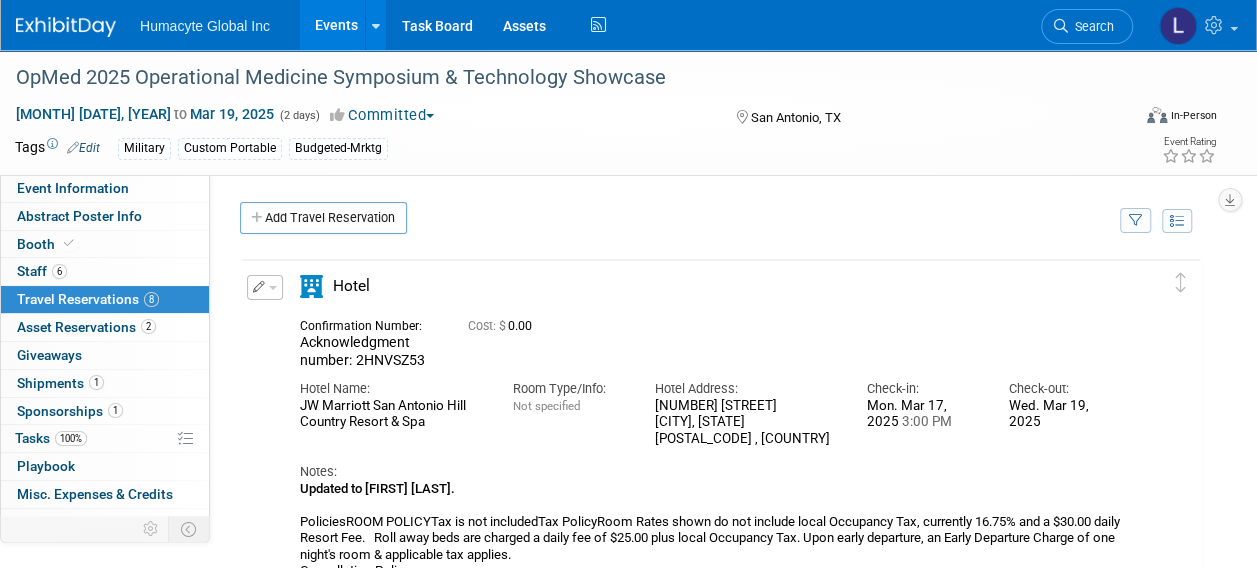 click at bounding box center (265, 287) 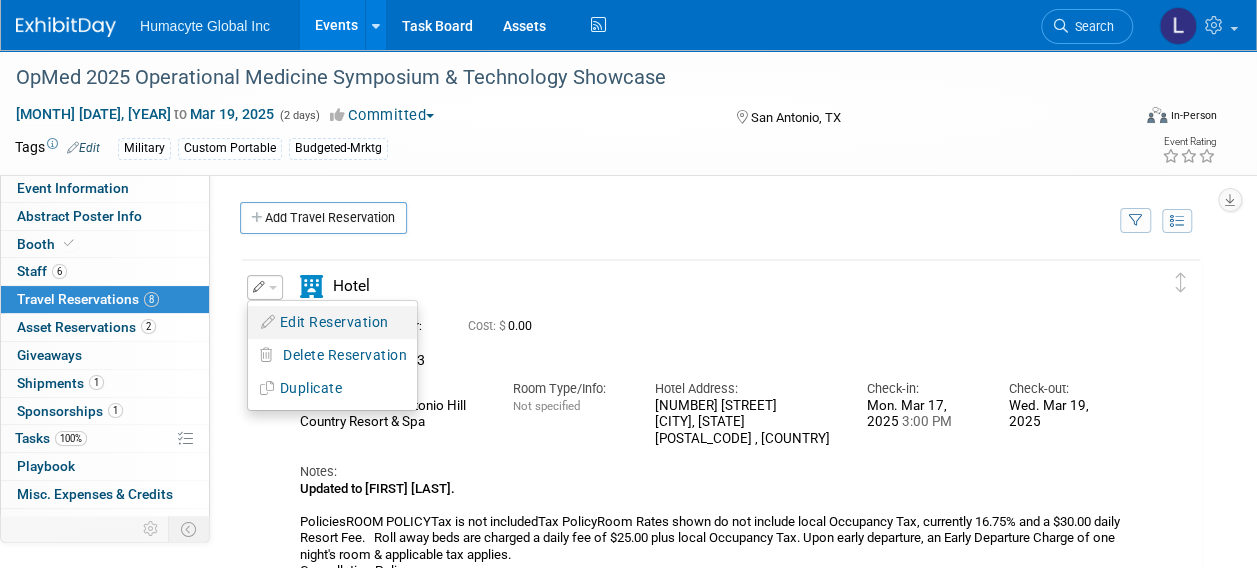click at bounding box center [269, 322] 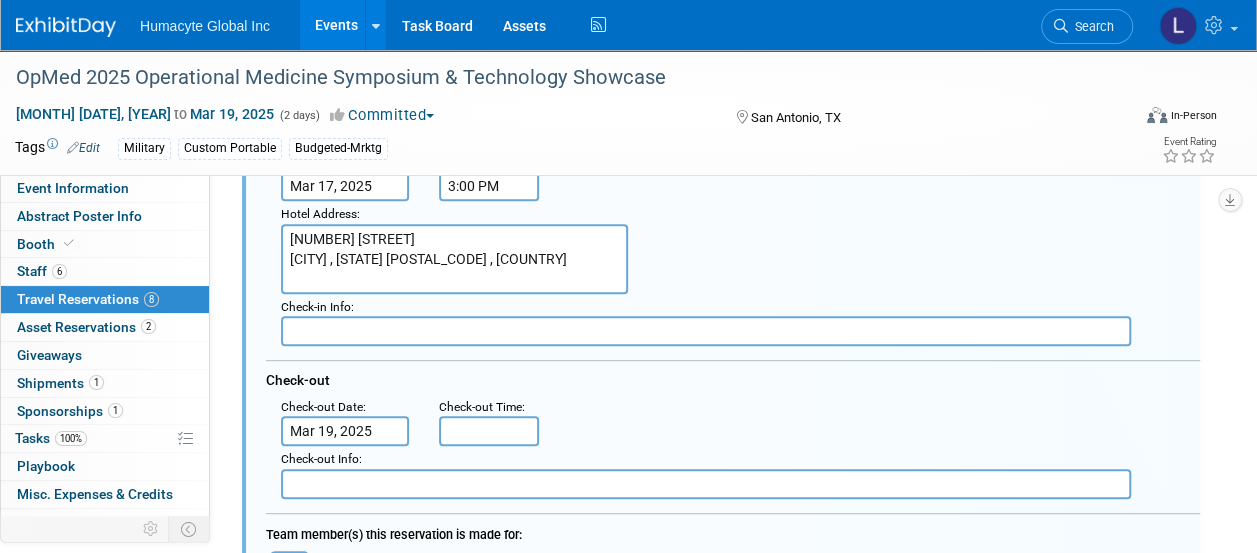 scroll, scrollTop: 532, scrollLeft: 0, axis: vertical 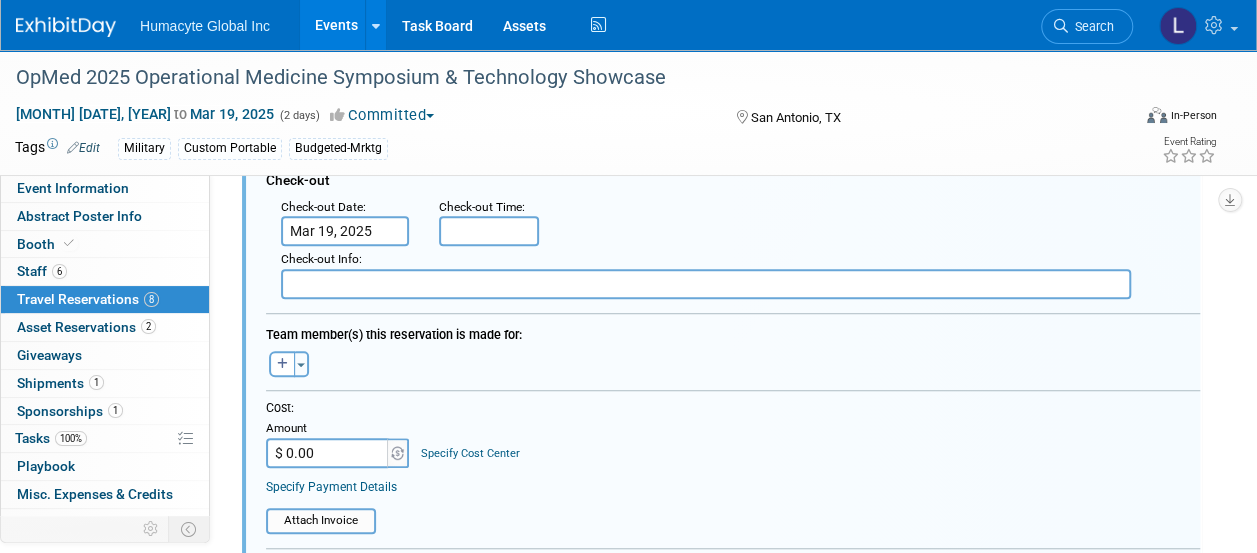 click on "$ 0.00" at bounding box center [328, 453] 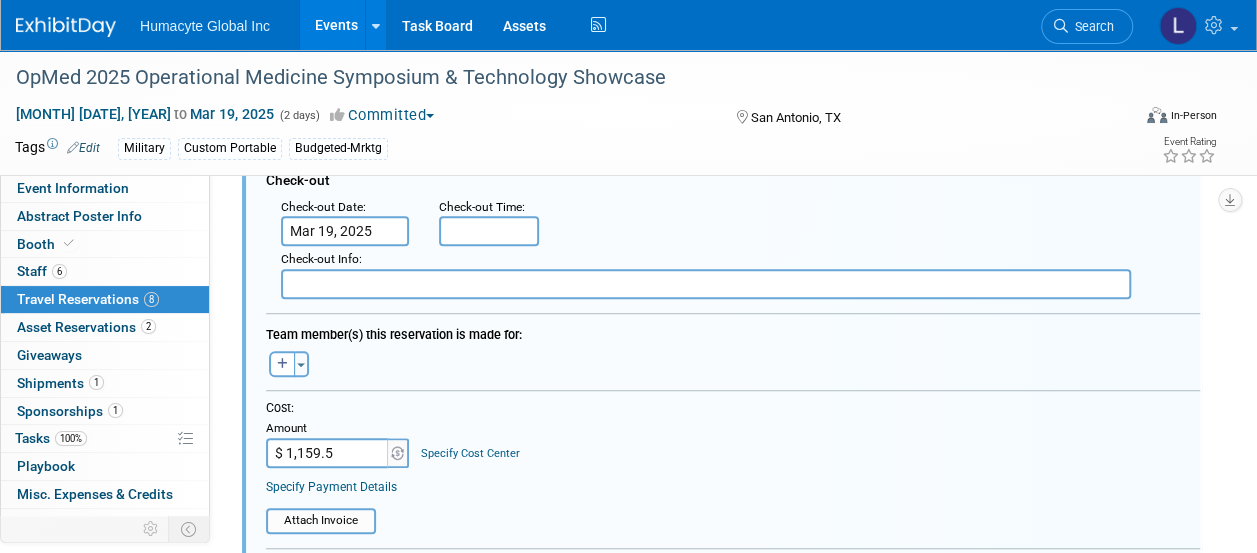 type on "$ 1,159.54" 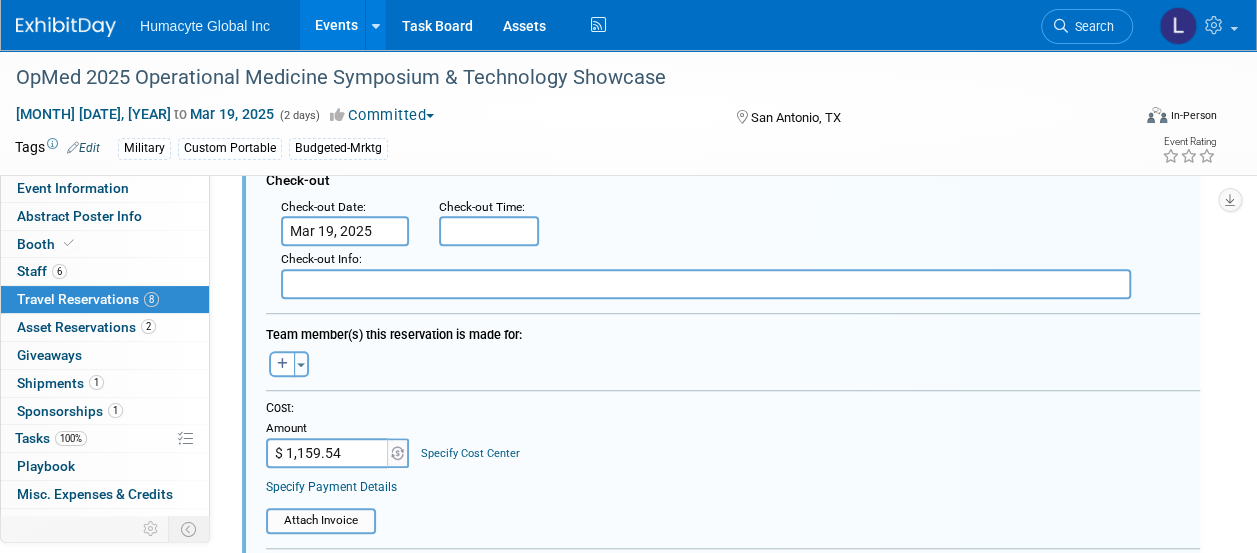 click on "Specify Cost Center" at bounding box center [470, 453] 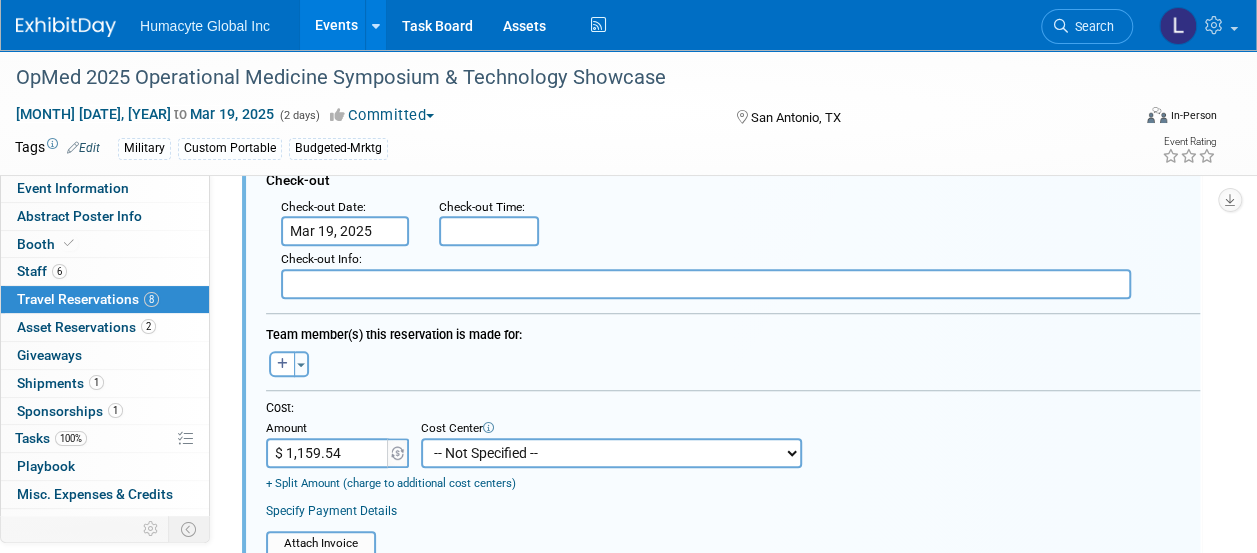 click on "-- Not Specified --
Dept 10 - Clinical
Dept 11 - Clinical Ops
Dept 12 - Medical Affairs
Dept 20 - Product Development
Dept 21 - QC Assay Lab
Dept 22 - Process Development
Dept 23 - New Product Development
Dept 24 - Scientific Program Management
Dept 25 - Discovery
Dept 26 - BioMaterials
Dept 30 - General & Administrative
Dept 31 - Finance
Dept 32 - Human Resources
Dept 40 - Manufacturing
Dept 41 - Bioprocessing
Dept 42 - MSAT
Dept 43 - Logistics
Dept 44 - Automation
Dept 45 - Allosource Dept 46 - Tissue" at bounding box center [611, 453] 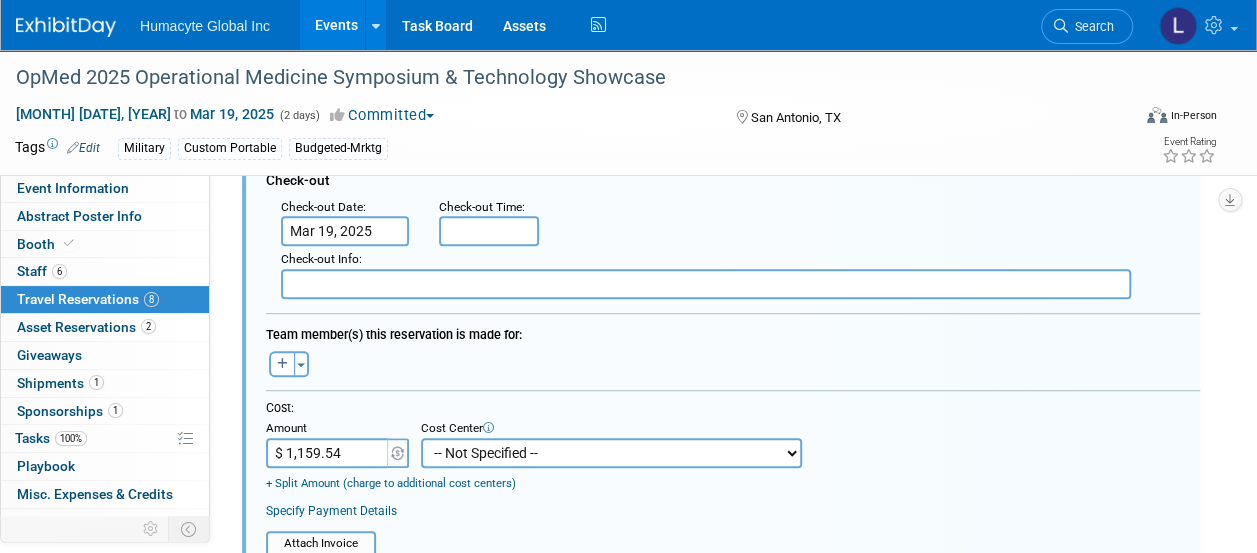select on "18966164" 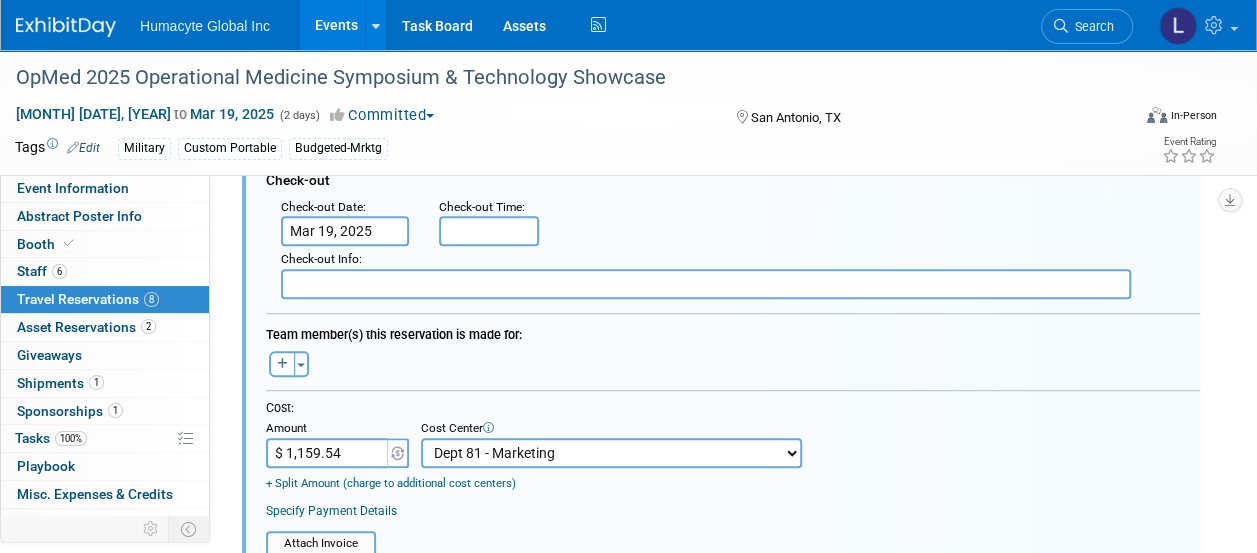 click on "-- Not Specified --
Dept 10 - Clinical
Dept 11 - Clinical Ops
Dept 12 - Medical Affairs
Dept 20 - Product Development
Dept 21 - QC Assay Lab
Dept 22 - Process Development
Dept 23 - New Product Development
Dept 24 - Scientific Program Management
Dept 25 - Discovery
Dept 26 - BioMaterials
Dept 30 - General & Administrative
Dept 31 - Finance
Dept 32 - Human Resources
Dept 40 - Manufacturing
Dept 41 - Bioprocessing
Dept 42 - MSAT
Dept 43 - Logistics
Dept 44 - Automation
Dept 45 - Allosource Dept 46 - Tissue" at bounding box center (611, 453) 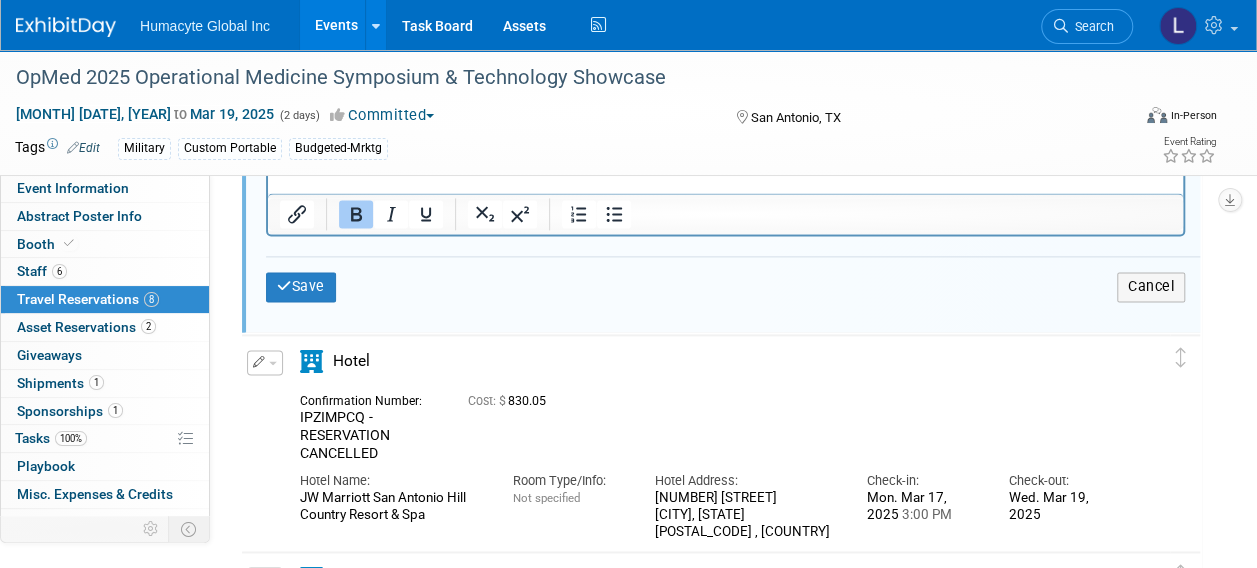 scroll, scrollTop: 1132, scrollLeft: 0, axis: vertical 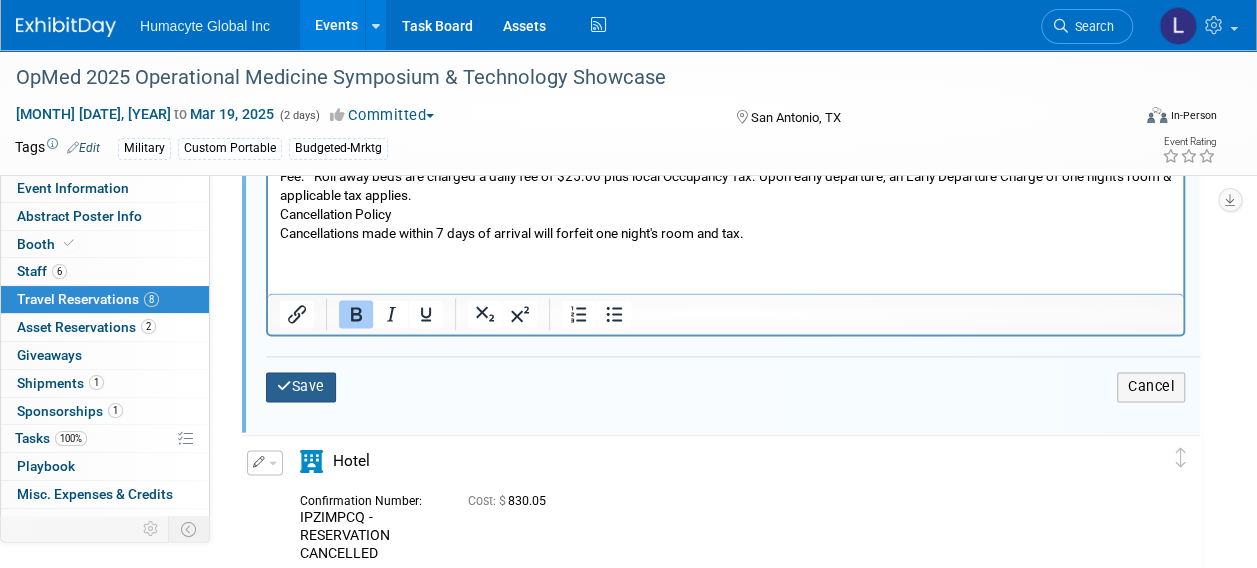 click on "Save" at bounding box center [301, 386] 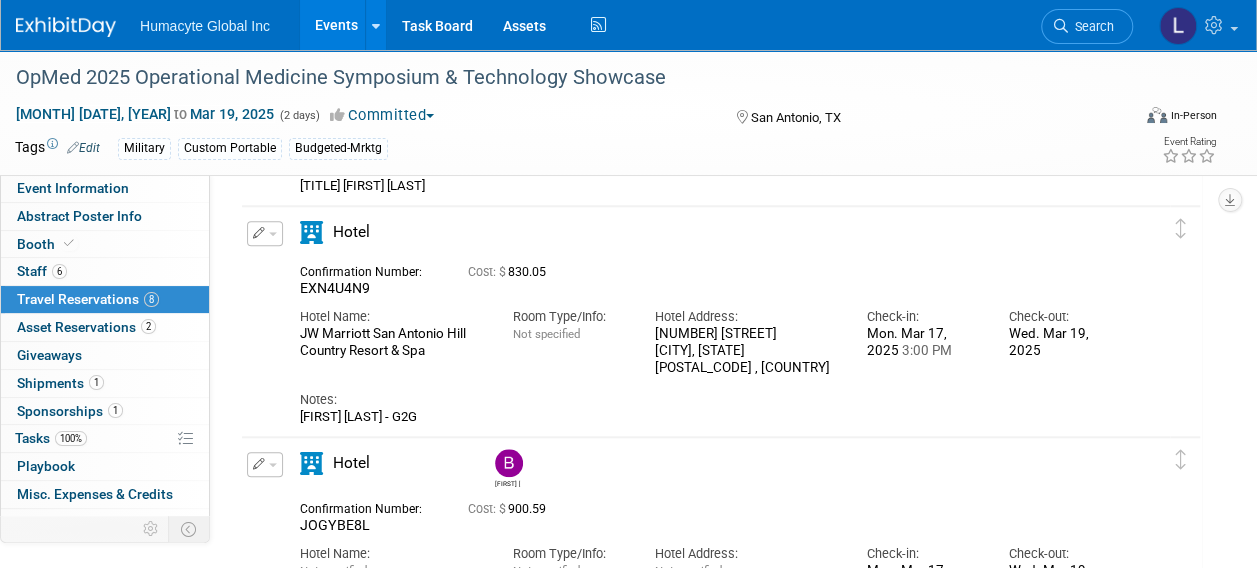 scroll, scrollTop: 900, scrollLeft: 0, axis: vertical 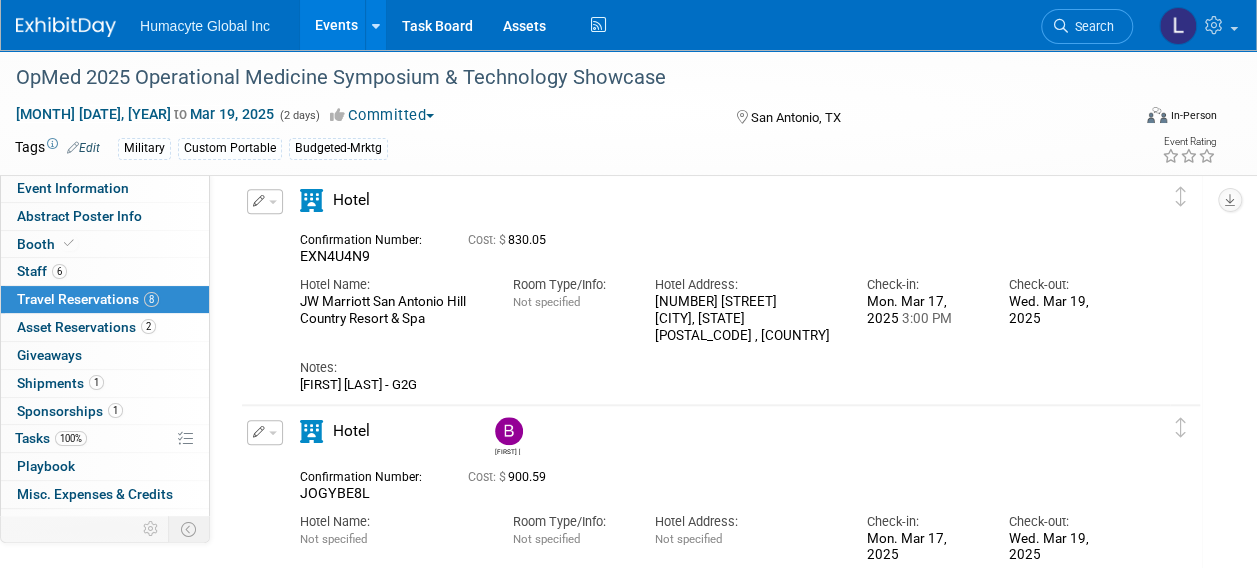click at bounding box center (265, 201) 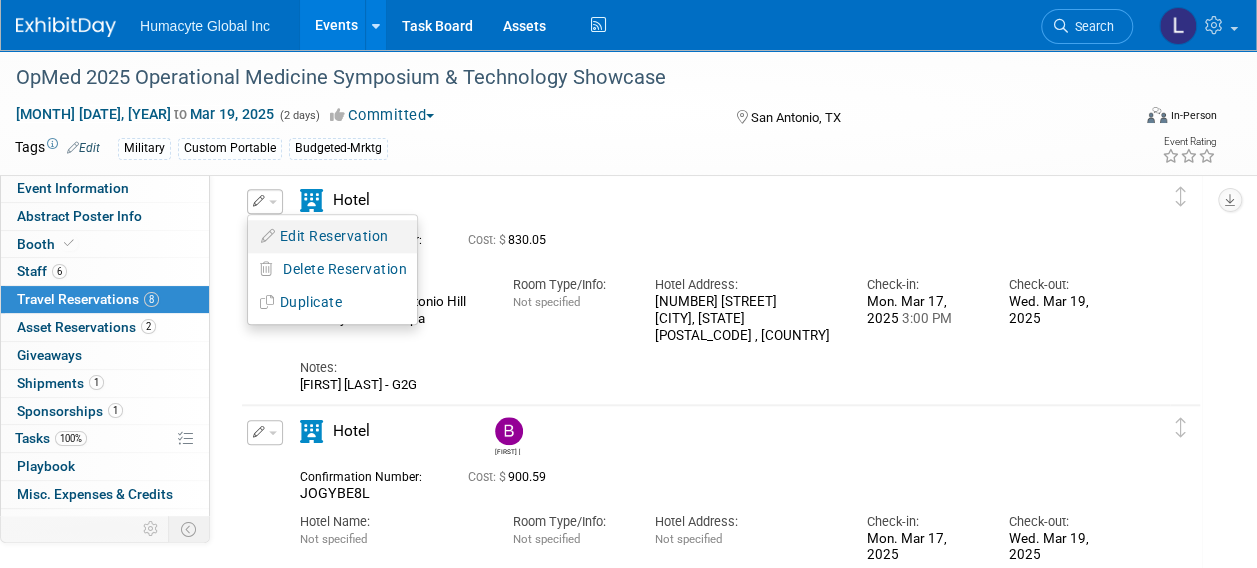 click at bounding box center (269, 236) 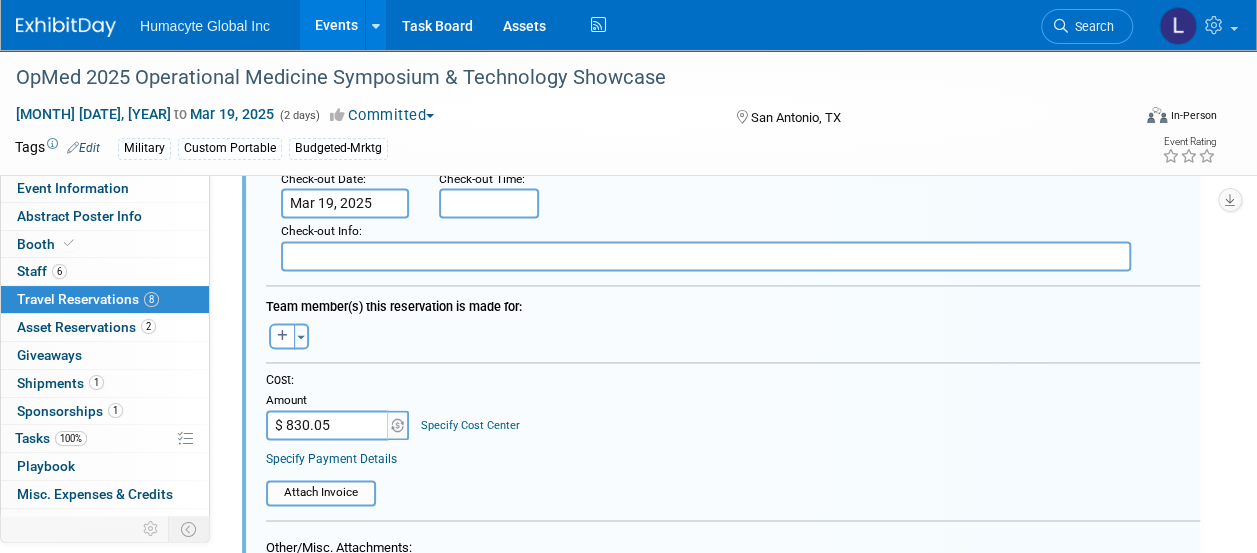 scroll, scrollTop: 1446, scrollLeft: 0, axis: vertical 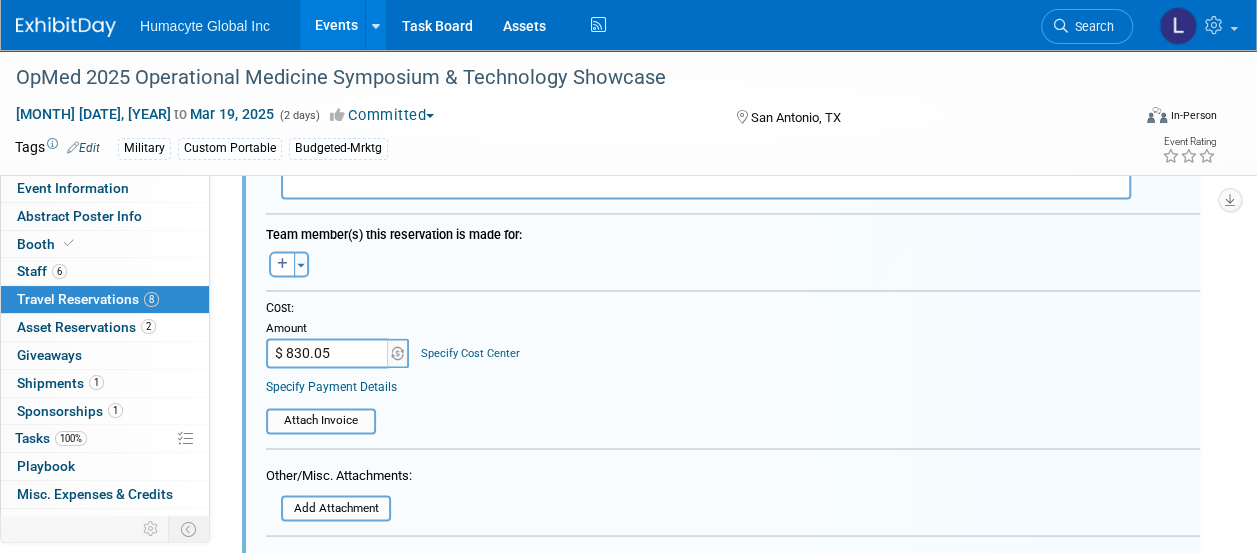 drag, startPoint x: 339, startPoint y: 353, endPoint x: 220, endPoint y: 348, distance: 119.104996 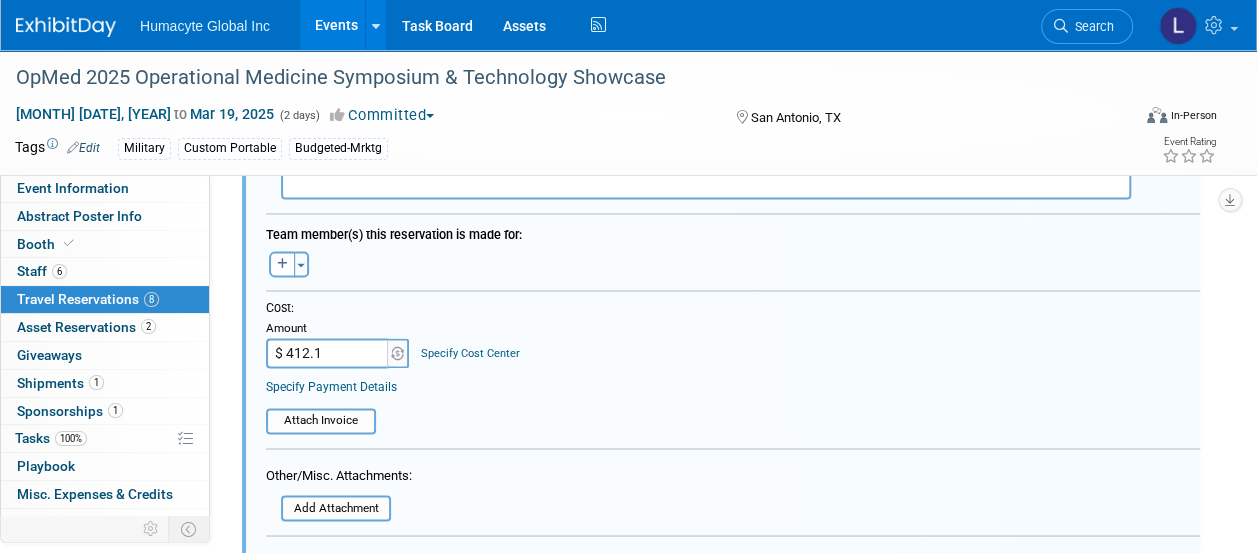 type on "$ 412.13" 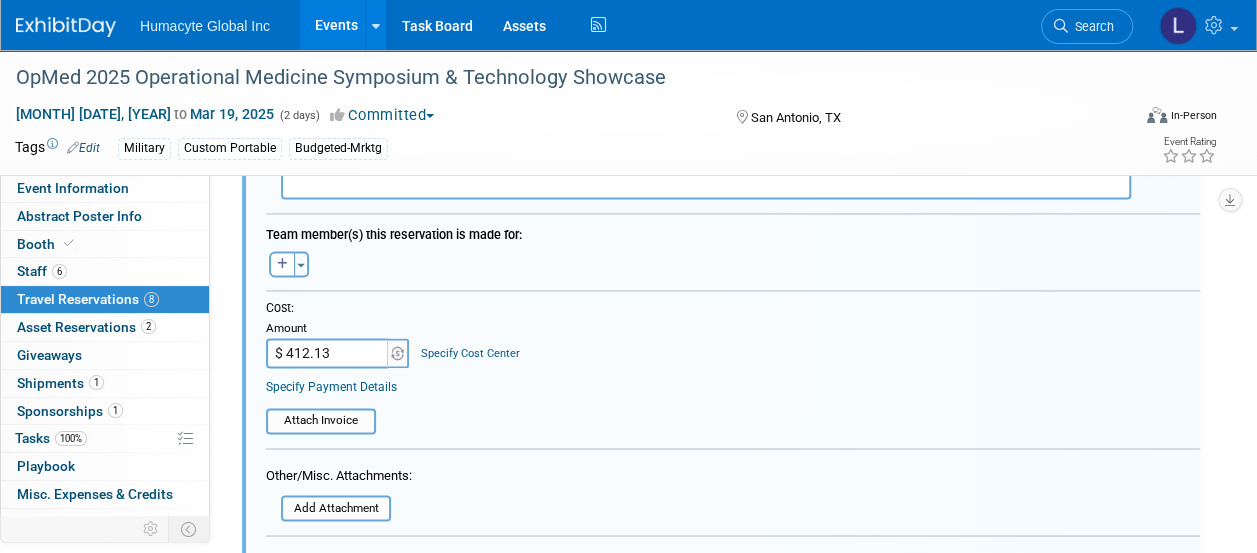 click on "Specify Cost Center" at bounding box center (470, 353) 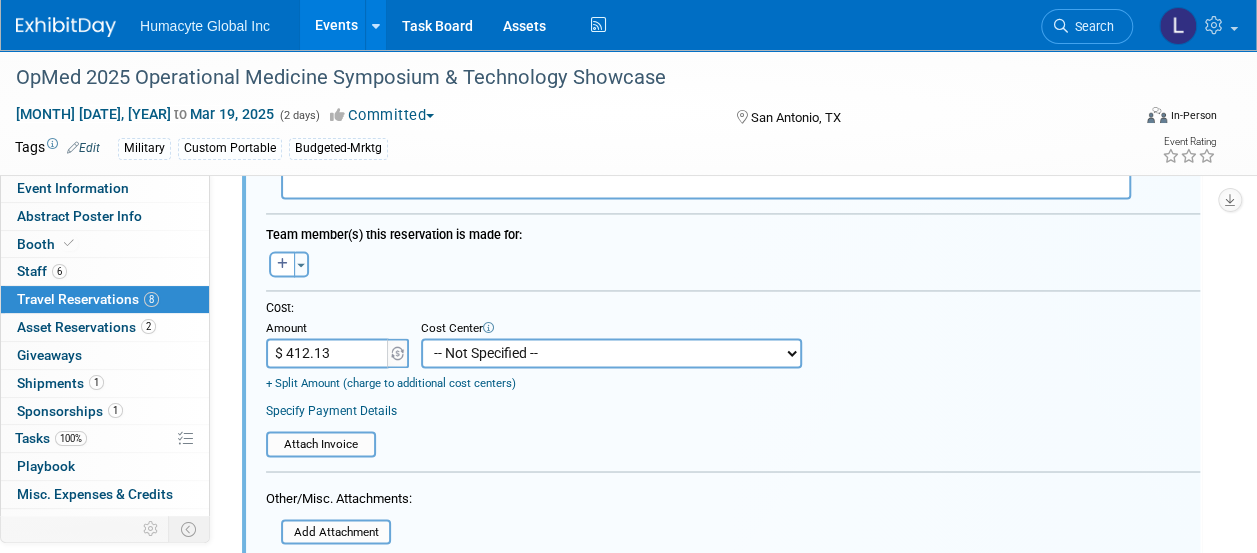 click on "-- Not Specified --
Dept 10 - Clinical
Dept 11 - Clinical Ops
Dept 12 - Medical Affairs
Dept 20 - Product Development
Dept 21 - QC Assay Lab
Dept 22 - Process Development
Dept 23 - New Product Development
Dept 24 - Scientific Program Management
Dept 25 - Discovery
Dept 26 - BioMaterials
Dept 30 - General & Administrative
Dept 31 - Finance
Dept 32 - Human Resources
Dept 40 - Manufacturing
Dept 41 - Bioprocessing
Dept 42 - MSAT
Dept 43 - Logistics
Dept 44 - Automation
Dept 45 - Allosource Dept 46 - Tissue" at bounding box center (611, 353) 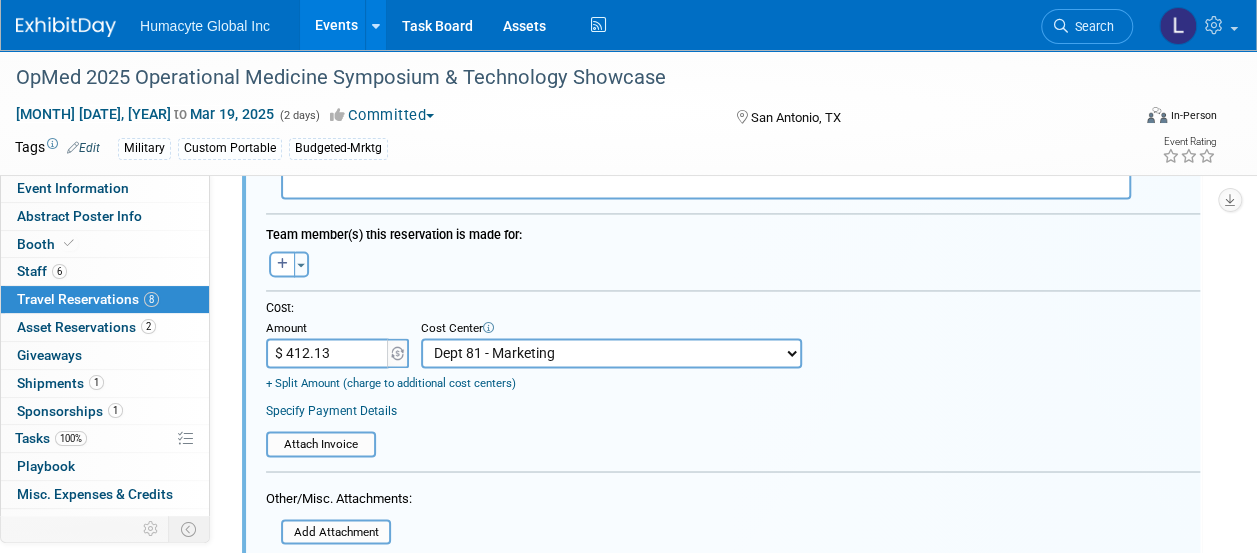 click on "-- Not Specified --
Dept 10 - Clinical
Dept 11 - Clinical Ops
Dept 12 - Medical Affairs
Dept 20 - Product Development
Dept 21 - QC Assay Lab
Dept 22 - Process Development
Dept 23 - New Product Development
Dept 24 - Scientific Program Management
Dept 25 - Discovery
Dept 26 - BioMaterials
Dept 30 - General & Administrative
Dept 31 - Finance
Dept 32 - Human Resources
Dept 40 - Manufacturing
Dept 41 - Bioprocessing
Dept 42 - MSAT
Dept 43 - Logistics
Dept 44 - Automation
Dept 45 - Allosource Dept 46 - Tissue" at bounding box center (611, 353) 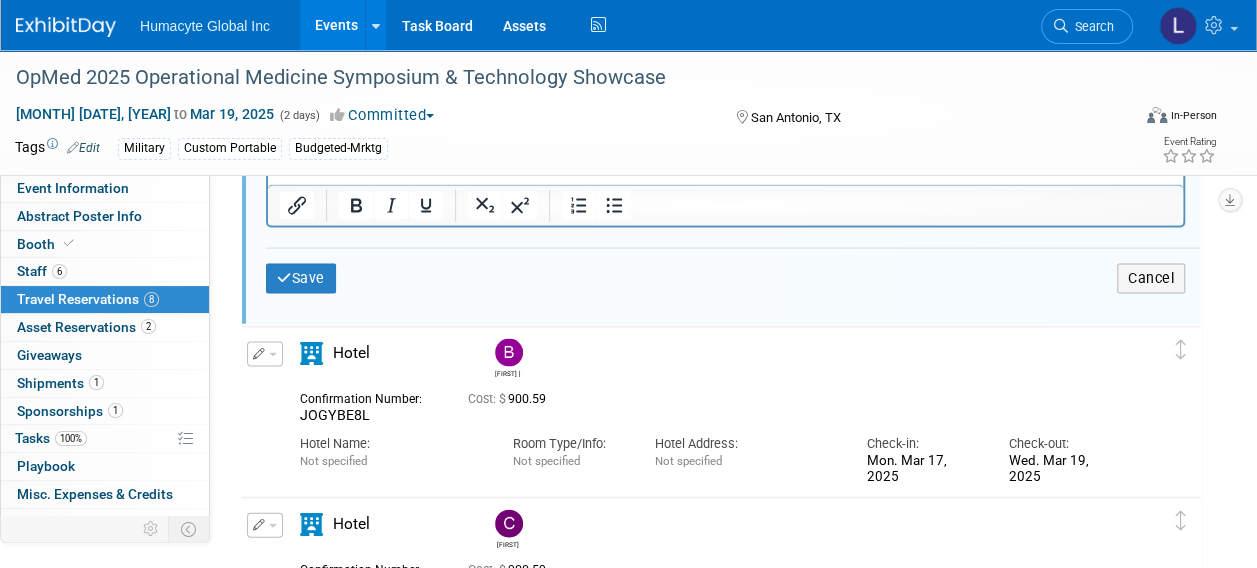 scroll, scrollTop: 1946, scrollLeft: 0, axis: vertical 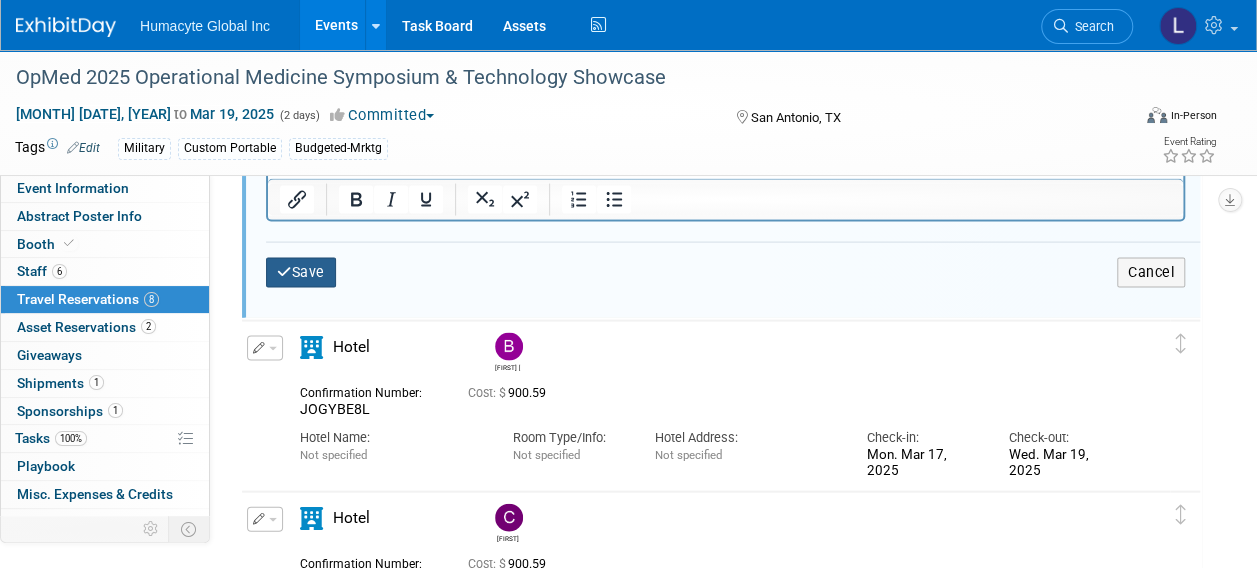 click on "Save" at bounding box center (301, 272) 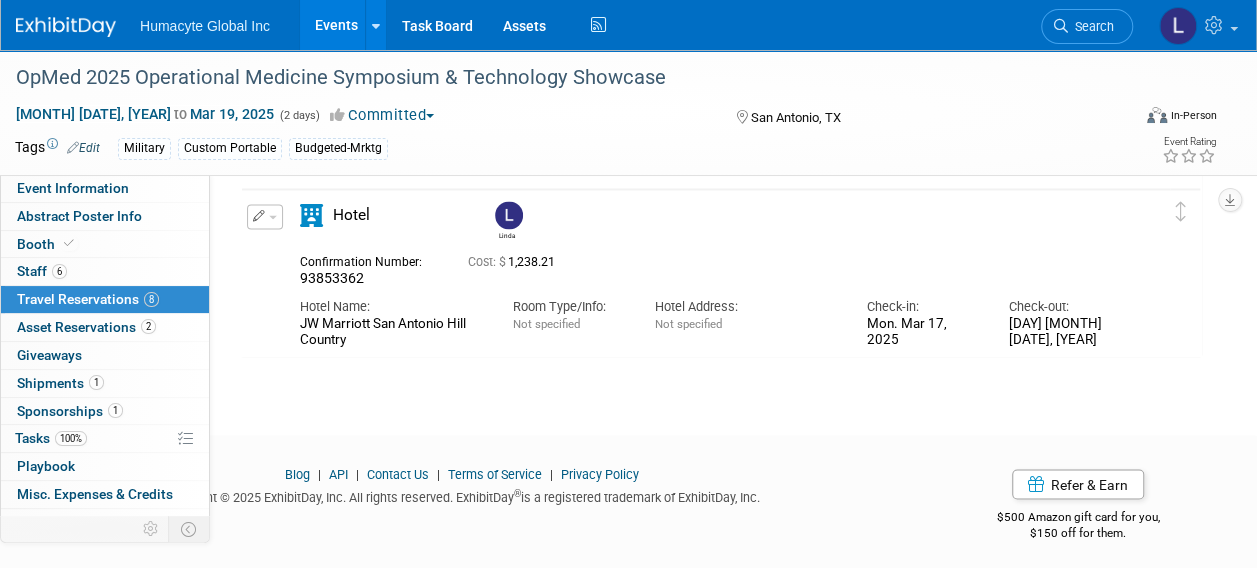 scroll, scrollTop: 1644, scrollLeft: 0, axis: vertical 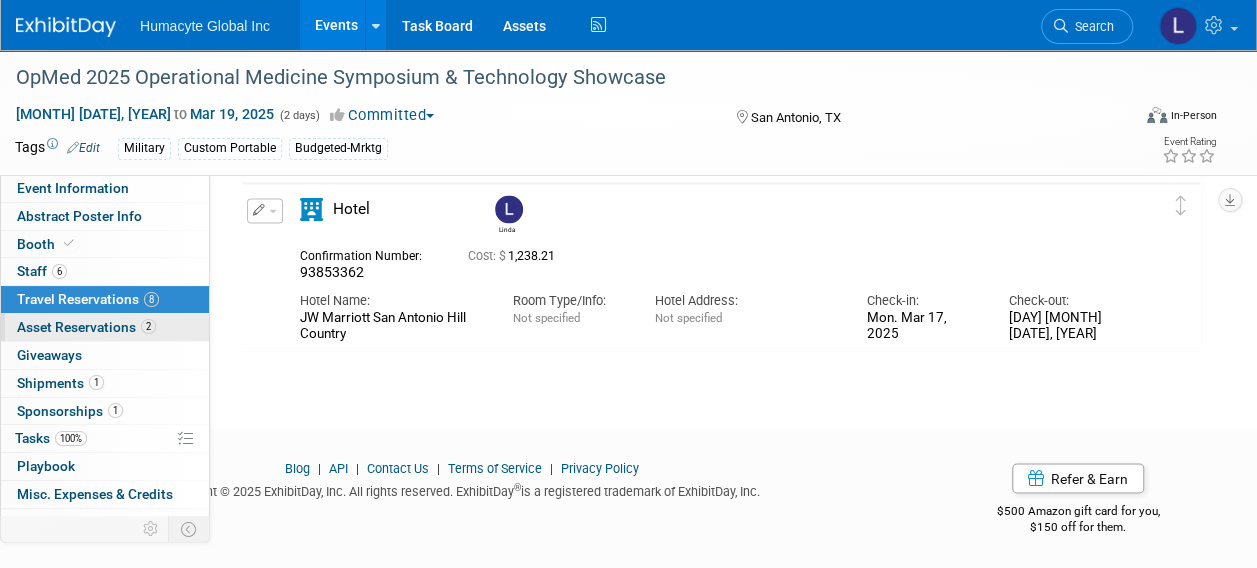 click on "Asset Reservations 2" at bounding box center [86, 327] 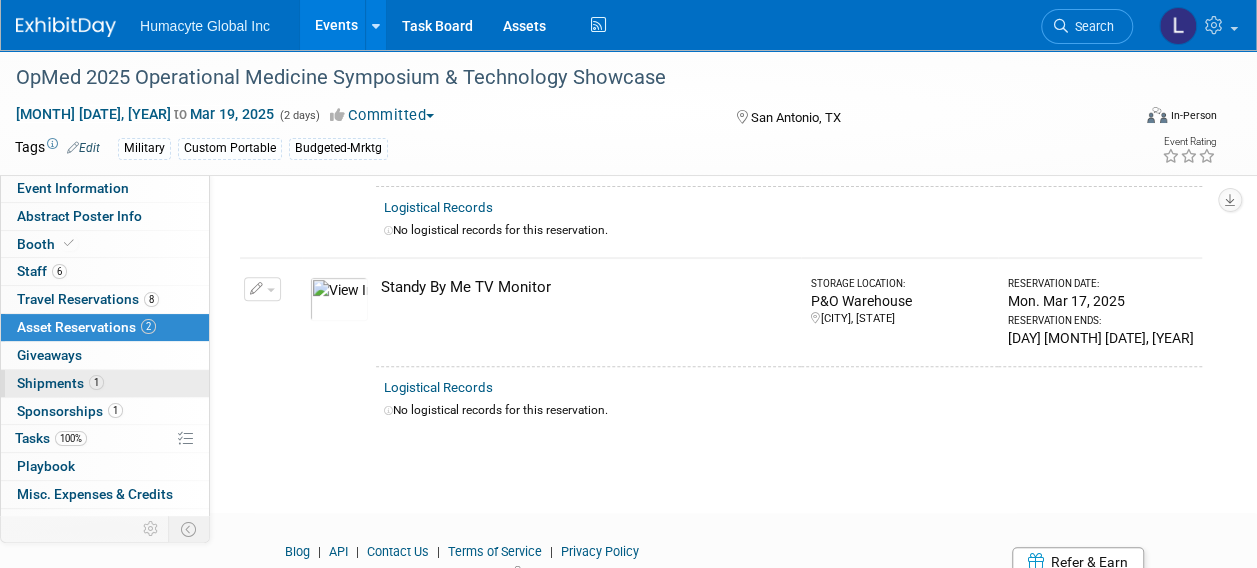 scroll, scrollTop: 200, scrollLeft: 0, axis: vertical 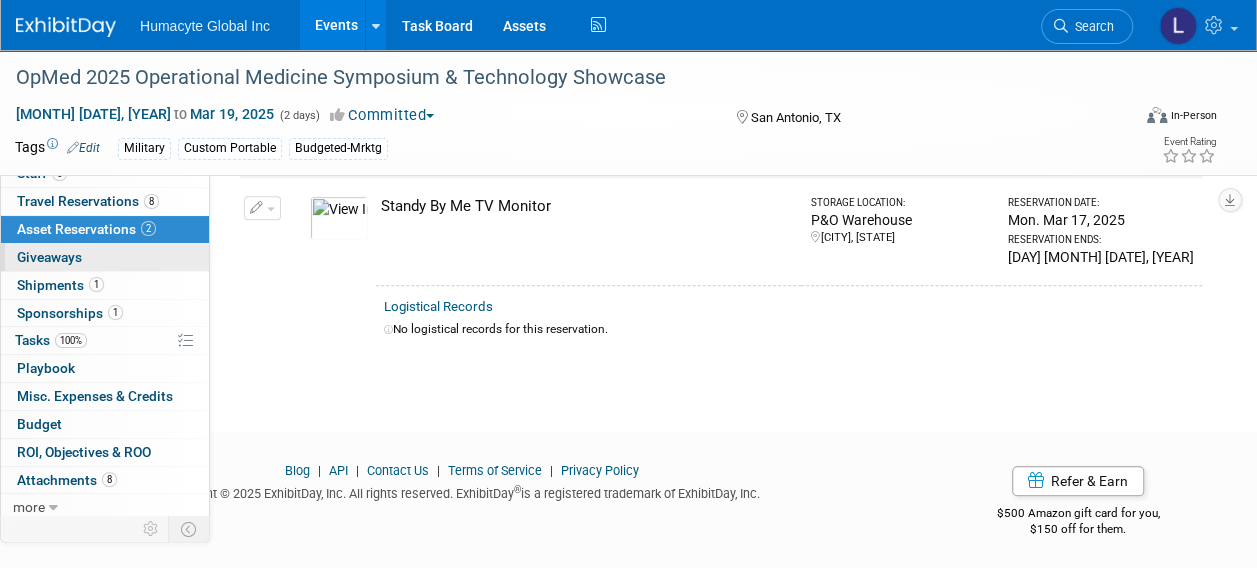 click on "Giveaways 0" at bounding box center (49, 257) 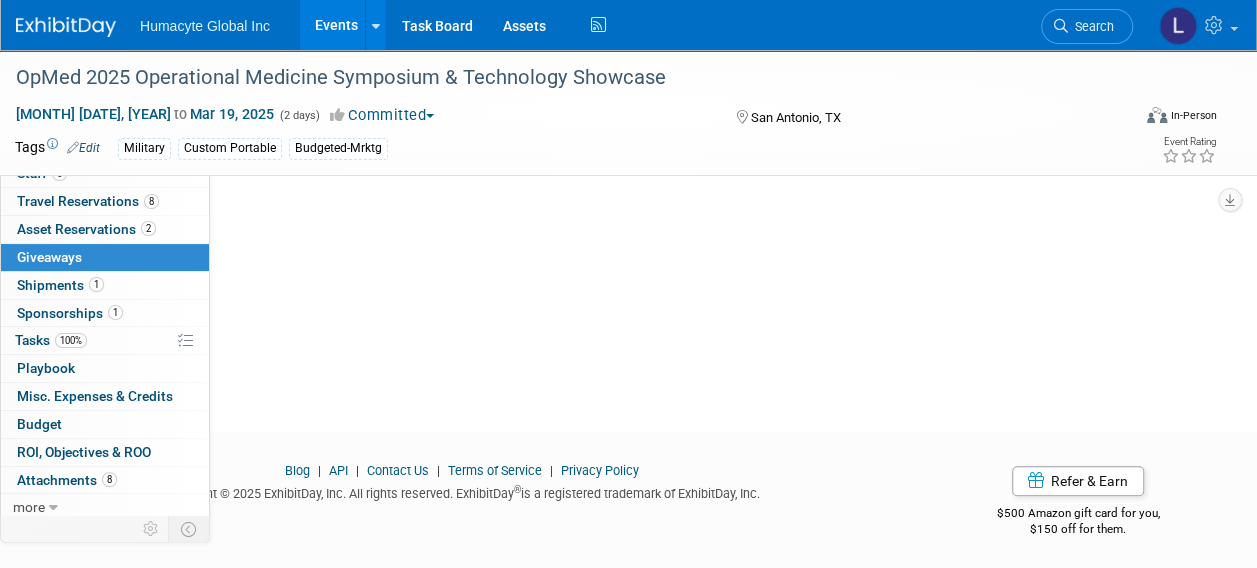 scroll, scrollTop: 0, scrollLeft: 0, axis: both 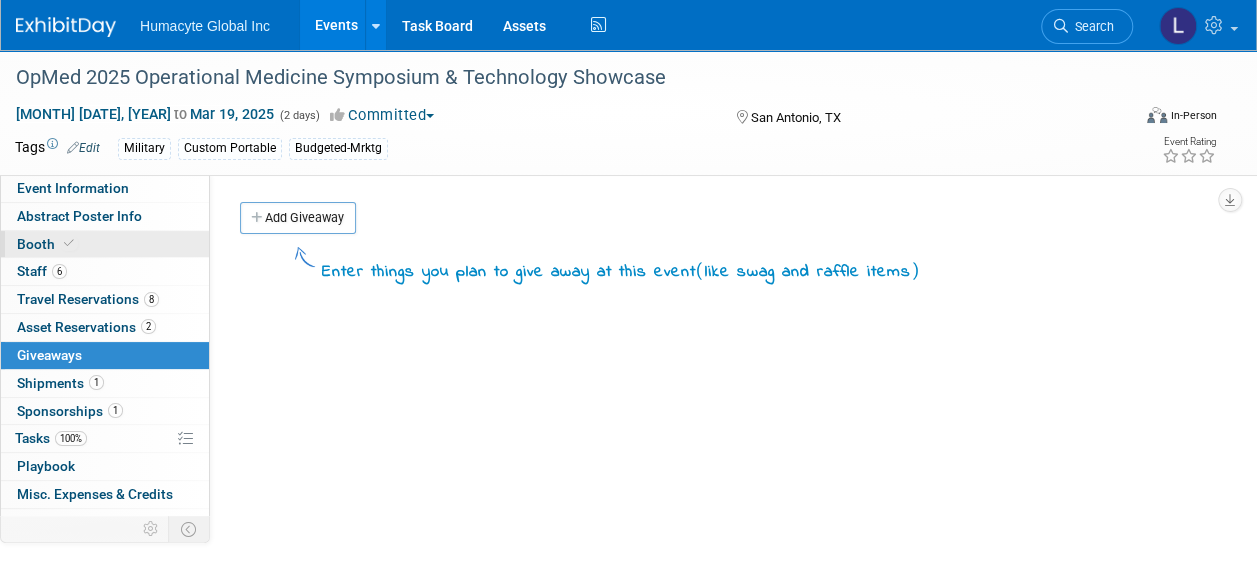 click on "Booth" at bounding box center (47, 244) 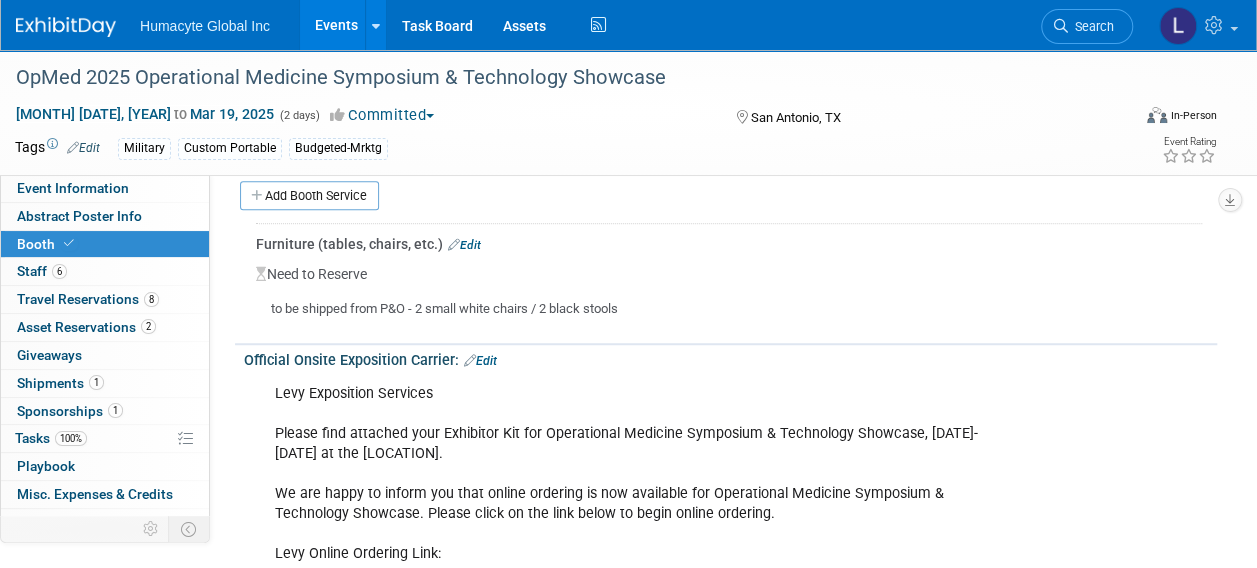 scroll, scrollTop: 600, scrollLeft: 0, axis: vertical 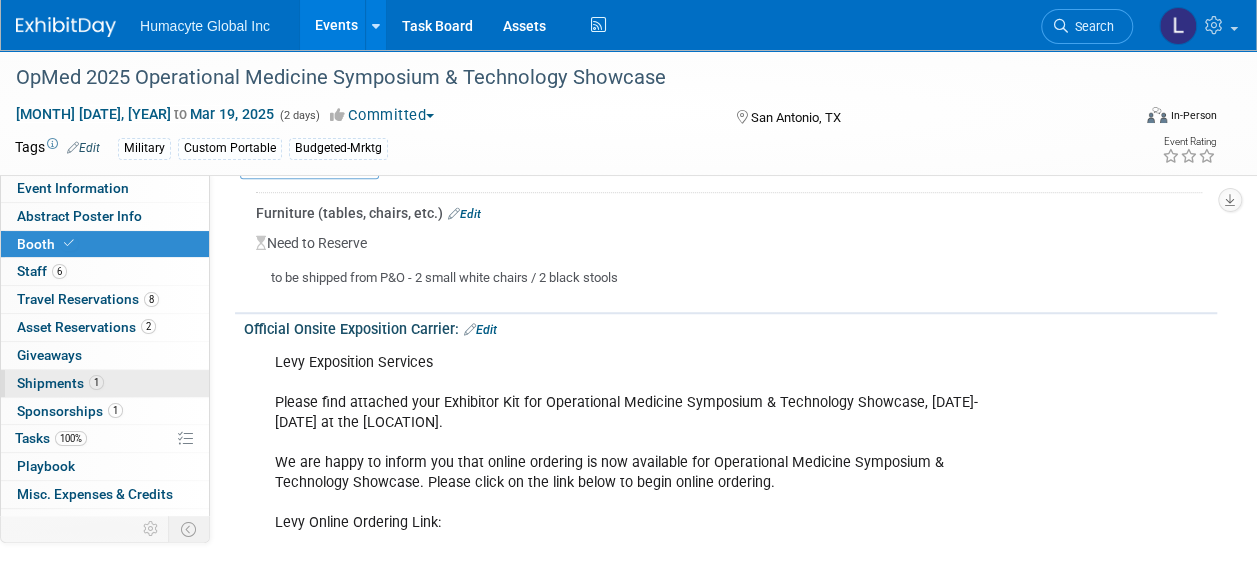 click on "Shipments 1" at bounding box center (60, 383) 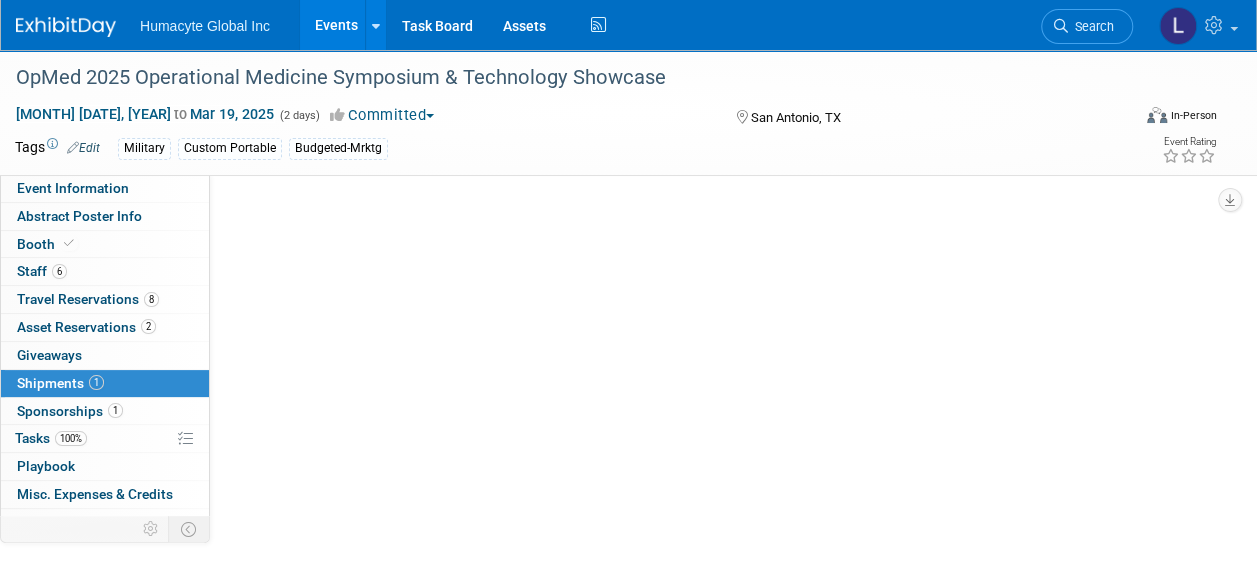 scroll, scrollTop: 0, scrollLeft: 0, axis: both 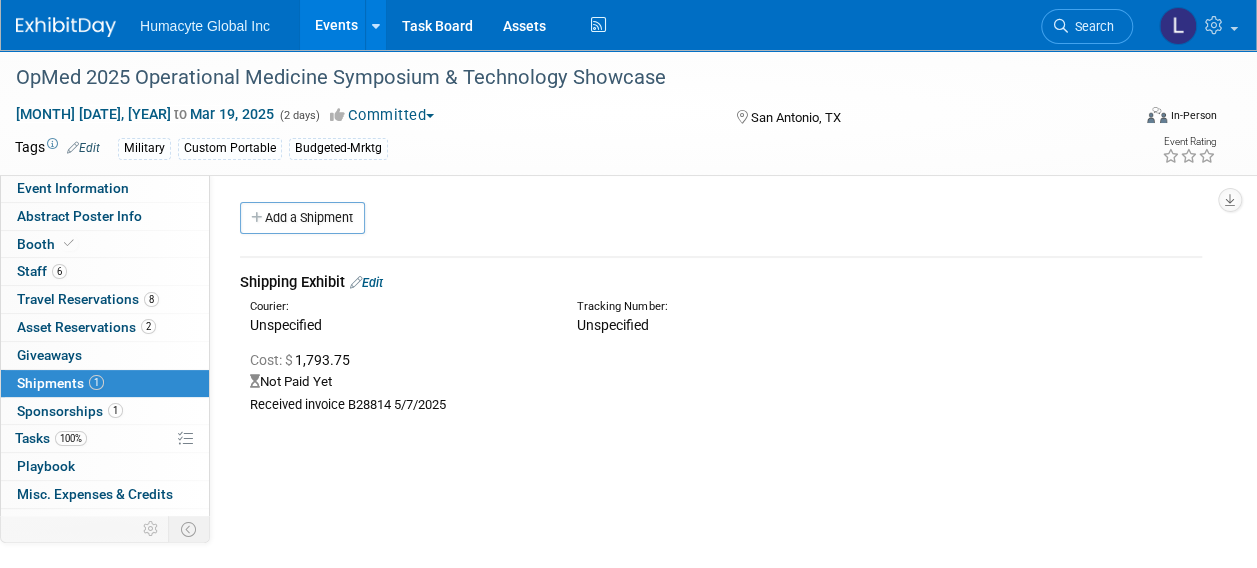 click on "Edit" at bounding box center [366, 282] 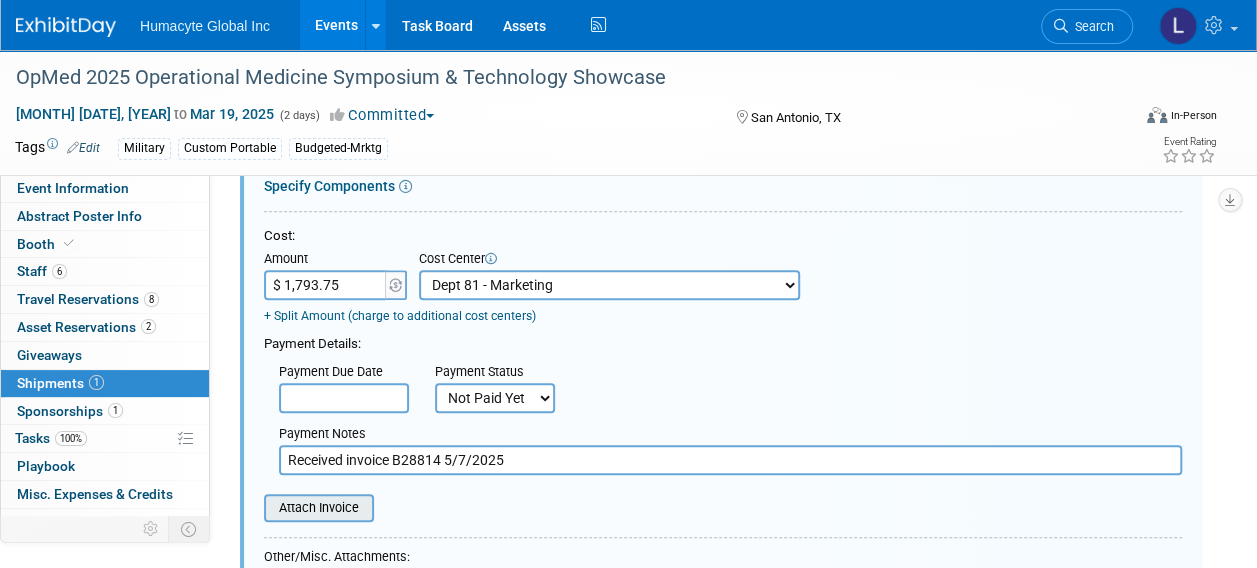 scroll, scrollTop: 529, scrollLeft: 0, axis: vertical 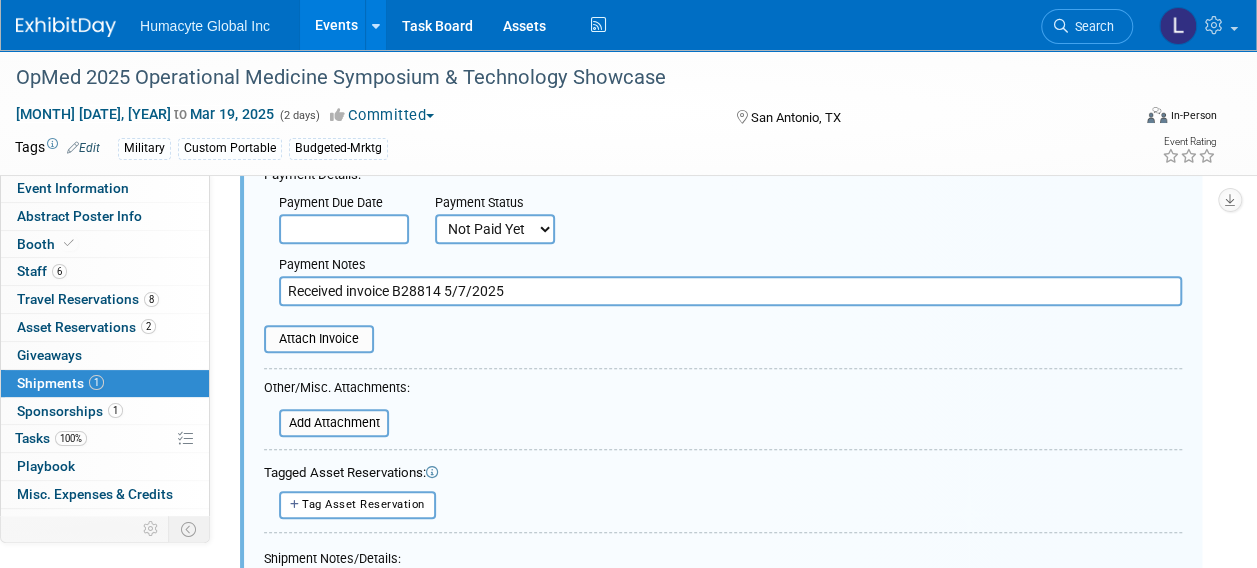 click on "Received invoice B28814 5/7/2025" at bounding box center (730, 291) 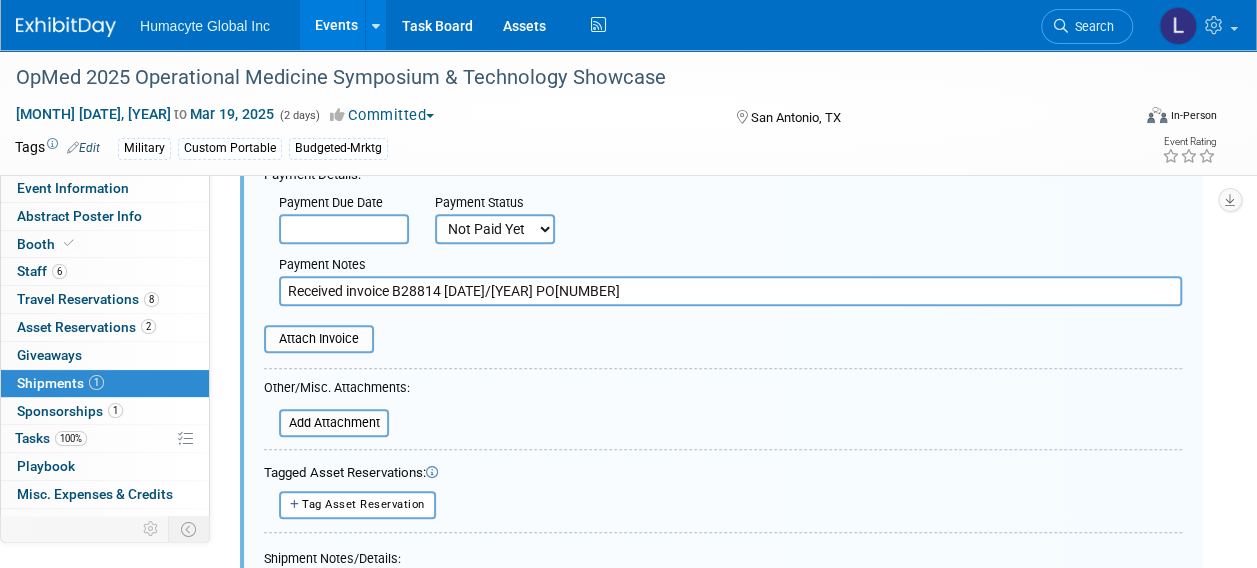 click on "Received invoice B28814 5/7/2025 PO 50925" at bounding box center [730, 291] 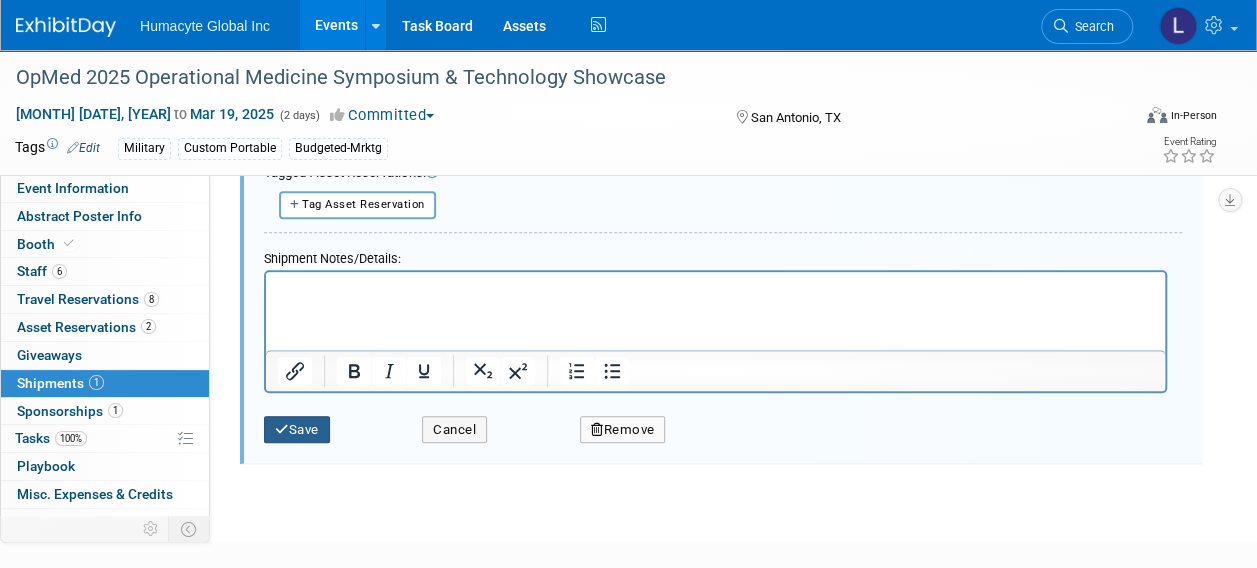 type on "Received invoice B28814 5/7/2025 PO50925" 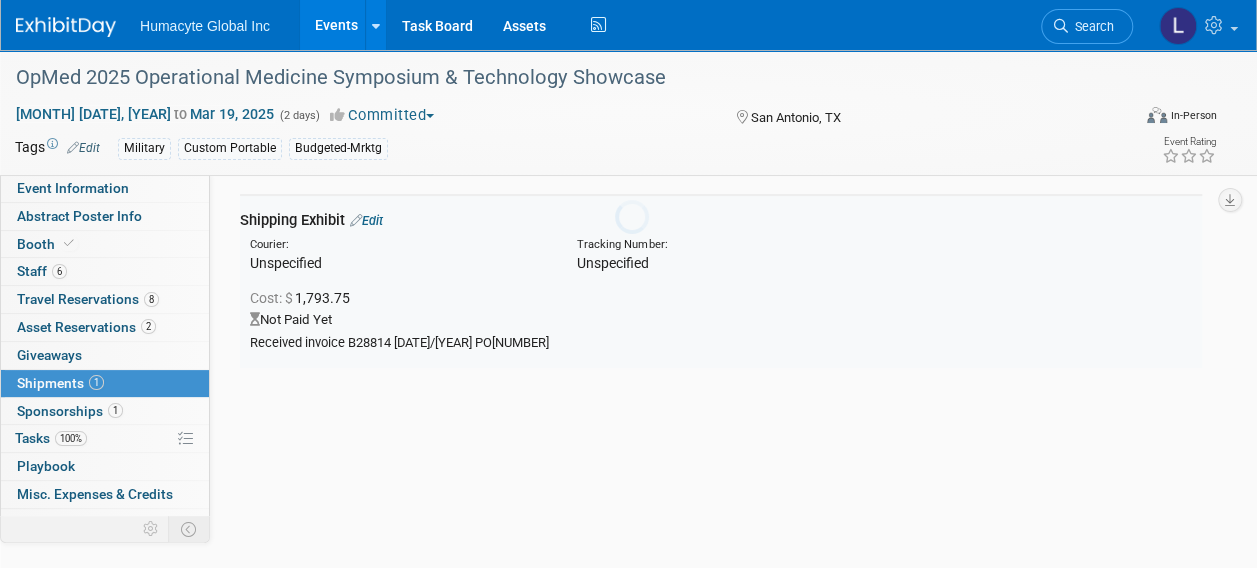 scroll, scrollTop: 29, scrollLeft: 0, axis: vertical 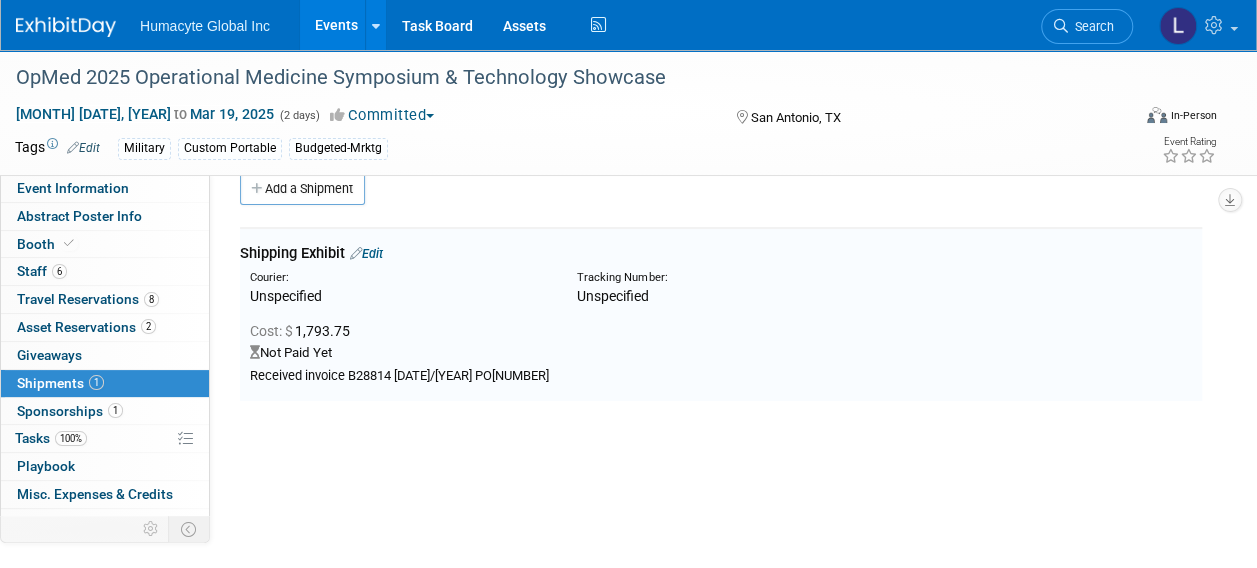 click on "Edit" at bounding box center [366, 253] 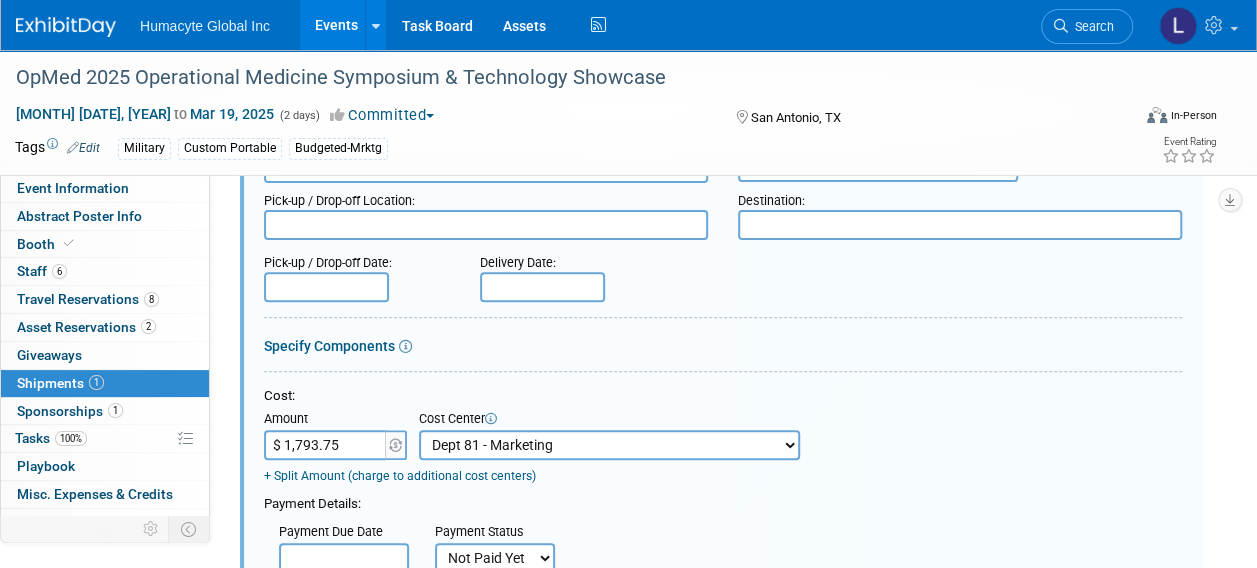 scroll, scrollTop: 300, scrollLeft: 0, axis: vertical 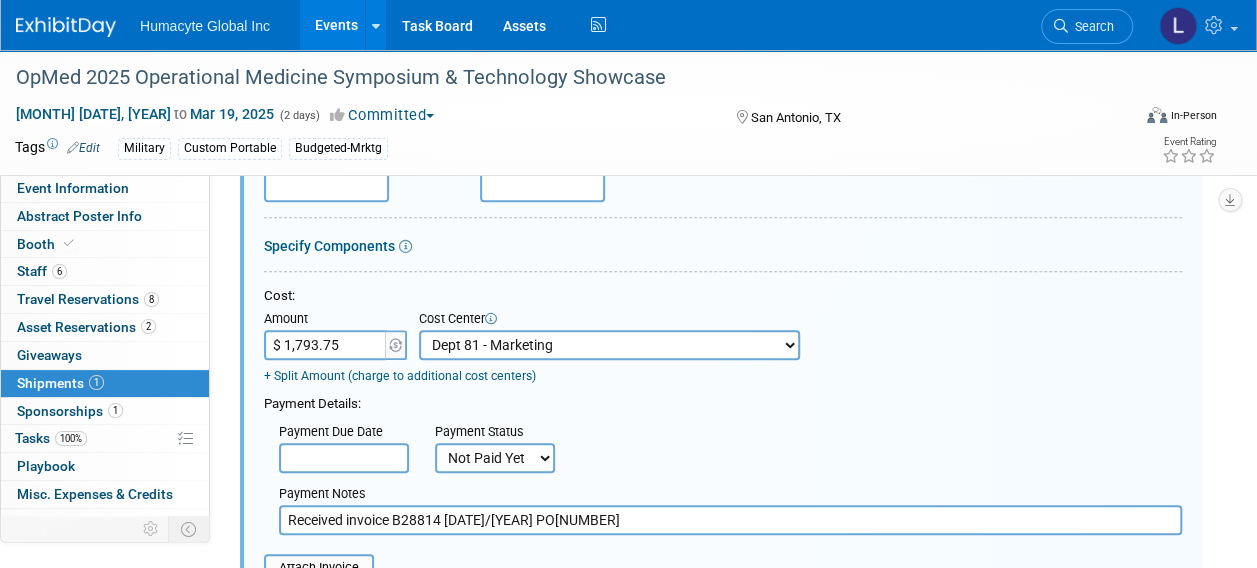 click on "Not Paid Yet
Partially Paid
Paid in Full" at bounding box center [495, 458] 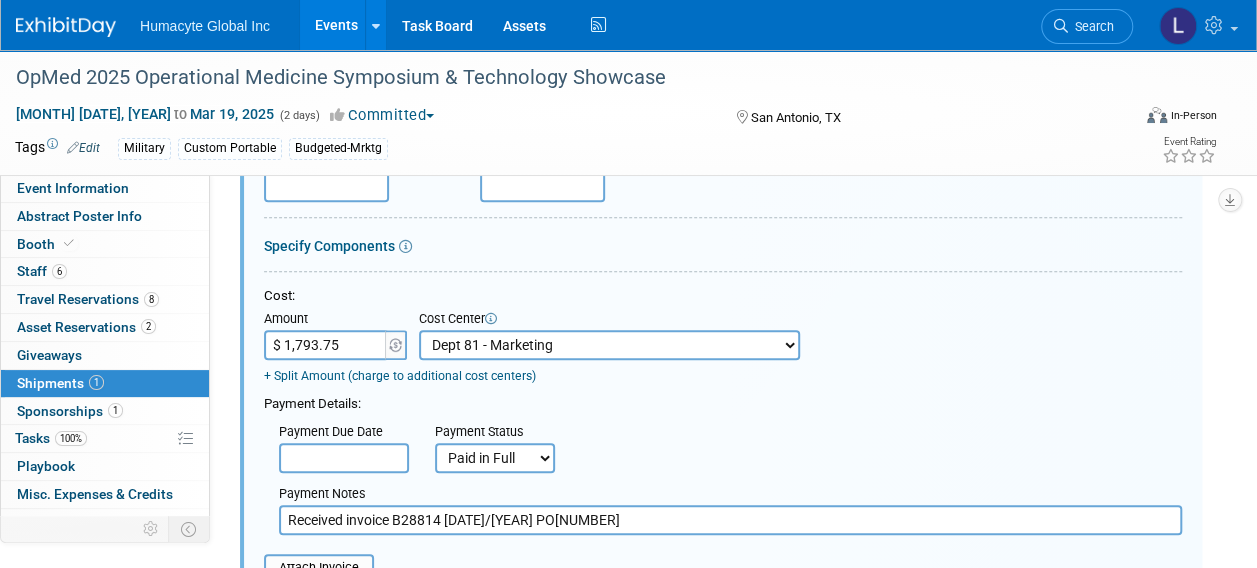 click on "Not Paid Yet
Partially Paid
Paid in Full" at bounding box center (495, 458) 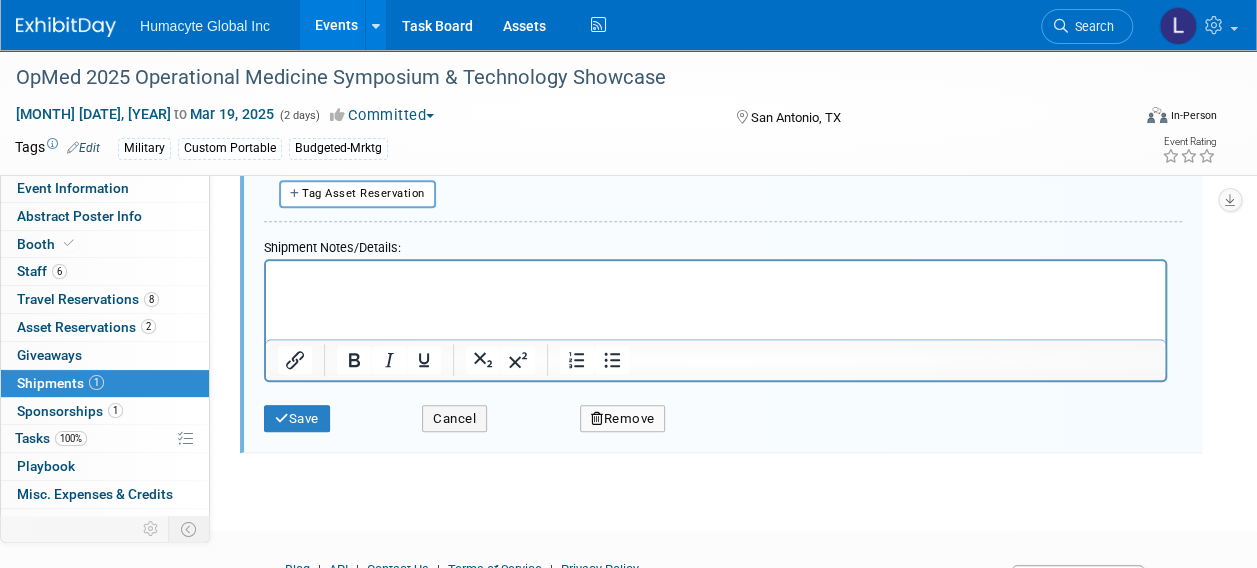 scroll, scrollTop: 900, scrollLeft: 0, axis: vertical 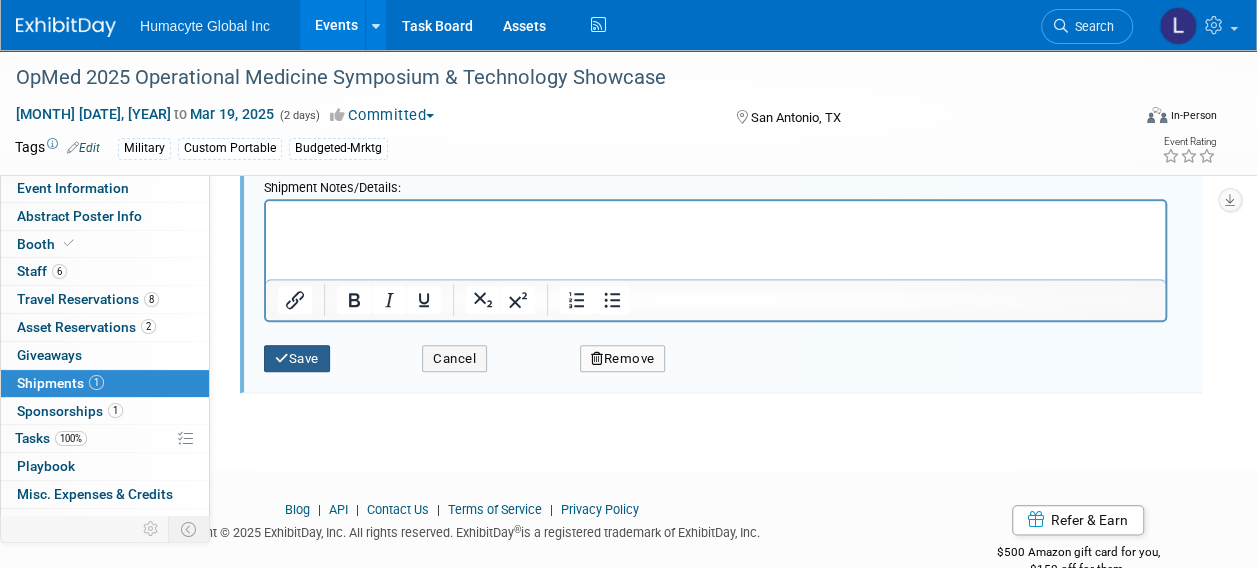 click at bounding box center (282, 358) 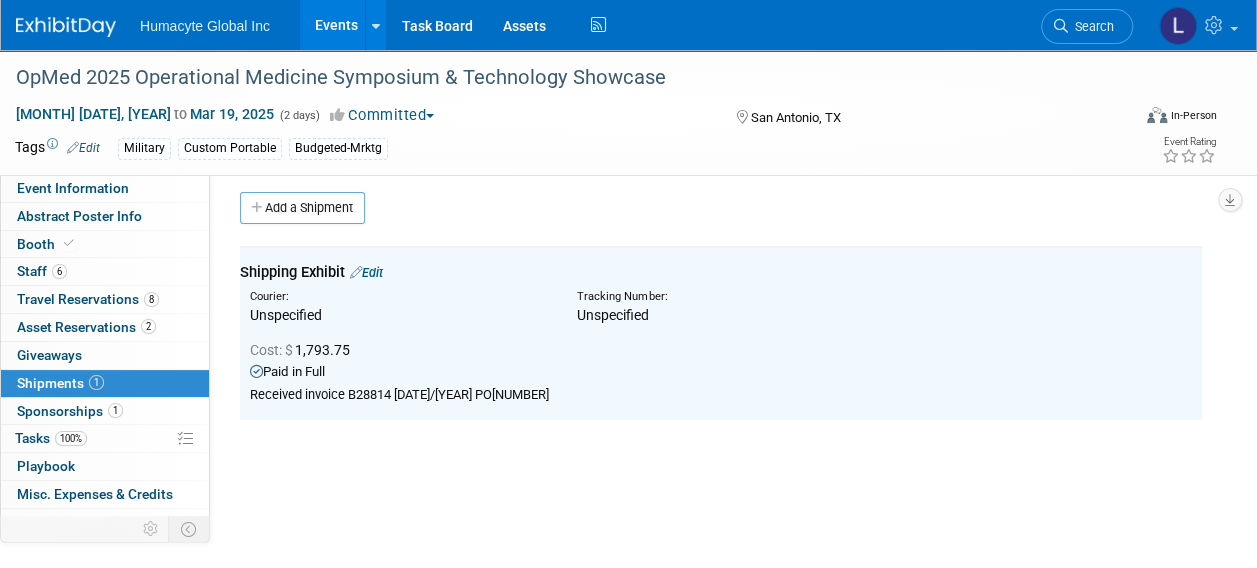 scroll, scrollTop: 0, scrollLeft: 0, axis: both 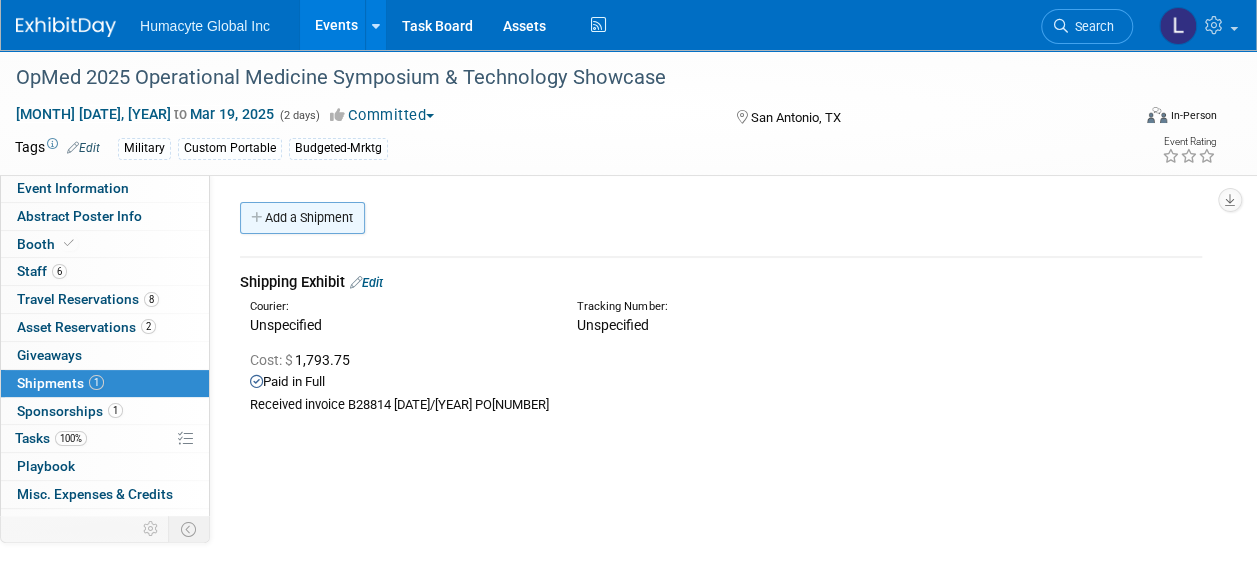 click on "Add a Shipment" at bounding box center [302, 218] 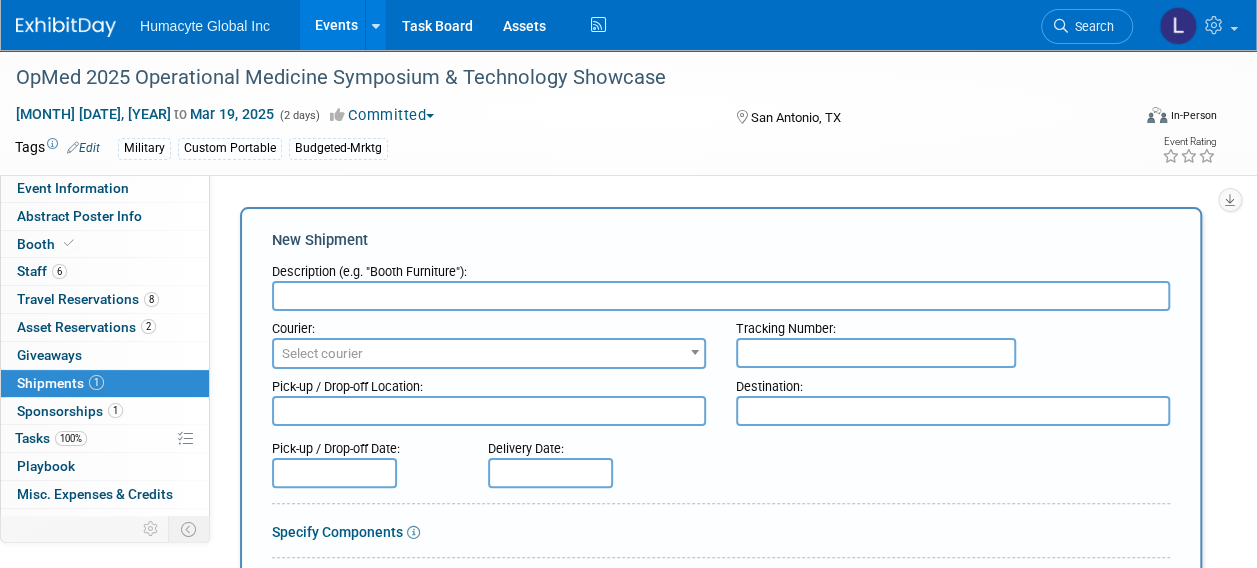 scroll, scrollTop: 0, scrollLeft: 0, axis: both 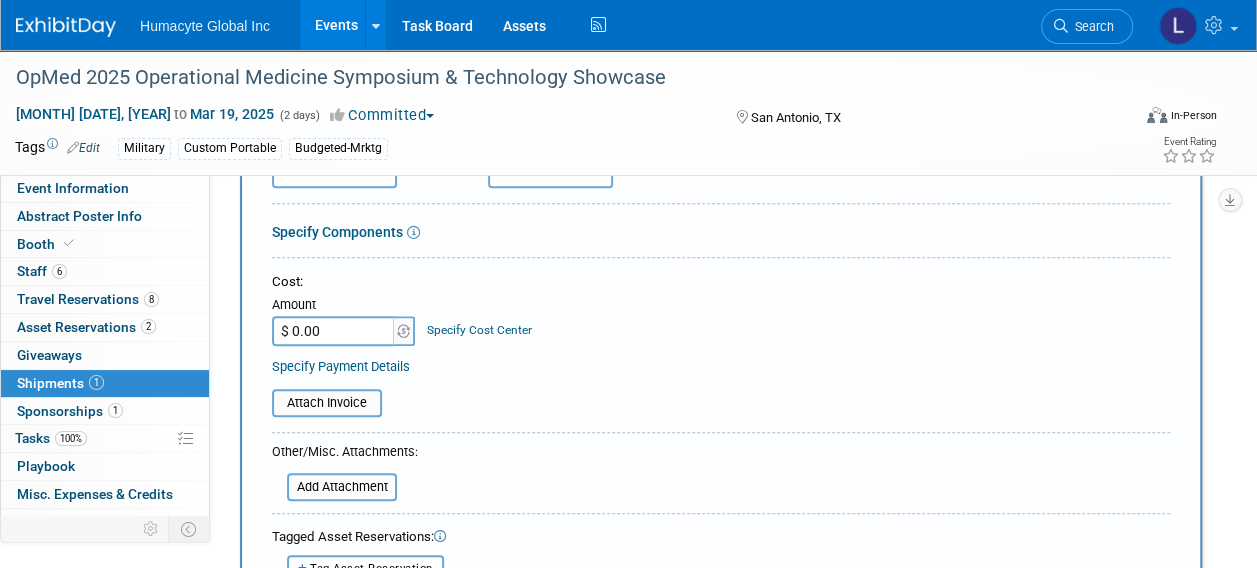 type on "Drayage" 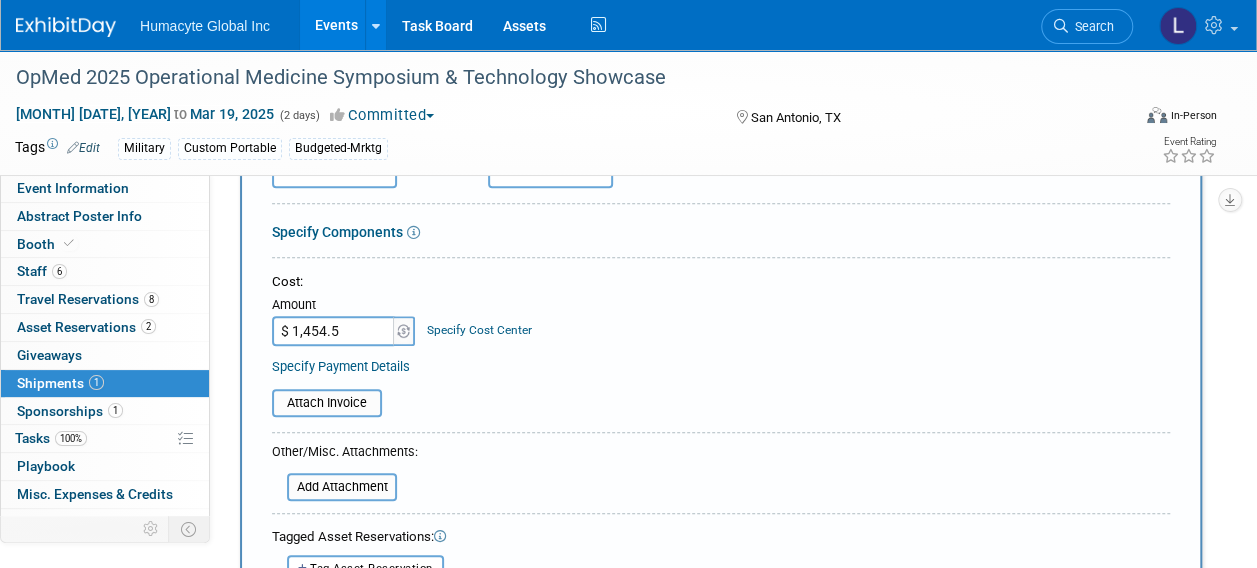 type on "$ 1,454.56" 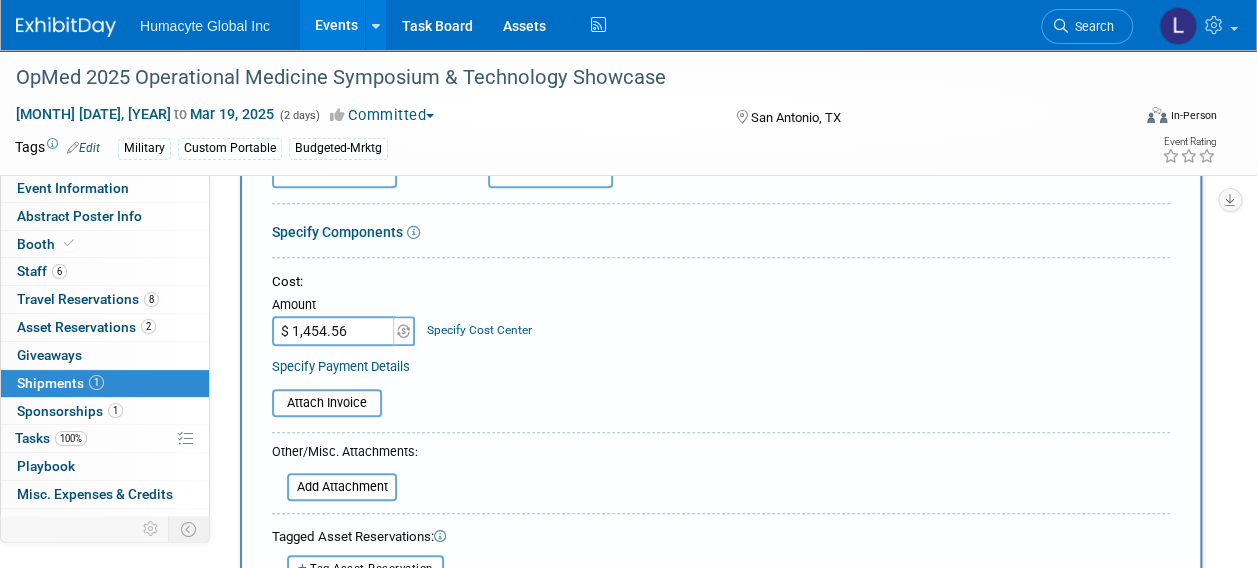 click on "Specify Cost Center" at bounding box center [479, 330] 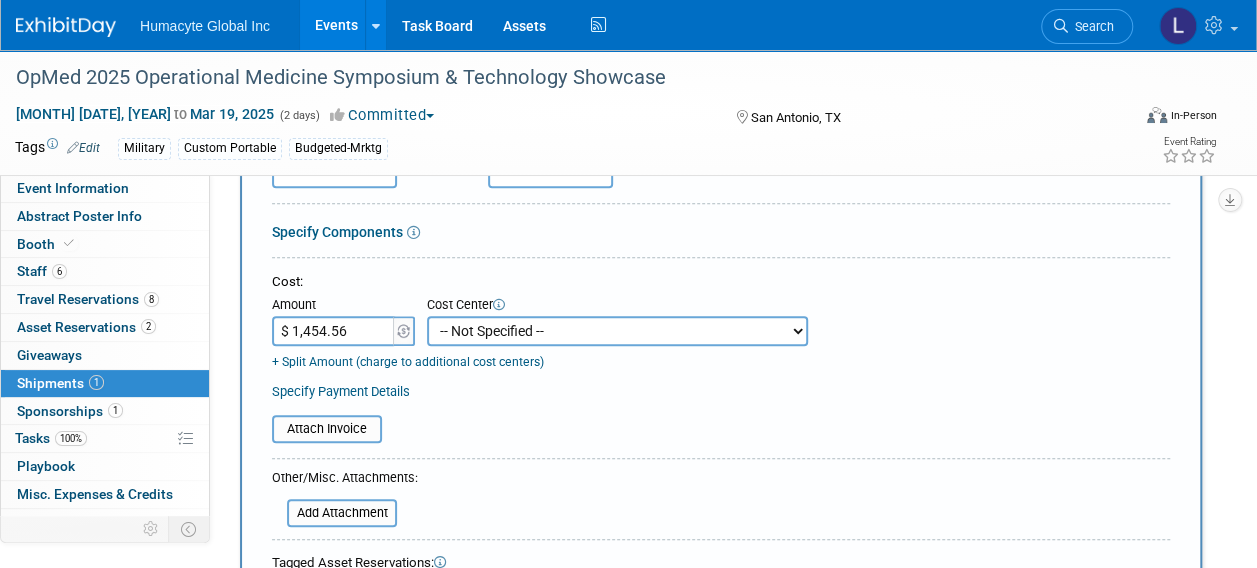 click on "-- Not Specified --
Dept 10 - Clinical
Dept 11 - Clinical Ops
Dept 12 - Medical Affairs
Dept 20 - Product Development
Dept 21 - QC Assay Lab
Dept 22 - Process Development
Dept 23 - New Product Development
Dept 24 - Scientific Program Management
Dept 25 - Discovery
Dept 26 - BioMaterials
Dept 30 - General & Administrative
Dept 31 - Finance
Dept 32 - Human Resources
Dept 40 - Manufacturing
Dept 41 - Bioprocessing
Dept 42 - MSAT
Dept 43 - Logistics
Dept 44 - Automation
Dept 45 - Allosource Dept 46 - Tissue" at bounding box center (617, 331) 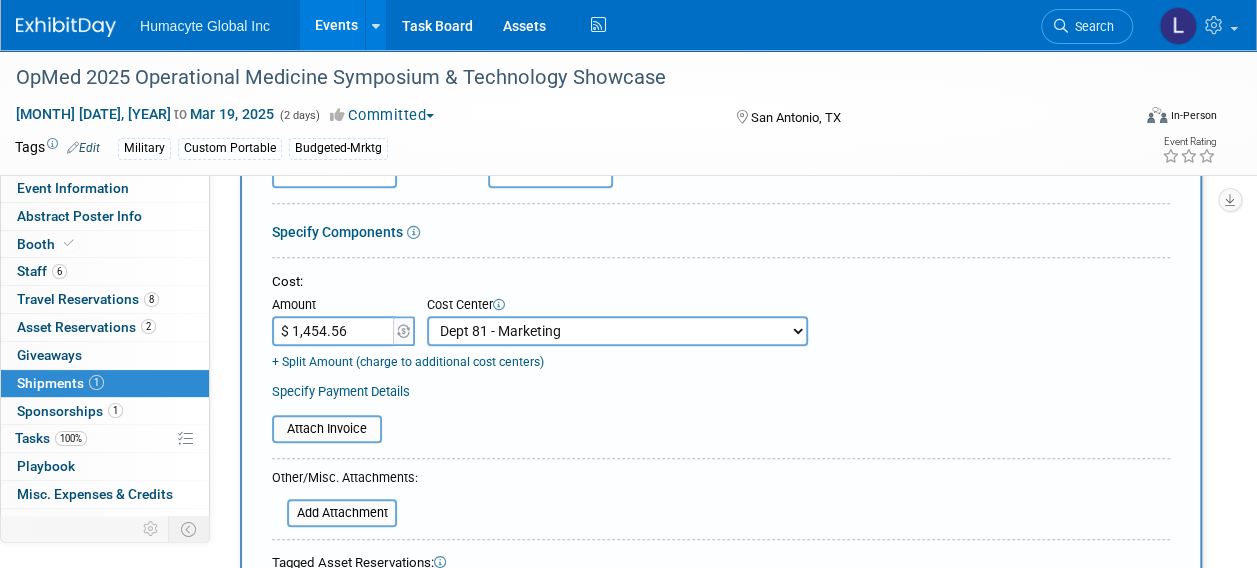click on "-- Not Specified --
Dept 10 - Clinical
Dept 11 - Clinical Ops
Dept 12 - Medical Affairs
Dept 20 - Product Development
Dept 21 - QC Assay Lab
Dept 22 - Process Development
Dept 23 - New Product Development
Dept 24 - Scientific Program Management
Dept 25 - Discovery
Dept 26 - BioMaterials
Dept 30 - General & Administrative
Dept 31 - Finance
Dept 32 - Human Resources
Dept 40 - Manufacturing
Dept 41 - Bioprocessing
Dept 42 - MSAT
Dept 43 - Logistics
Dept 44 - Automation
Dept 45 - Allosource Dept 46 - Tissue" at bounding box center (617, 331) 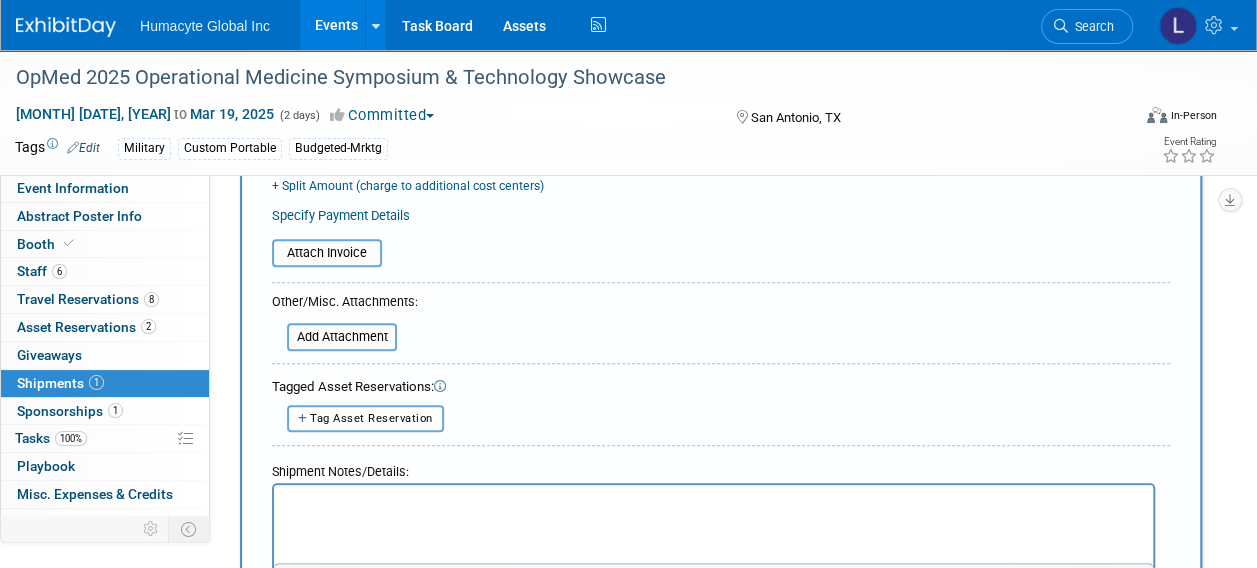 scroll, scrollTop: 700, scrollLeft: 0, axis: vertical 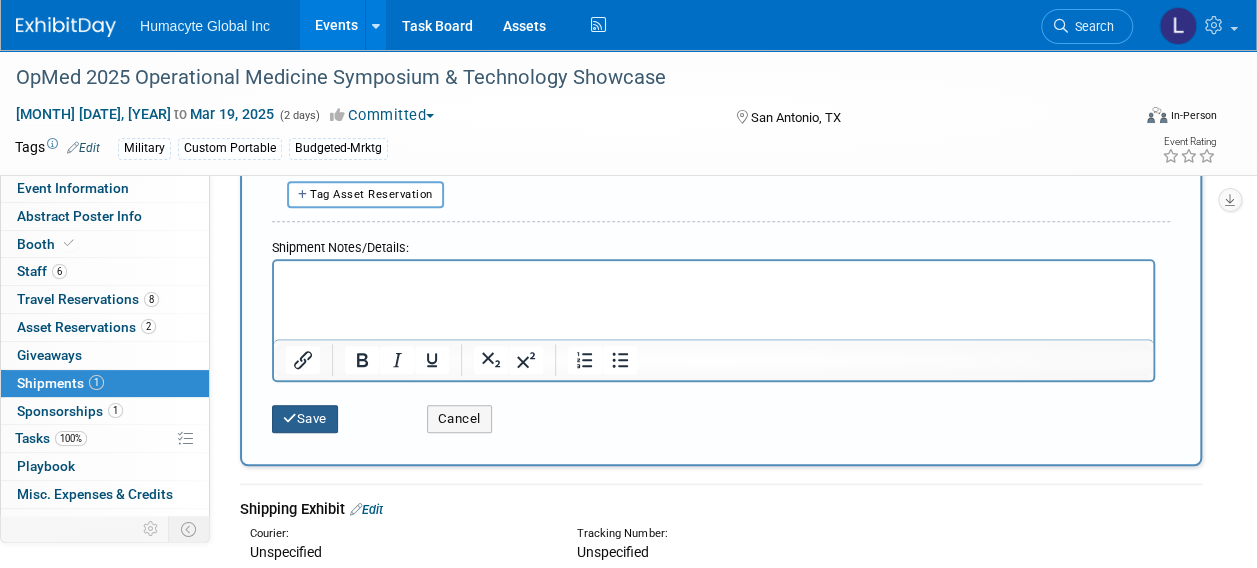 click on "Save" at bounding box center [305, 419] 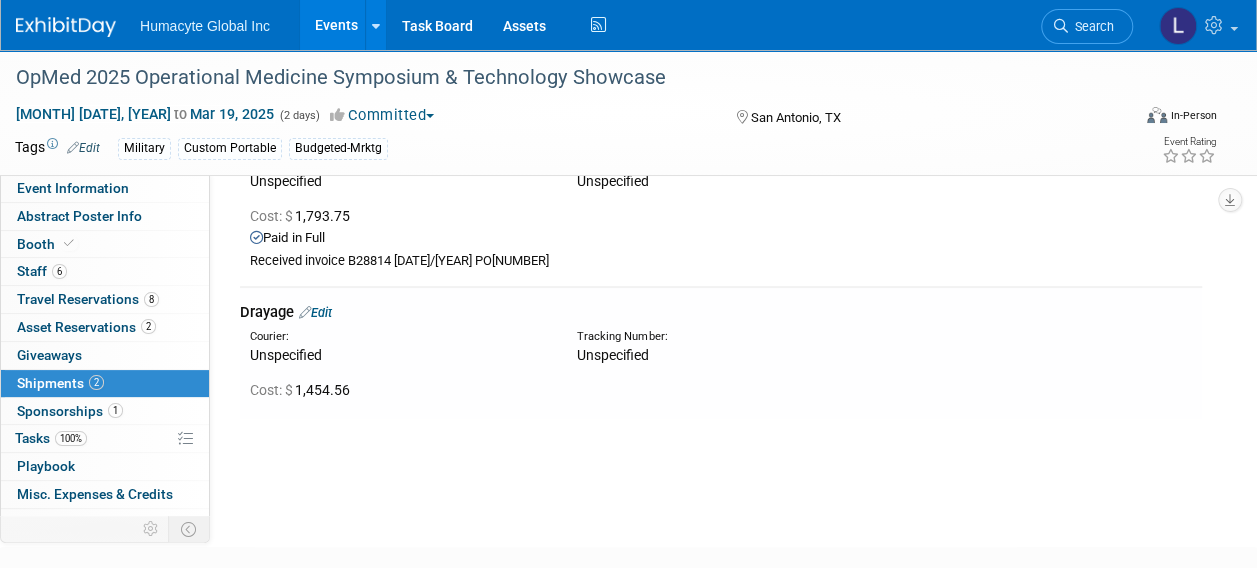 scroll, scrollTop: 18, scrollLeft: 0, axis: vertical 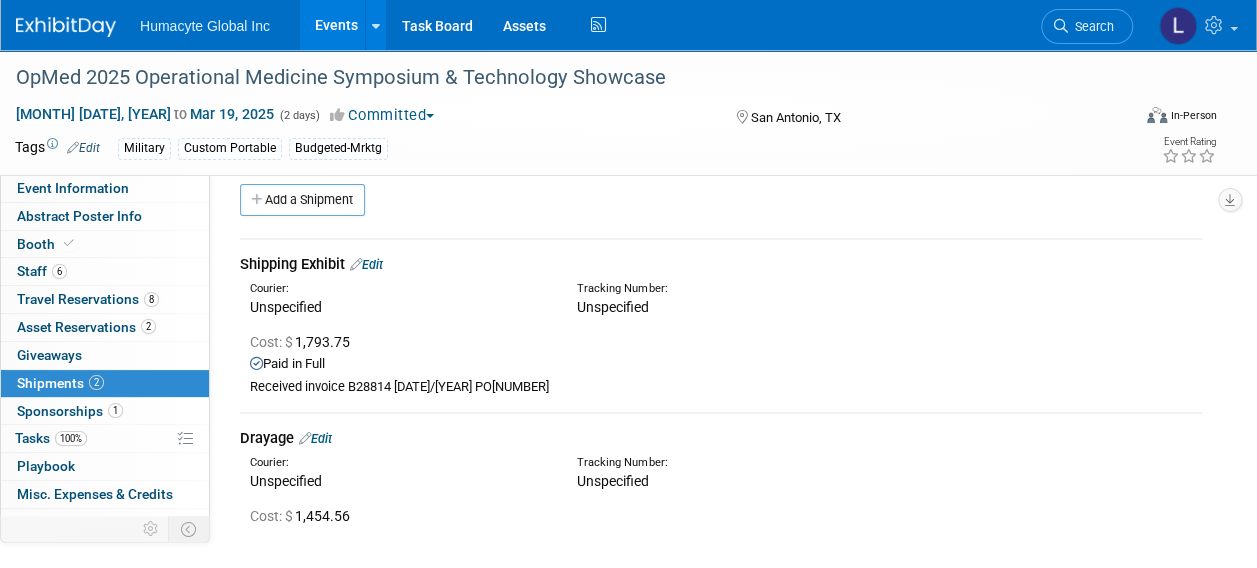 click on "Add a Shipment" at bounding box center (302, 200) 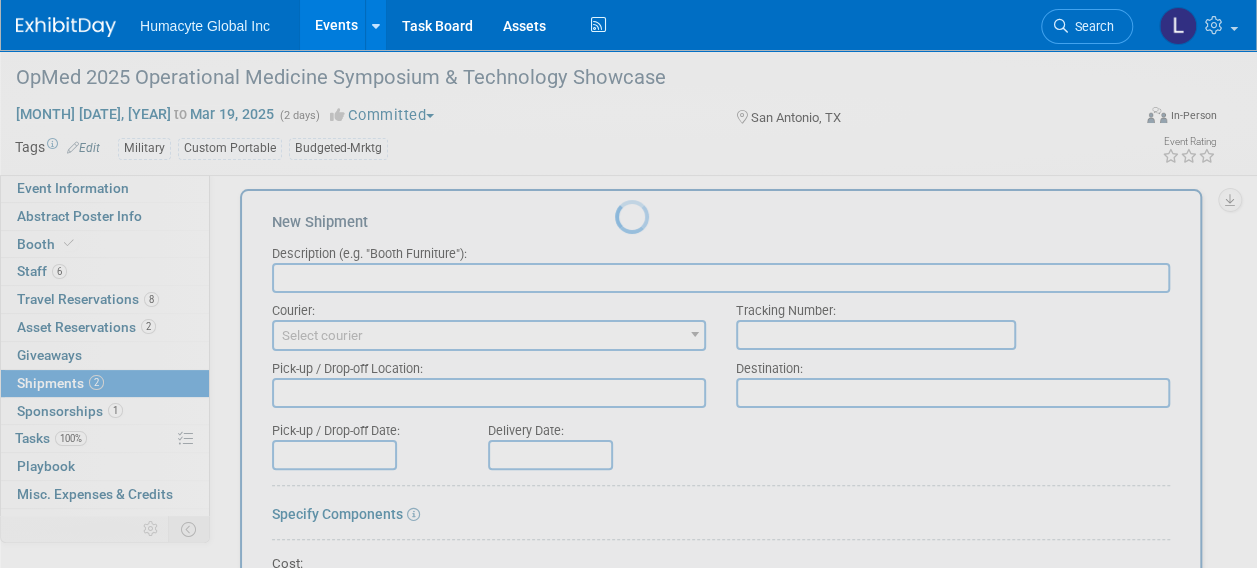 scroll, scrollTop: 0, scrollLeft: 0, axis: both 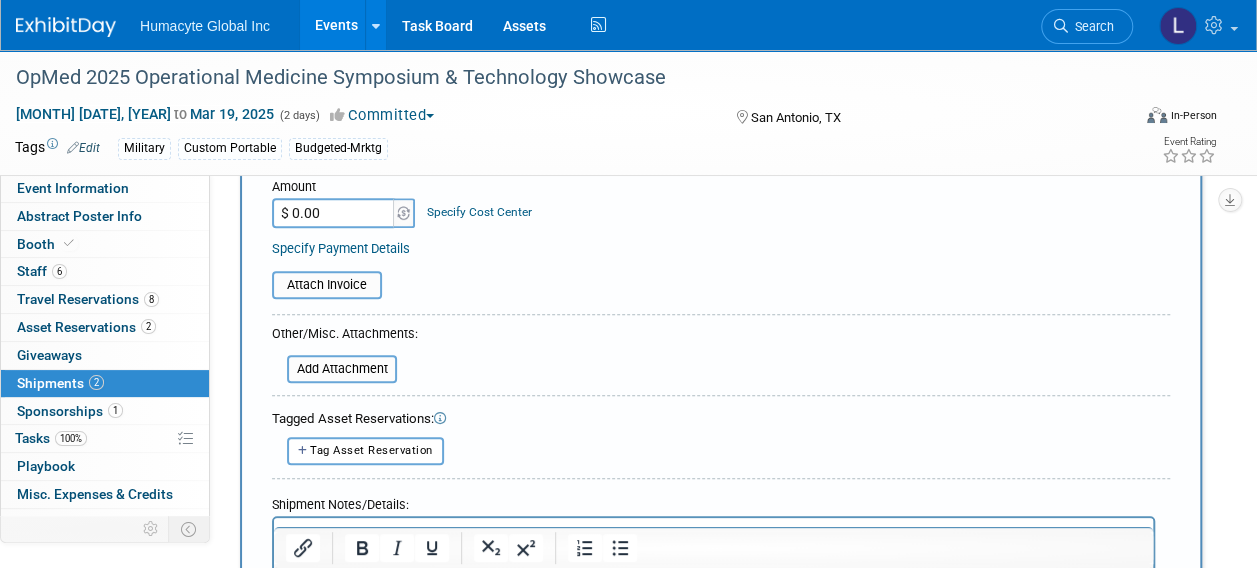 type on "Labor" 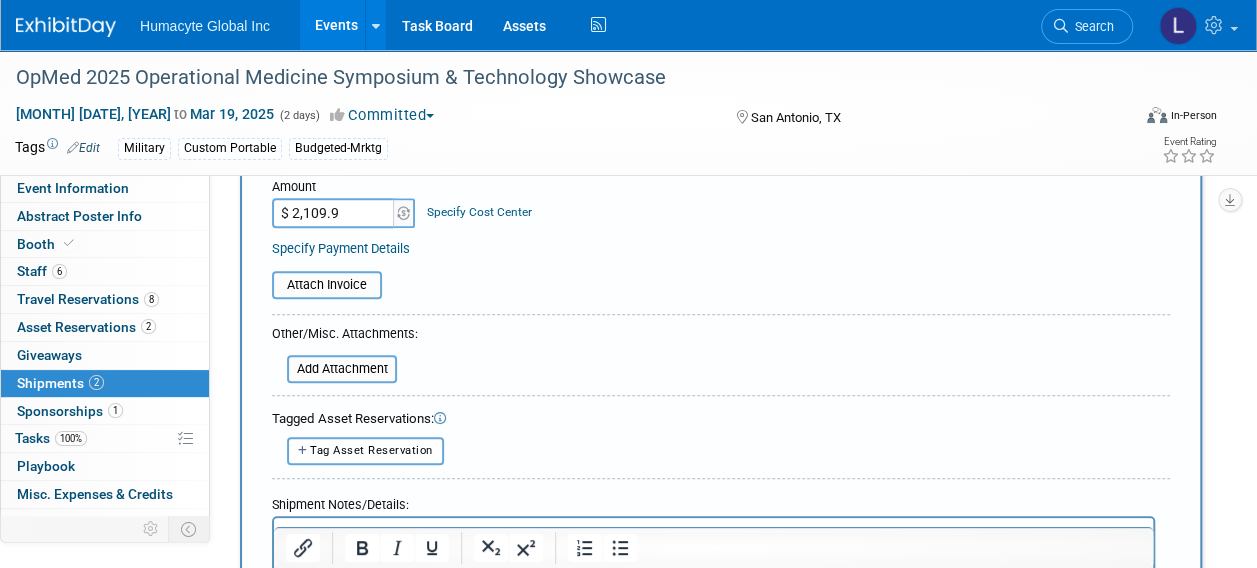 type on "$ 2,109.90" 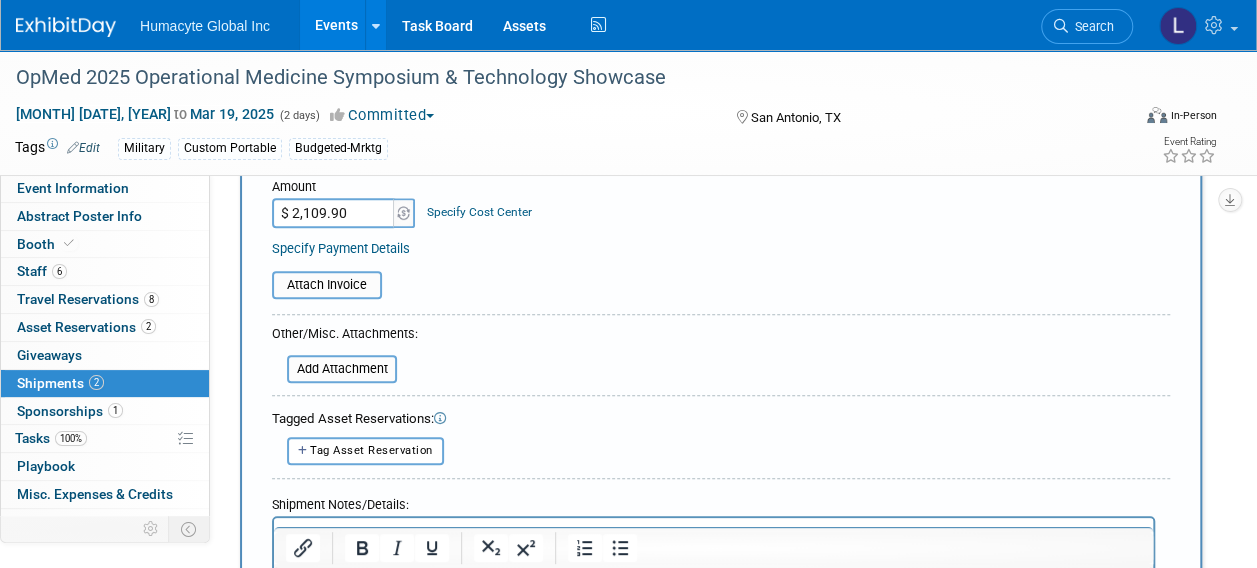 click on "Specify Cost Center" at bounding box center (479, 202) 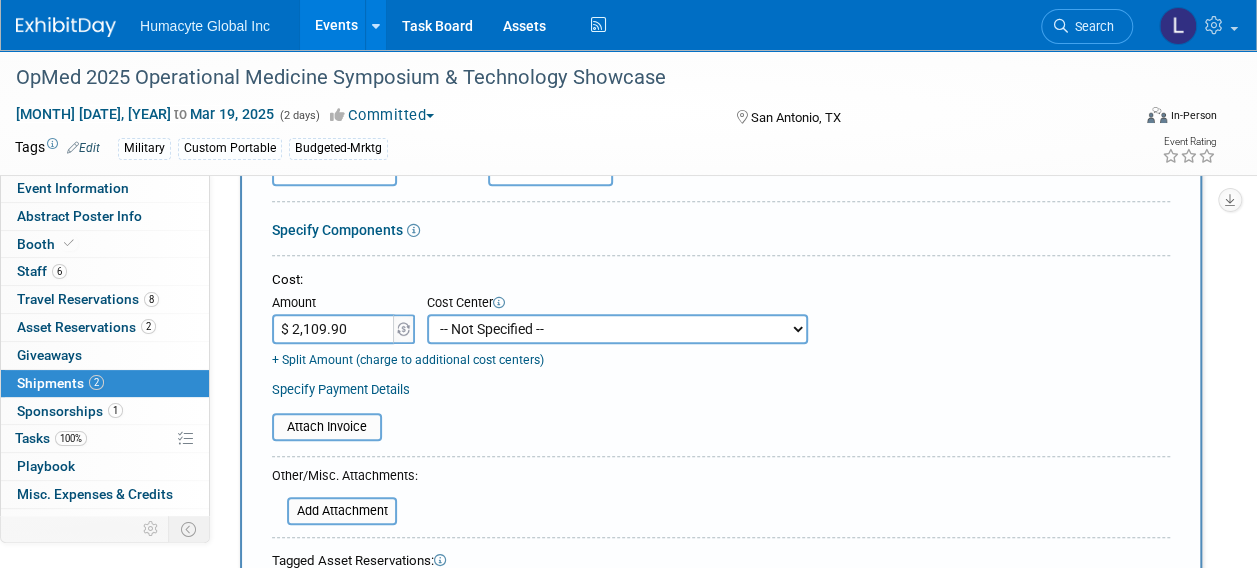 scroll, scrollTop: 418, scrollLeft: 0, axis: vertical 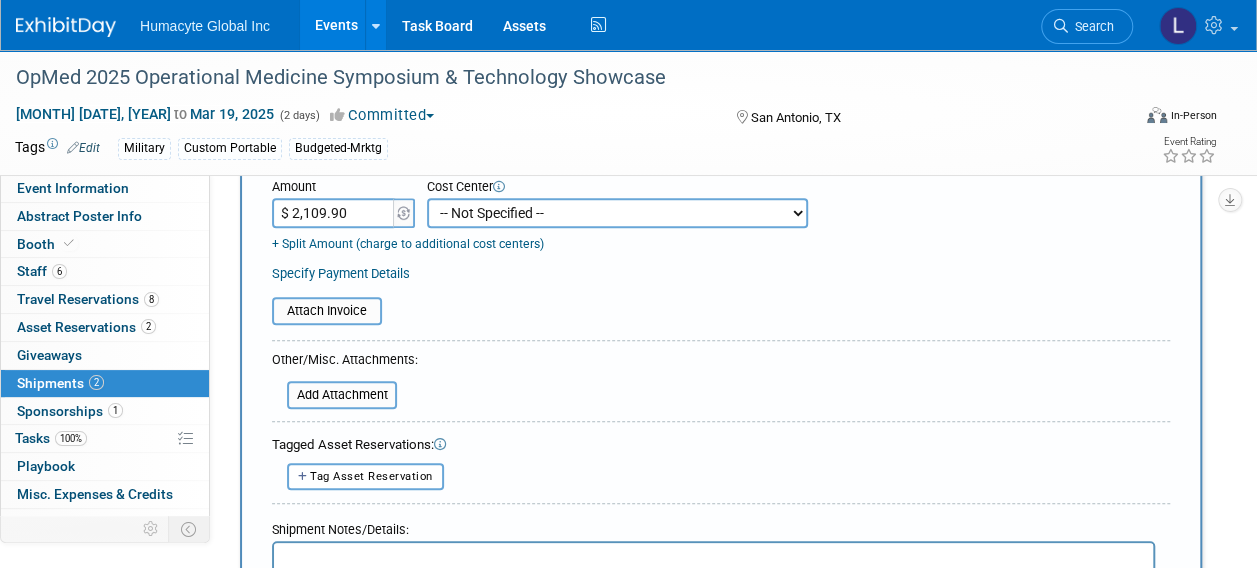 click on "-- Not Specified --
Dept 10 - Clinical
Dept 11 - Clinical Ops
Dept 12 - Medical Affairs
Dept 20 - Product Development
Dept 21 - QC Assay Lab
Dept 22 - Process Development
Dept 23 - New Product Development
Dept 24 - Scientific Program Management
Dept 25 - Discovery
Dept 26 - BioMaterials
Dept 30 - General & Administrative
Dept 31 - Finance
Dept 32 - Human Resources
Dept 40 - Manufacturing
Dept 41 - Bioprocessing
Dept 42 - MSAT
Dept 43 - Logistics
Dept 44 - Automation
Dept 45 - Allosource Dept 46 - Tissue" at bounding box center (617, 213) 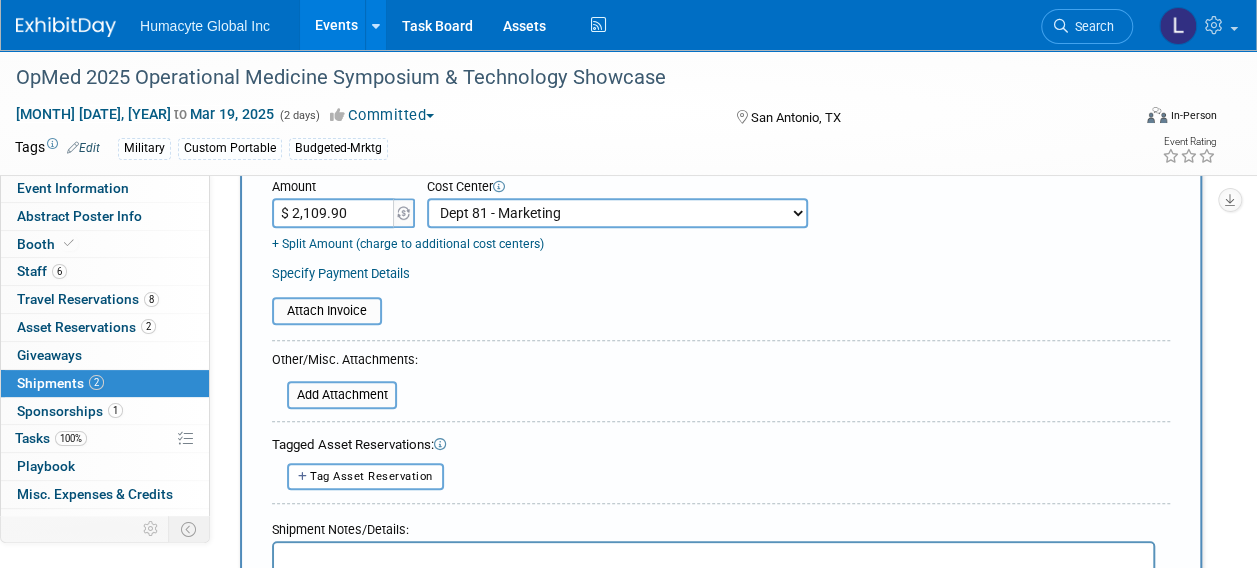 click on "-- Not Specified --
Dept 10 - Clinical
Dept 11 - Clinical Ops
Dept 12 - Medical Affairs
Dept 20 - Product Development
Dept 21 - QC Assay Lab
Dept 22 - Process Development
Dept 23 - New Product Development
Dept 24 - Scientific Program Management
Dept 25 - Discovery
Dept 26 - BioMaterials
Dept 30 - General & Administrative
Dept 31 - Finance
Dept 32 - Human Resources
Dept 40 - Manufacturing
Dept 41 - Bioprocessing
Dept 42 - MSAT
Dept 43 - Logistics
Dept 44 - Automation
Dept 45 - Allosource Dept 46 - Tissue" at bounding box center (617, 213) 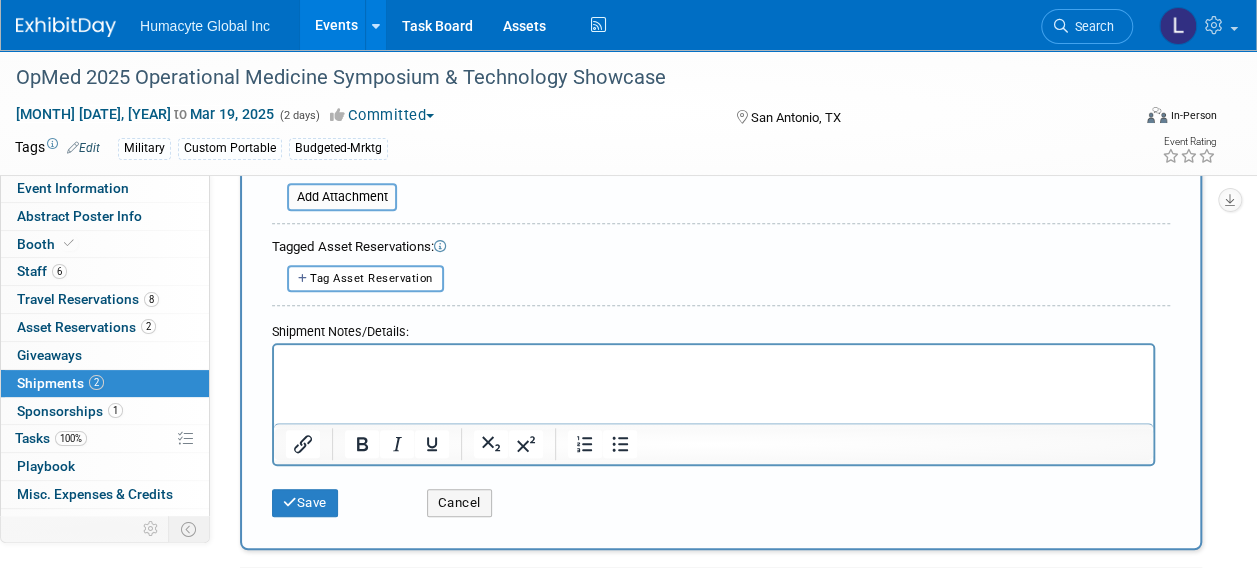 scroll, scrollTop: 618, scrollLeft: 0, axis: vertical 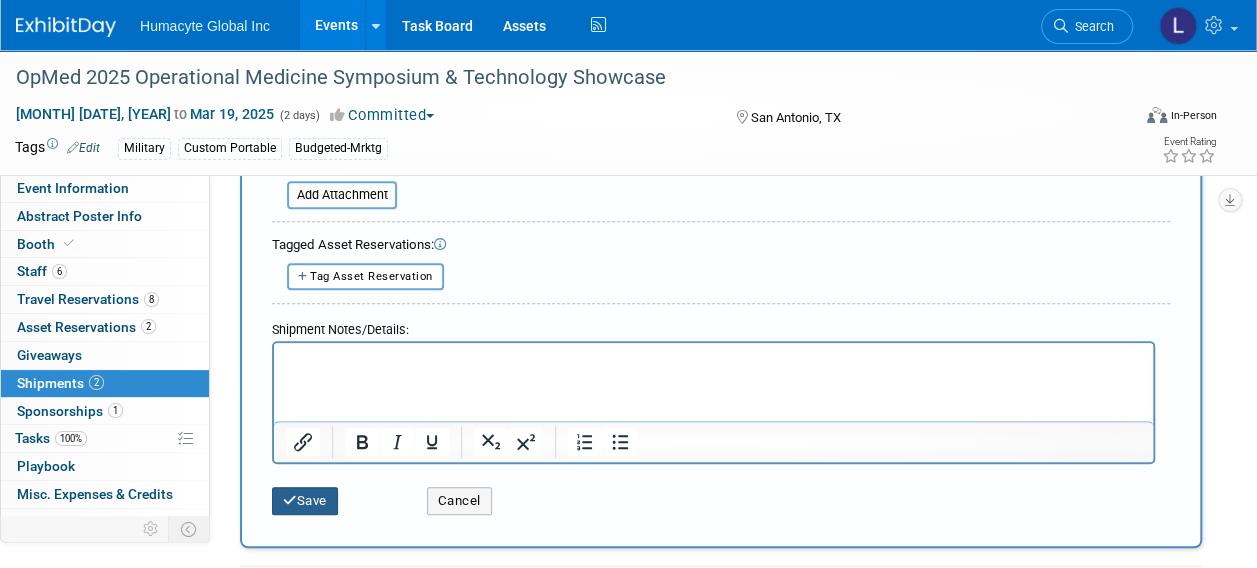 click on "Save" at bounding box center (305, 501) 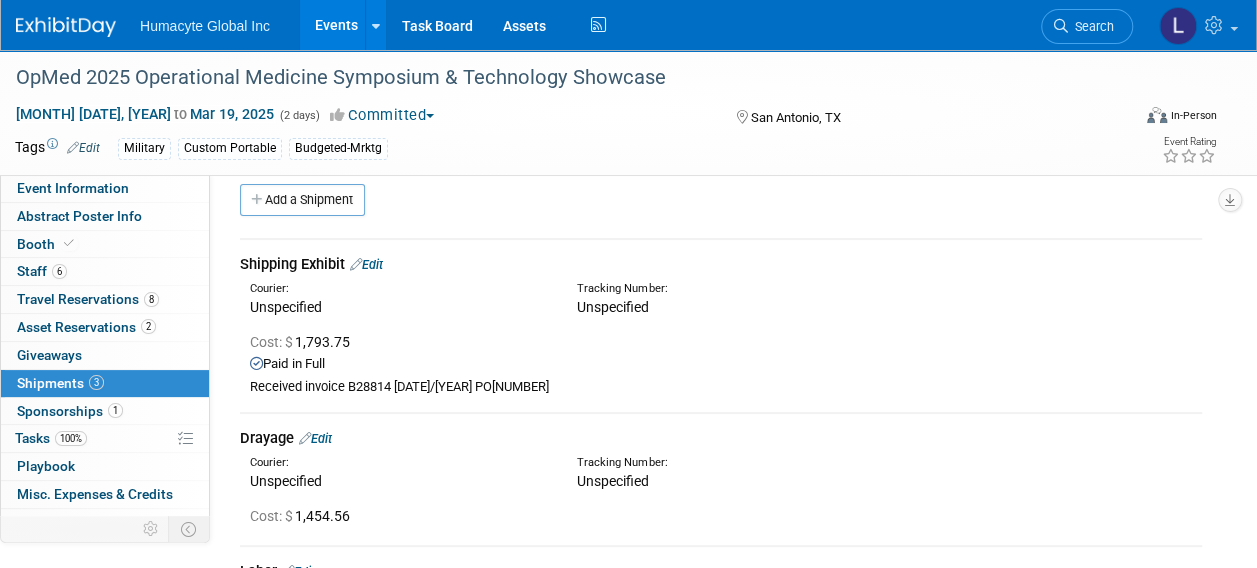 scroll, scrollTop: 0, scrollLeft: 0, axis: both 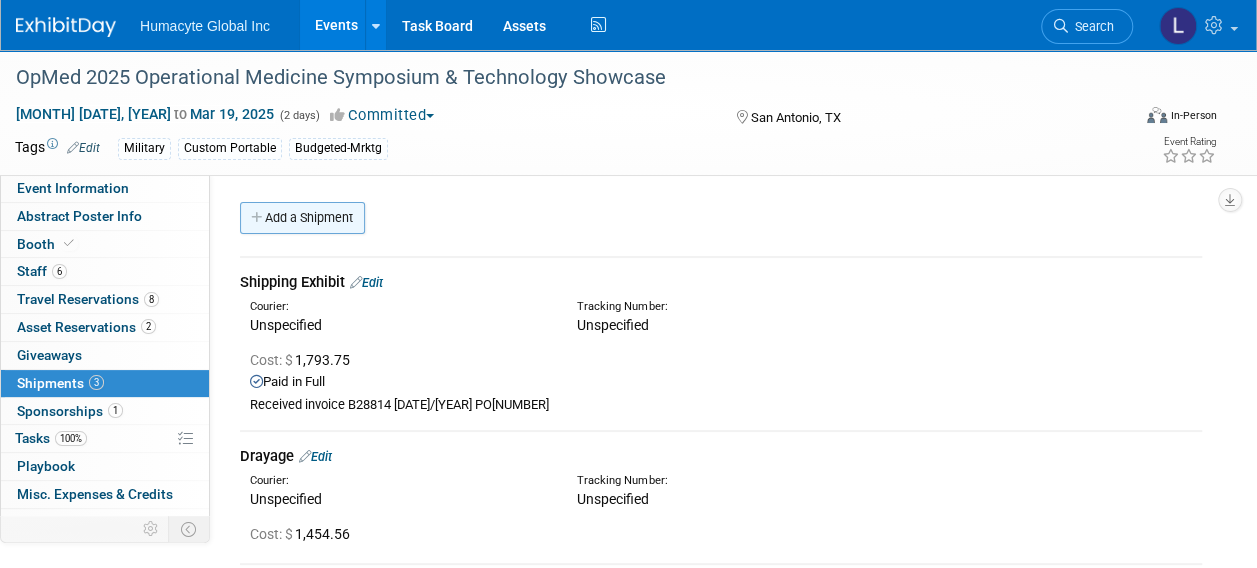 click on "Add a Shipment" at bounding box center (302, 218) 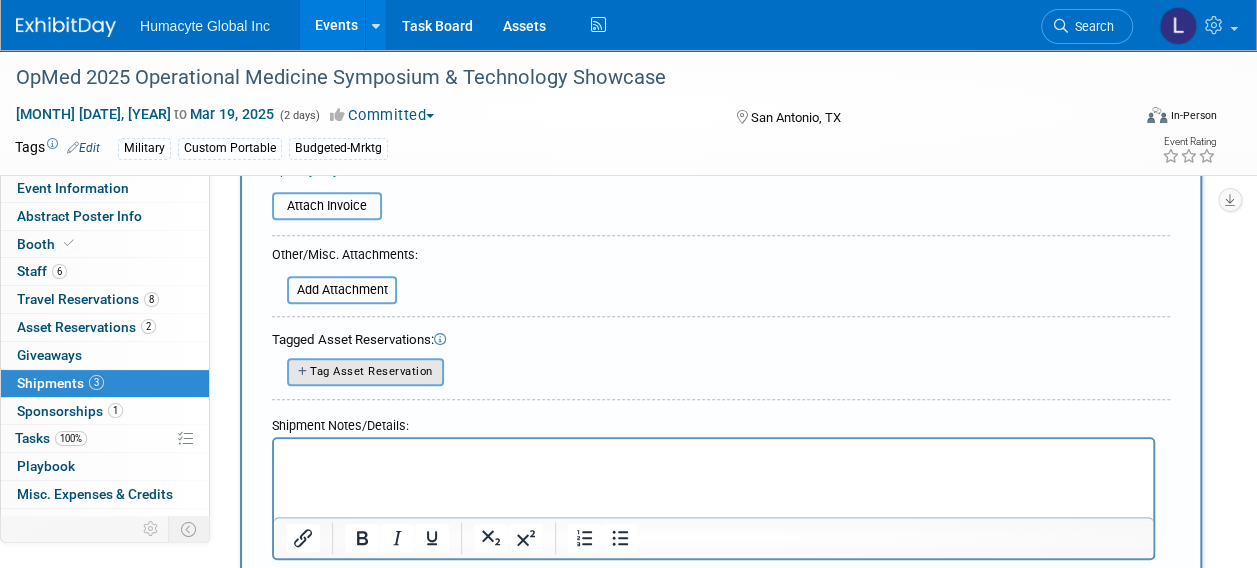 scroll, scrollTop: 400, scrollLeft: 0, axis: vertical 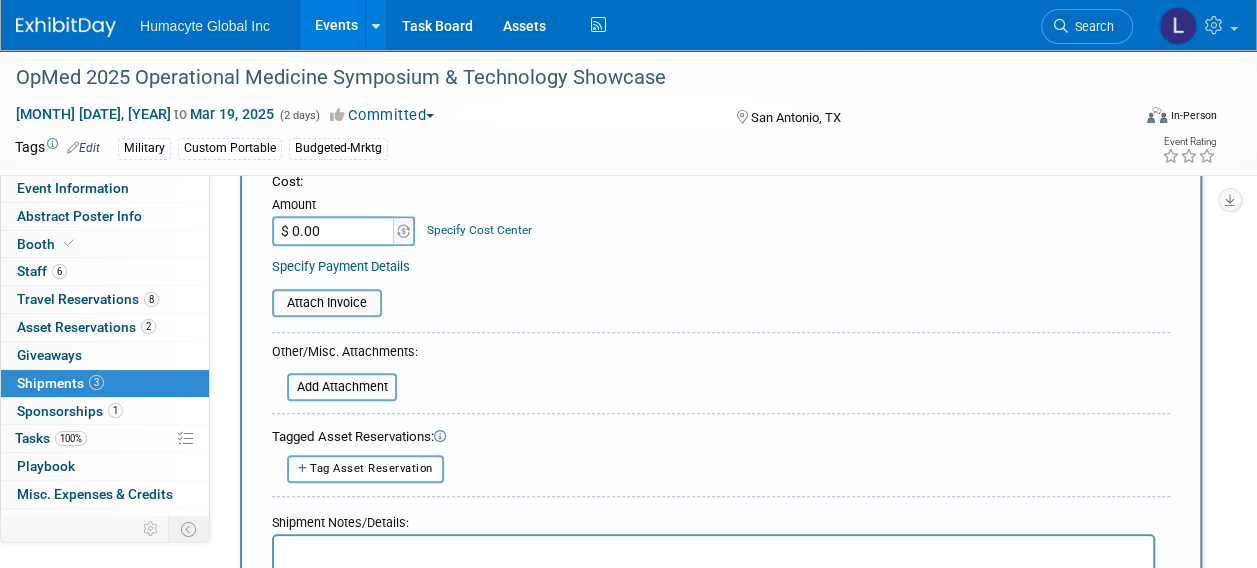 type on "Electric" 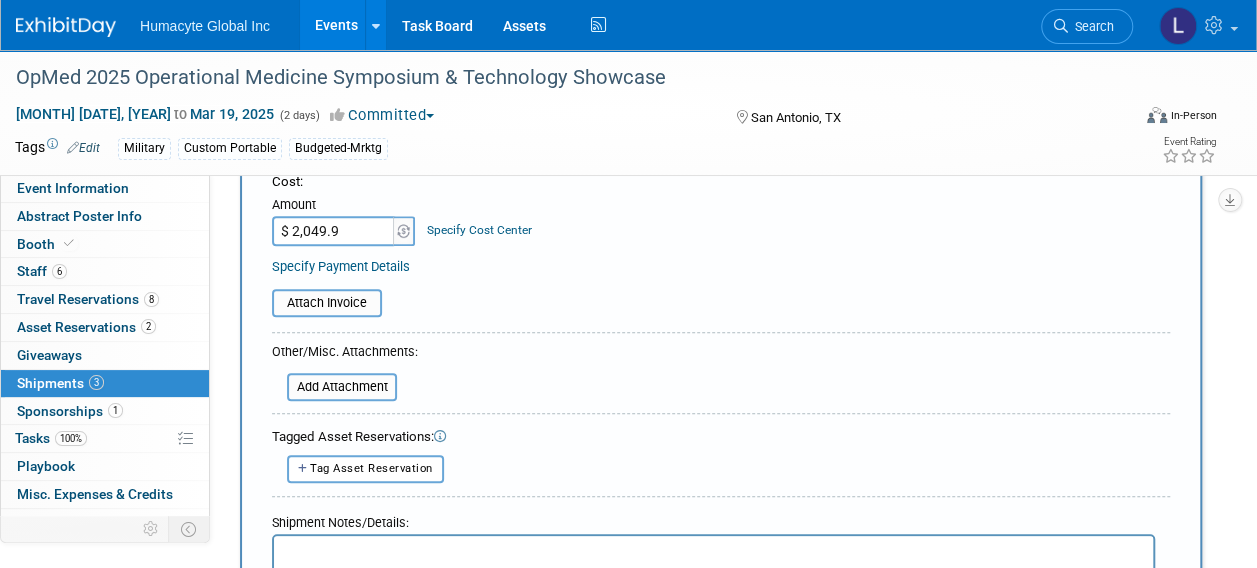 type on "$ 2,049.95" 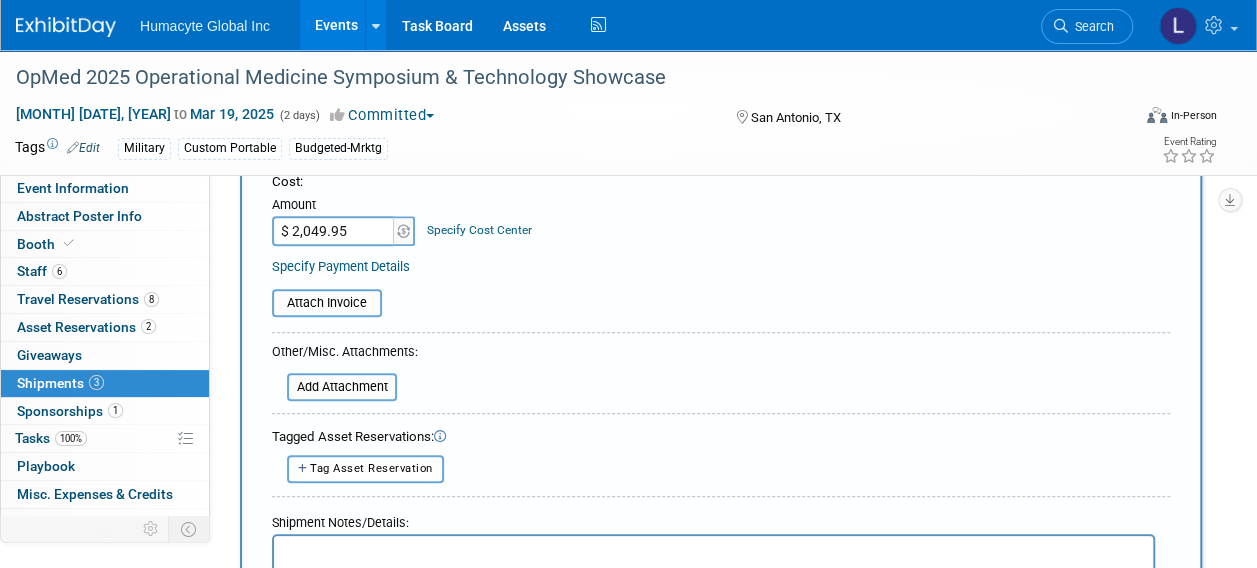click on "Specify Cost Center" at bounding box center [479, 220] 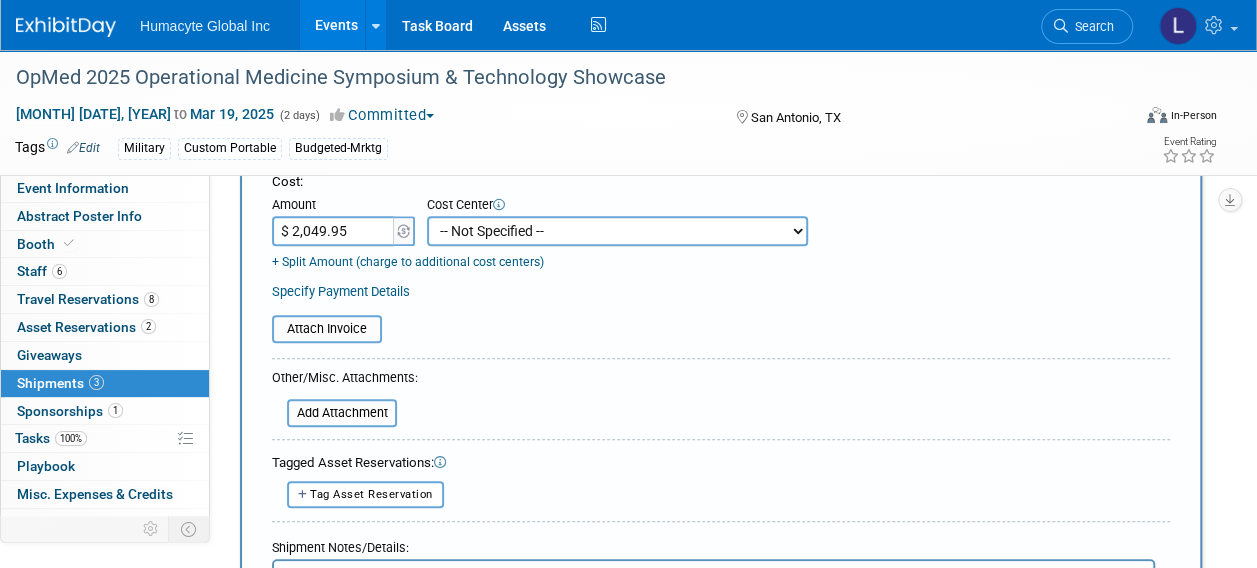 click on "-- Not Specified --
Dept 10 - Clinical
Dept 11 - Clinical Ops
Dept 12 - Medical Affairs
Dept 20 - Product Development
Dept 21 - QC Assay Lab
Dept 22 - Process Development
Dept 23 - New Product Development
Dept 24 - Scientific Program Management
Dept 25 - Discovery
Dept 26 - BioMaterials
Dept 30 - General & Administrative
Dept 31 - Finance
Dept 32 - Human Resources
Dept 40 - Manufacturing
Dept 41 - Bioprocessing
Dept 42 - MSAT
Dept 43 - Logistics
Dept 44 - Automation
Dept 45 - Allosource Dept 46 - Tissue" at bounding box center [617, 231] 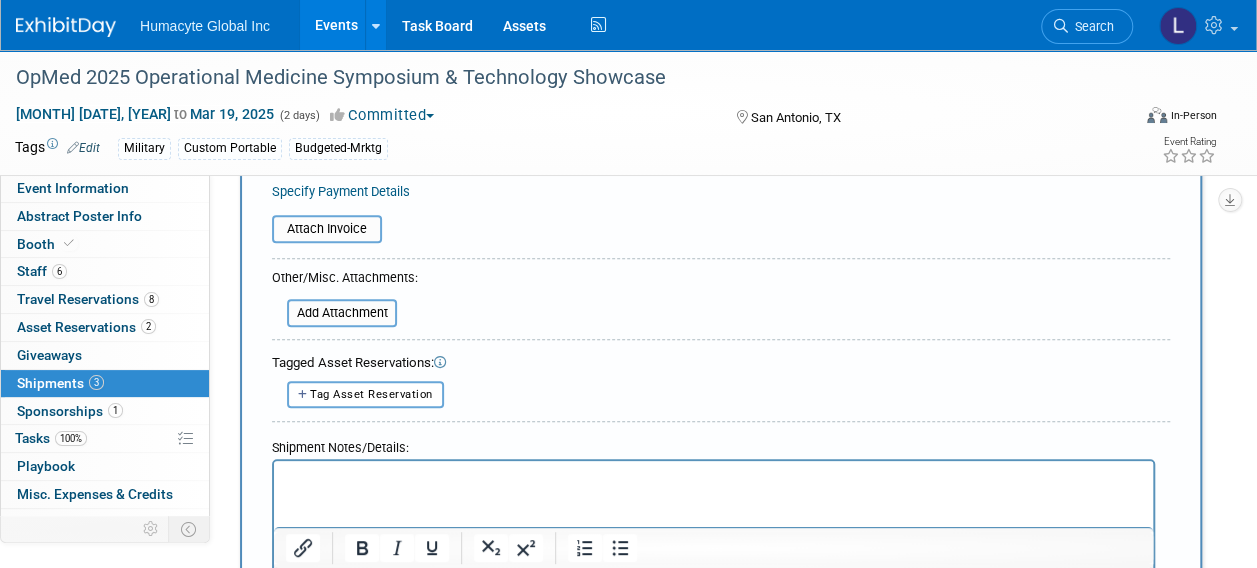 scroll, scrollTop: 400, scrollLeft: 0, axis: vertical 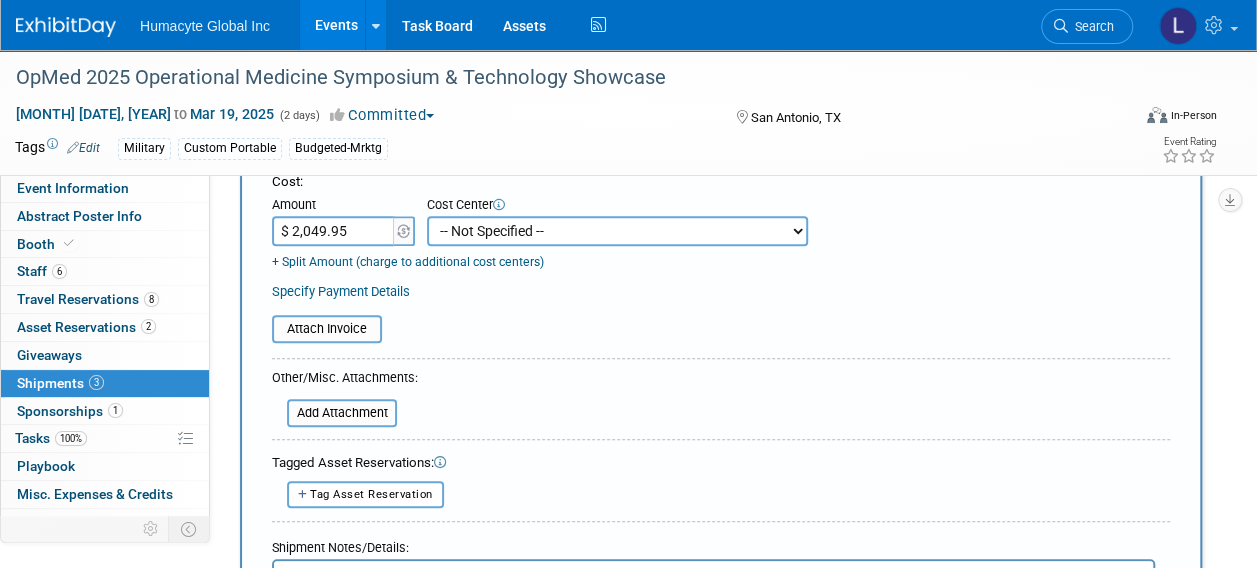 click on "-- Not Specified --
Dept 10 - Clinical
Dept 11 - Clinical Ops
Dept 12 - Medical Affairs
Dept 20 - Product Development
Dept 21 - QC Assay Lab
Dept 22 - Process Development
Dept 23 - New Product Development
Dept 24 - Scientific Program Management
Dept 25 - Discovery
Dept 26 - BioMaterials
Dept 30 - General & Administrative
Dept 31 - Finance
Dept 32 - Human Resources
Dept 40 - Manufacturing
Dept 41 - Bioprocessing
Dept 42 - MSAT
Dept 43 - Logistics
Dept 44 - Automation
Dept 45 - Allosource Dept 46 - Tissue" at bounding box center [617, 231] 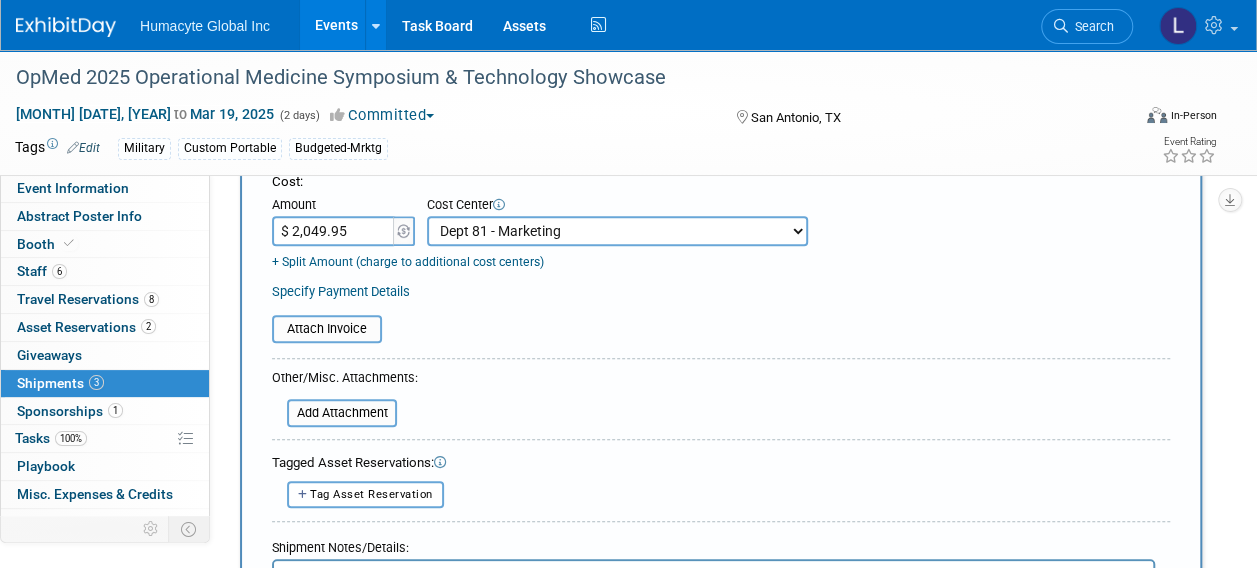 click on "-- Not Specified --
Dept 10 - Clinical
Dept 11 - Clinical Ops
Dept 12 - Medical Affairs
Dept 20 - Product Development
Dept 21 - QC Assay Lab
Dept 22 - Process Development
Dept 23 - New Product Development
Dept 24 - Scientific Program Management
Dept 25 - Discovery
Dept 26 - BioMaterials
Dept 30 - General & Administrative
Dept 31 - Finance
Dept 32 - Human Resources
Dept 40 - Manufacturing
Dept 41 - Bioprocessing
Dept 42 - MSAT
Dept 43 - Logistics
Dept 44 - Automation
Dept 45 - Allosource Dept 46 - Tissue" at bounding box center (617, 231) 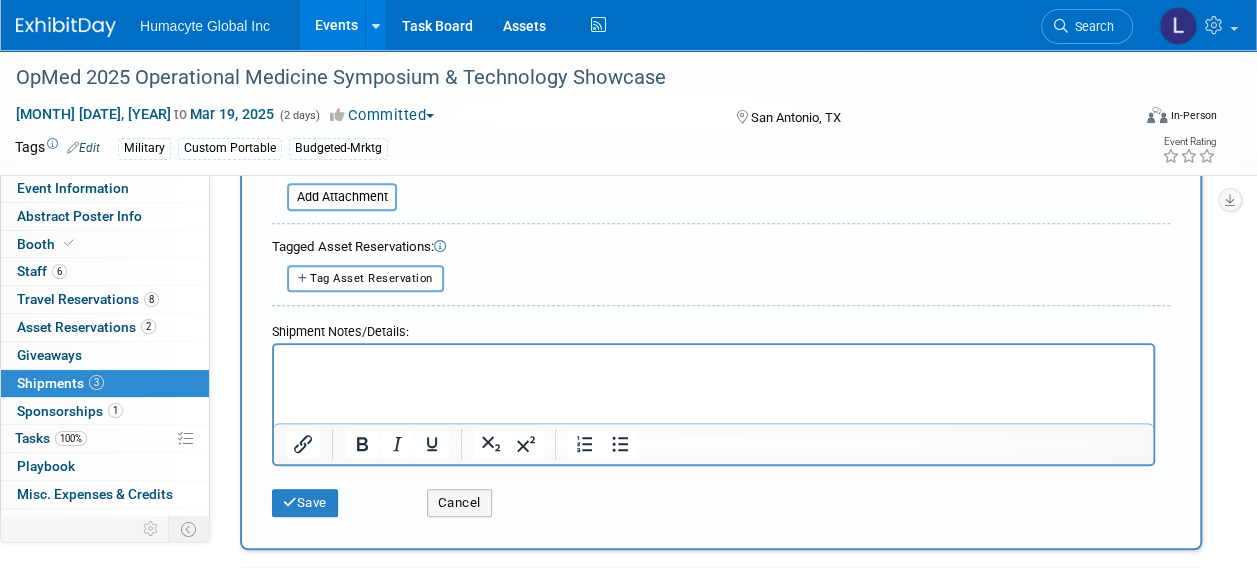 scroll, scrollTop: 800, scrollLeft: 0, axis: vertical 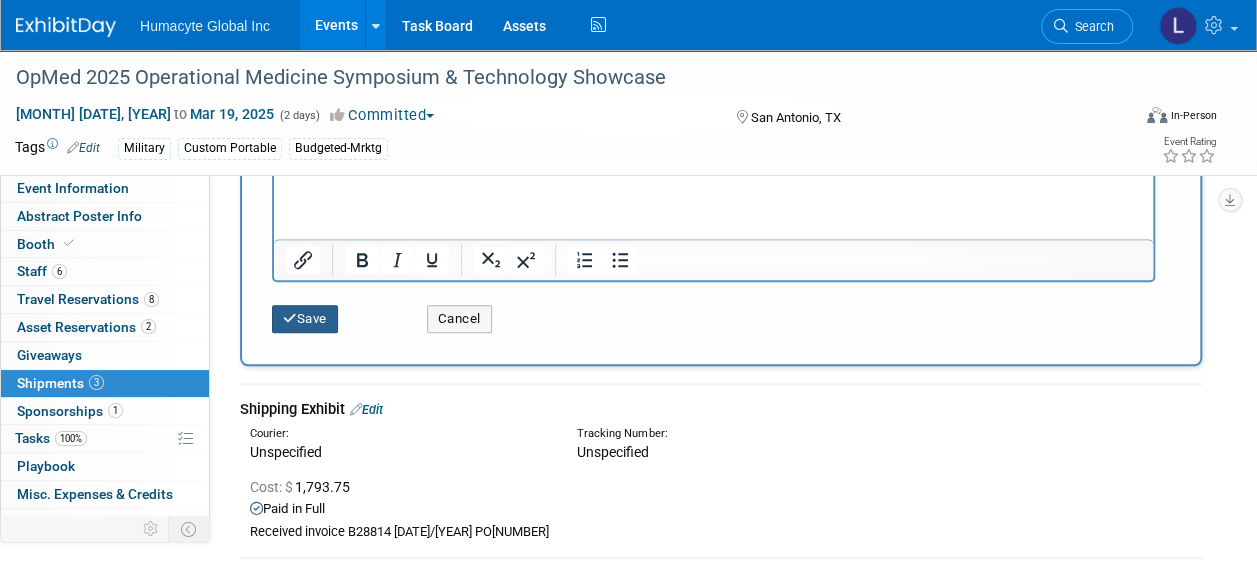 click on "Save" at bounding box center [305, 319] 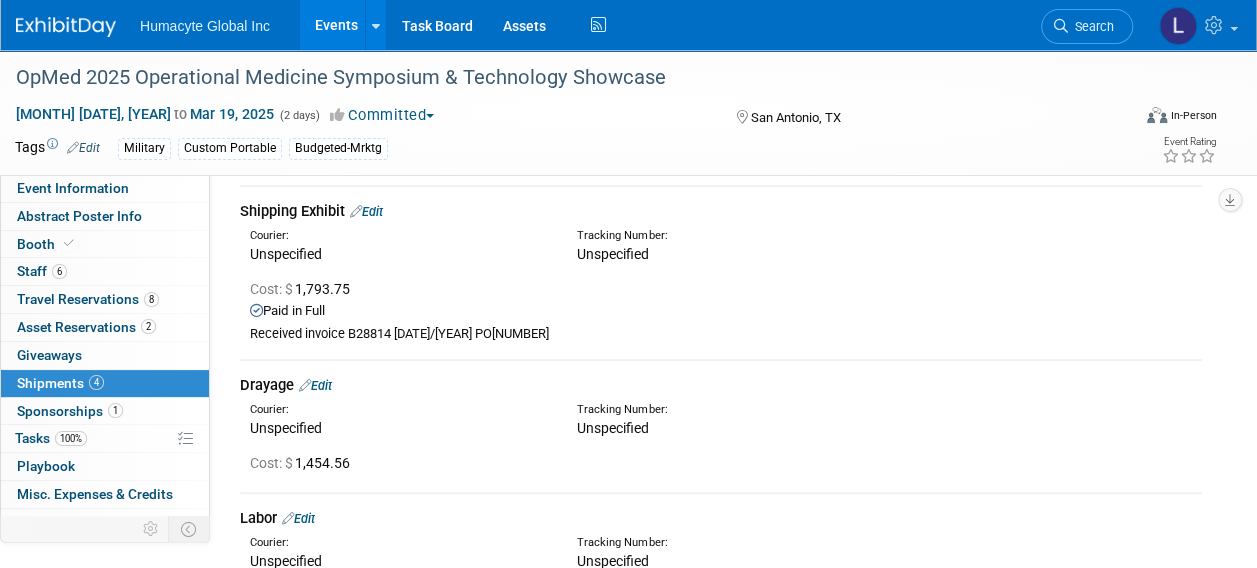 scroll, scrollTop: 0, scrollLeft: 0, axis: both 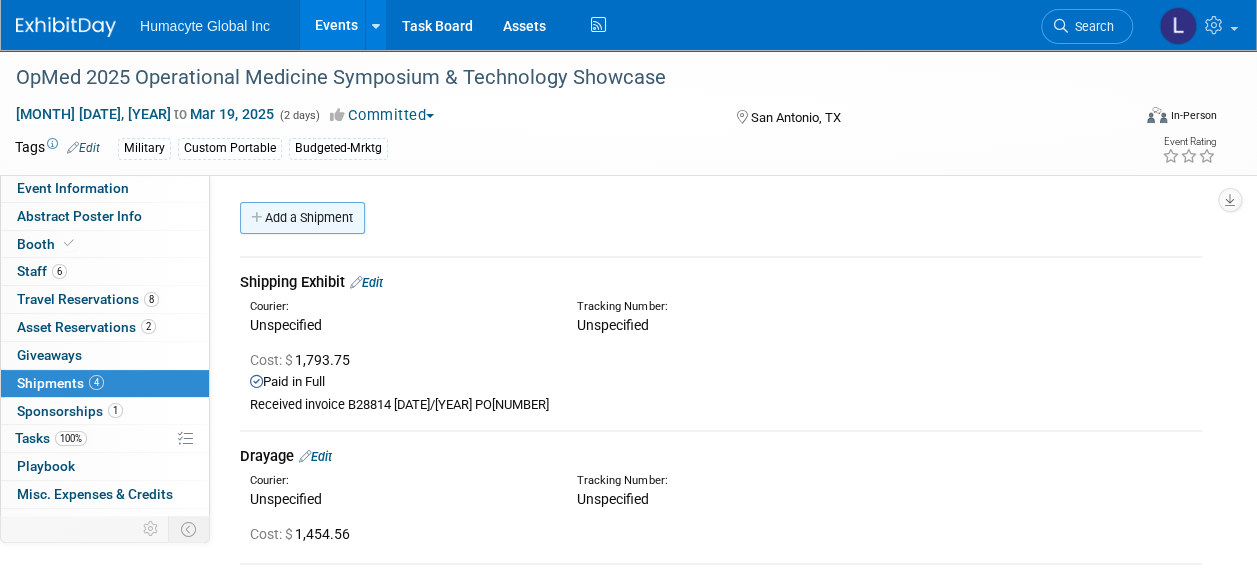 click on "Add a Shipment" at bounding box center [302, 218] 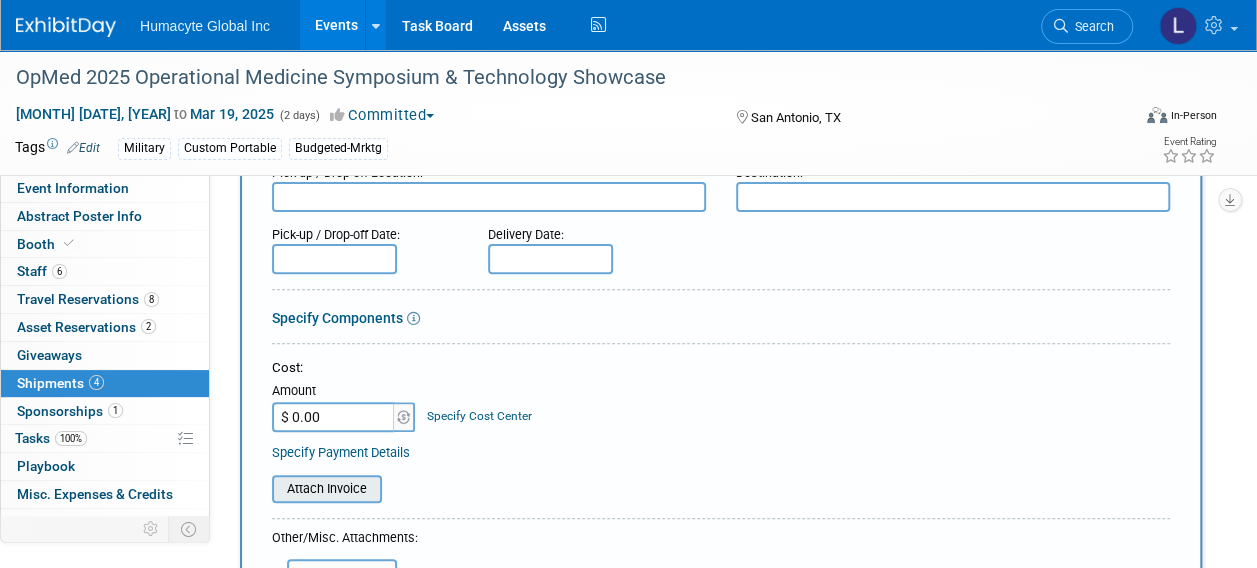 scroll, scrollTop: 300, scrollLeft: 0, axis: vertical 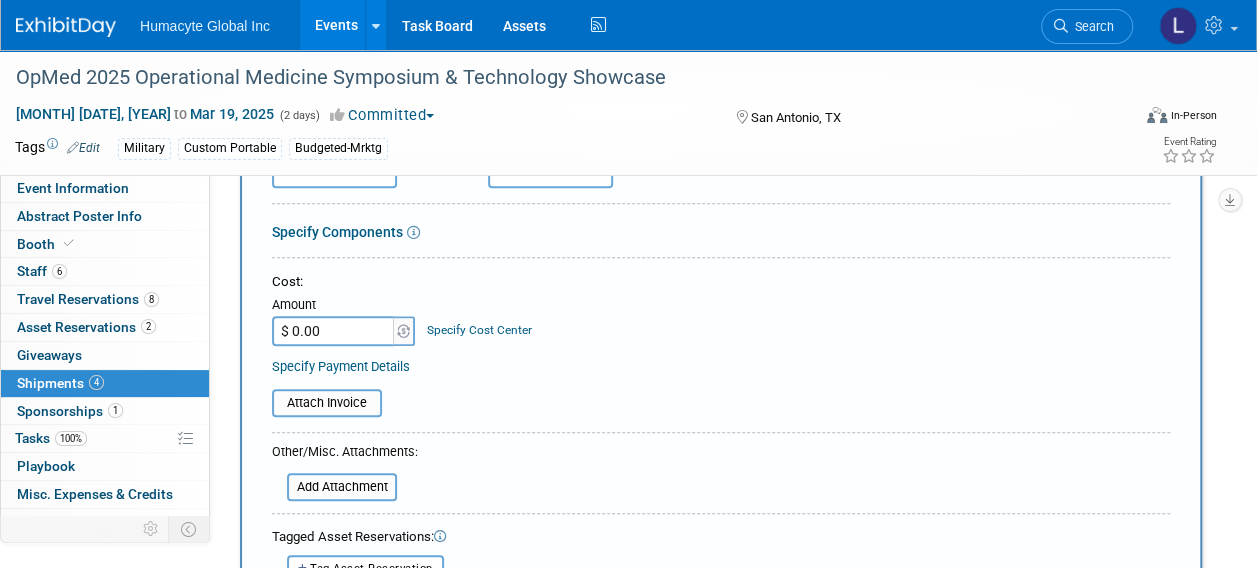 type on "Case for counter door & wastebasket" 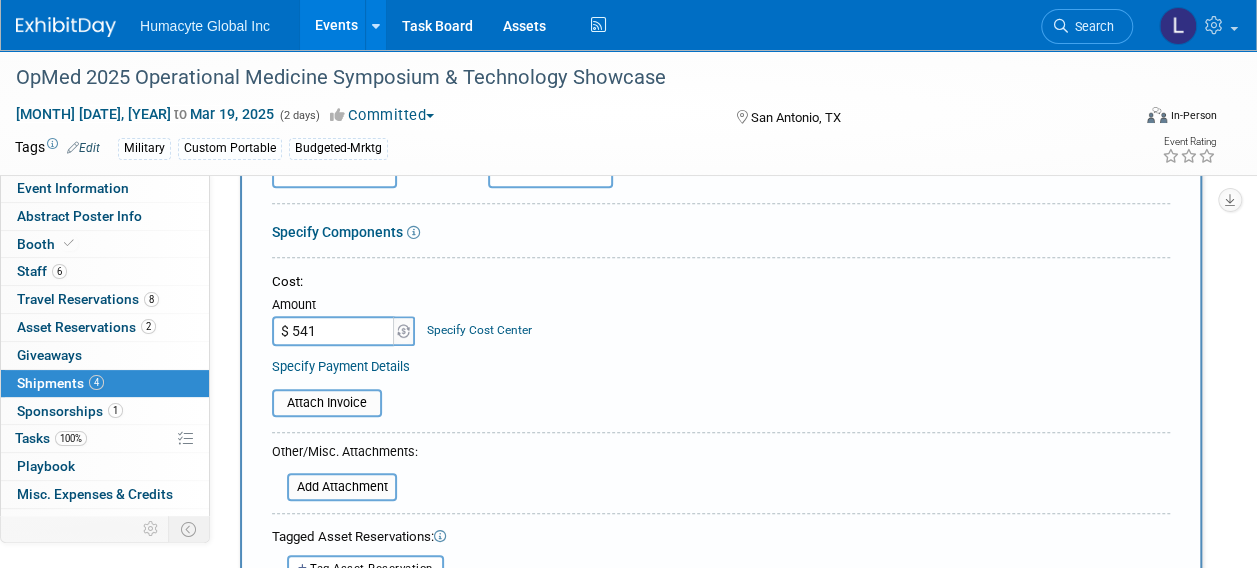 type on "$ 541.00" 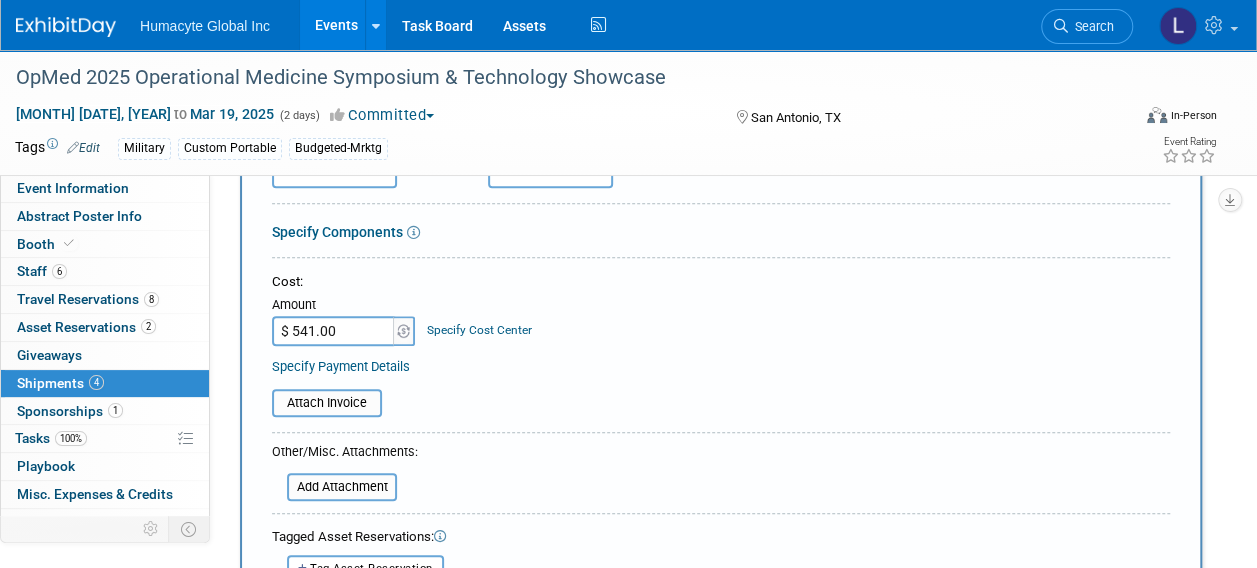 click on "Specify Cost Center" at bounding box center (479, 330) 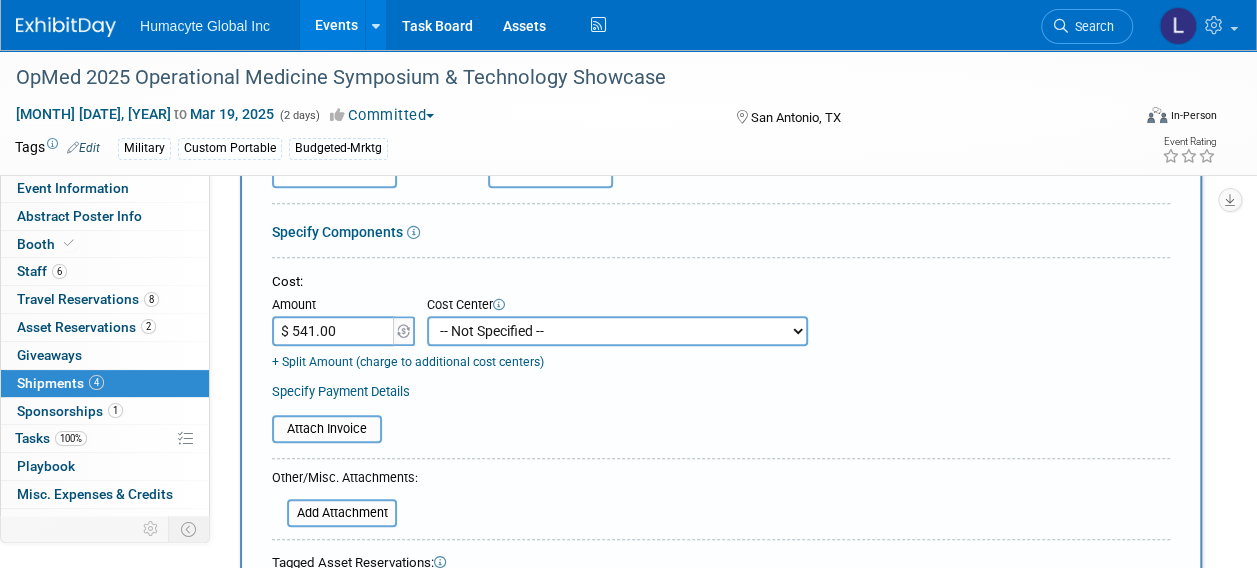 click on "-- Not Specified --
Dept 10 - Clinical
Dept 11 - Clinical Ops
Dept 12 - Medical Affairs
Dept 20 - Product Development
Dept 21 - QC Assay Lab
Dept 22 - Process Development
Dept 23 - New Product Development
Dept 24 - Scientific Program Management
Dept 25 - Discovery
Dept 26 - BioMaterials
Dept 30 - General & Administrative
Dept 31 - Finance
Dept 32 - Human Resources
Dept 40 - Manufacturing
Dept 41 - Bioprocessing
Dept 42 - MSAT
Dept 43 - Logistics
Dept 44 - Automation
Dept 45 - Allosource Dept 46 - Tissue" at bounding box center [617, 331] 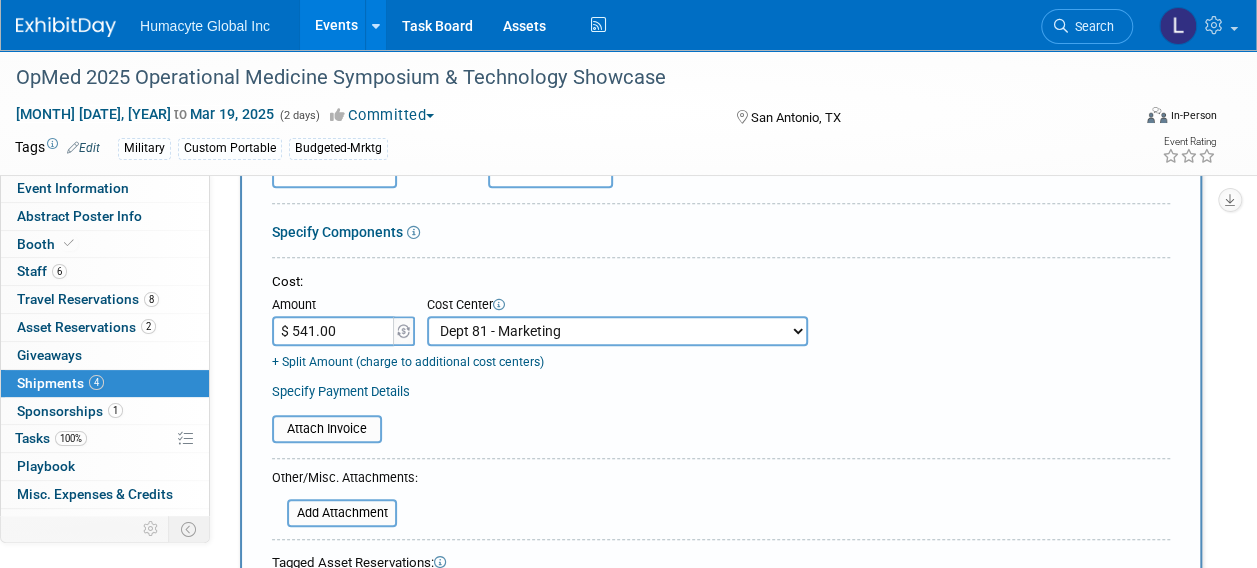 click on "-- Not Specified --
Dept 10 - Clinical
Dept 11 - Clinical Ops
Dept 12 - Medical Affairs
Dept 20 - Product Development
Dept 21 - QC Assay Lab
Dept 22 - Process Development
Dept 23 - New Product Development
Dept 24 - Scientific Program Management
Dept 25 - Discovery
Dept 26 - BioMaterials
Dept 30 - General & Administrative
Dept 31 - Finance
Dept 32 - Human Resources
Dept 40 - Manufacturing
Dept 41 - Bioprocessing
Dept 42 - MSAT
Dept 43 - Logistics
Dept 44 - Automation
Dept 45 - Allosource Dept 46 - Tissue" at bounding box center [617, 331] 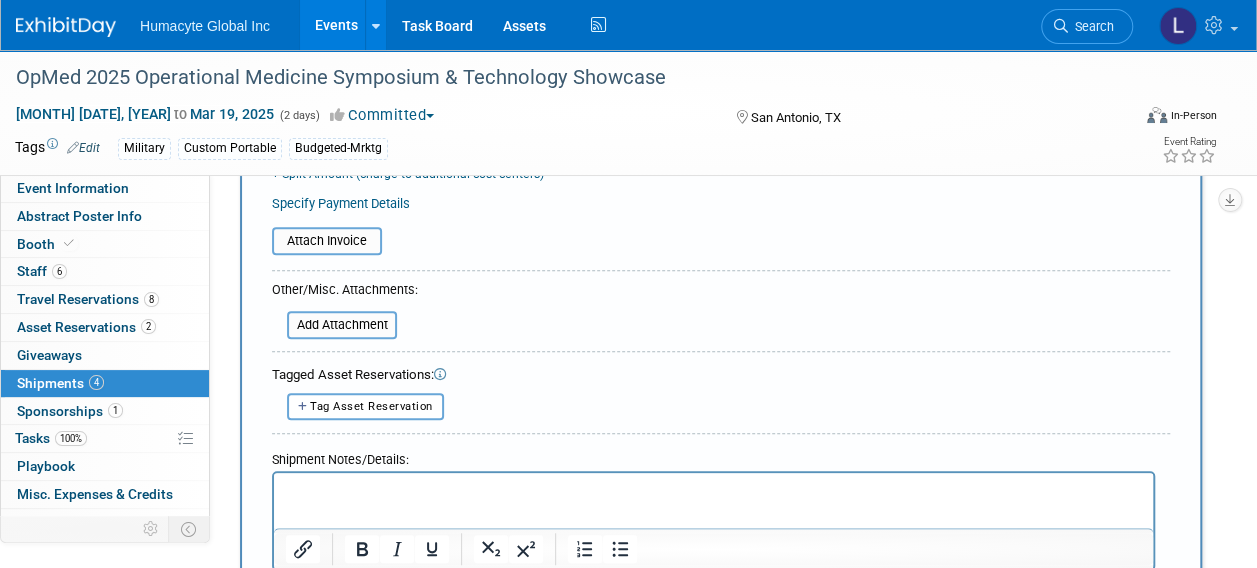 scroll, scrollTop: 800, scrollLeft: 0, axis: vertical 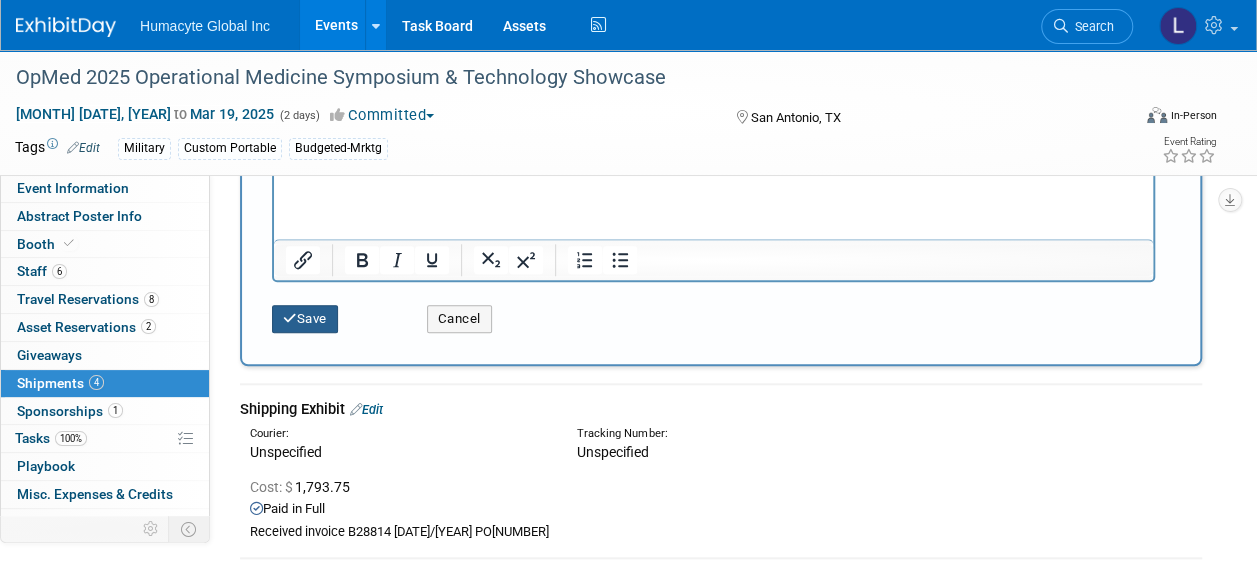 click on "Save" at bounding box center (305, 319) 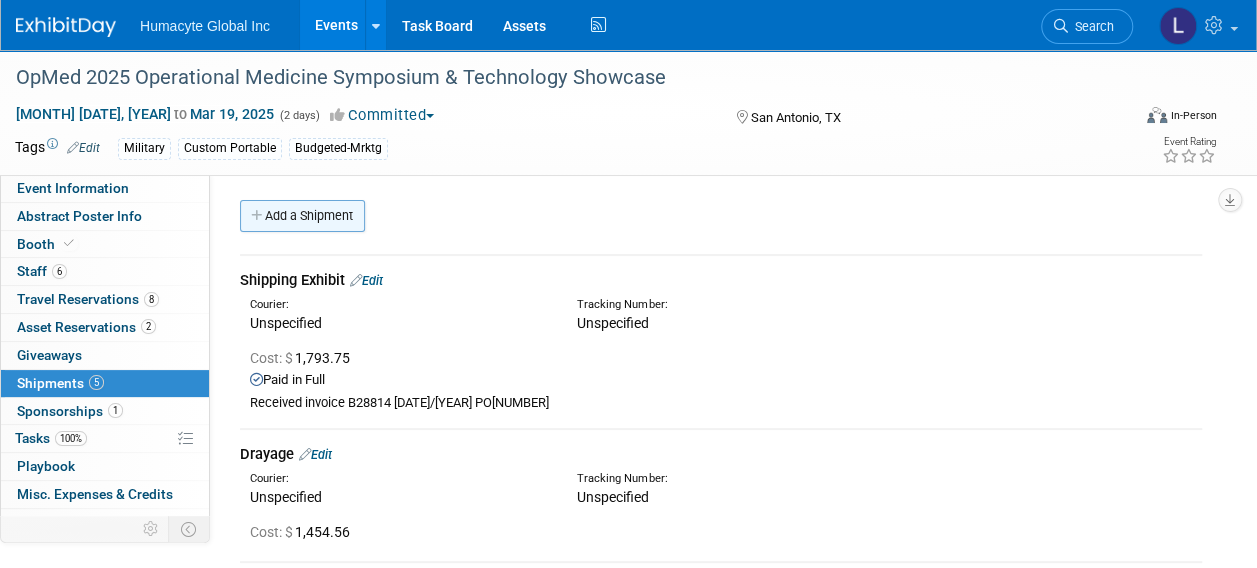 scroll, scrollTop: 0, scrollLeft: 0, axis: both 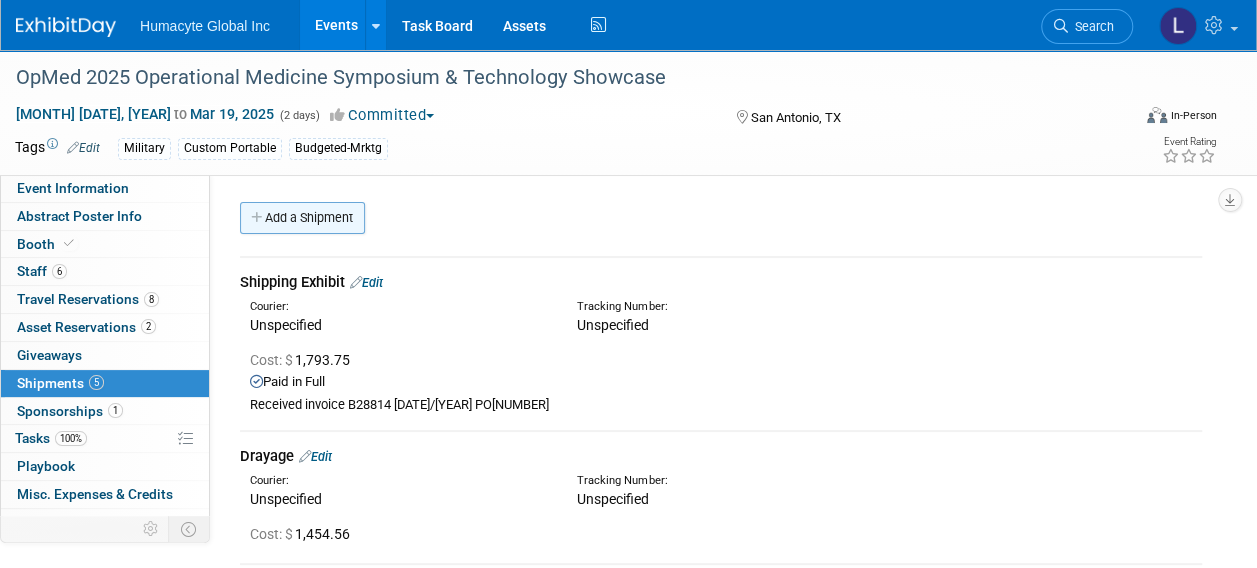 click on "Add a Shipment" at bounding box center [302, 218] 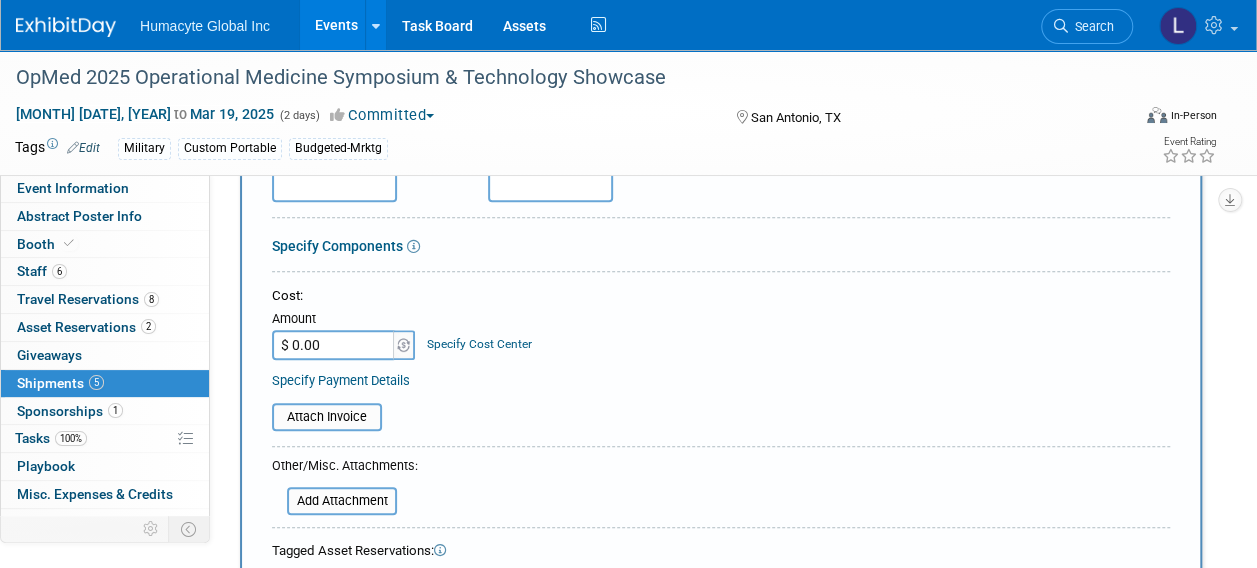 scroll, scrollTop: 400, scrollLeft: 0, axis: vertical 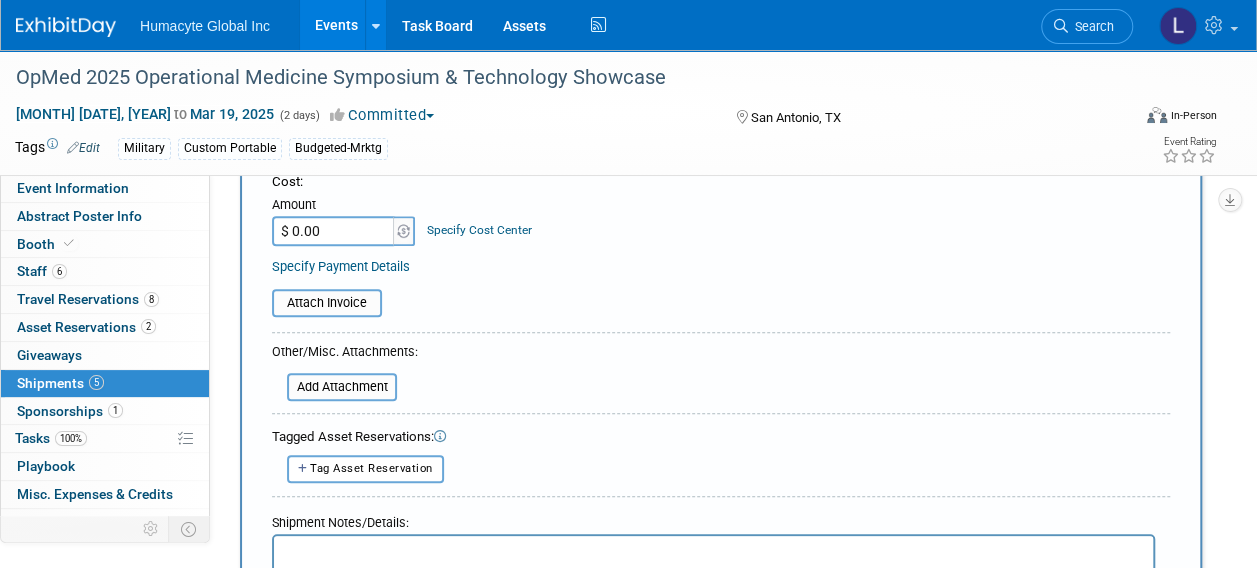 type on "Federal Express" 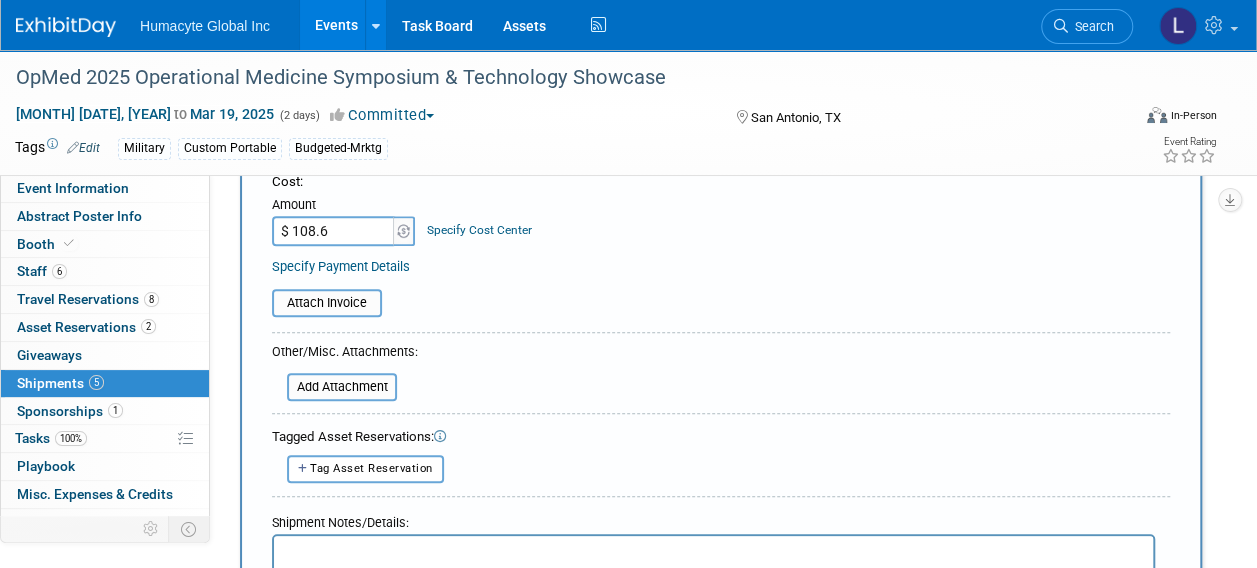 type on "$ 108.60" 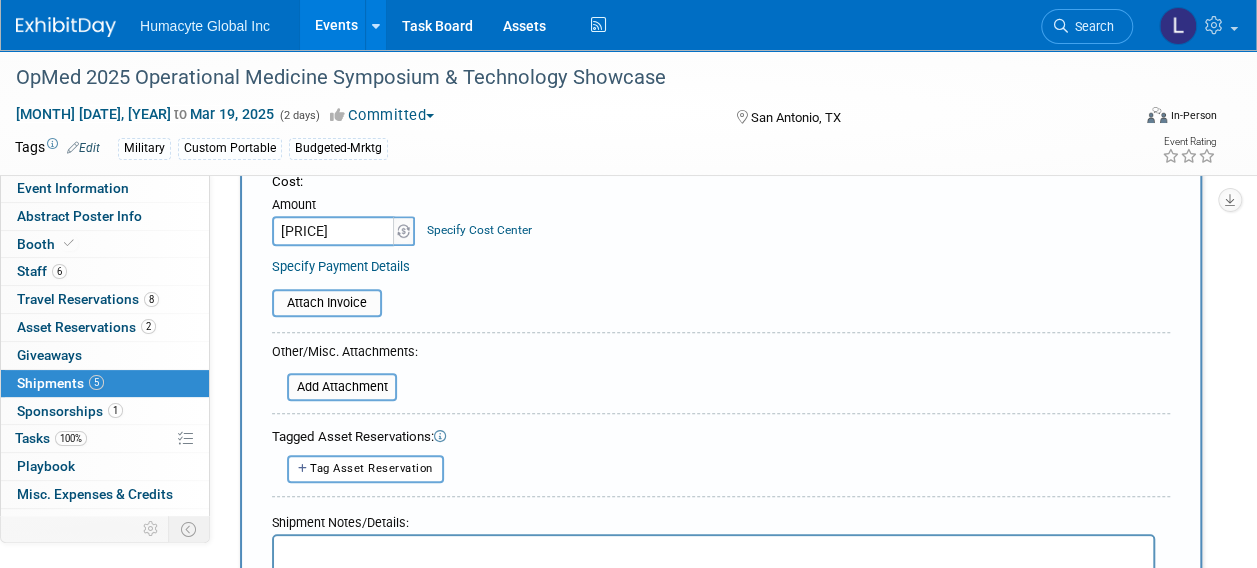 click on "Specify Cost Center" at bounding box center (479, 230) 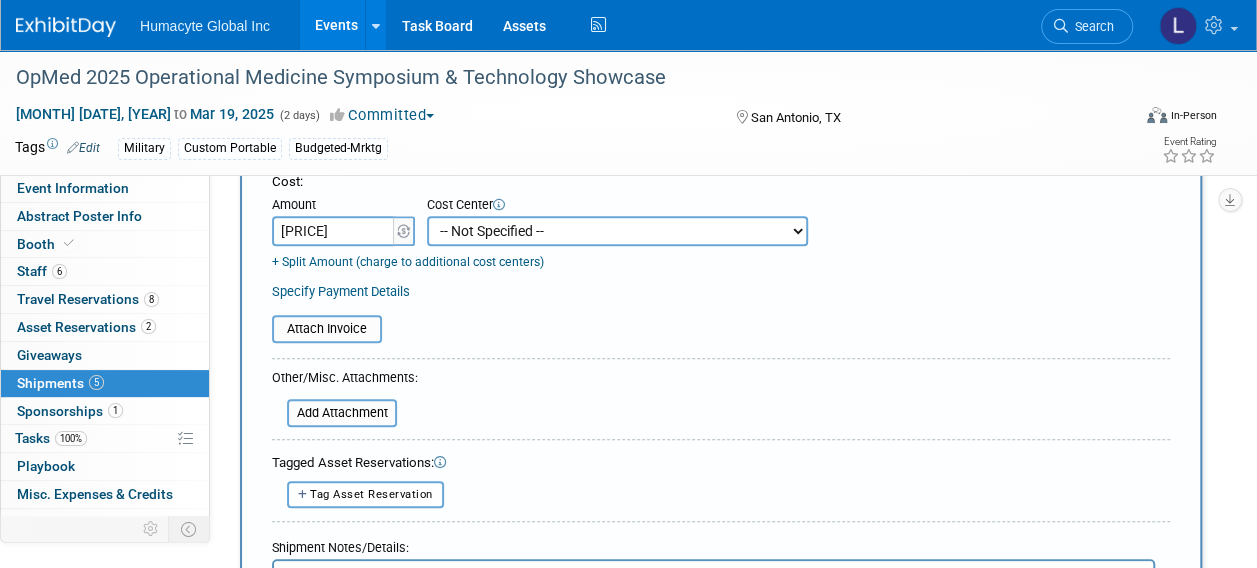 click on "-- Not Specified --
Dept 10 - Clinical
Dept 11 - Clinical Ops
Dept 12 - Medical Affairs
Dept 20 - Product Development
Dept 21 - QC Assay Lab
Dept 22 - Process Development
Dept 23 - New Product Development
Dept 24 - Scientific Program Management
Dept 25 - Discovery
Dept 26 - BioMaterials
Dept 30 - General & Administrative
Dept 31 - Finance
Dept 32 - Human Resources
Dept 40 - Manufacturing
Dept 41 - Bioprocessing
Dept 42 - MSAT
Dept 43 - Logistics
Dept 44 - Automation
Dept 45 - Allosource Dept 46 - Tissue" at bounding box center [617, 231] 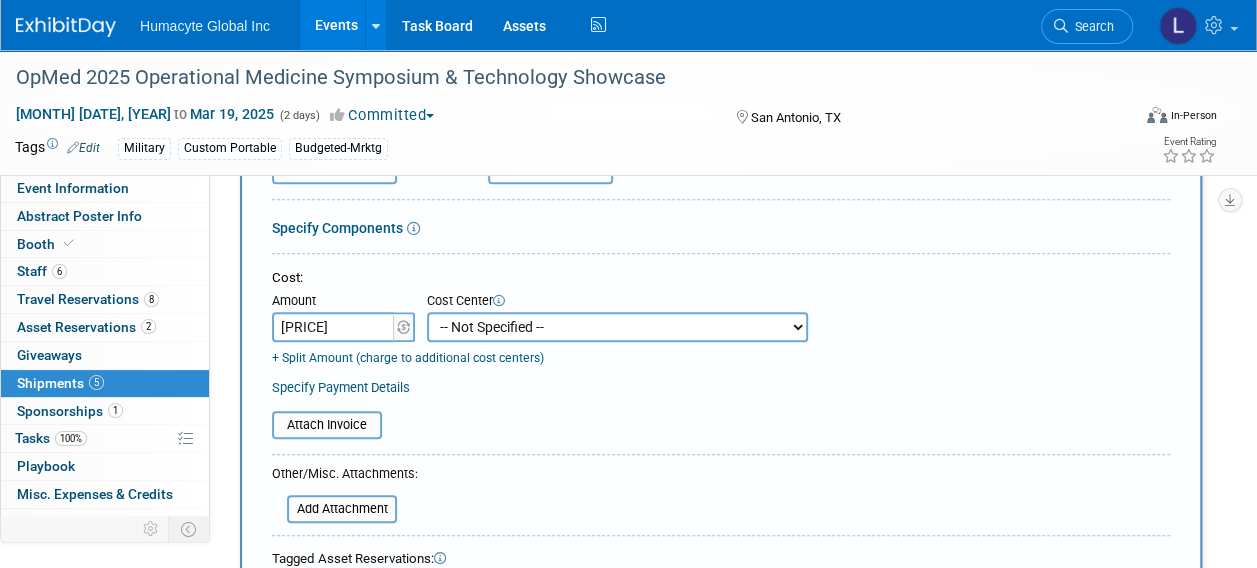 scroll, scrollTop: 300, scrollLeft: 0, axis: vertical 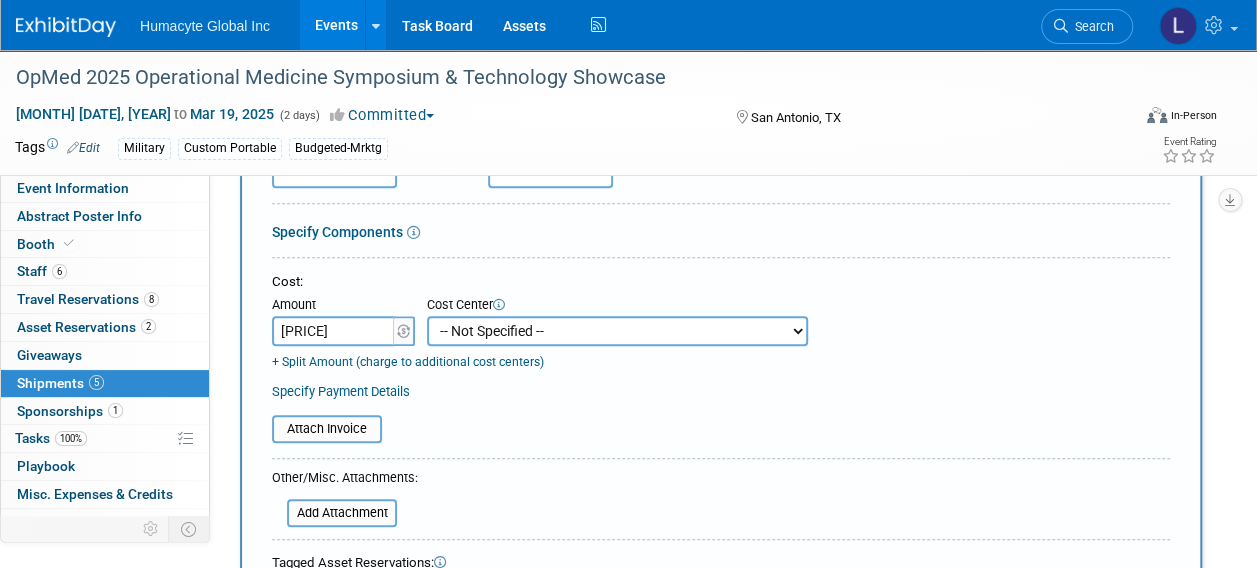 click on "-- Not Specified --
Dept 10 - Clinical
Dept 11 - Clinical Ops
Dept 12 - Medical Affairs
Dept 20 - Product Development
Dept 21 - QC Assay Lab
Dept 22 - Process Development
Dept 23 - New Product Development
Dept 24 - Scientific Program Management
Dept 25 - Discovery
Dept 26 - BioMaterials
Dept 30 - General & Administrative
Dept 31 - Finance
Dept 32 - Human Resources
Dept 40 - Manufacturing
Dept 41 - Bioprocessing
Dept 42 - MSAT
Dept 43 - Logistics
Dept 44 - Automation
Dept 45 - Allosource Dept 46 - Tissue" at bounding box center (617, 331) 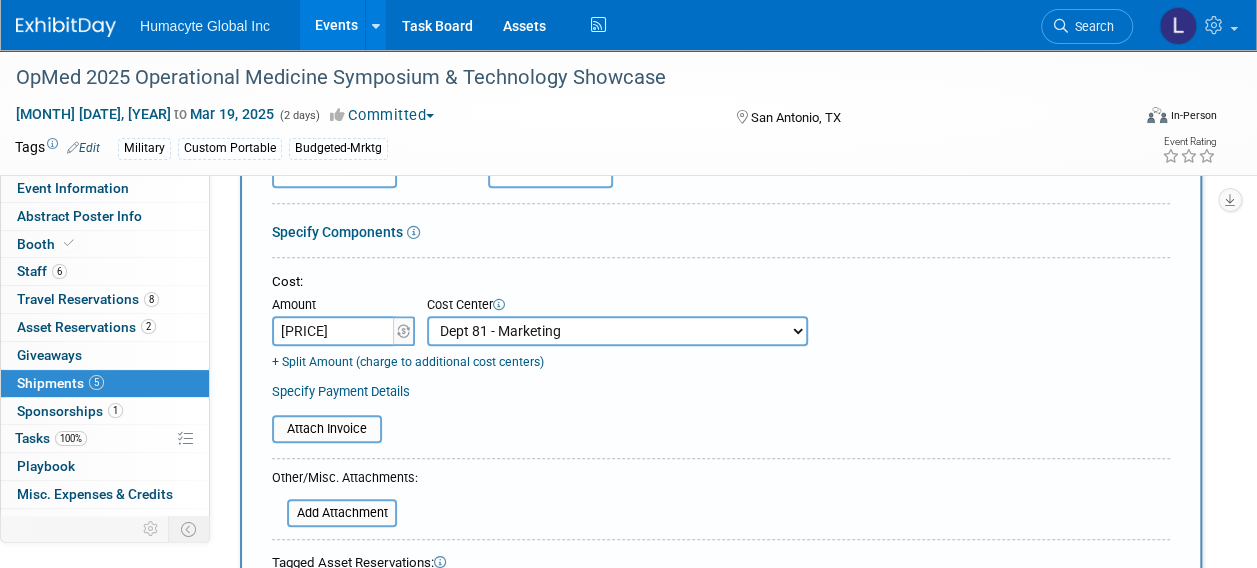 click on "-- Not Specified --
Dept 10 - Clinical
Dept 11 - Clinical Ops
Dept 12 - Medical Affairs
Dept 20 - Product Development
Dept 21 - QC Assay Lab
Dept 22 - Process Development
Dept 23 - New Product Development
Dept 24 - Scientific Program Management
Dept 25 - Discovery
Dept 26 - BioMaterials
Dept 30 - General & Administrative
Dept 31 - Finance
Dept 32 - Human Resources
Dept 40 - Manufacturing
Dept 41 - Bioprocessing
Dept 42 - MSAT
Dept 43 - Logistics
Dept 44 - Automation
Dept 45 - Allosource Dept 46 - Tissue" at bounding box center (617, 331) 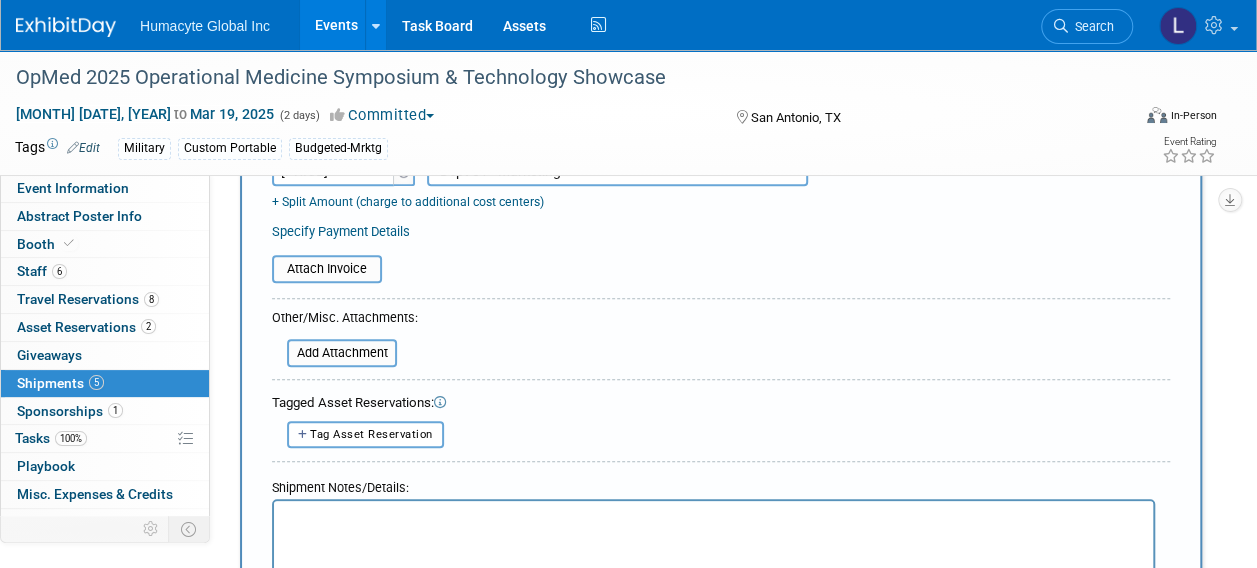 scroll, scrollTop: 600, scrollLeft: 0, axis: vertical 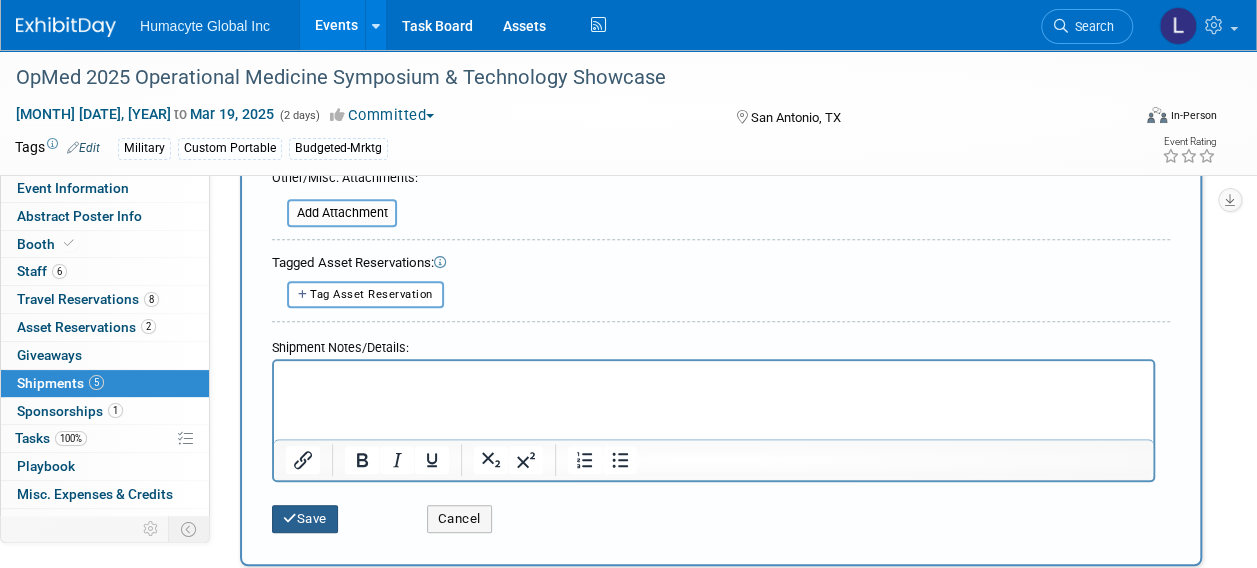 click on "Save" at bounding box center [305, 519] 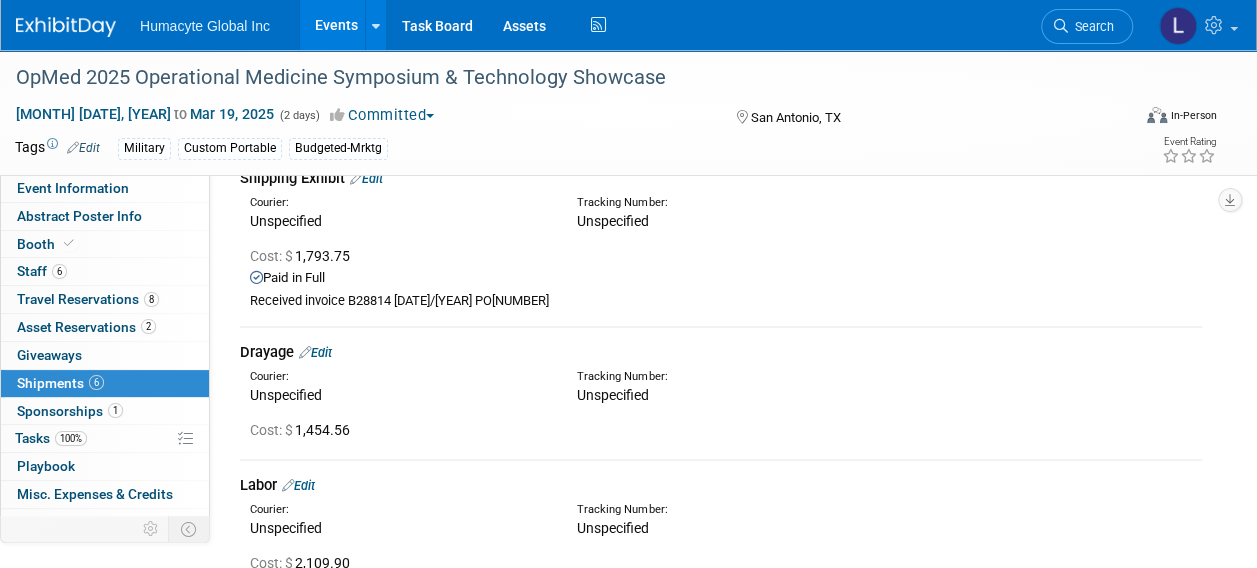 scroll, scrollTop: 0, scrollLeft: 0, axis: both 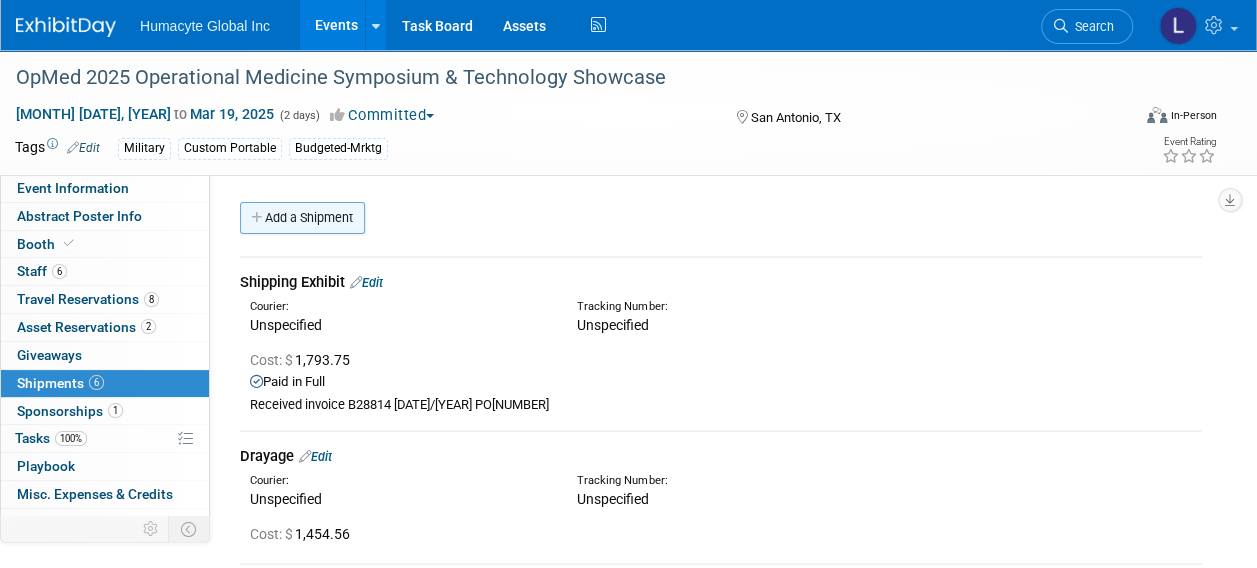click on "Add a Shipment" at bounding box center (302, 218) 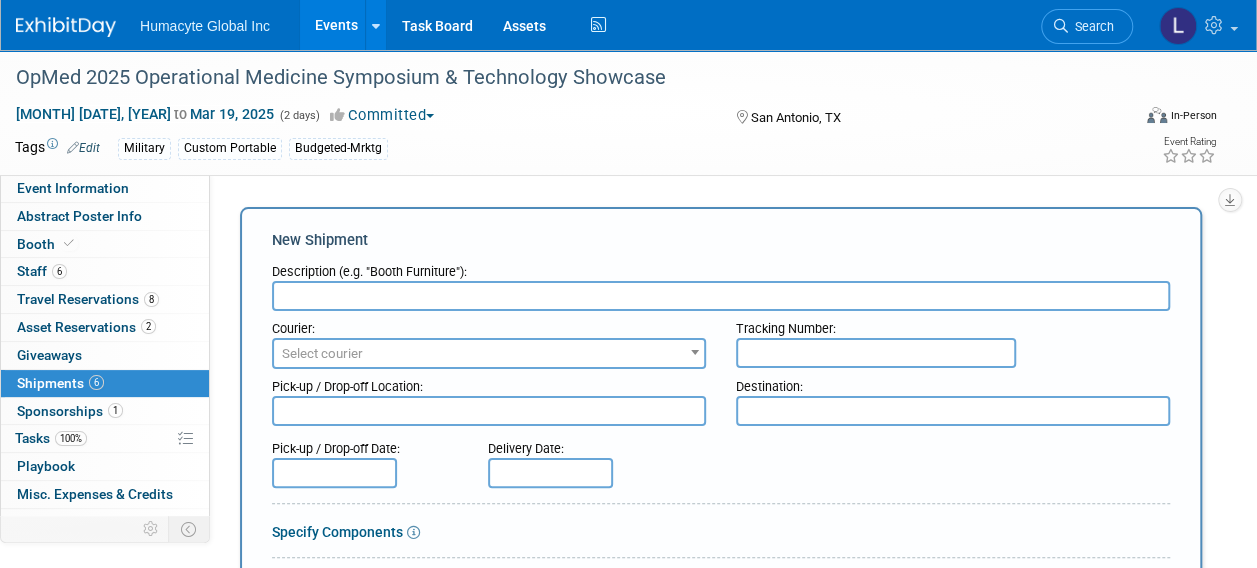 scroll, scrollTop: 0, scrollLeft: 0, axis: both 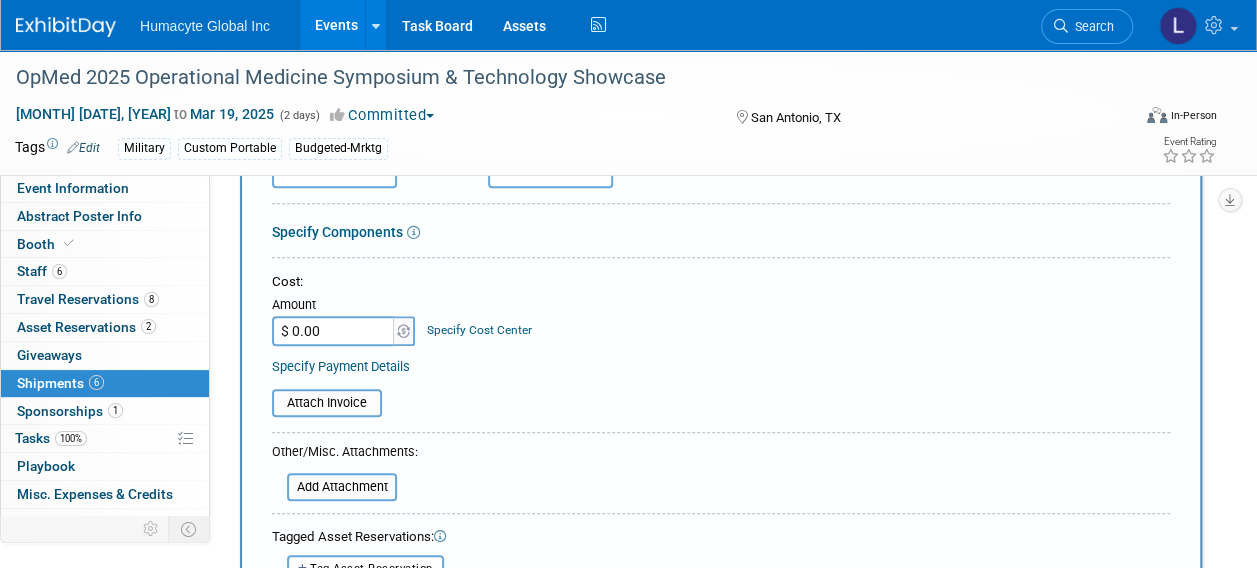 type on "Show Service Management Fee" 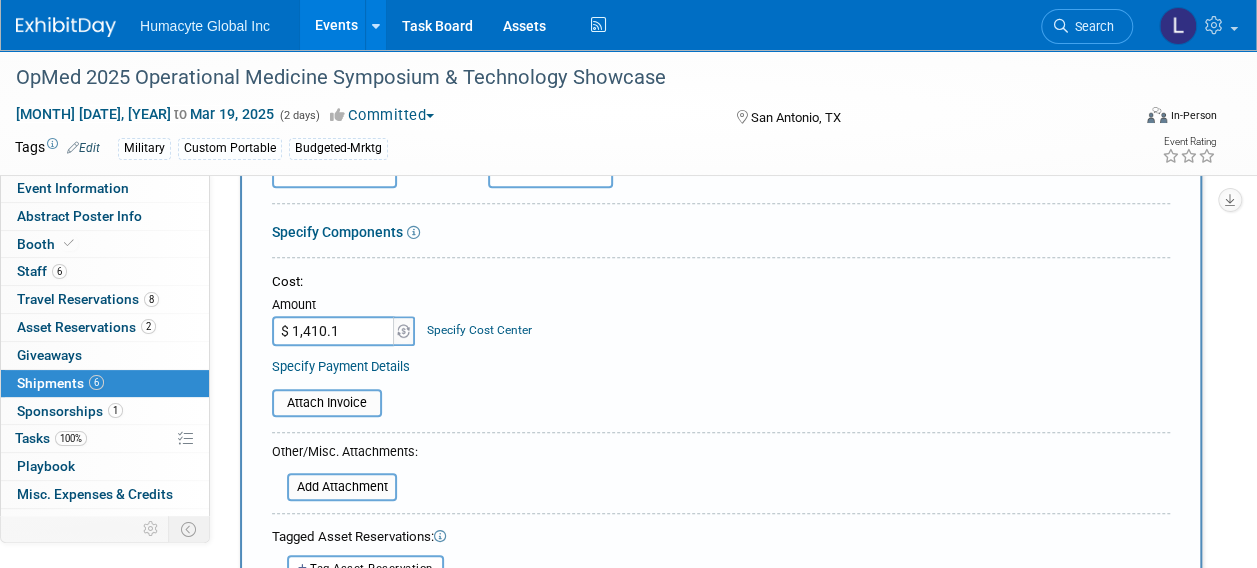 type on "$ 1,410.11" 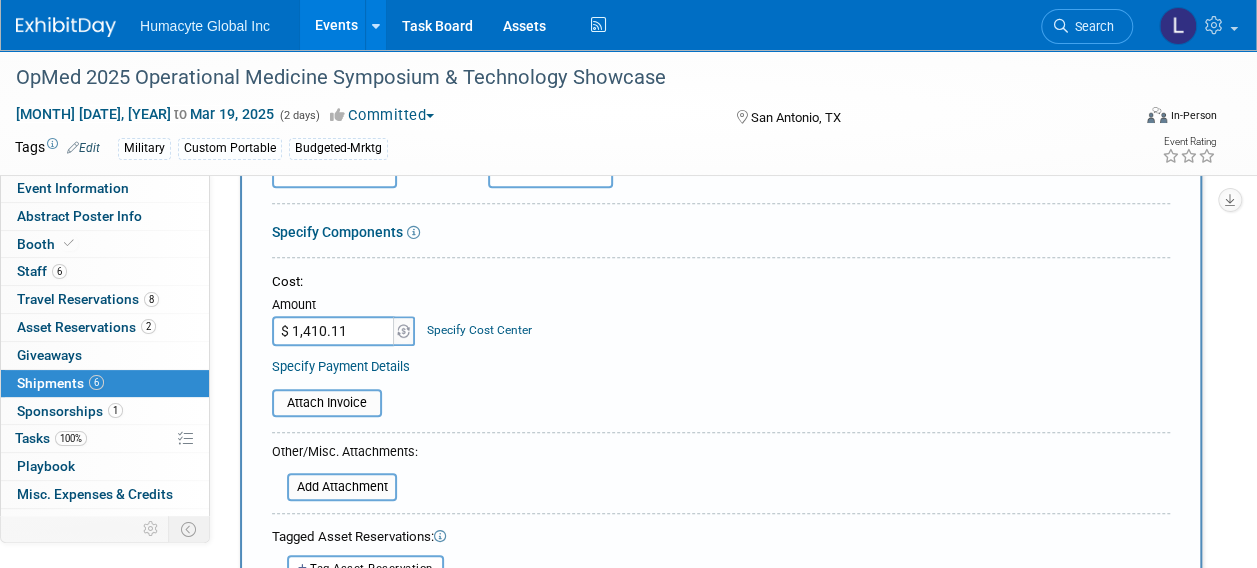 click on "Specify Cost Center" at bounding box center [479, 330] 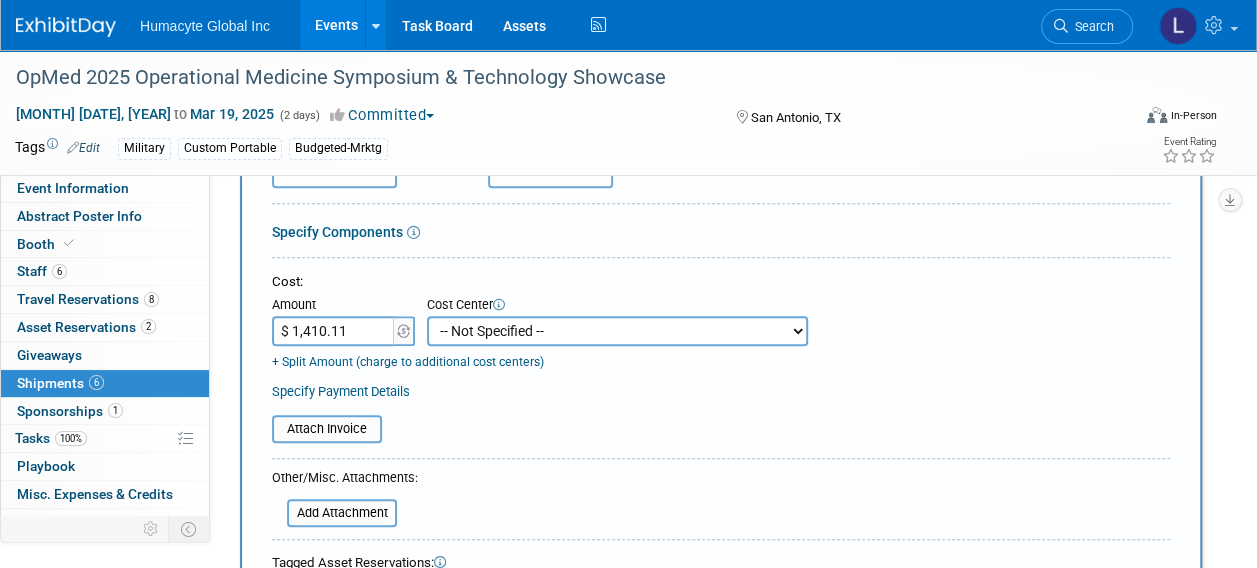 click on "-- Not Specified --
Dept 10 - Clinical
Dept 11 - Clinical Ops
Dept 12 - Medical Affairs
Dept 20 - Product Development
Dept 21 - QC Assay Lab
Dept 22 - Process Development
Dept 23 - New Product Development
Dept 24 - Scientific Program Management
Dept 25 - Discovery
Dept 26 - BioMaterials
Dept 30 - General & Administrative
Dept 31 - Finance
Dept 32 - Human Resources
Dept 40 - Manufacturing
Dept 41 - Bioprocessing
Dept 42 - MSAT
Dept 43 - Logistics
Dept 44 - Automation
Dept 45 - Allosource Dept 46 - Tissue" at bounding box center (617, 331) 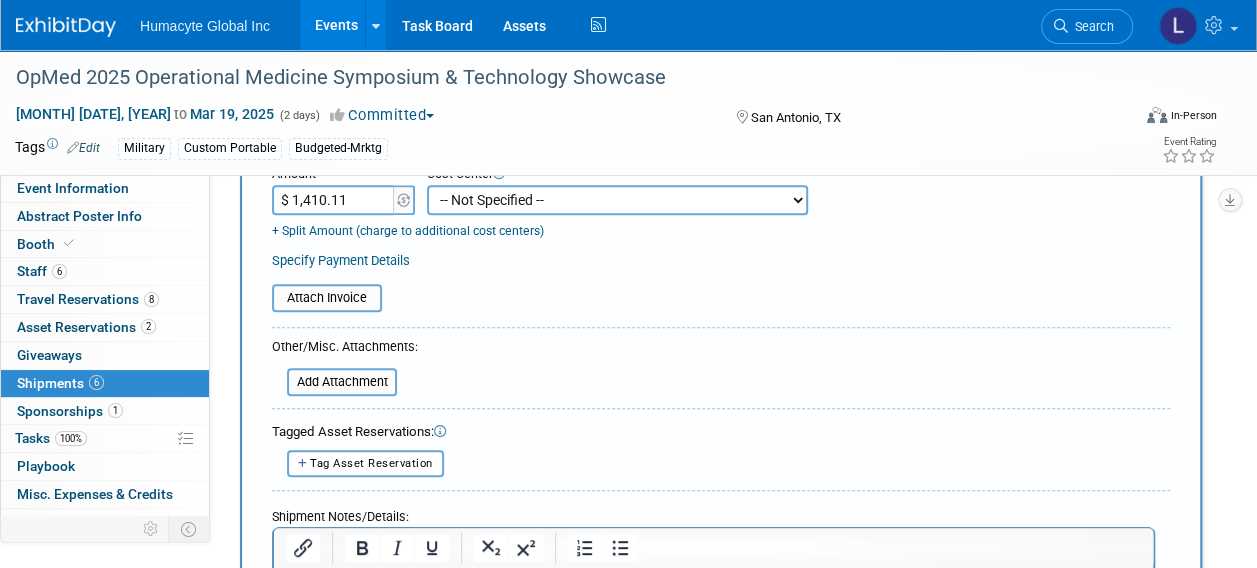 scroll, scrollTop: 400, scrollLeft: 0, axis: vertical 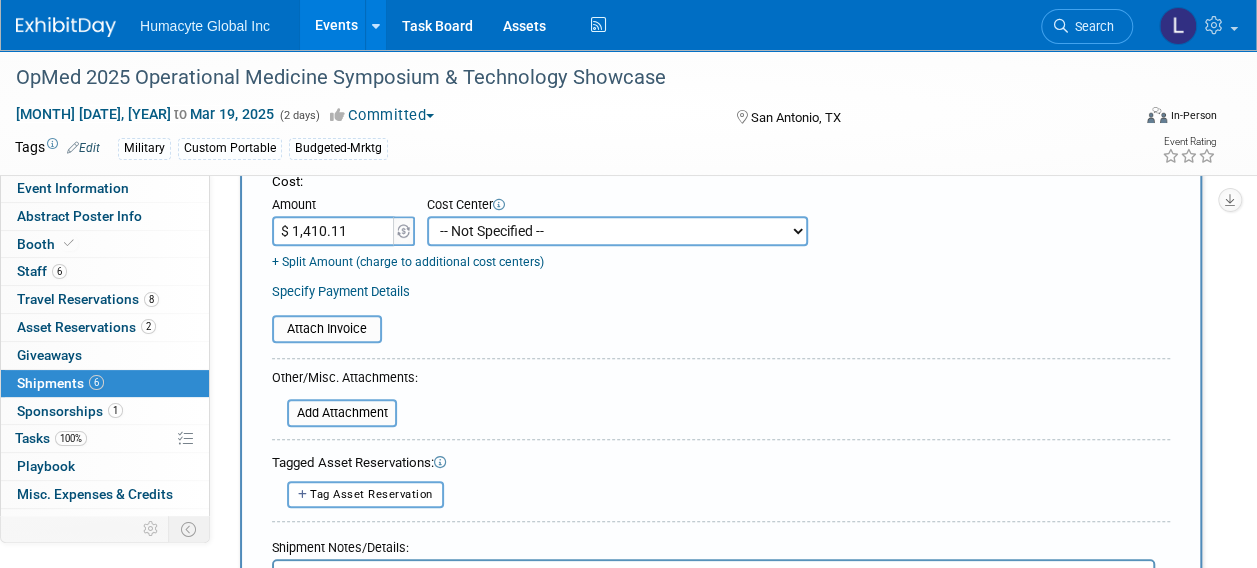 click on "-- Not Specified --
Dept 10 - Clinical
Dept 11 - Clinical Ops
Dept 12 - Medical Affairs
Dept 20 - Product Development
Dept 21 - QC Assay Lab
Dept 22 - Process Development
Dept 23 - New Product Development
Dept 24 - Scientific Program Management
Dept 25 - Discovery
Dept 26 - BioMaterials
Dept 30 - General & Administrative
Dept 31 - Finance
Dept 32 - Human Resources
Dept 40 - Manufacturing
Dept 41 - Bioprocessing
Dept 42 - MSAT
Dept 43 - Logistics
Dept 44 - Automation
Dept 45 - Allosource Dept 46 - Tissue" at bounding box center (617, 231) 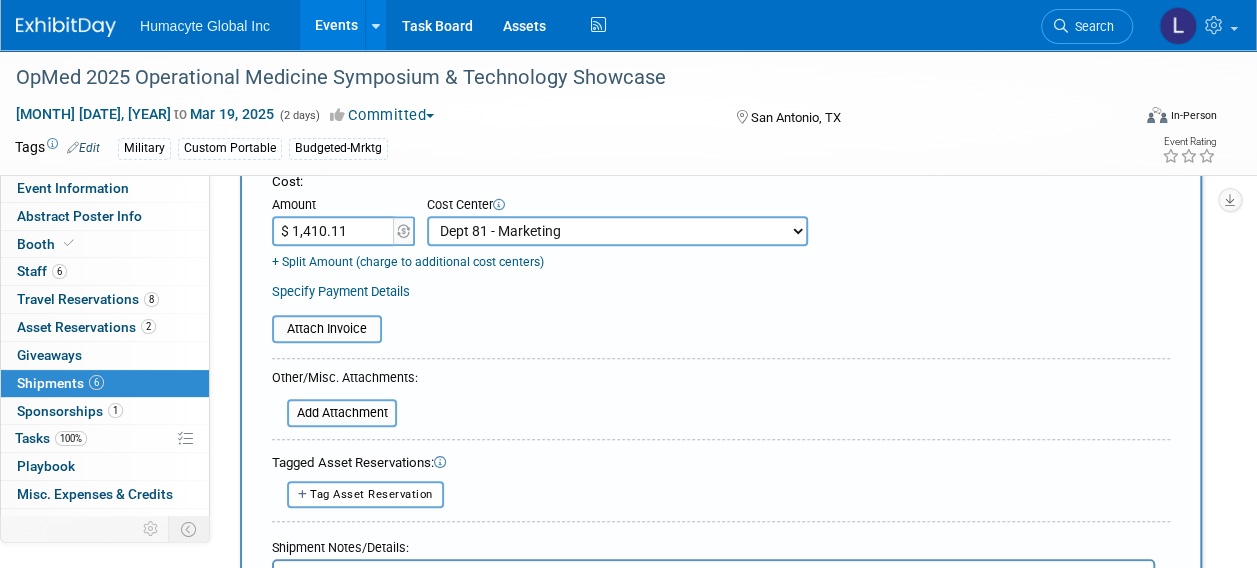 click on "-- Not Specified --
Dept 10 - Clinical
Dept 11 - Clinical Ops
Dept 12 - Medical Affairs
Dept 20 - Product Development
Dept 21 - QC Assay Lab
Dept 22 - Process Development
Dept 23 - New Product Development
Dept 24 - Scientific Program Management
Dept 25 - Discovery
Dept 26 - BioMaterials
Dept 30 - General & Administrative
Dept 31 - Finance
Dept 32 - Human Resources
Dept 40 - Manufacturing
Dept 41 - Bioprocessing
Dept 42 - MSAT
Dept 43 - Logistics
Dept 44 - Automation
Dept 45 - Allosource Dept 46 - Tissue" at bounding box center (617, 231) 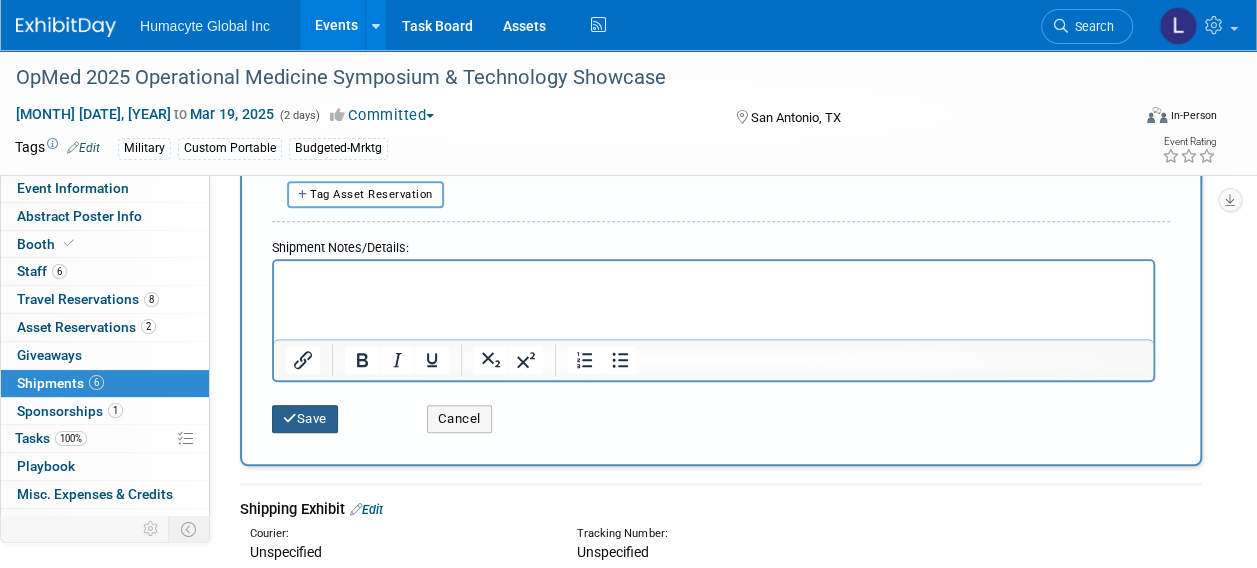 click at bounding box center [290, 418] 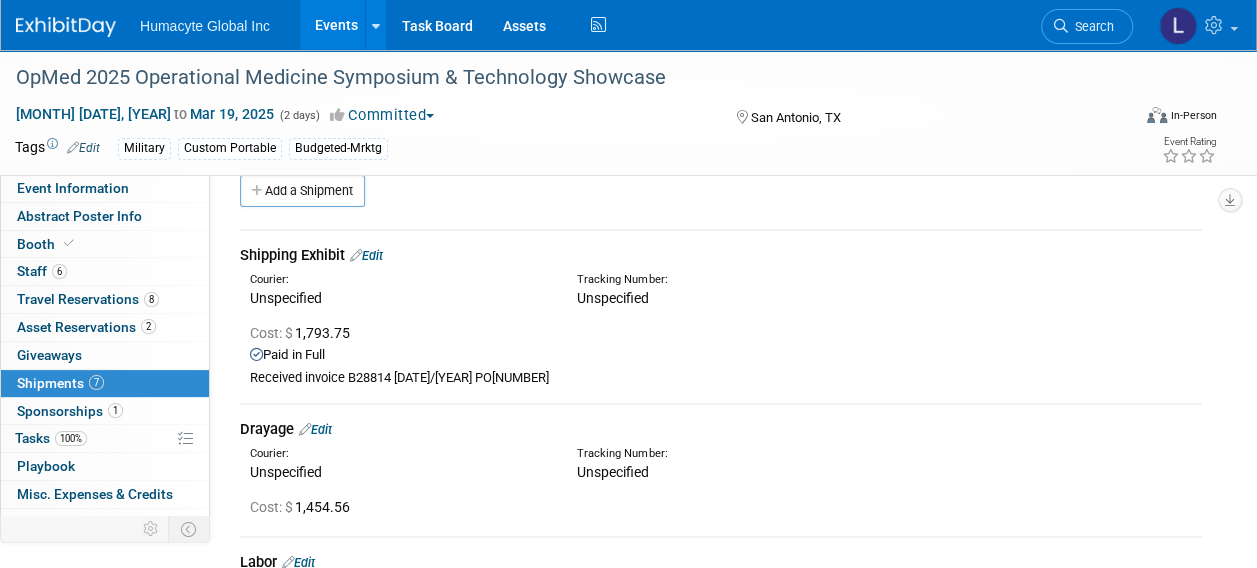 scroll, scrollTop: 0, scrollLeft: 0, axis: both 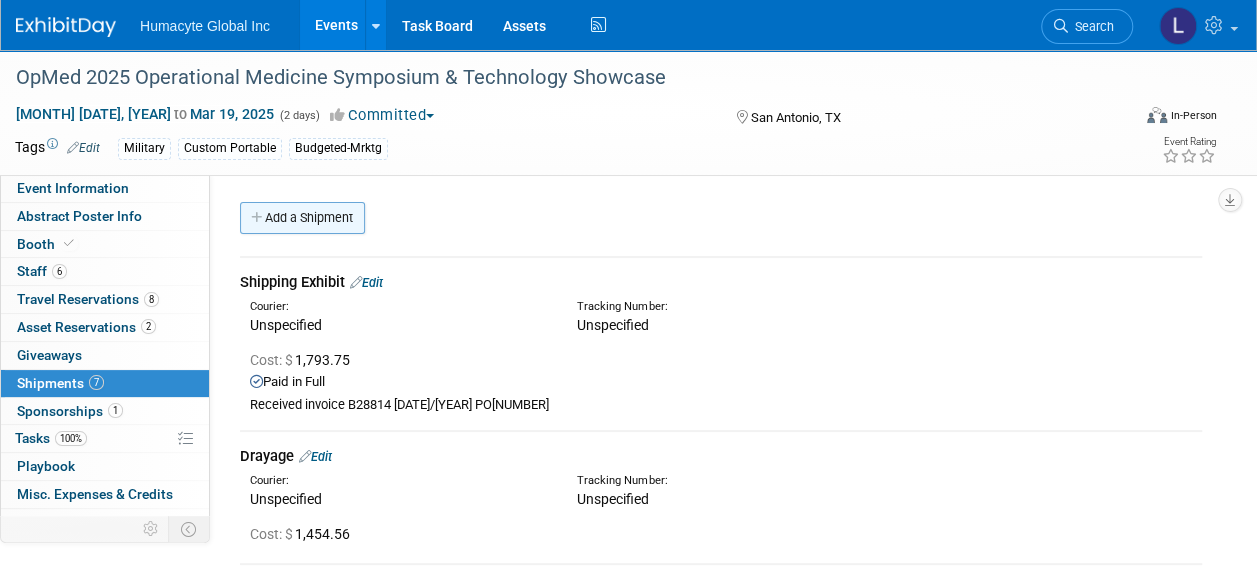 click on "Add a Shipment" at bounding box center [302, 218] 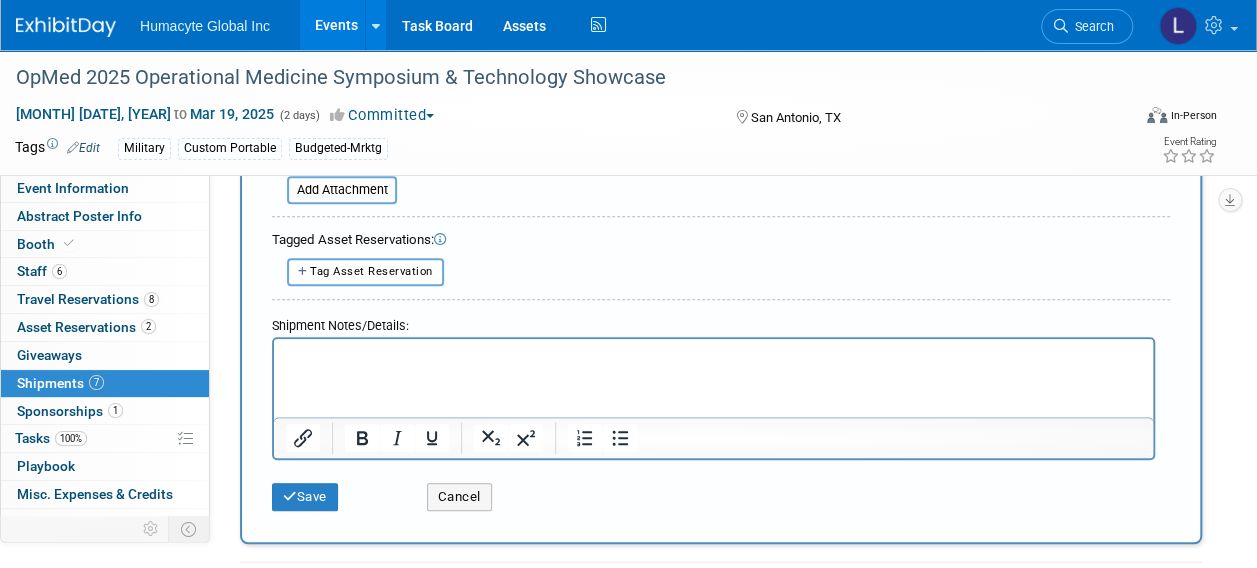 scroll, scrollTop: 400, scrollLeft: 0, axis: vertical 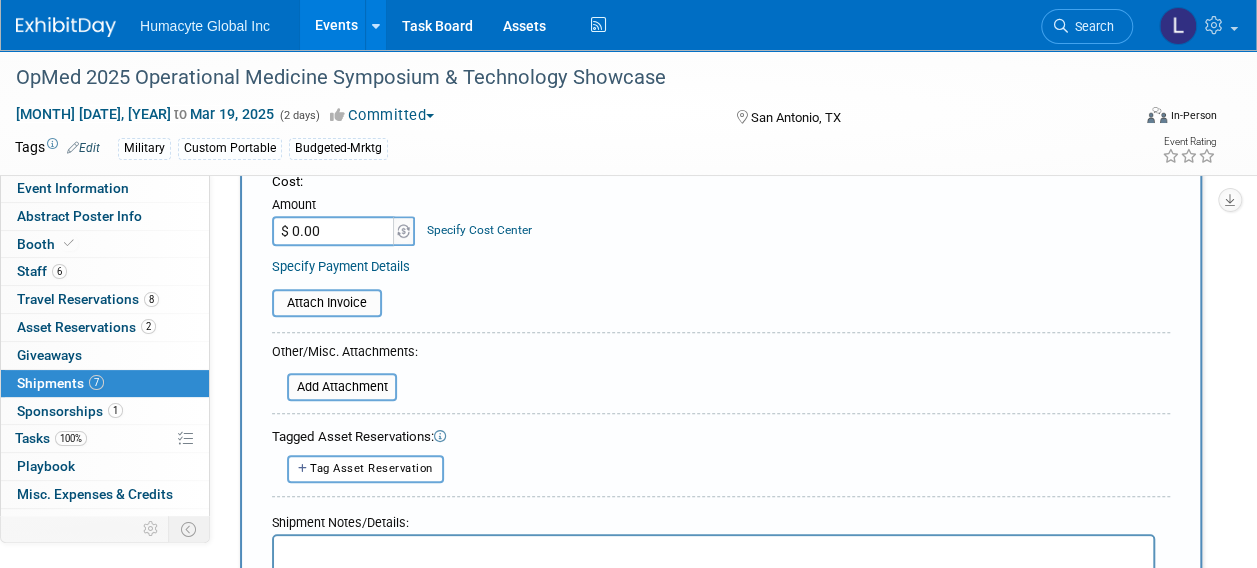 type on "Show Service Management Fee" 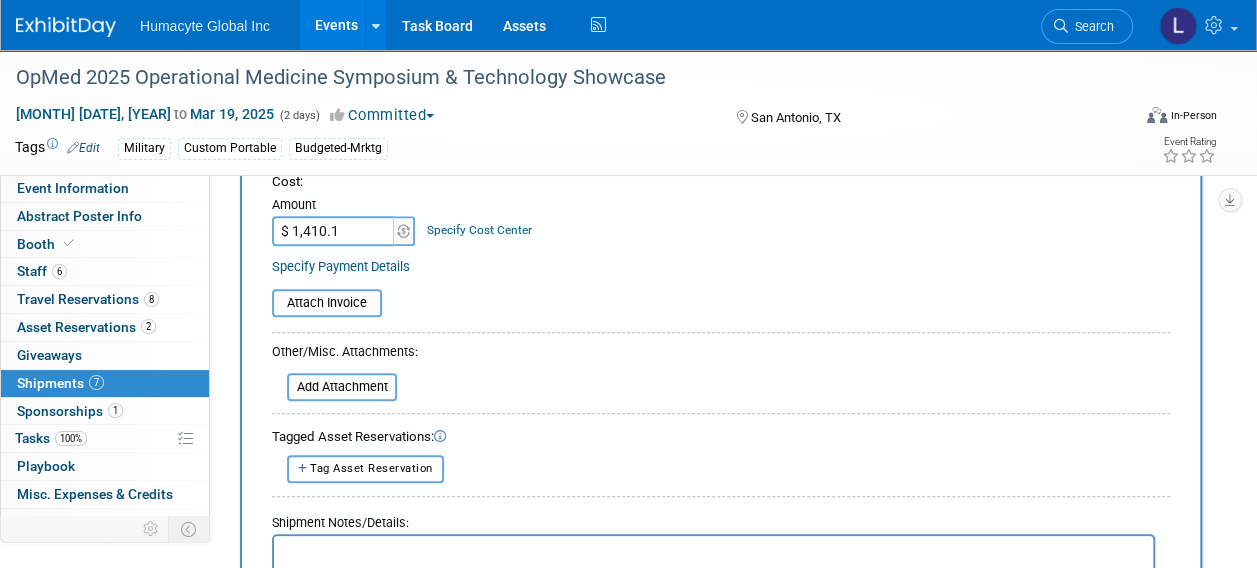 type on "$ 1,410.11" 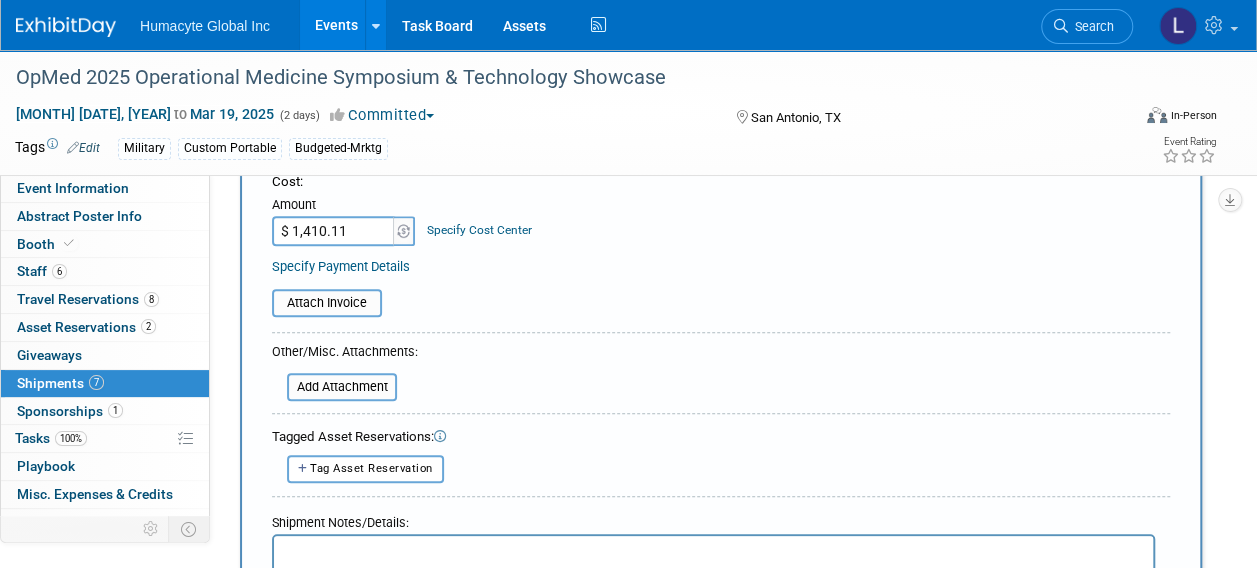 click on "Specify Cost Center" at bounding box center [479, 230] 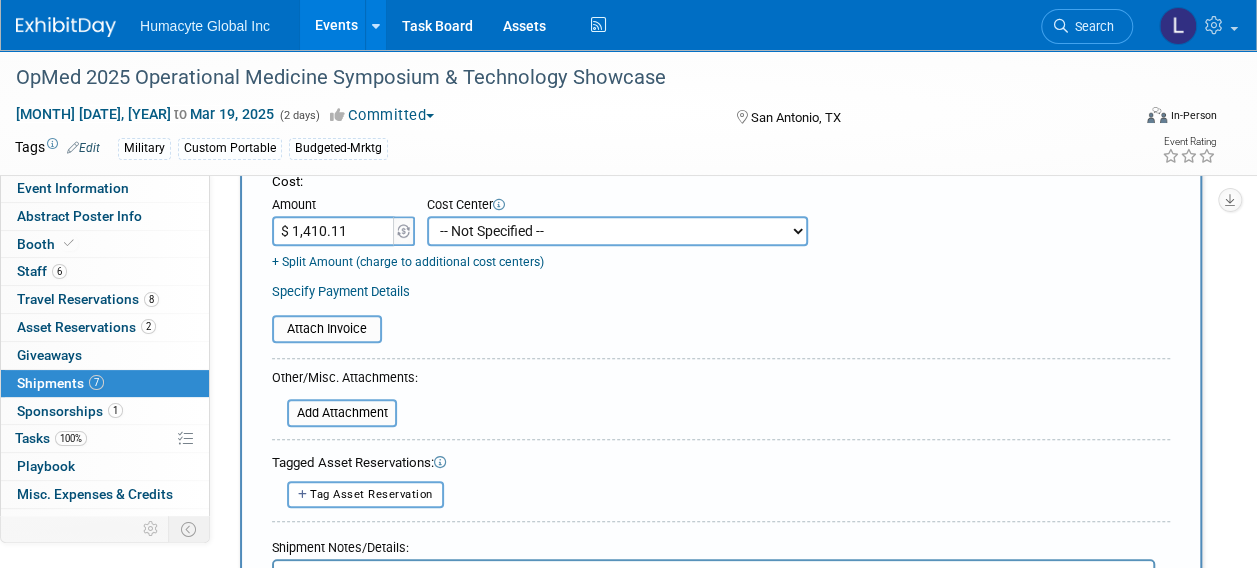 click on "-- Not Specified --
Dept 10 - Clinical
Dept 11 - Clinical Ops
Dept 12 - Medical Affairs
Dept 20 - Product Development
Dept 21 - QC Assay Lab
Dept 22 - Process Development
Dept 23 - New Product Development
Dept 24 - Scientific Program Management
Dept 25 - Discovery
Dept 26 - BioMaterials
Dept 30 - General & Administrative
Dept 31 - Finance
Dept 32 - Human Resources
Dept 40 - Manufacturing
Dept 41 - Bioprocessing
Dept 42 - MSAT
Dept 43 - Logistics
Dept 44 - Automation
Dept 45 - Allosource Dept 46 - Tissue" at bounding box center [617, 231] 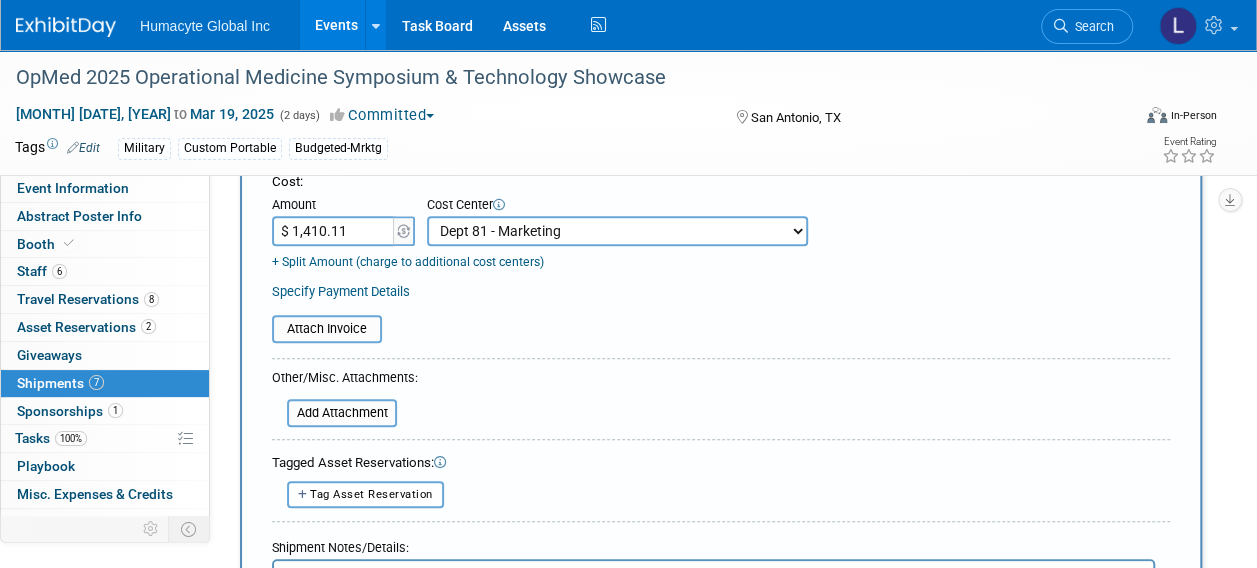 click on "-- Not Specified --
Dept 10 - Clinical
Dept 11 - Clinical Ops
Dept 12 - Medical Affairs
Dept 20 - Product Development
Dept 21 - QC Assay Lab
Dept 22 - Process Development
Dept 23 - New Product Development
Dept 24 - Scientific Program Management
Dept 25 - Discovery
Dept 26 - BioMaterials
Dept 30 - General & Administrative
Dept 31 - Finance
Dept 32 - Human Resources
Dept 40 - Manufacturing
Dept 41 - Bioprocessing
Dept 42 - MSAT
Dept 43 - Logistics
Dept 44 - Automation
Dept 45 - Allosource Dept 46 - Tissue" at bounding box center (617, 231) 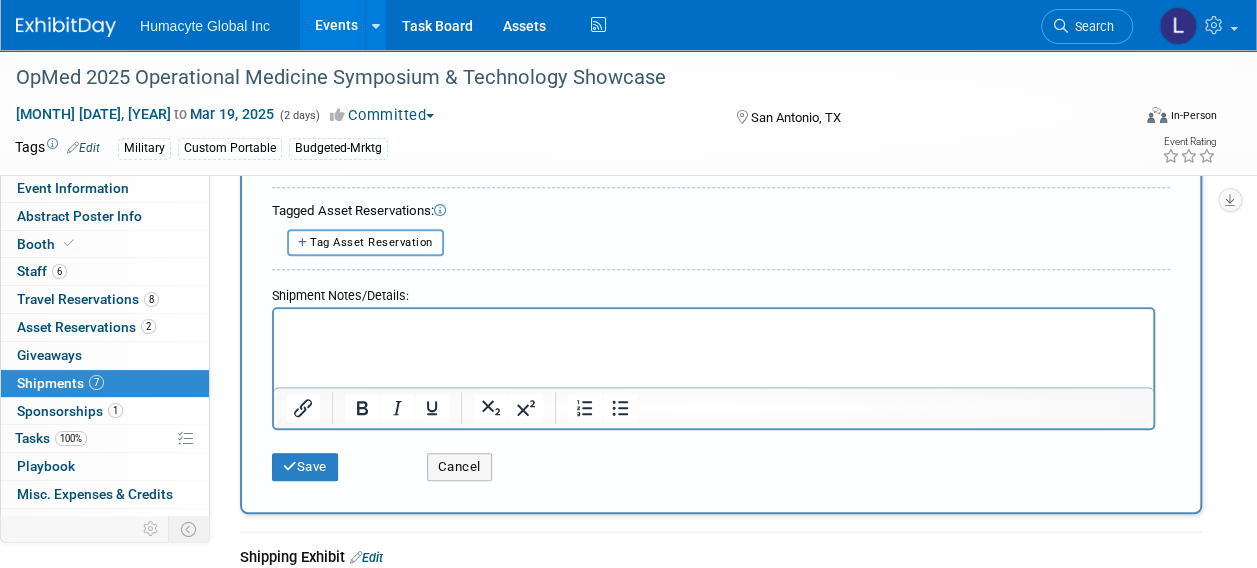scroll, scrollTop: 700, scrollLeft: 0, axis: vertical 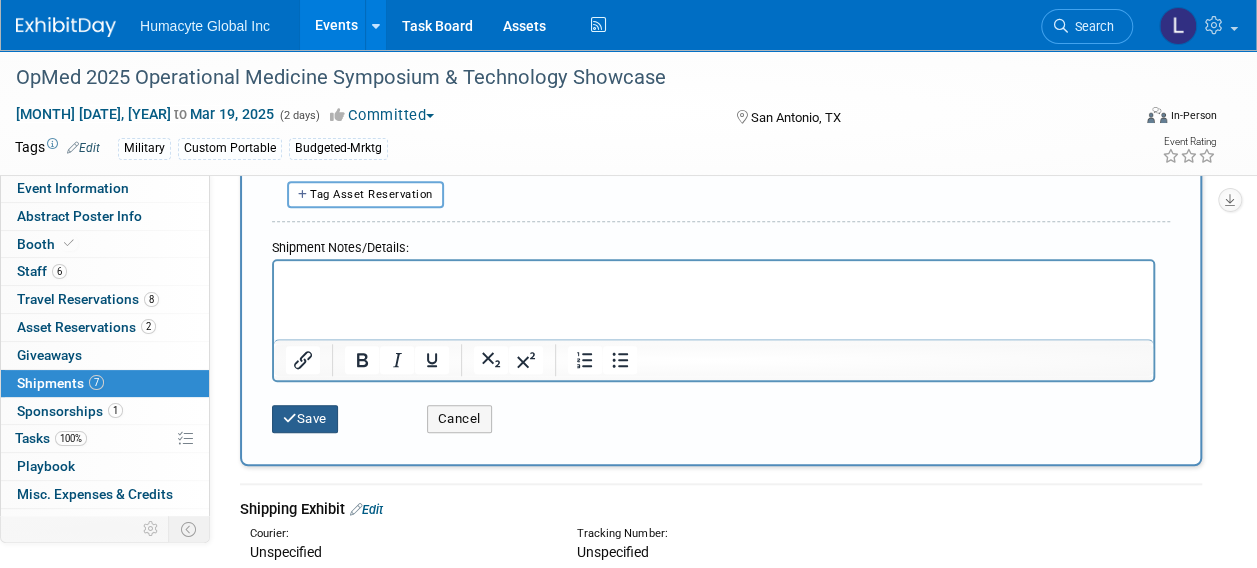 click on "Save" at bounding box center [305, 419] 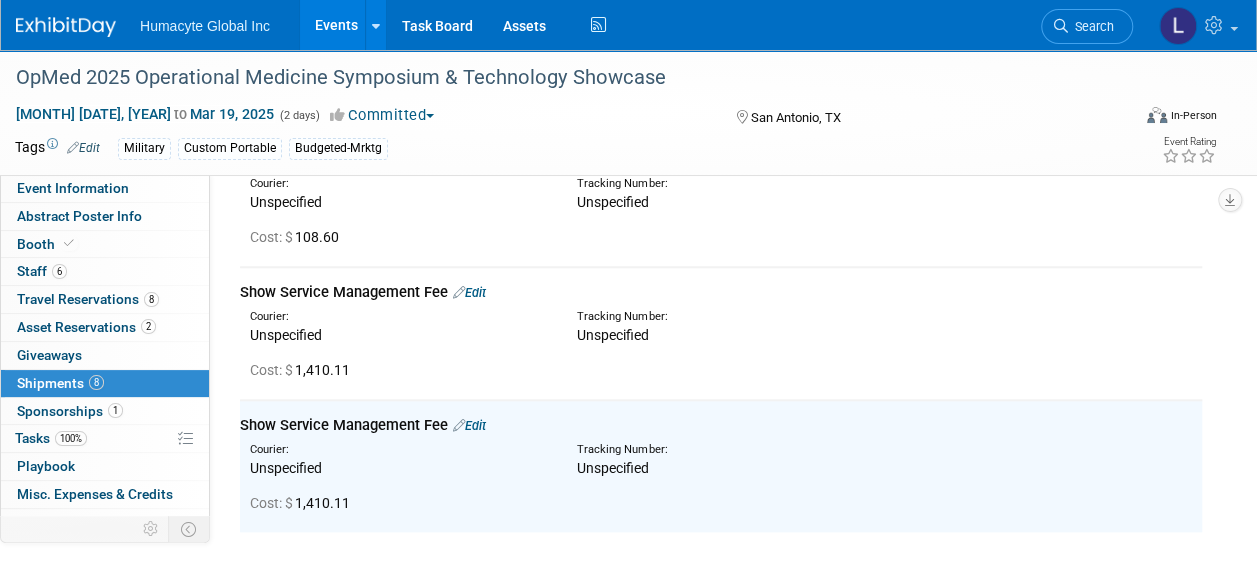 scroll, scrollTop: 810, scrollLeft: 0, axis: vertical 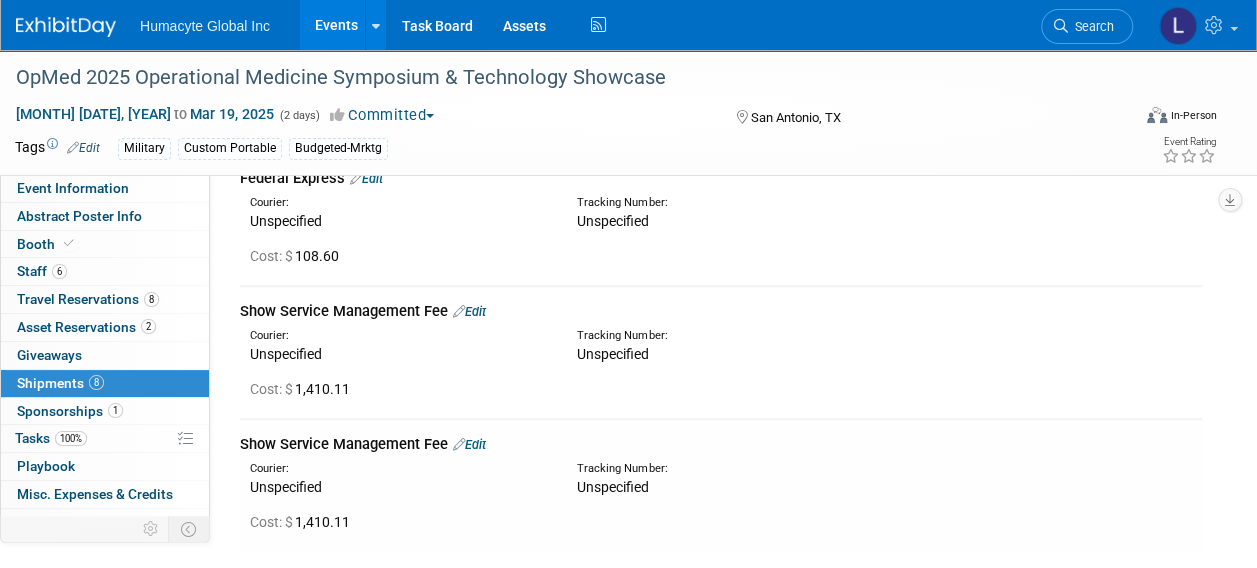 click on "Edit" at bounding box center (469, 444) 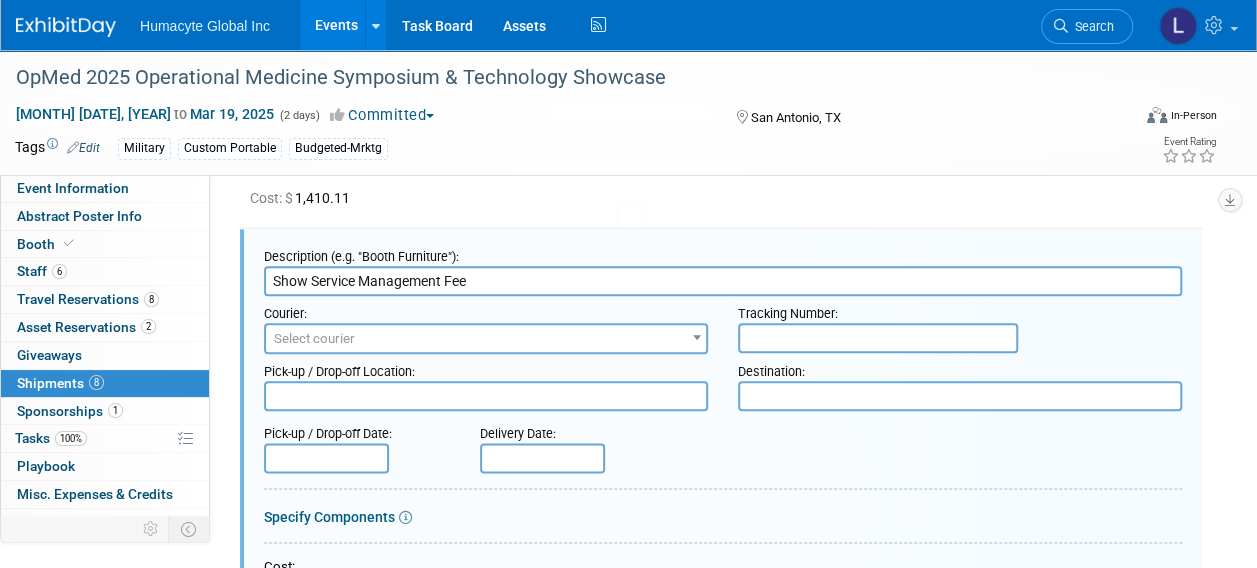 scroll, scrollTop: 0, scrollLeft: 0, axis: both 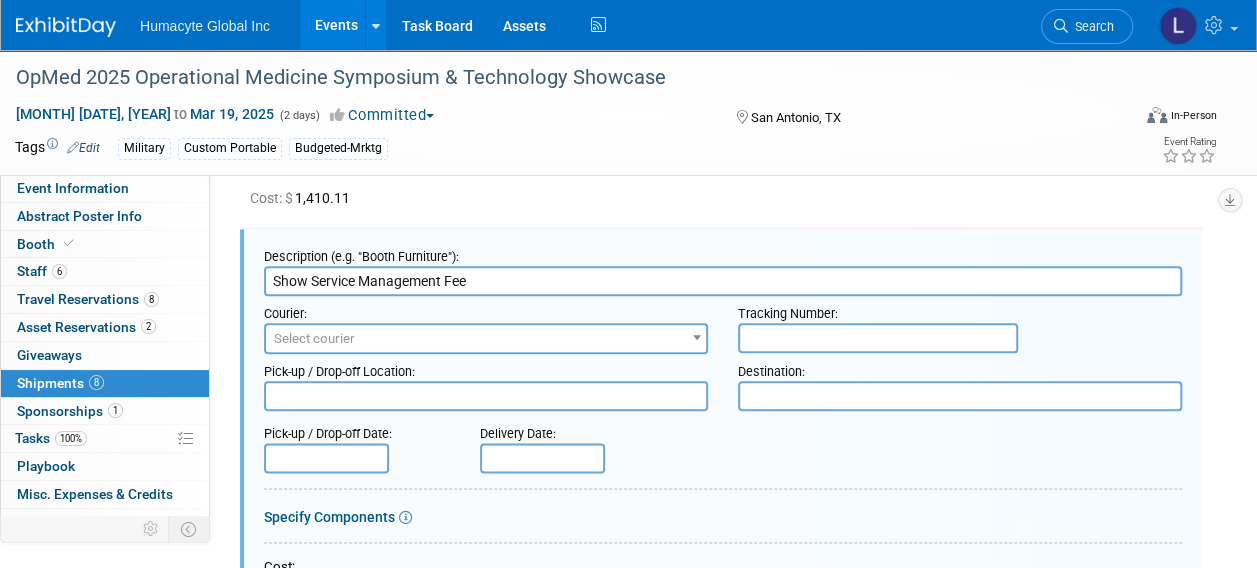 drag, startPoint x: 487, startPoint y: 273, endPoint x: 252, endPoint y: 277, distance: 235.03404 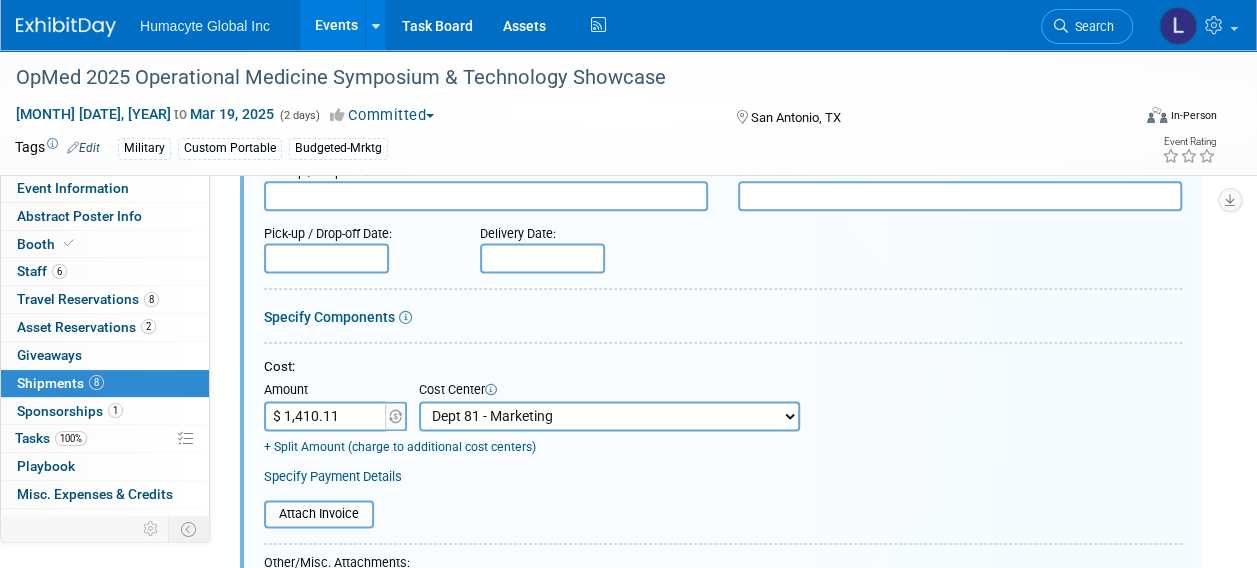 scroll, scrollTop: 1301, scrollLeft: 0, axis: vertical 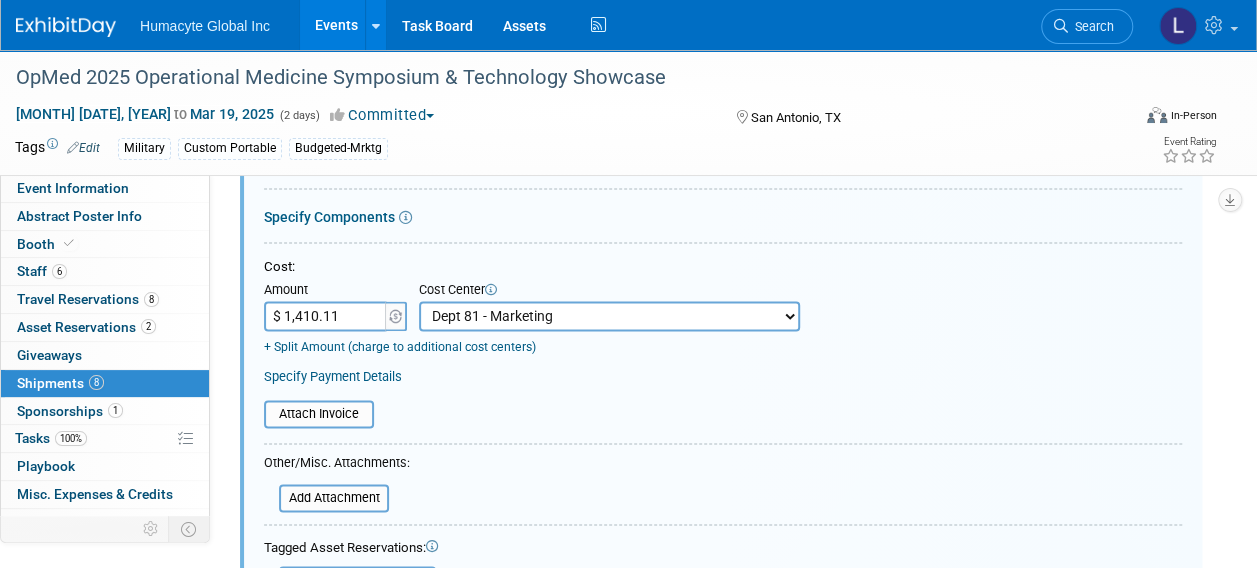 type on "Account Management Fee" 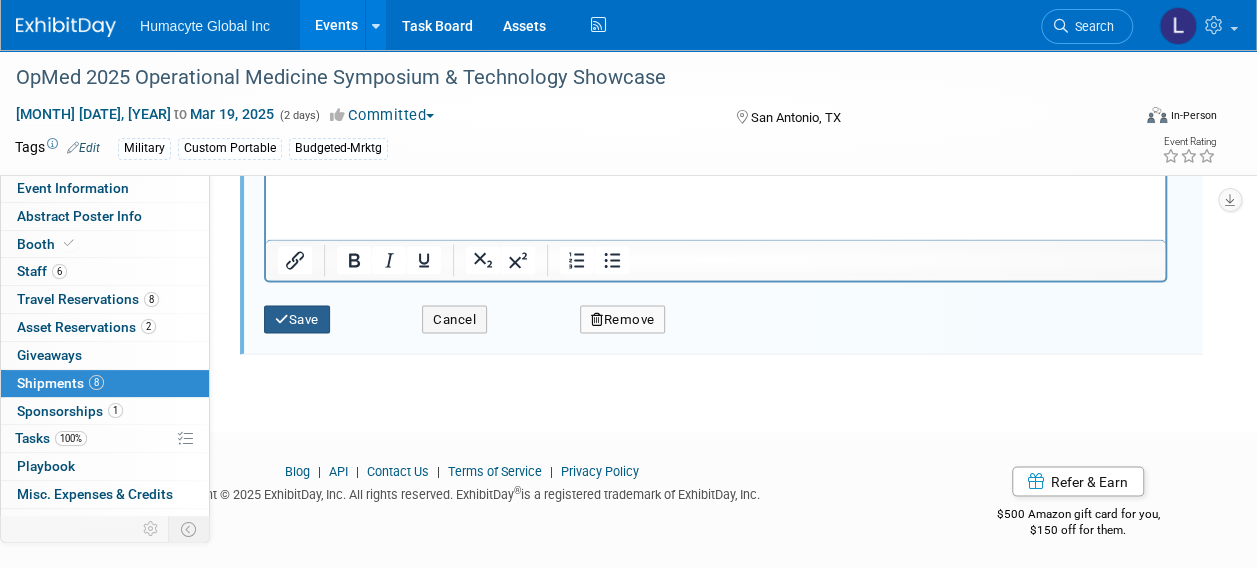 type on "$ 2,000.00" 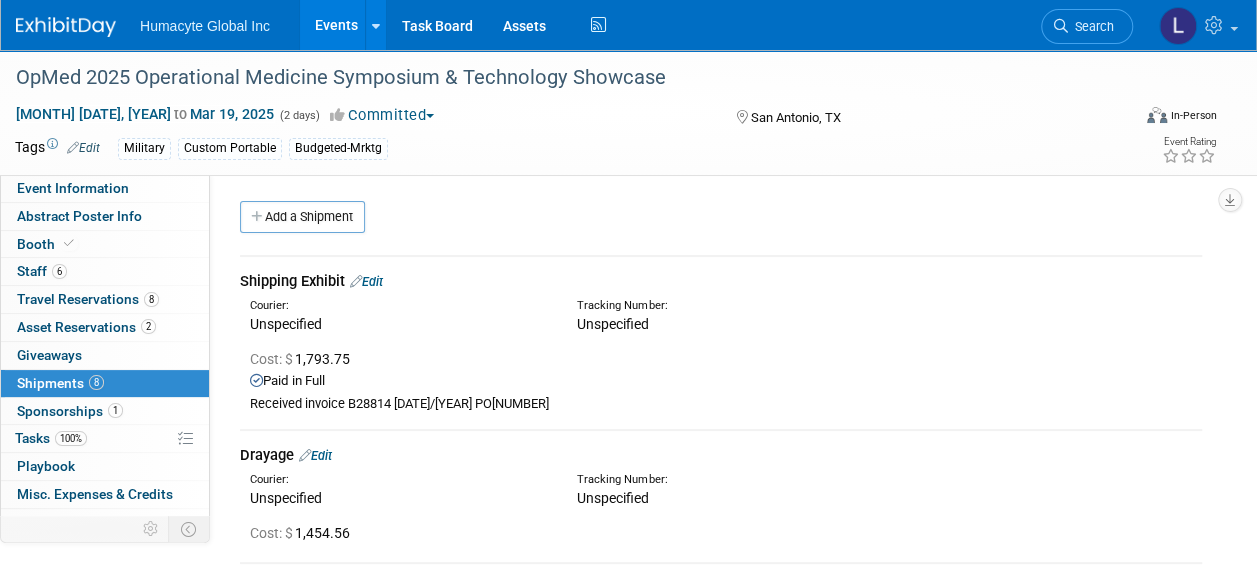 scroll, scrollTop: 0, scrollLeft: 0, axis: both 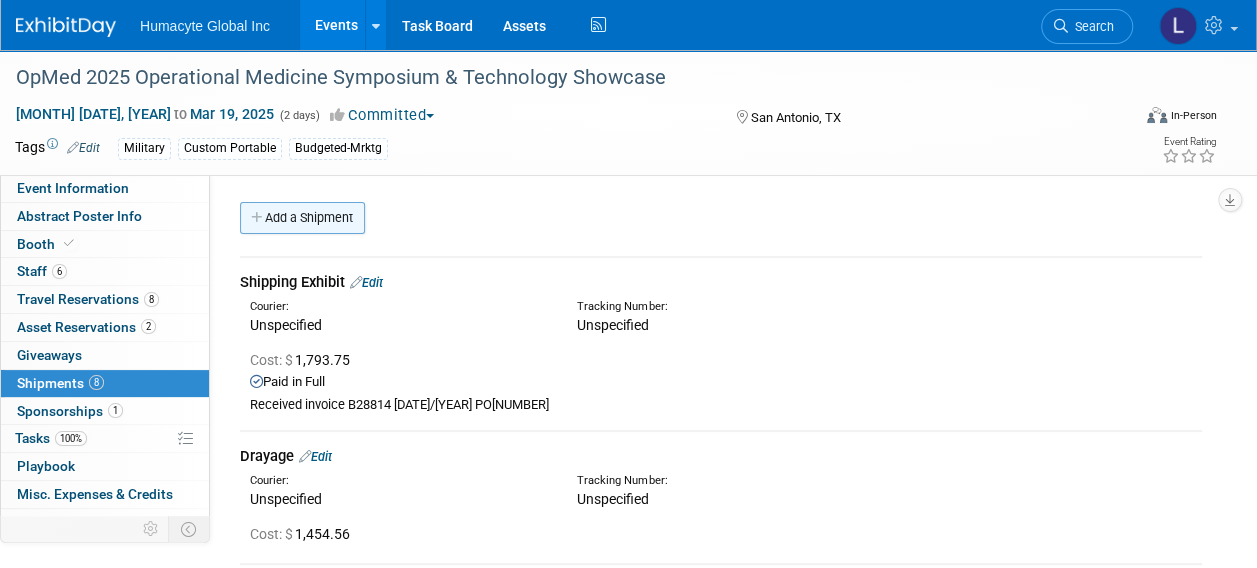 click on "Add a Shipment" at bounding box center [302, 218] 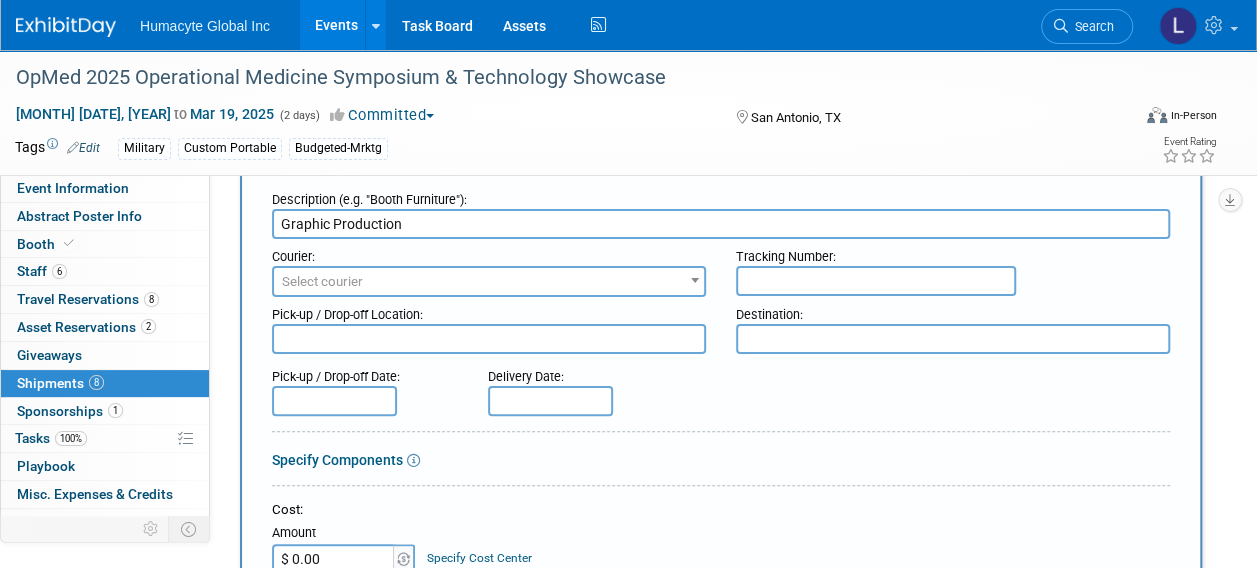 scroll, scrollTop: 200, scrollLeft: 0, axis: vertical 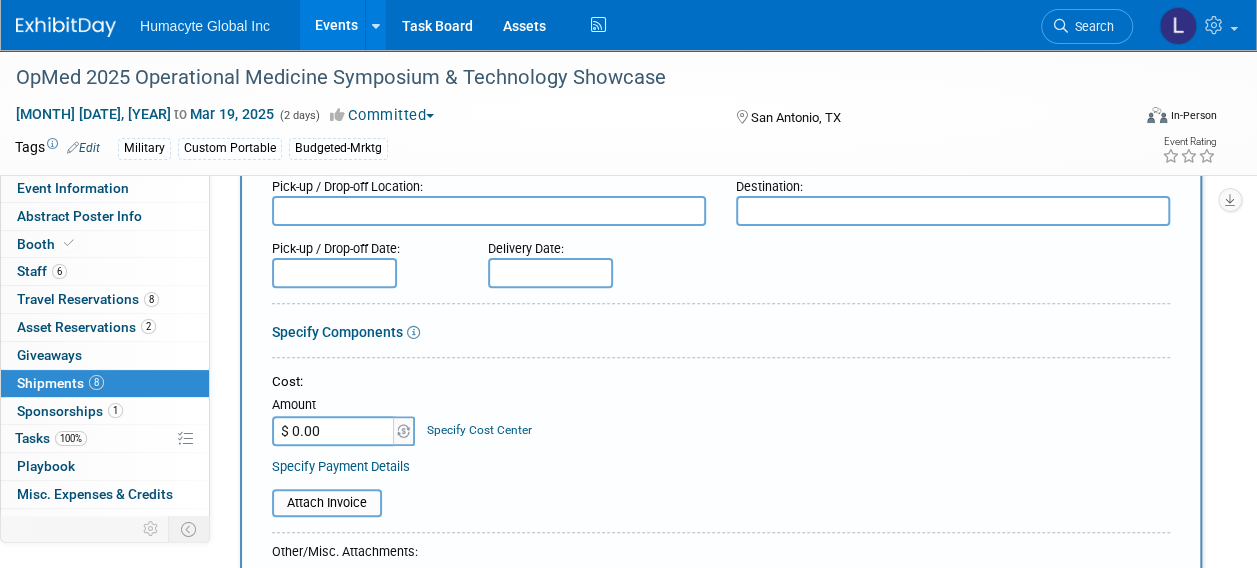 type on "Graphic Production" 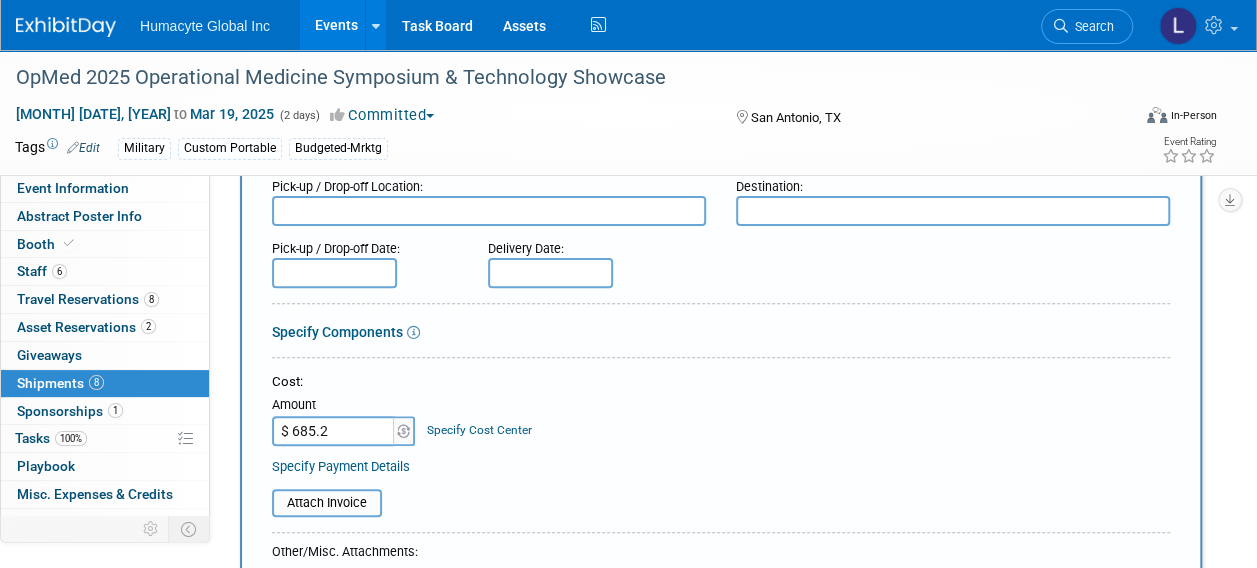type on "$ 685.22" 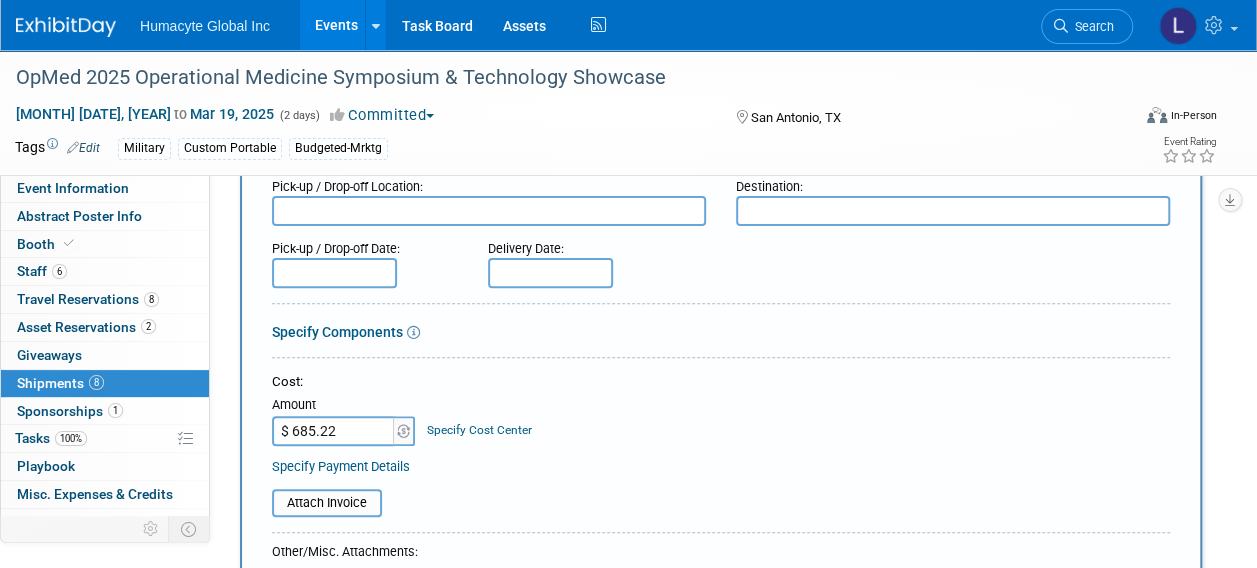 click on "Specify Cost Center" at bounding box center [479, 430] 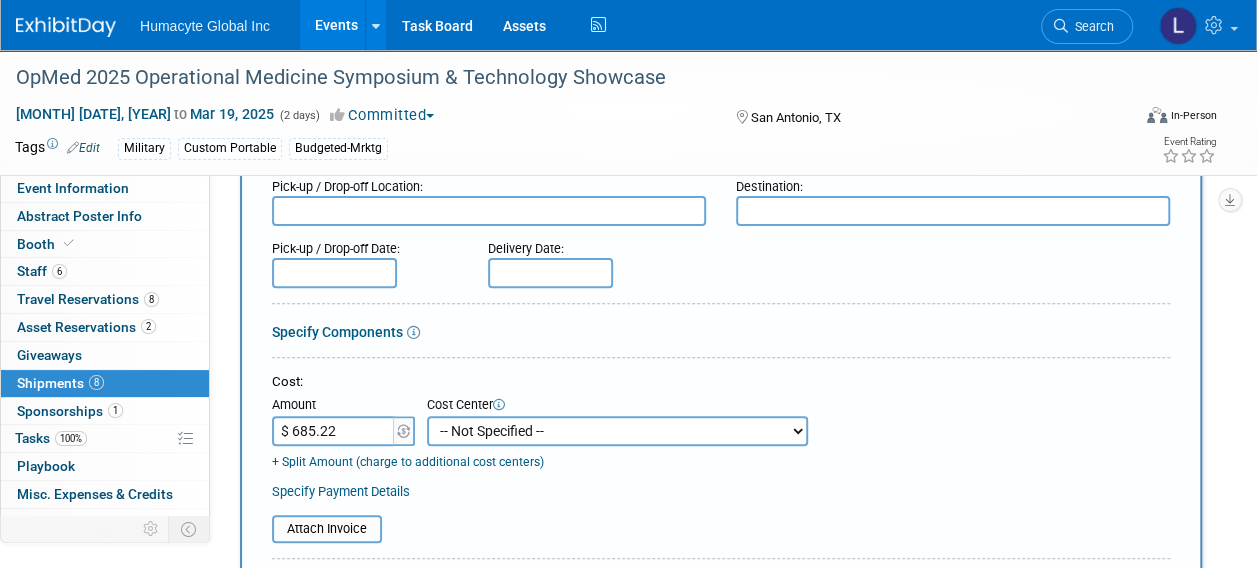 click on "-- Not Specified --
Dept 10 - Clinical
Dept 11 - Clinical Ops
Dept 12 - Medical Affairs
Dept 20 - Product Development
Dept 21 - QC Assay Lab
Dept 22 - Process Development
Dept 23 - New Product Development
Dept 24 - Scientific Program Management
Dept 25 - Discovery
Dept 26 - BioMaterials
Dept 30 - General & Administrative
Dept 31 - Finance
Dept 32 - Human Resources
Dept 40 - Manufacturing
Dept 41 - Bioprocessing
Dept 42 - MSAT
Dept 43 - Logistics
Dept 44 - Automation
Dept 45 - Allosource Dept 46 - Tissue" at bounding box center (617, 431) 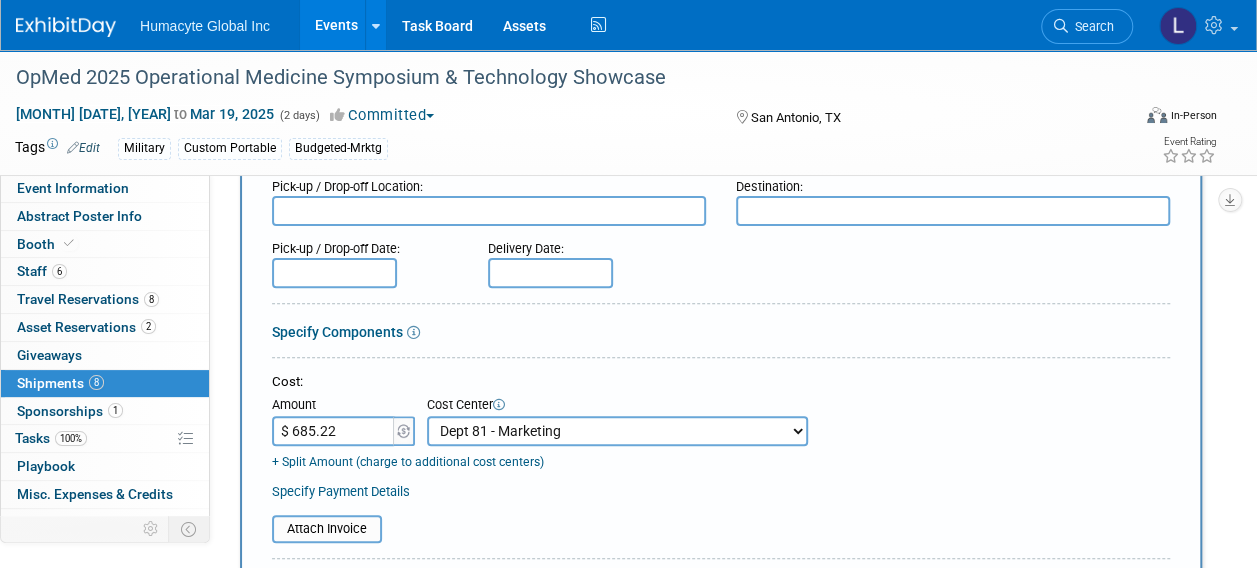 click on "-- Not Specified --
Dept 10 - Clinical
Dept 11 - Clinical Ops
Dept 12 - Medical Affairs
Dept 20 - Product Development
Dept 21 - QC Assay Lab
Dept 22 - Process Development
Dept 23 - New Product Development
Dept 24 - Scientific Program Management
Dept 25 - Discovery
Dept 26 - BioMaterials
Dept 30 - General & Administrative
Dept 31 - Finance
Dept 32 - Human Resources
Dept 40 - Manufacturing
Dept 41 - Bioprocessing
Dept 42 - MSAT
Dept 43 - Logistics
Dept 44 - Automation
Dept 45 - Allosource Dept 46 - Tissue" at bounding box center [617, 431] 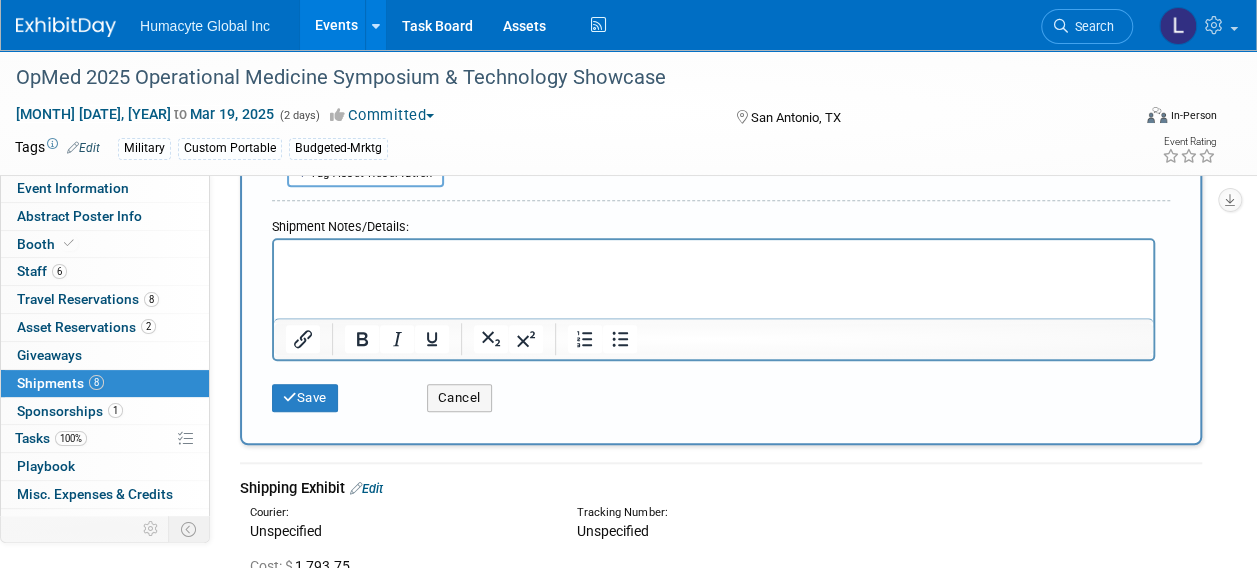 scroll, scrollTop: 900, scrollLeft: 0, axis: vertical 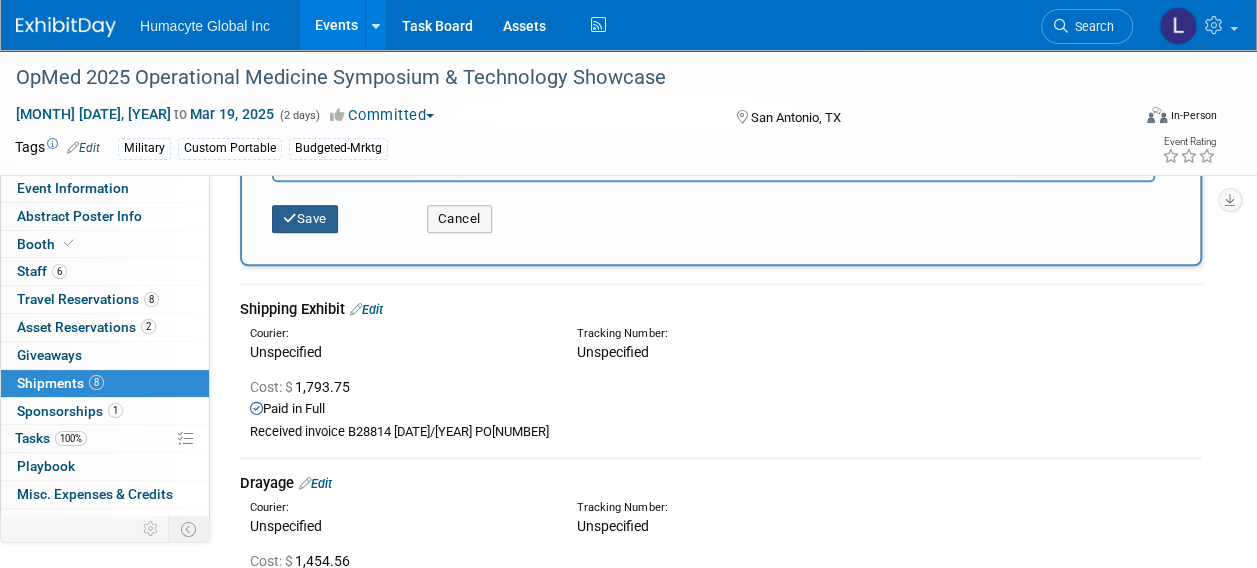 click on "Save" at bounding box center (305, 219) 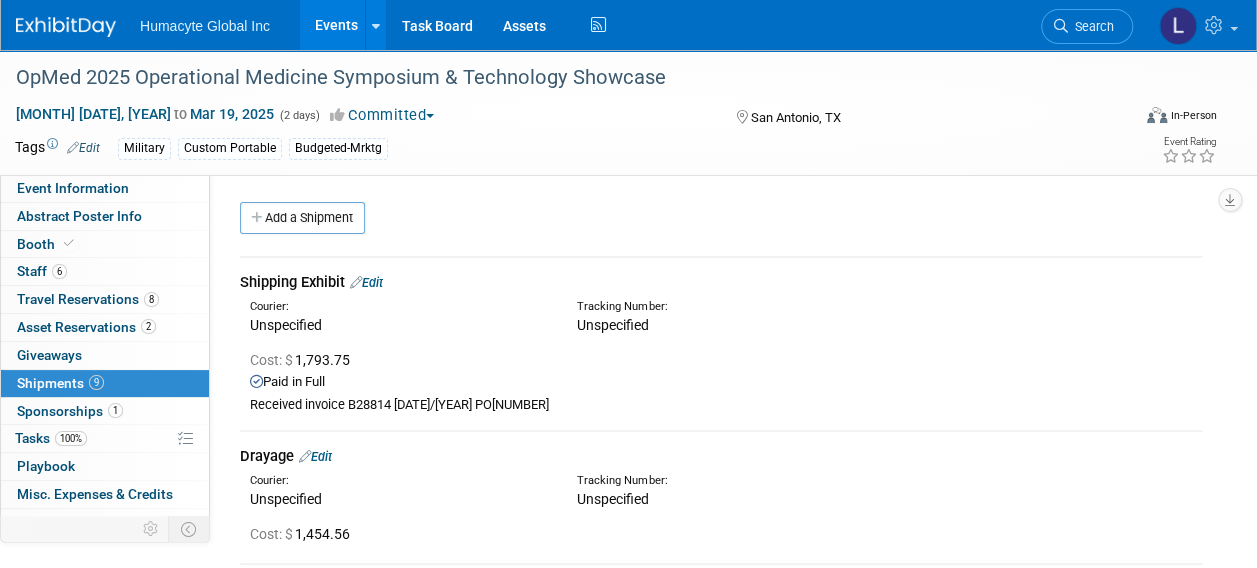 scroll, scrollTop: 0, scrollLeft: 0, axis: both 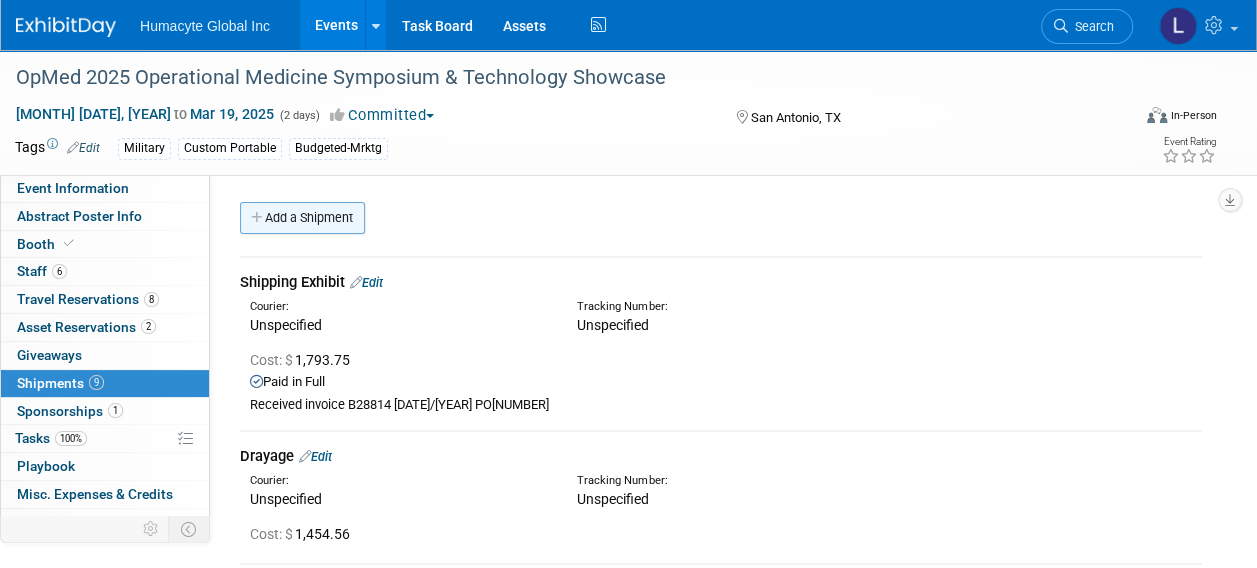 click on "Add a Shipment" at bounding box center [302, 218] 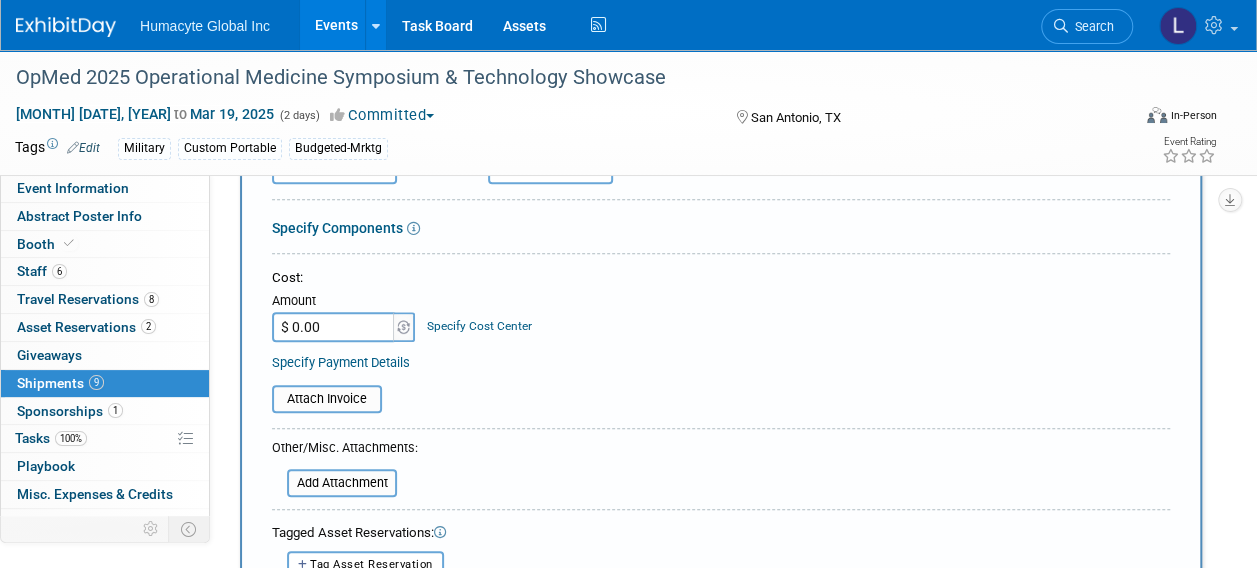 scroll, scrollTop: 300, scrollLeft: 0, axis: vertical 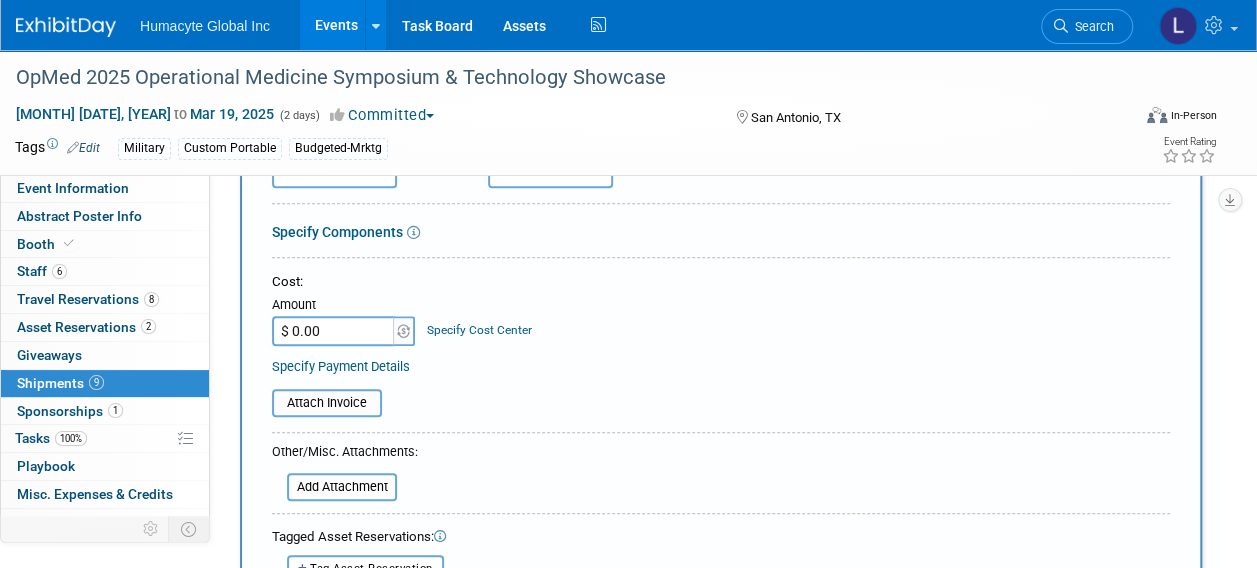 type on "Pull and Prep/Handle Out" 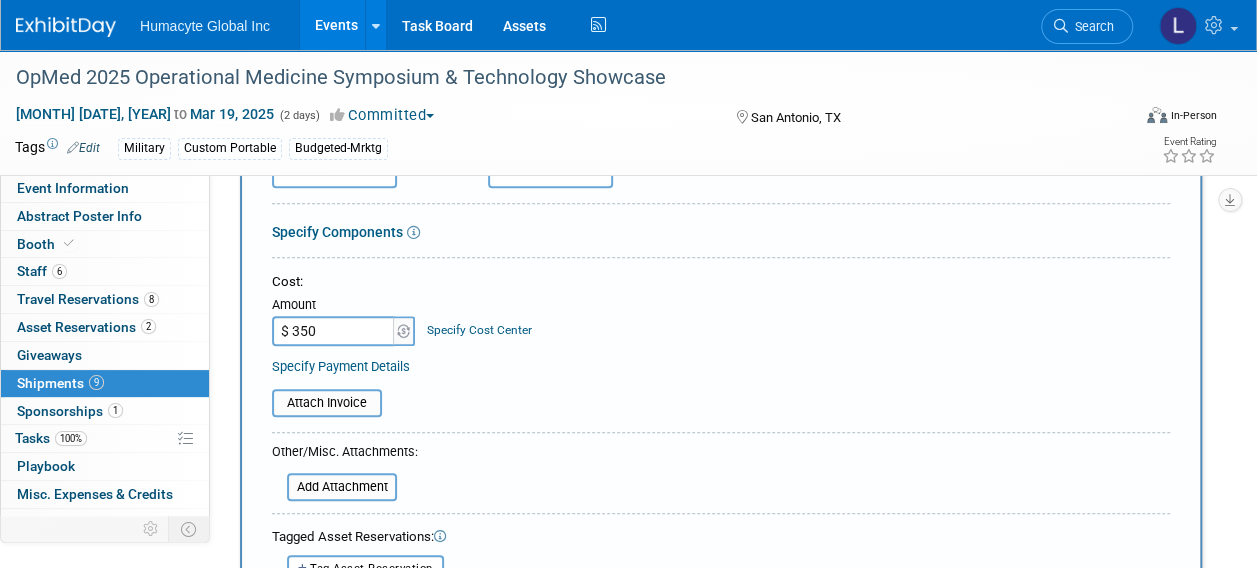 type on "$ 350.00" 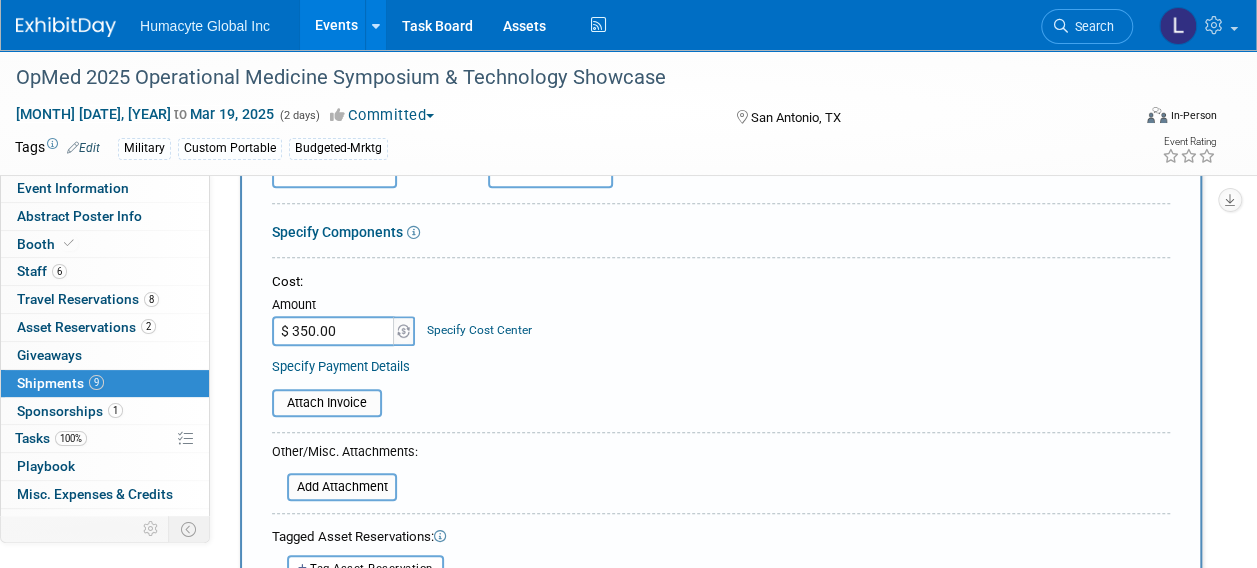 click on "Specify Cost Center" at bounding box center [479, 330] 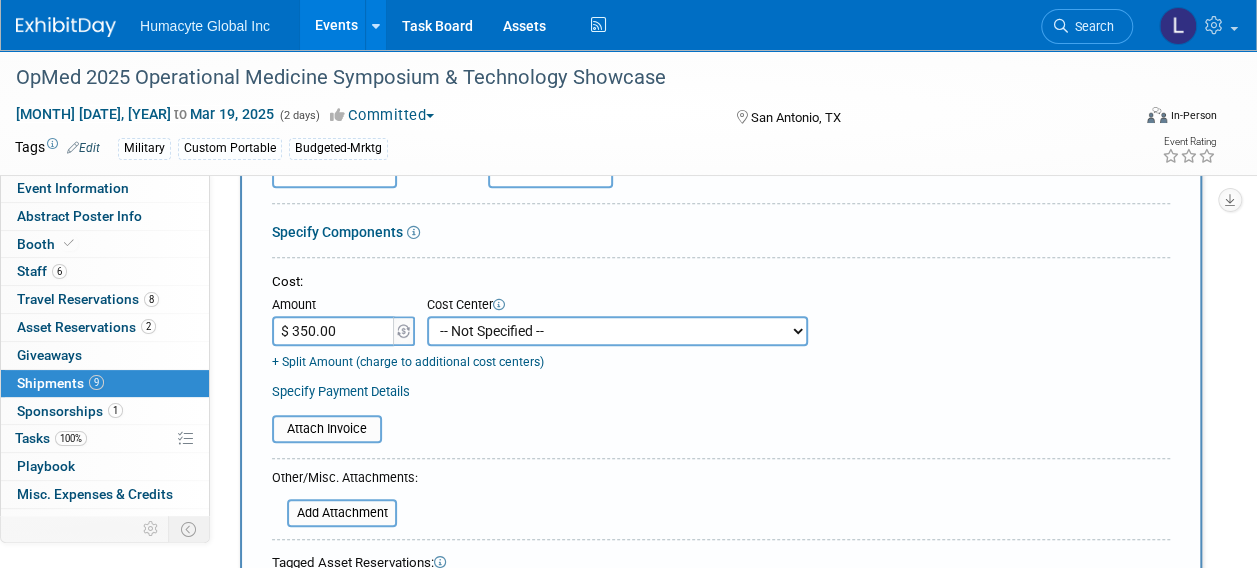 click on "-- Not Specified --
Dept 10 - Clinical
Dept 11 - Clinical Ops
Dept 12 - Medical Affairs
Dept 20 - Product Development
Dept 21 - QC Assay Lab
Dept 22 - Process Development
Dept 23 - New Product Development
Dept 24 - Scientific Program Management
Dept 25 - Discovery
Dept 26 - BioMaterials
Dept 30 - General & Administrative
Dept 31 - Finance
Dept 32 - Human Resources
Dept 40 - Manufacturing
Dept 41 - Bioprocessing
Dept 42 - MSAT
Dept 43 - Logistics
Dept 44 - Automation
Dept 45 - Allosource Dept 46 - Tissue" at bounding box center (617, 331) 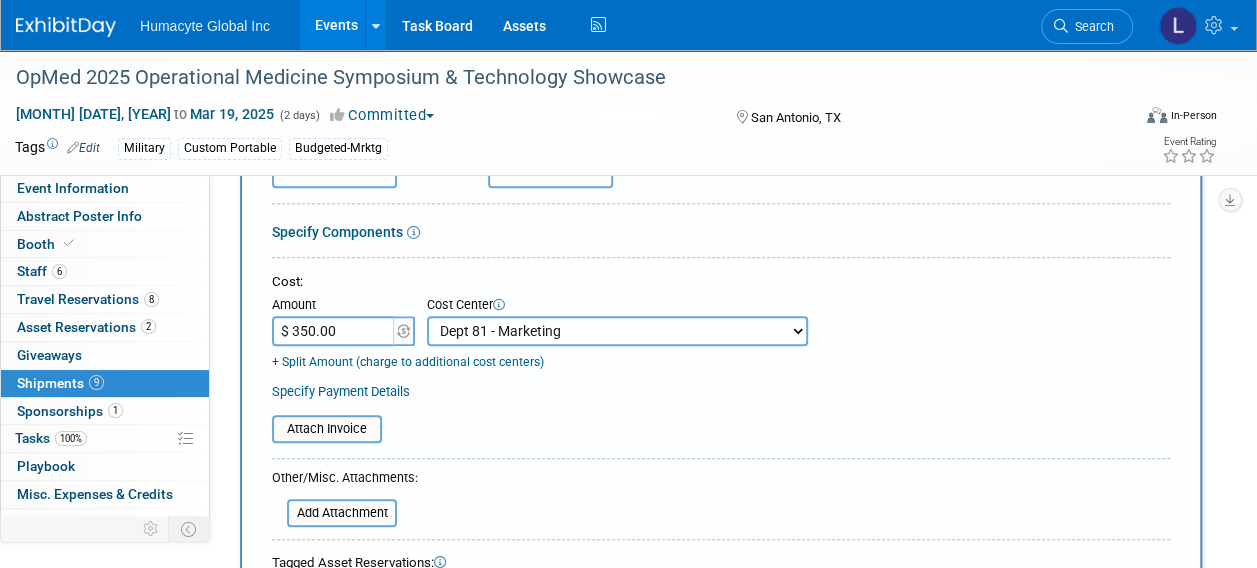 click on "-- Not Specified --
Dept 10 - Clinical
Dept 11 - Clinical Ops
Dept 12 - Medical Affairs
Dept 20 - Product Development
Dept 21 - QC Assay Lab
Dept 22 - Process Development
Dept 23 - New Product Development
Dept 24 - Scientific Program Management
Dept 25 - Discovery
Dept 26 - BioMaterials
Dept 30 - General & Administrative
Dept 31 - Finance
Dept 32 - Human Resources
Dept 40 - Manufacturing
Dept 41 - Bioprocessing
Dept 42 - MSAT
Dept 43 - Logistics
Dept 44 - Automation
Dept 45 - Allosource Dept 46 - Tissue" at bounding box center (617, 331) 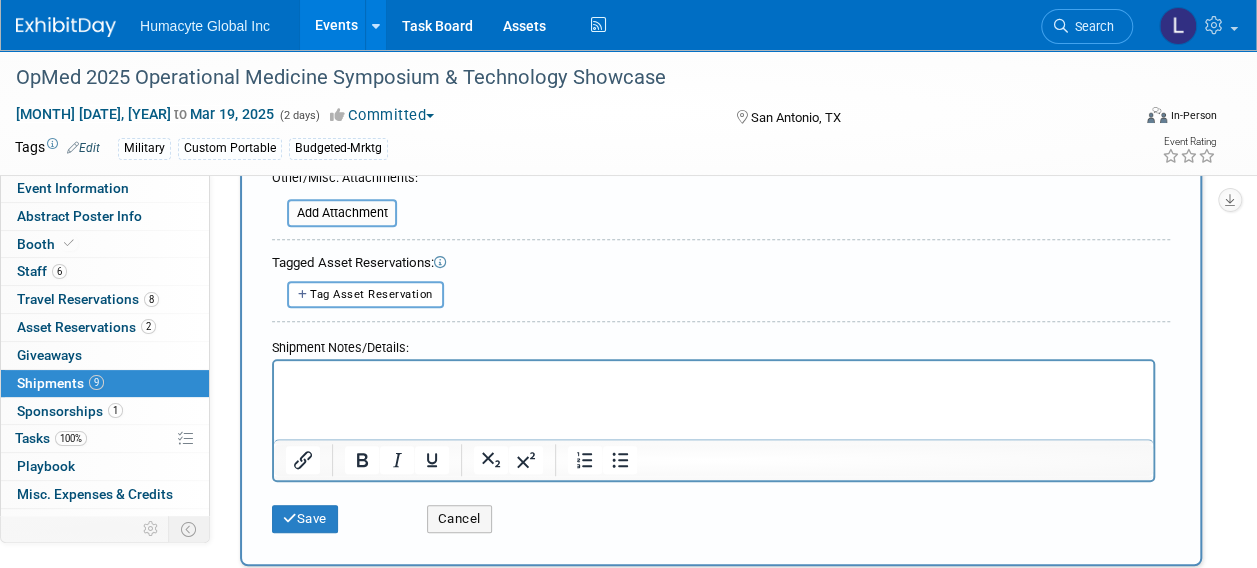scroll, scrollTop: 800, scrollLeft: 0, axis: vertical 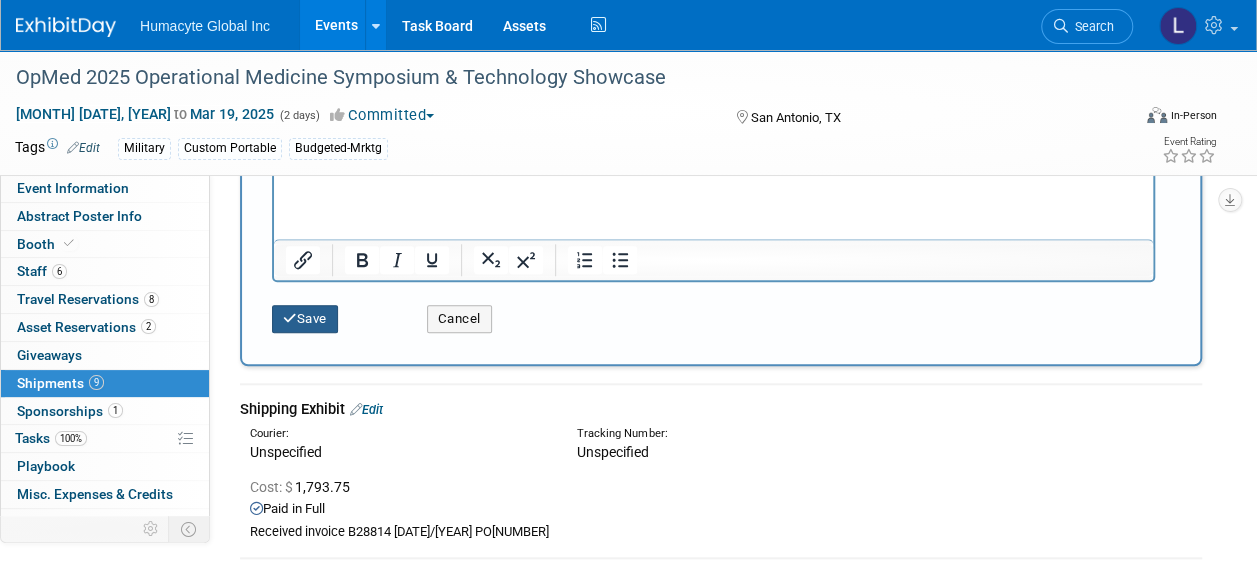 click on "Save" at bounding box center [305, 319] 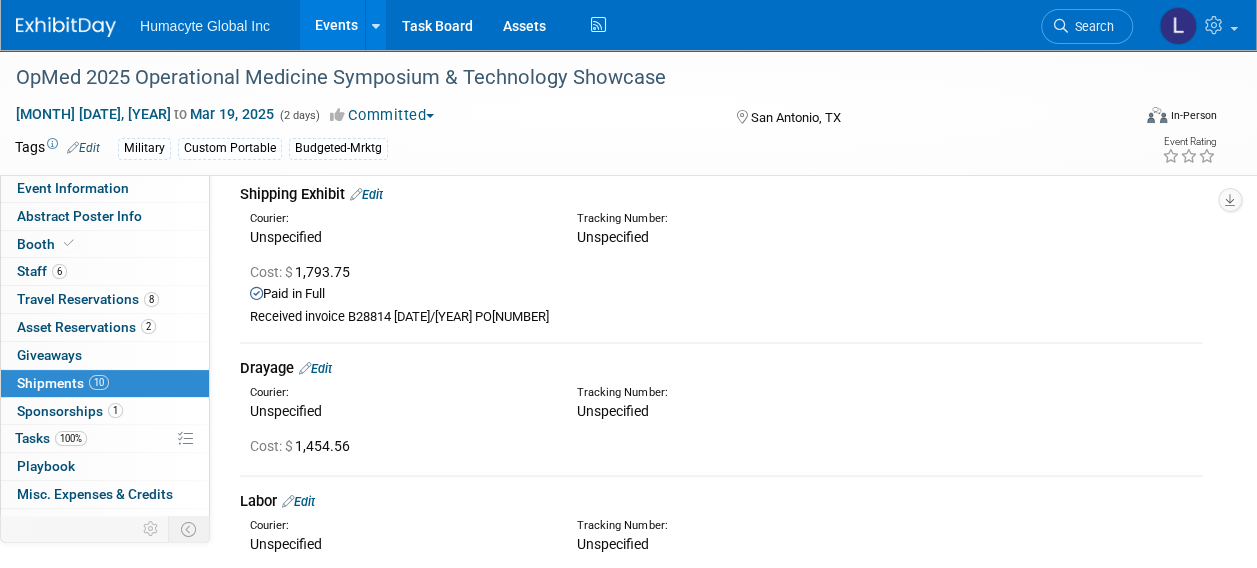 scroll, scrollTop: 0, scrollLeft: 0, axis: both 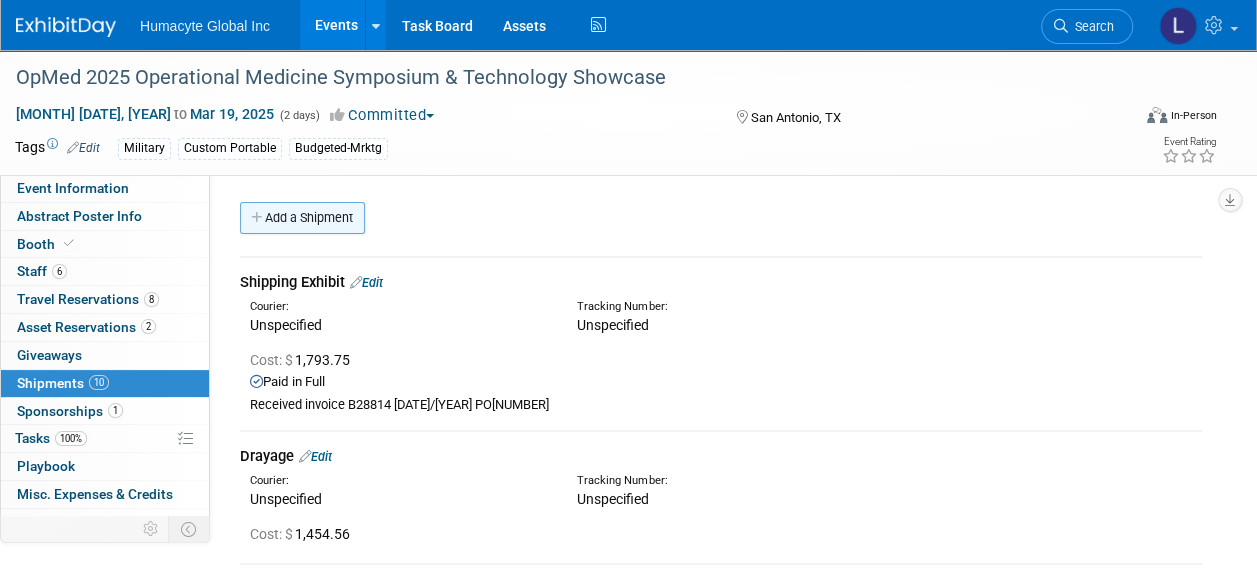 click on "Add a Shipment" at bounding box center [302, 218] 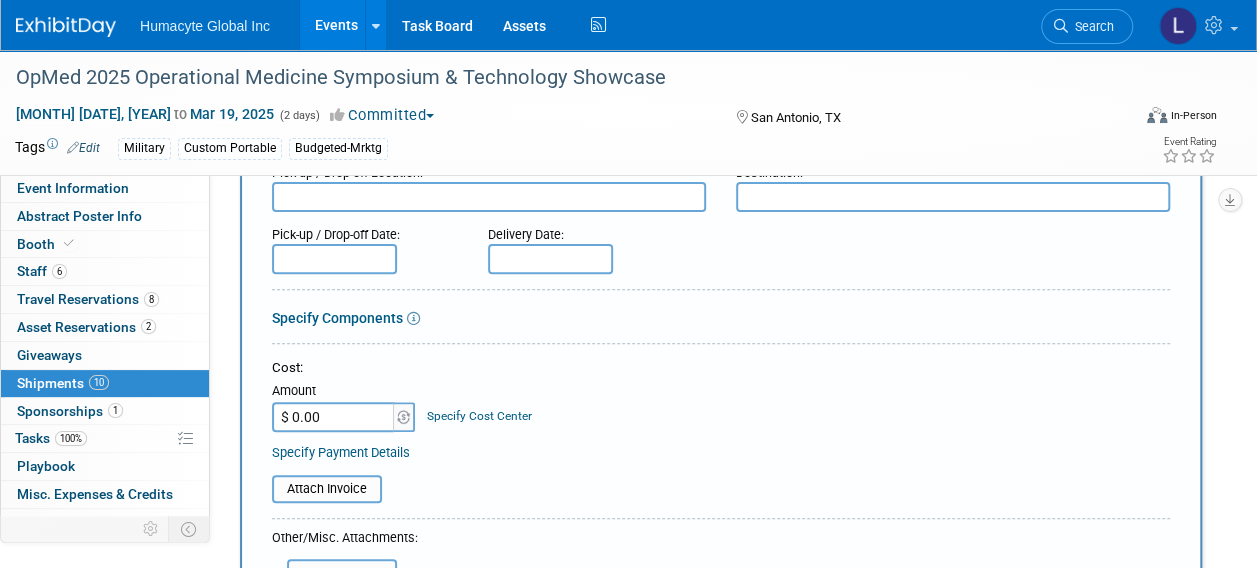 scroll, scrollTop: 400, scrollLeft: 0, axis: vertical 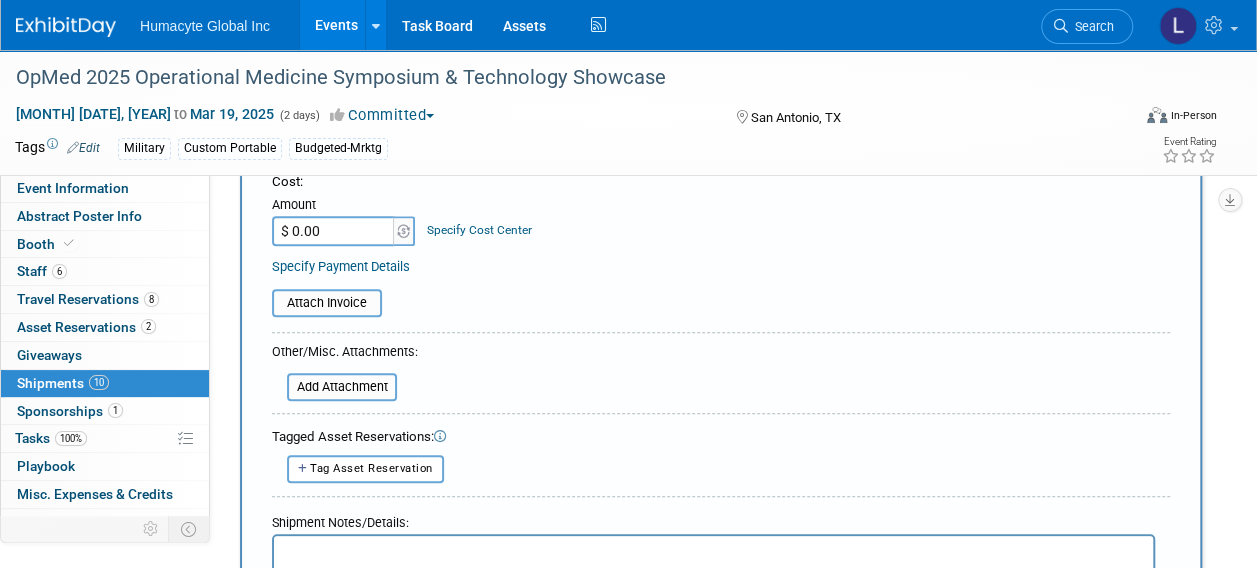 type on "Handle In/Inspection" 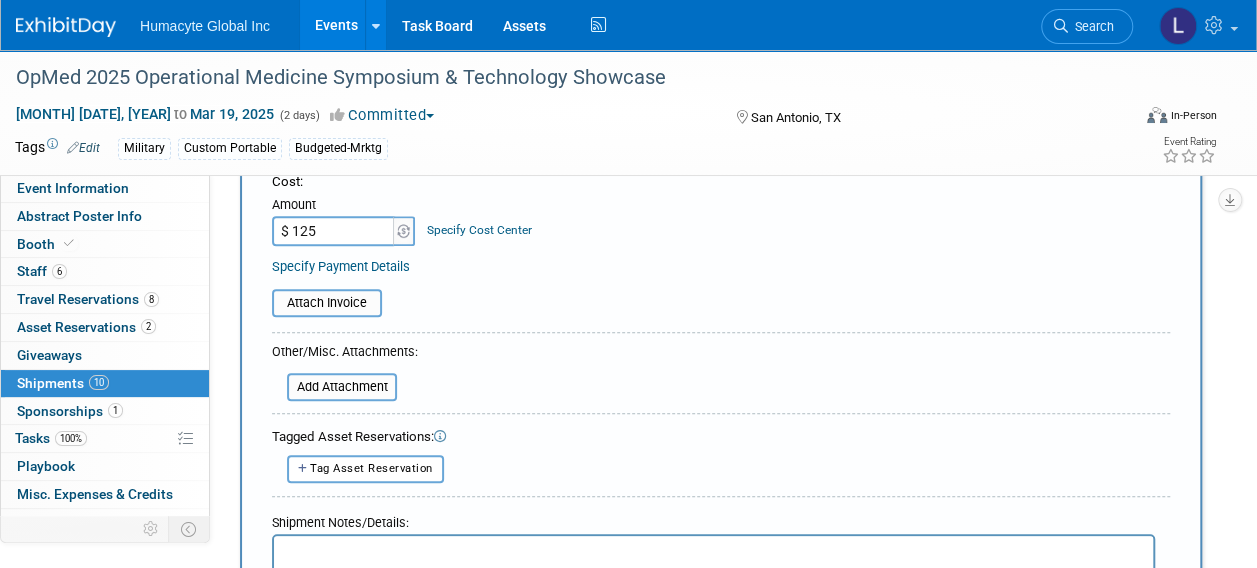 type on "$ 125.00" 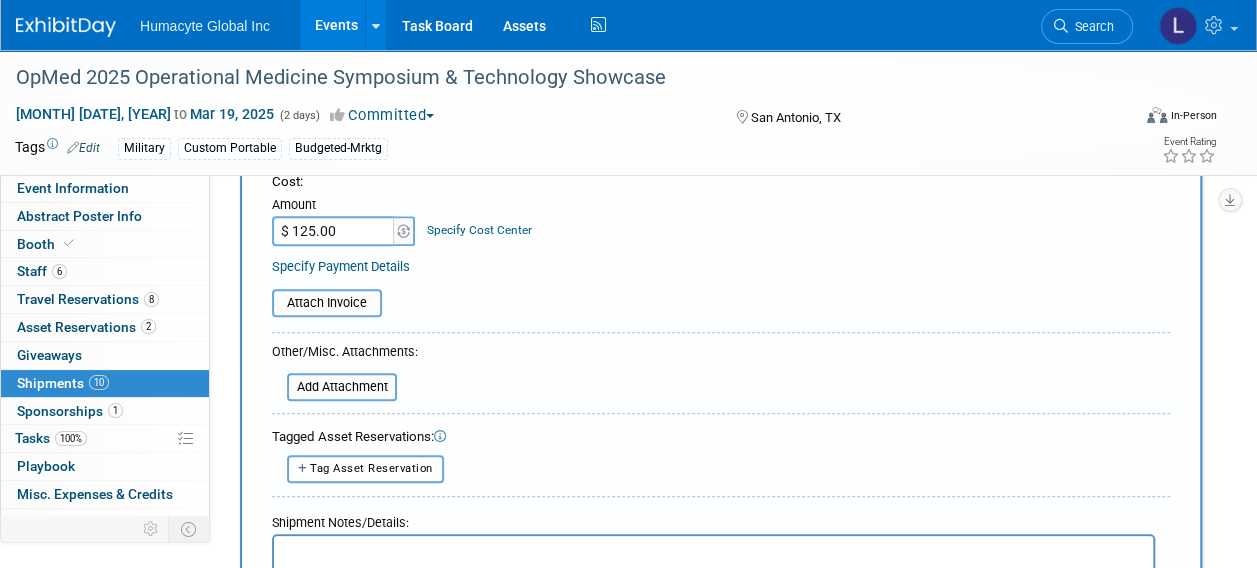 click on "Specify Cost Center" at bounding box center [479, 230] 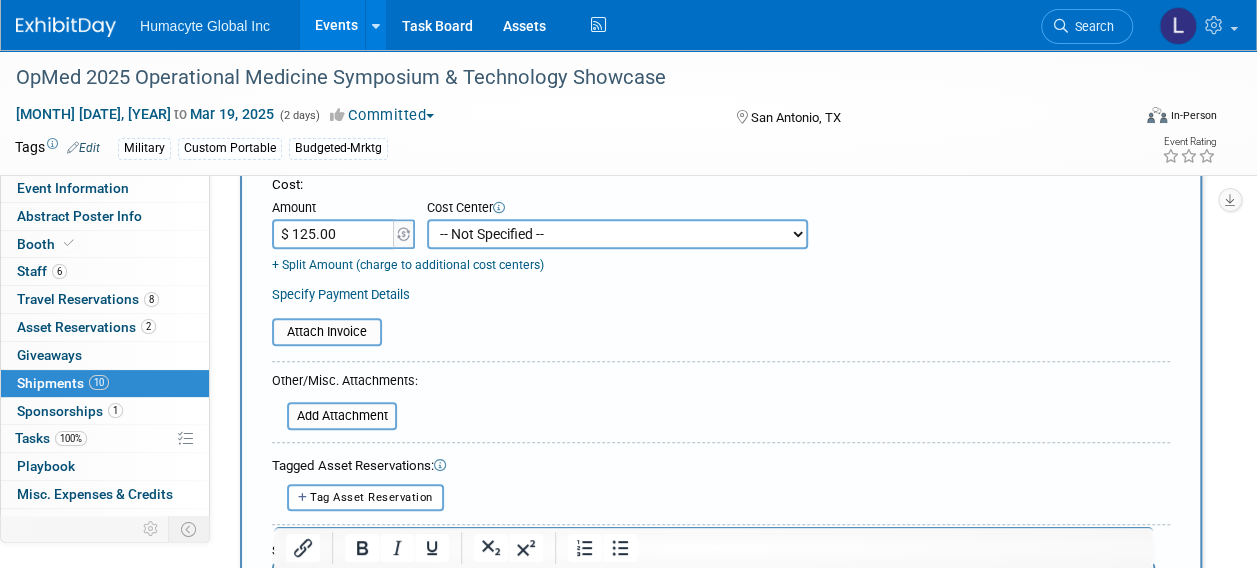 scroll, scrollTop: 200, scrollLeft: 0, axis: vertical 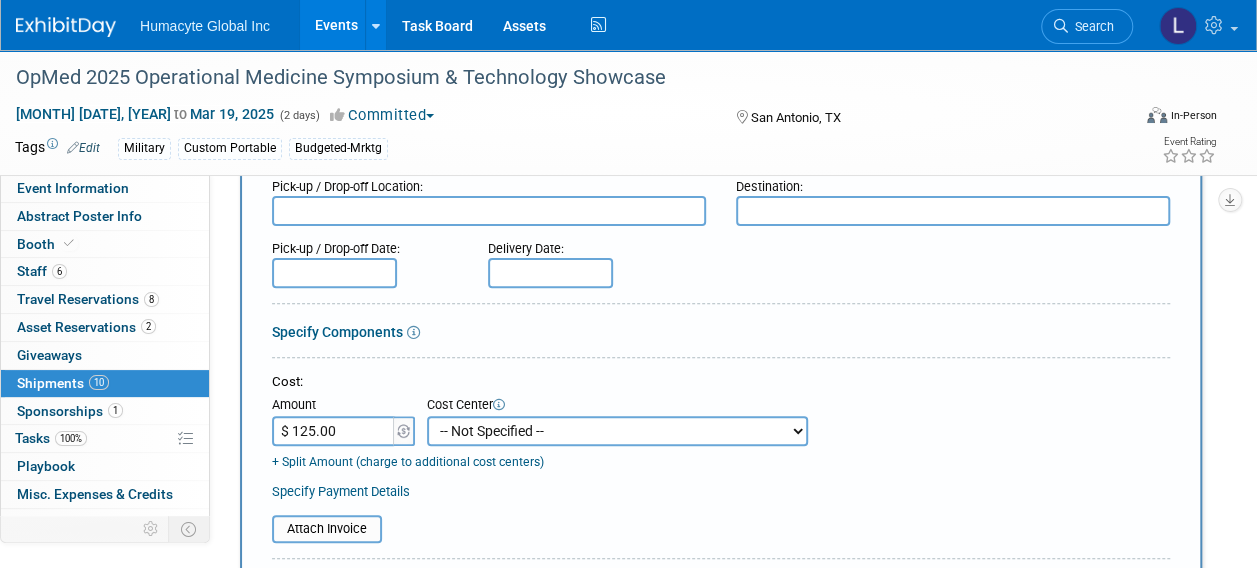 click on "+ Split Amount (charge to additional cost centers)" at bounding box center (408, 462) 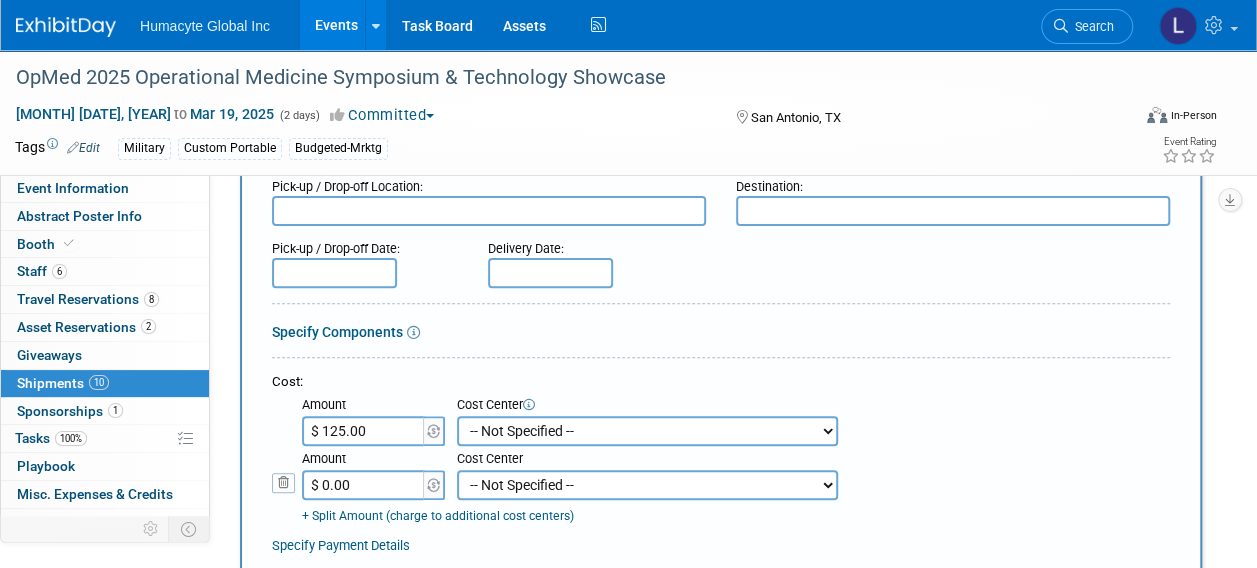click on "-- Not Specified --
Dept 10 - Clinical
Dept 11 - Clinical Ops
Dept 12 - Medical Affairs
Dept 20 - Product Development
Dept 21 - QC Assay Lab
Dept 22 - Process Development
Dept 23 - New Product Development
Dept 24 - Scientific Program Management
Dept 25 - Discovery
Dept 26 - BioMaterials
Dept 30 - General & Administrative
Dept 31 - Finance
Dept 32 - Human Resources
Dept 40 - Manufacturing
Dept 41 - Bioprocessing
Dept 42 - MSAT
Dept 43 - Logistics
Dept 44 - Automation
Dept 45 - Allosource Dept 46 - Tissue" at bounding box center (647, 431) 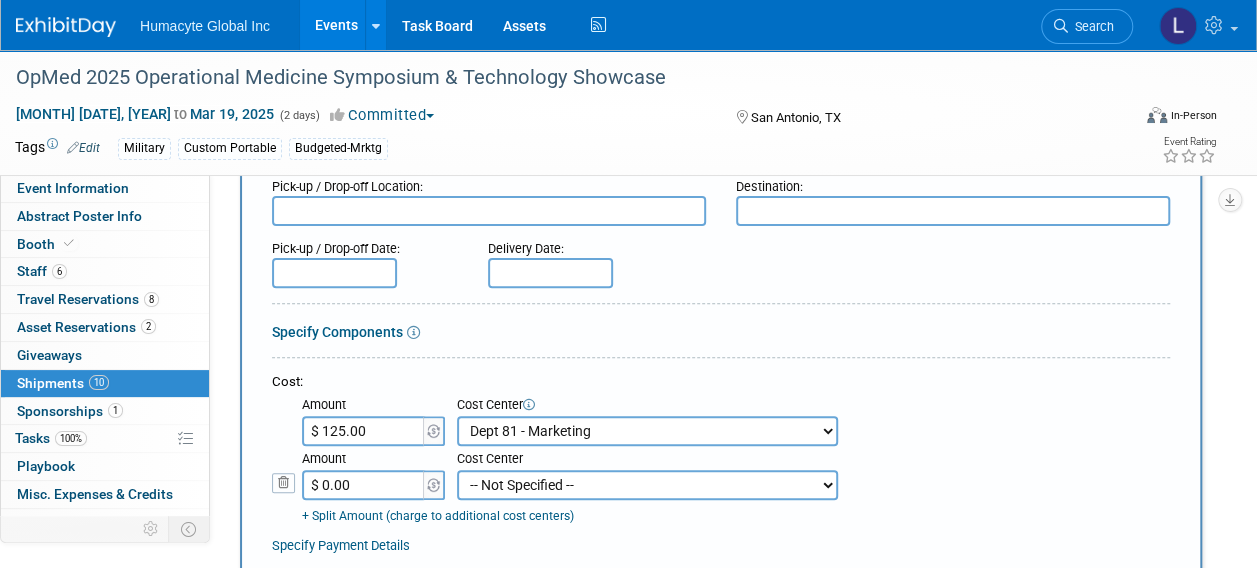 click on "-- Not Specified --
Dept 10 - Clinical
Dept 11 - Clinical Ops
Dept 12 - Medical Affairs
Dept 20 - Product Development
Dept 21 - QC Assay Lab
Dept 22 - Process Development
Dept 23 - New Product Development
Dept 24 - Scientific Program Management
Dept 25 - Discovery
Dept 26 - BioMaterials
Dept 30 - General & Administrative
Dept 31 - Finance
Dept 32 - Human Resources
Dept 40 - Manufacturing
Dept 41 - Bioprocessing
Dept 42 - MSAT
Dept 43 - Logistics
Dept 44 - Automation
Dept 45 - Allosource Dept 46 - Tissue" at bounding box center [647, 431] 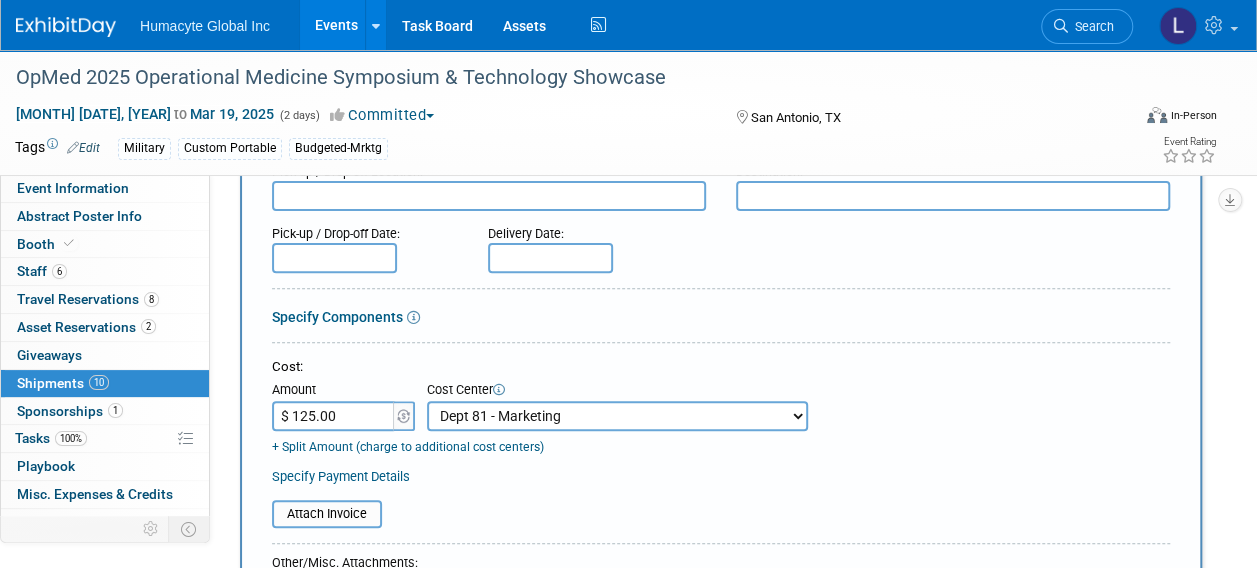 scroll, scrollTop: 600, scrollLeft: 0, axis: vertical 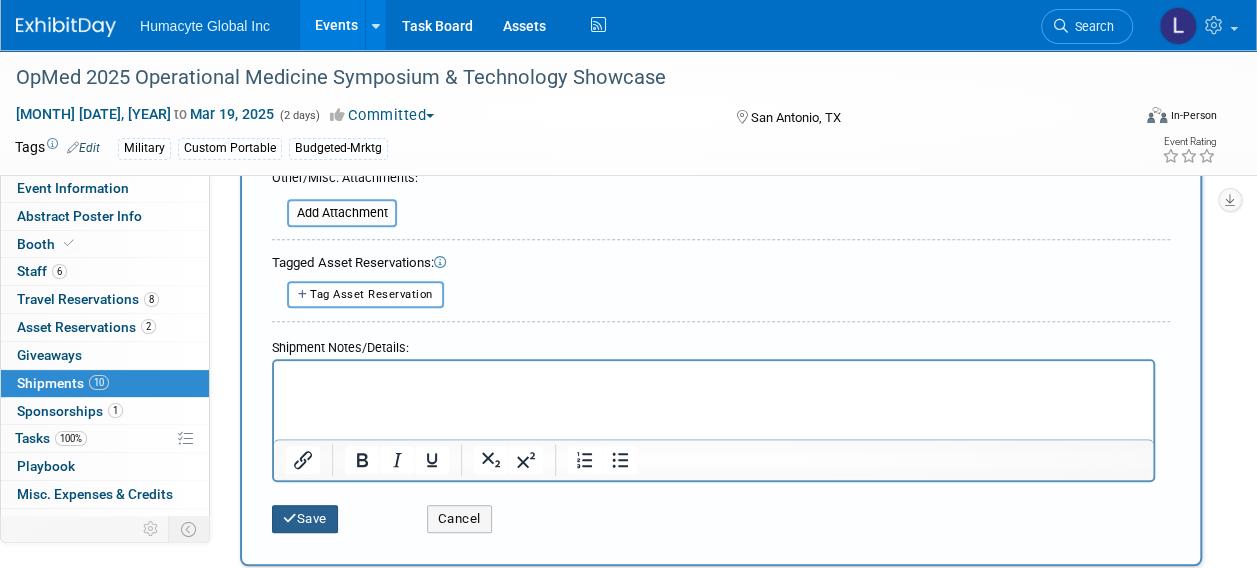 click on "Save" at bounding box center [305, 519] 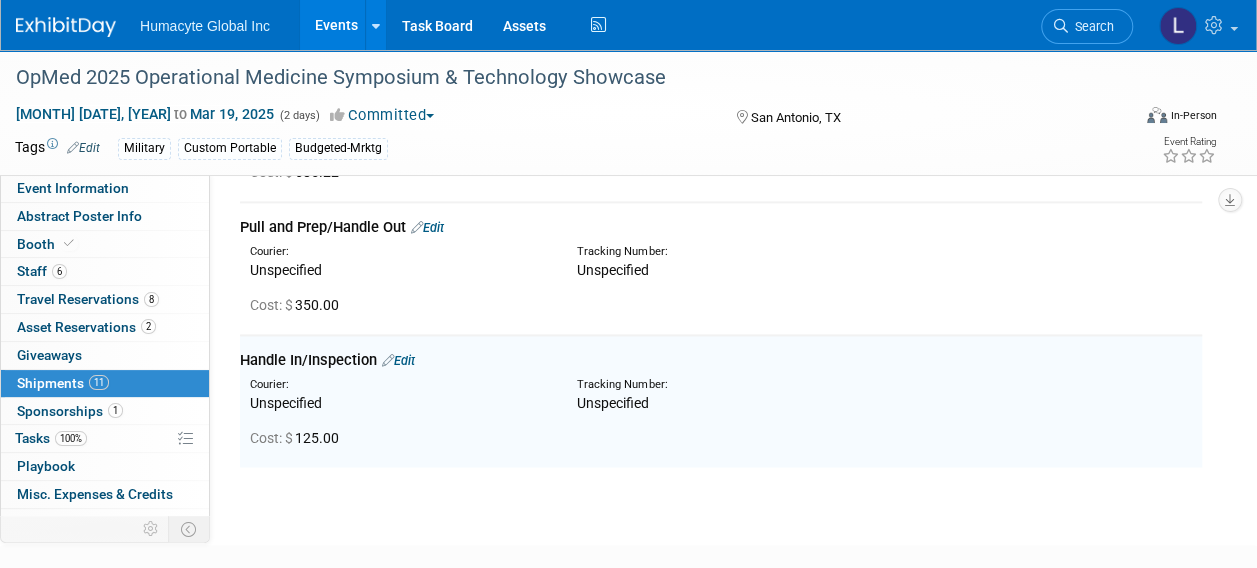 scroll, scrollTop: 1408, scrollLeft: 0, axis: vertical 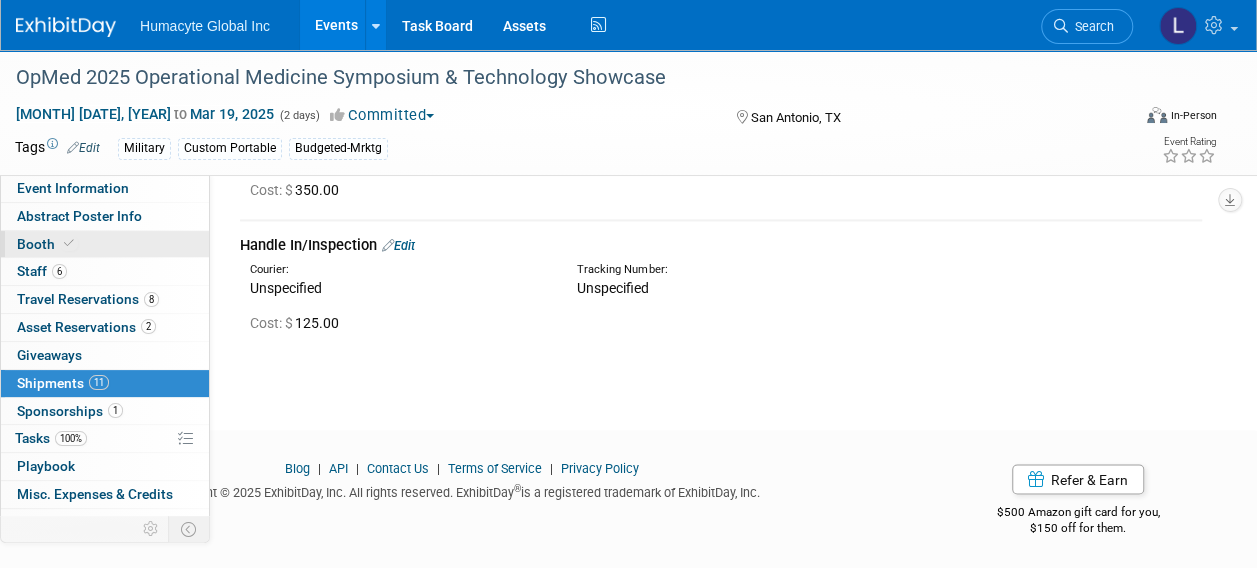 click on "Booth" at bounding box center (47, 244) 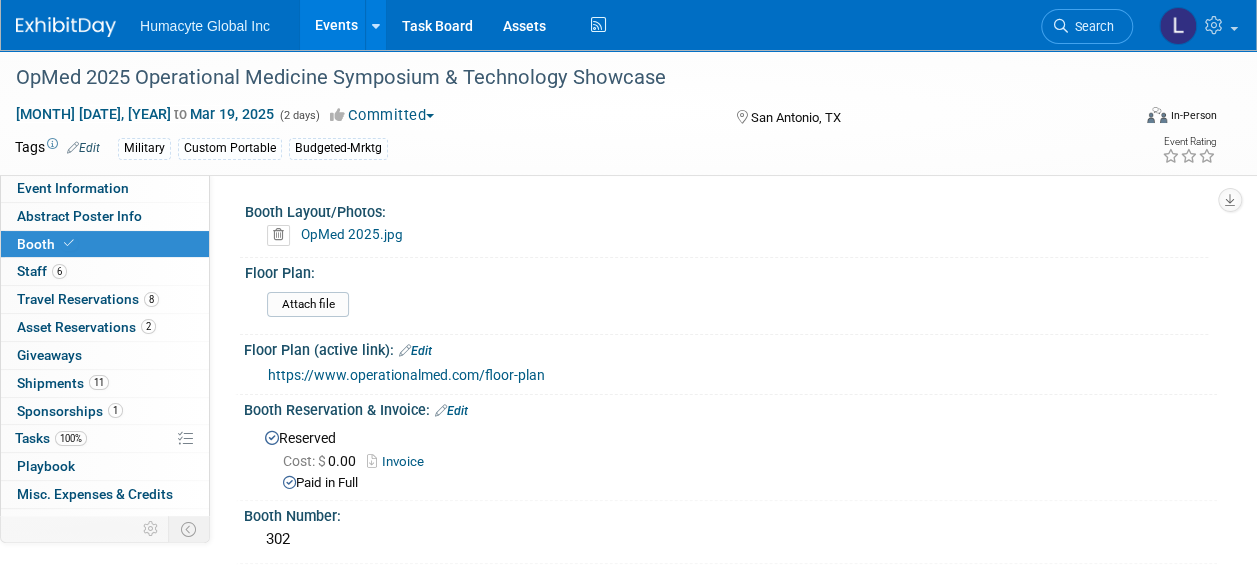 scroll, scrollTop: 0, scrollLeft: 0, axis: both 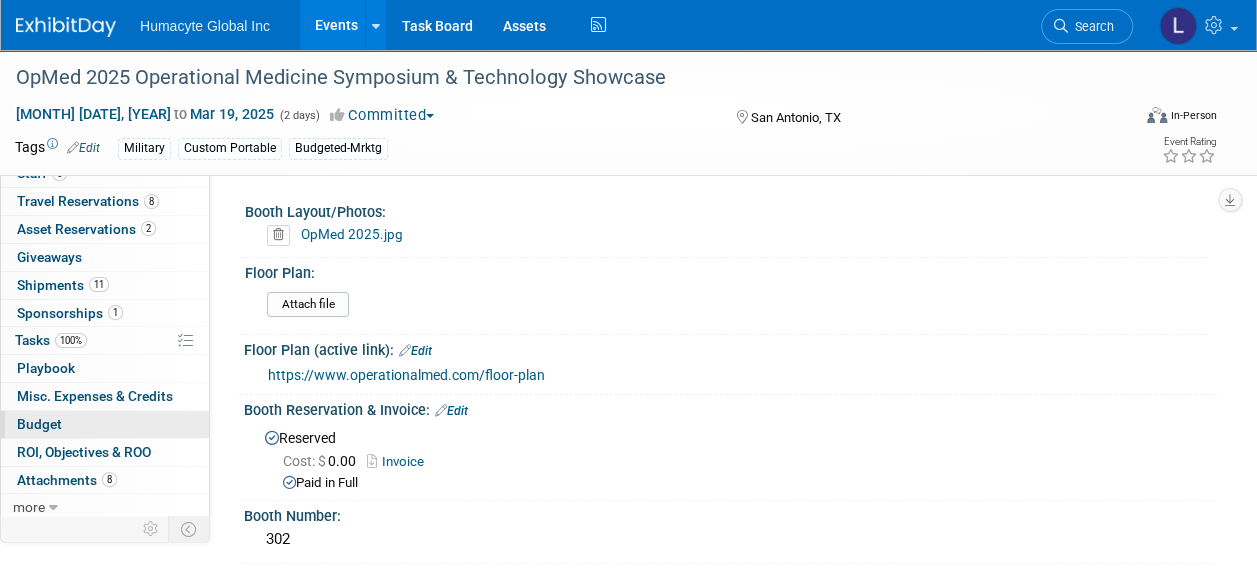 click on "Budget" at bounding box center [39, 424] 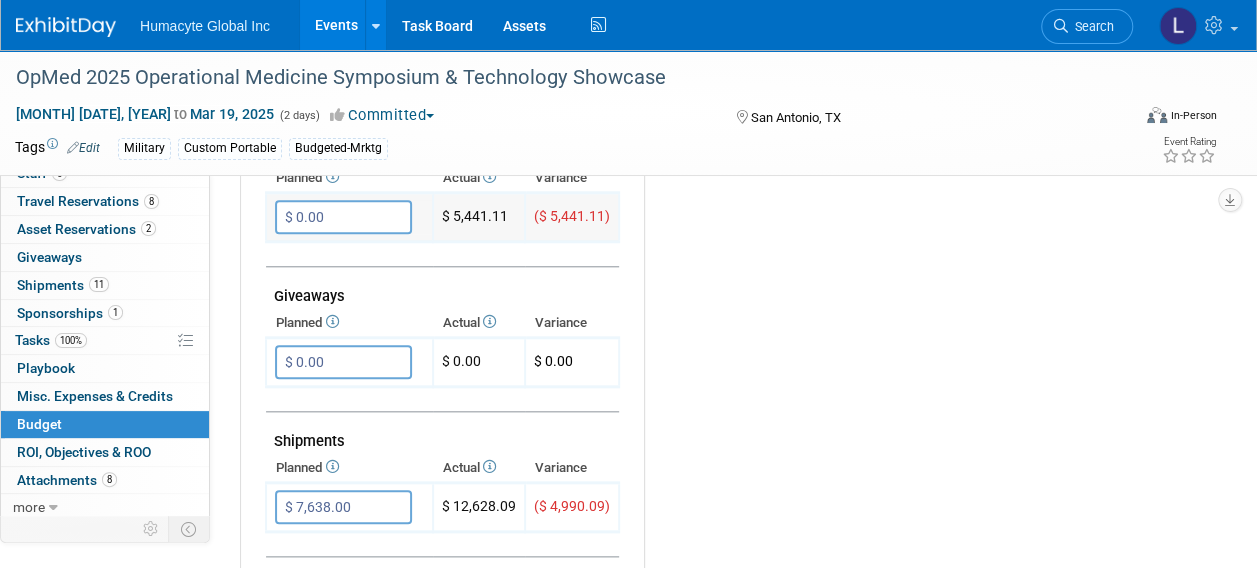 scroll, scrollTop: 900, scrollLeft: 0, axis: vertical 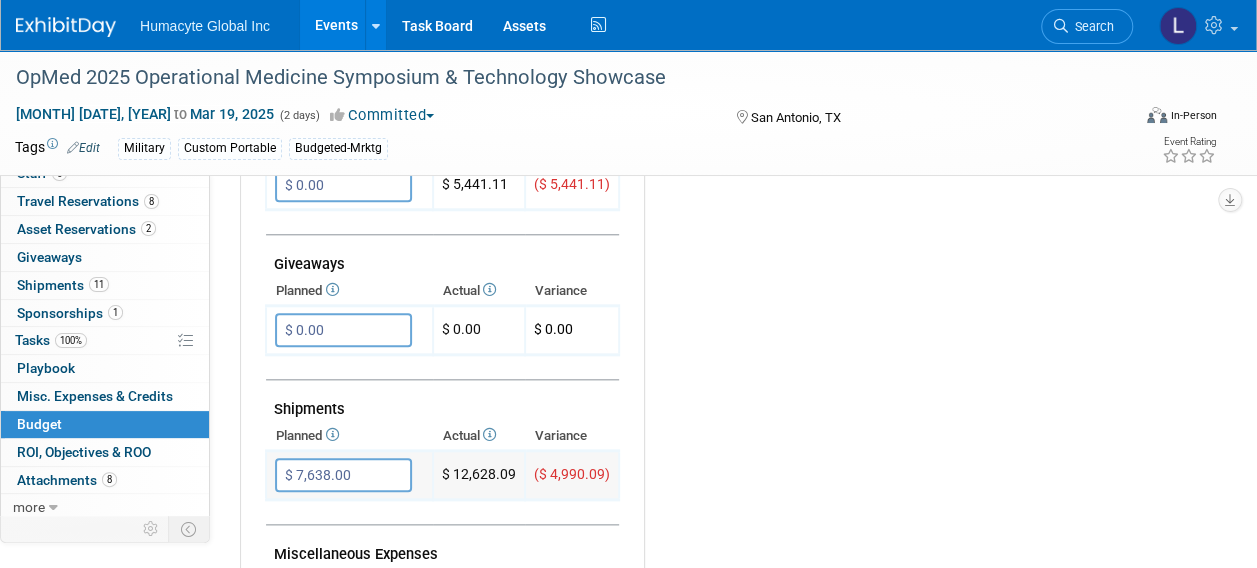click on "$ 7,638.00" at bounding box center [343, 475] 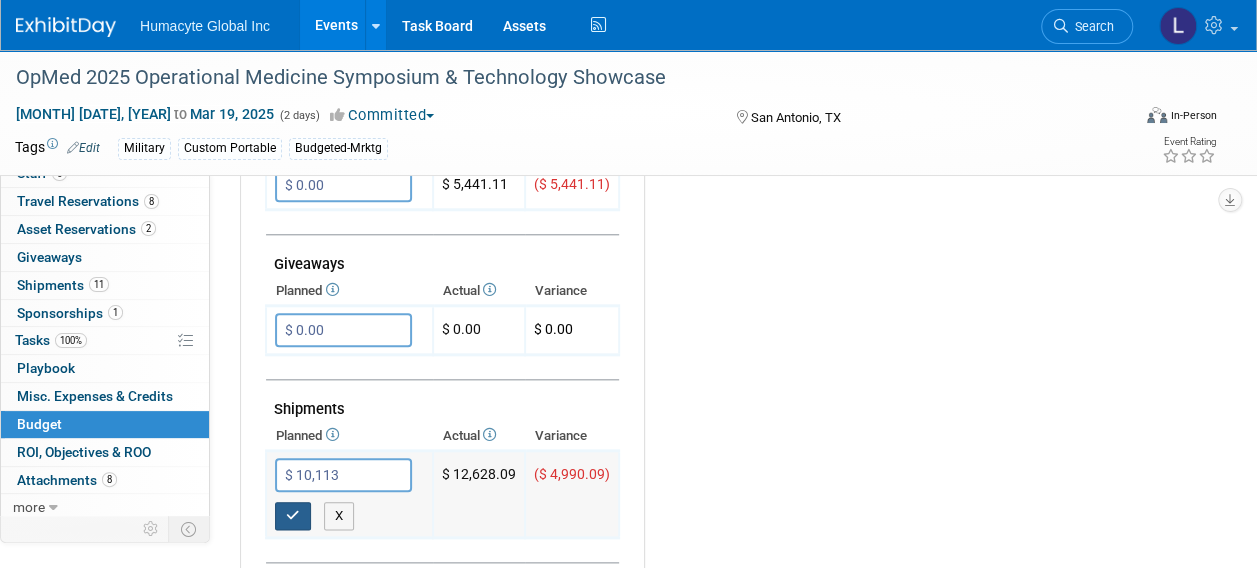 type on "$ 10,113.00" 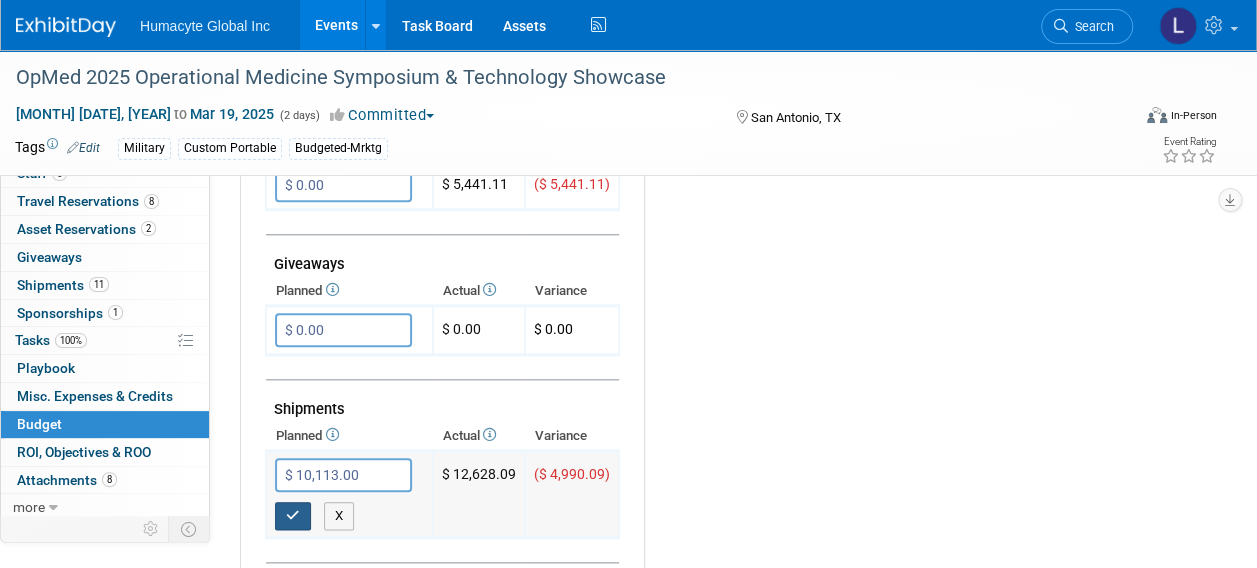 click at bounding box center (293, 515) 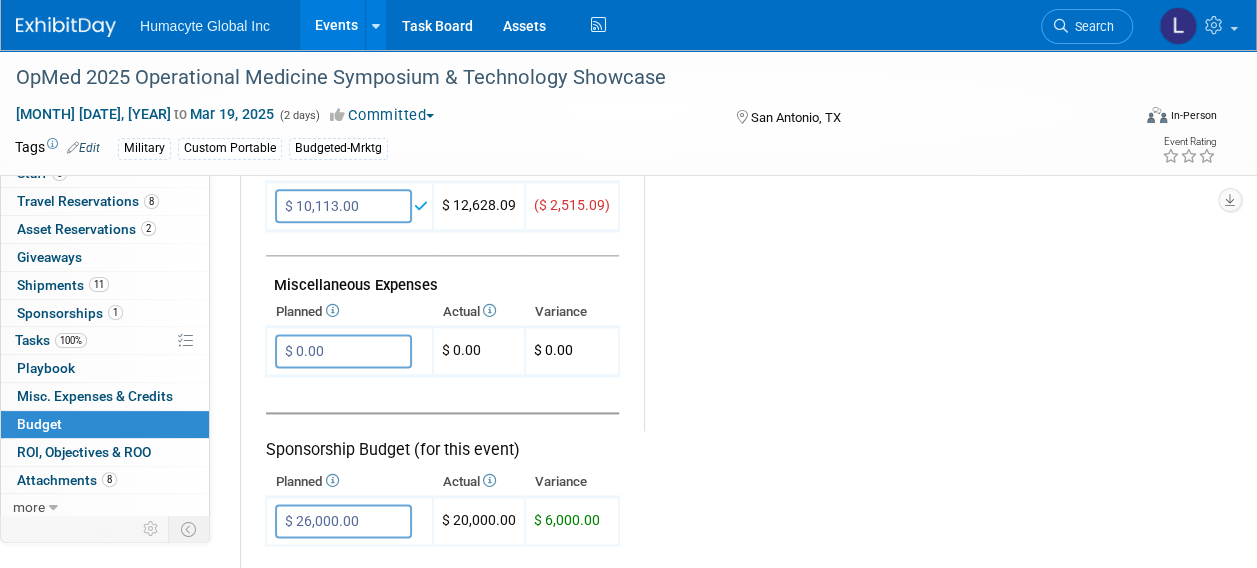 scroll, scrollTop: 1300, scrollLeft: 0, axis: vertical 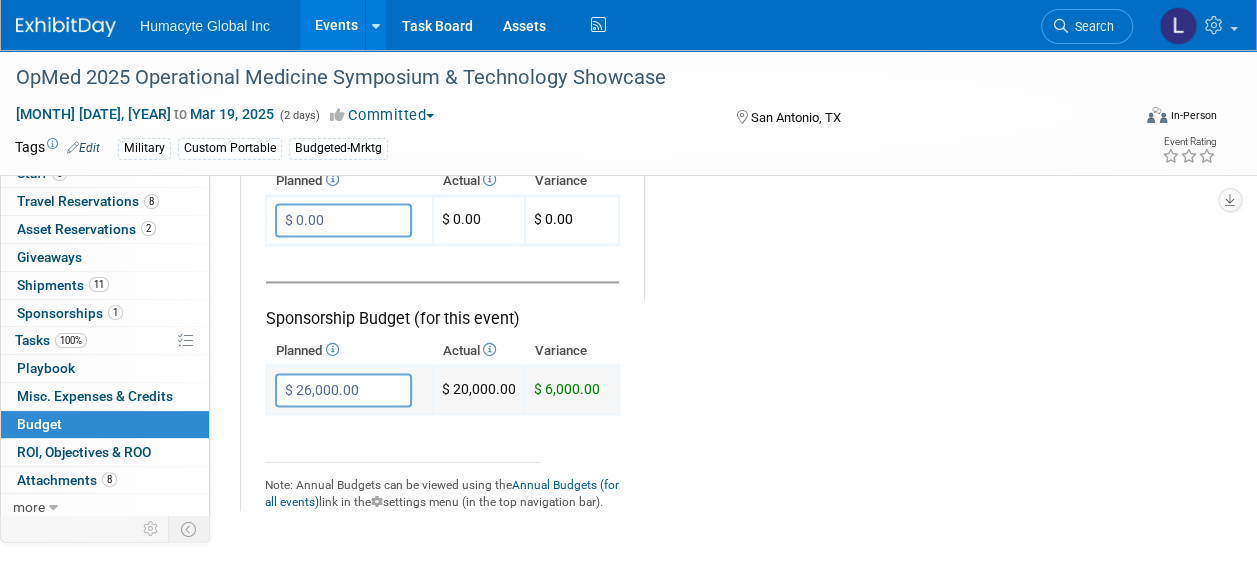 click on "$ 26,000.00" at bounding box center [343, 390] 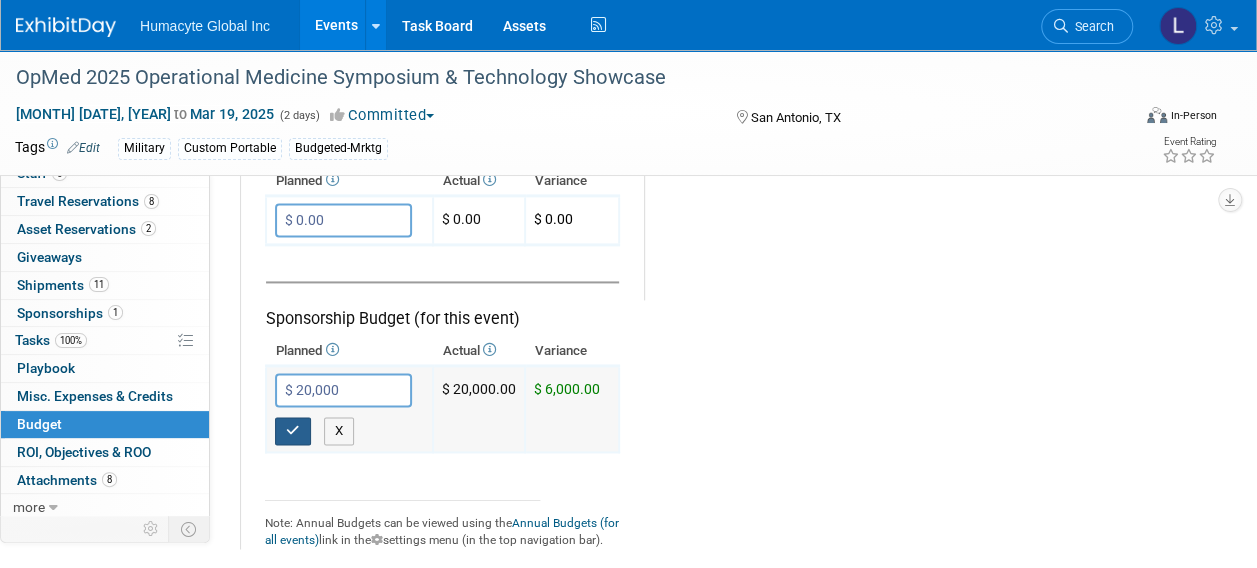 type on "$ 20,000.00" 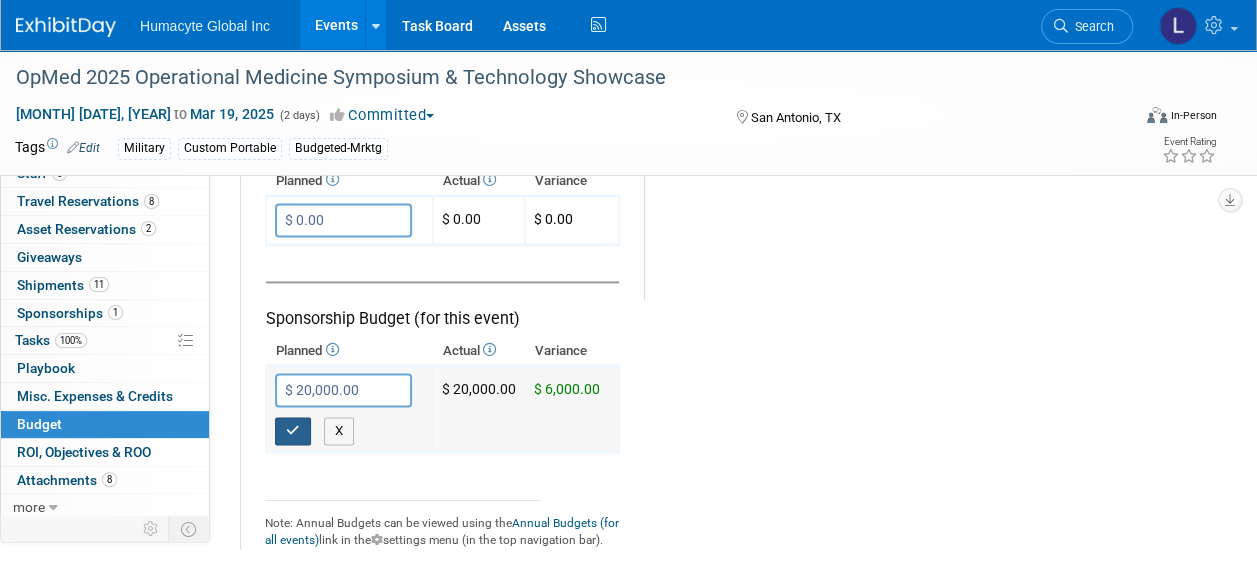 click at bounding box center [293, 430] 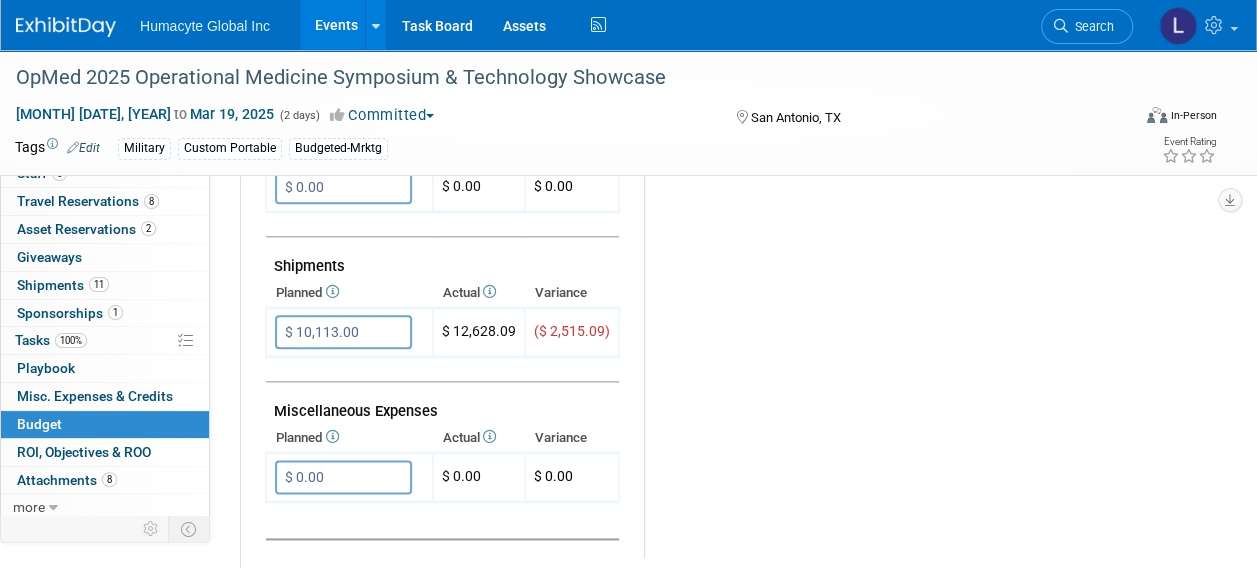 scroll, scrollTop: 1000, scrollLeft: 0, axis: vertical 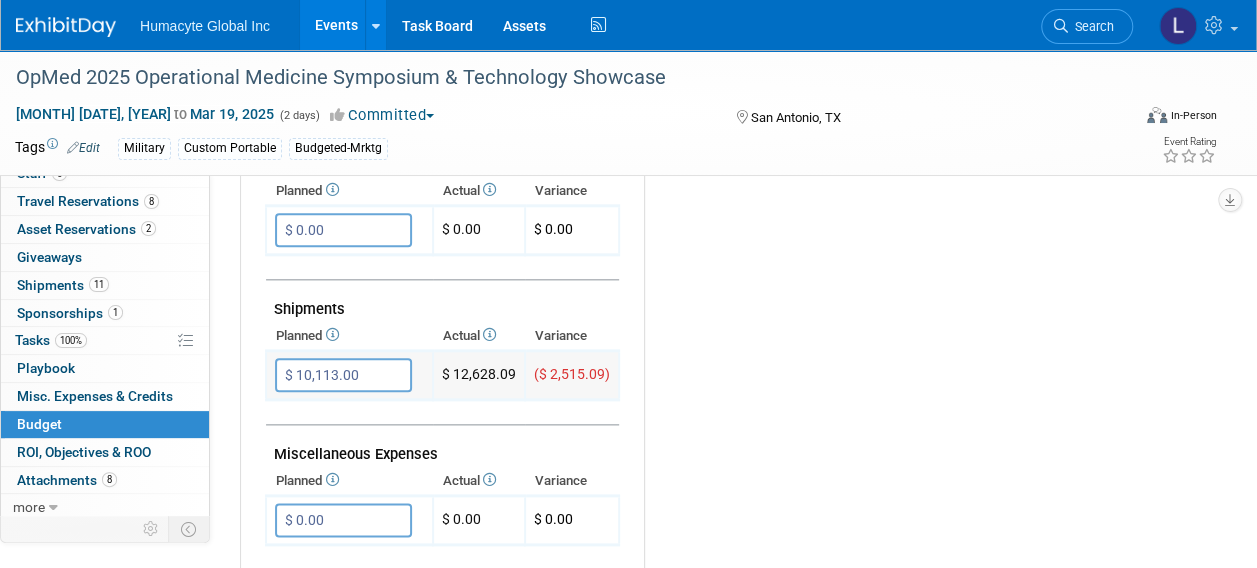 click on "$ 10,113.00" at bounding box center [343, 375] 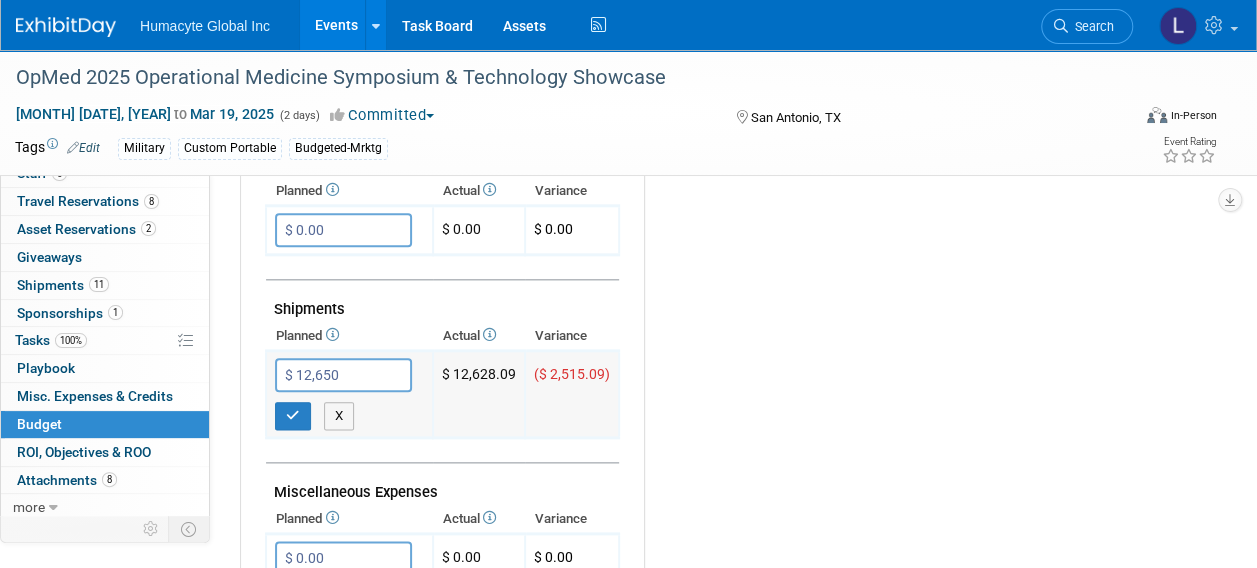 type on "$ 12,650.00" 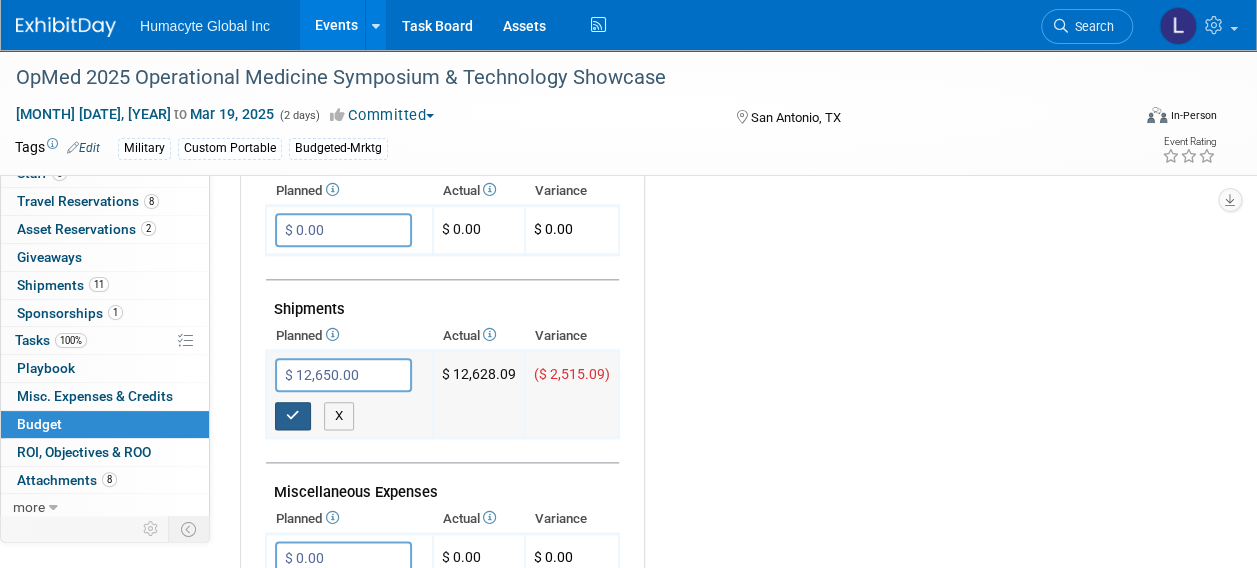 type 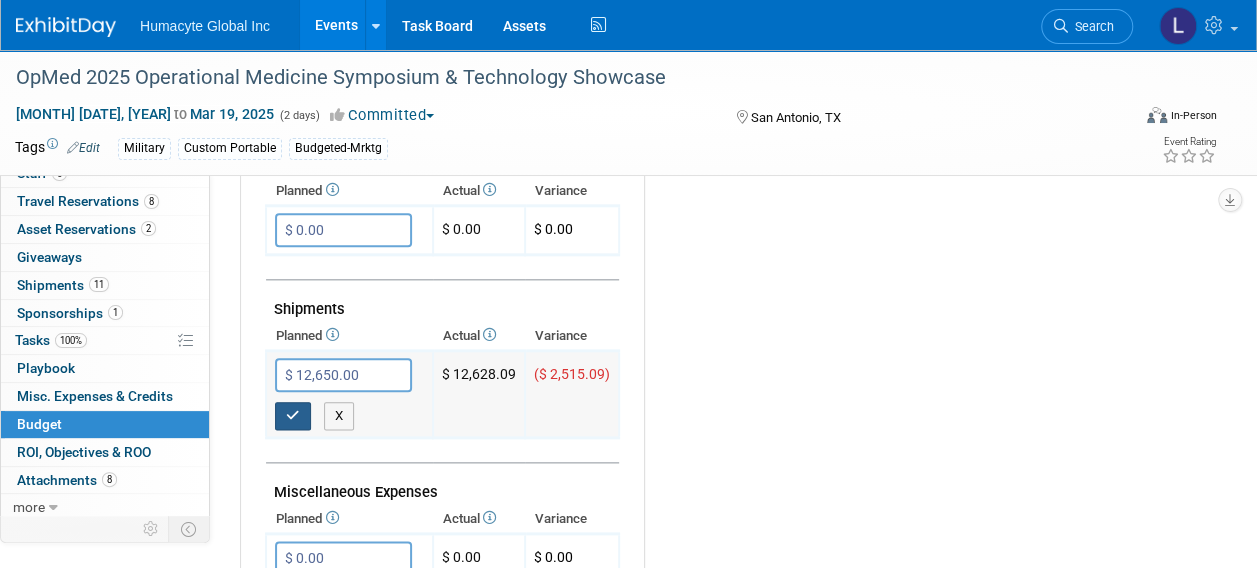 click at bounding box center (293, 416) 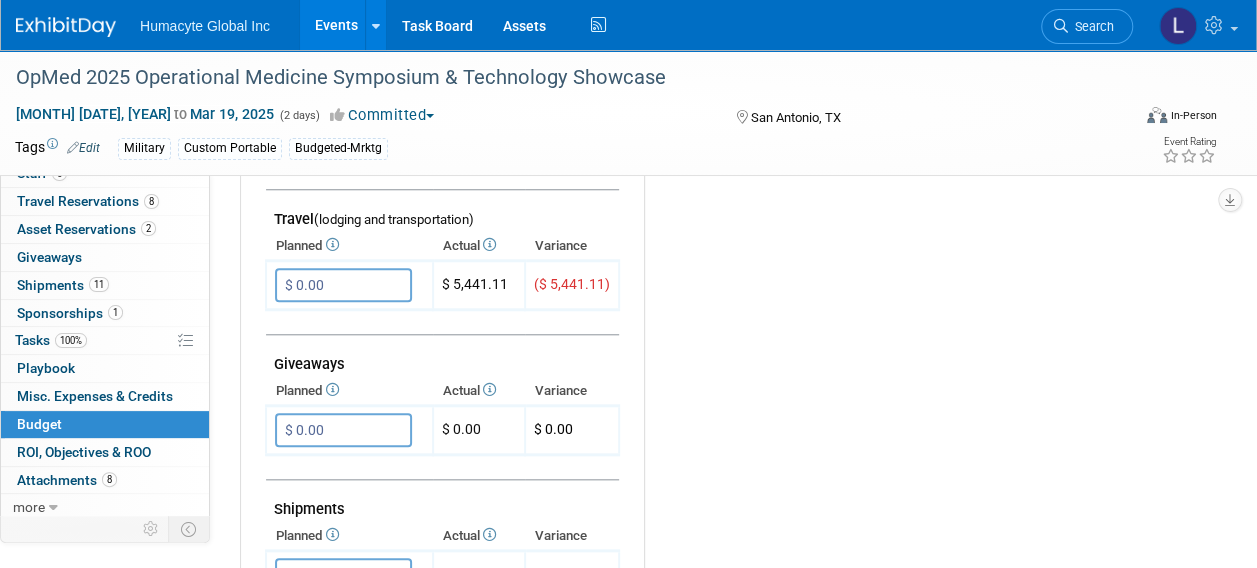 scroll, scrollTop: 700, scrollLeft: 0, axis: vertical 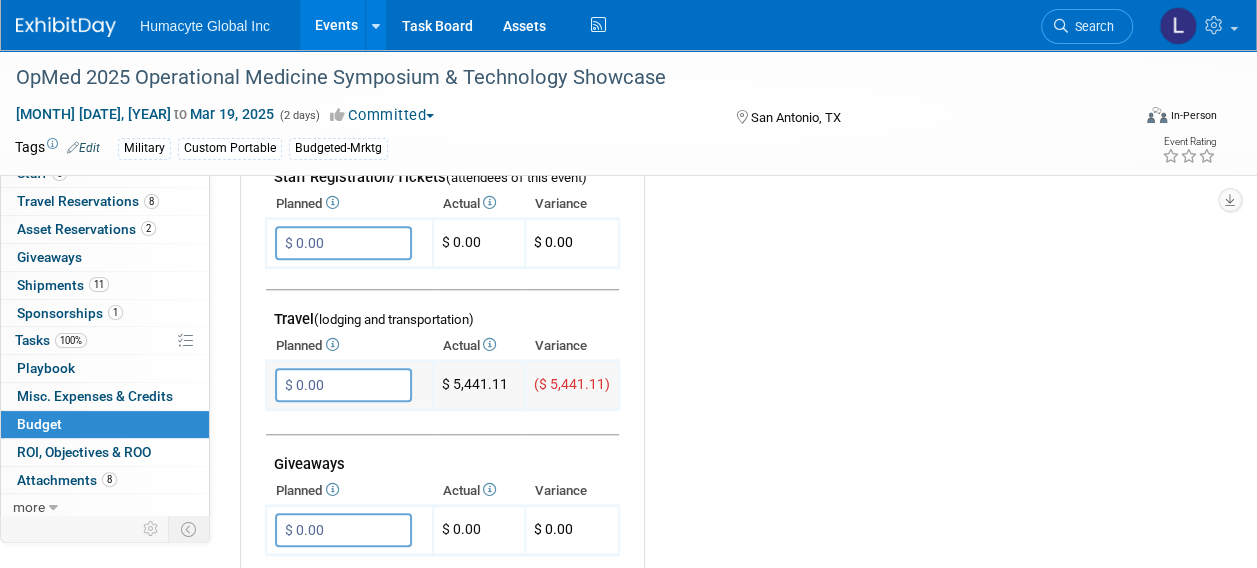 click on "$ 0.00" at bounding box center (343, 385) 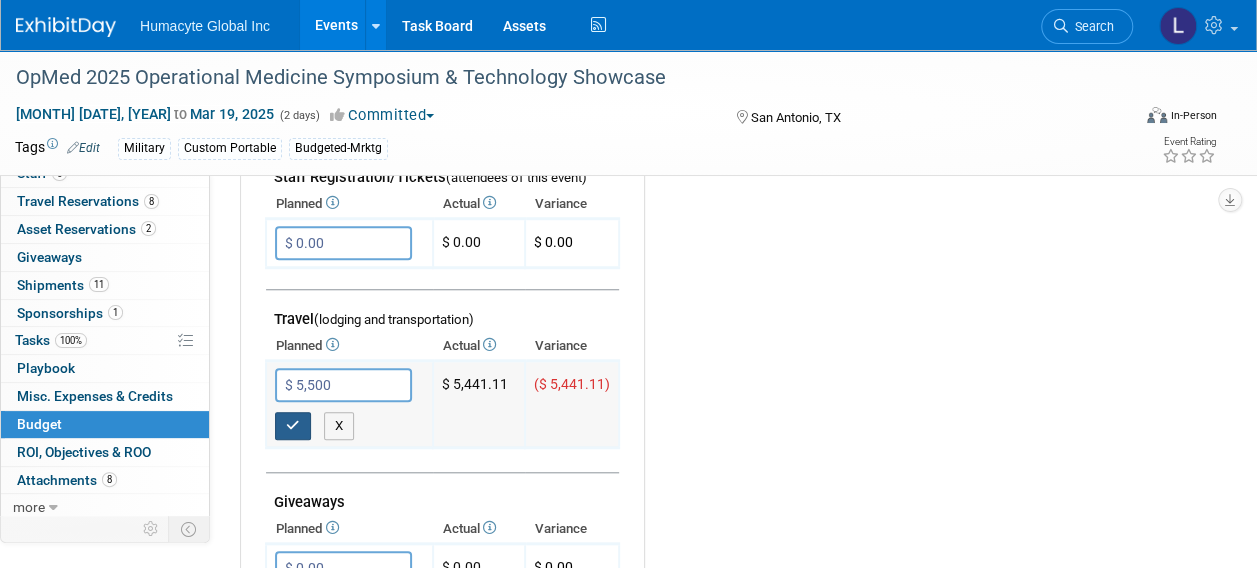 type on "$ 5,500.00" 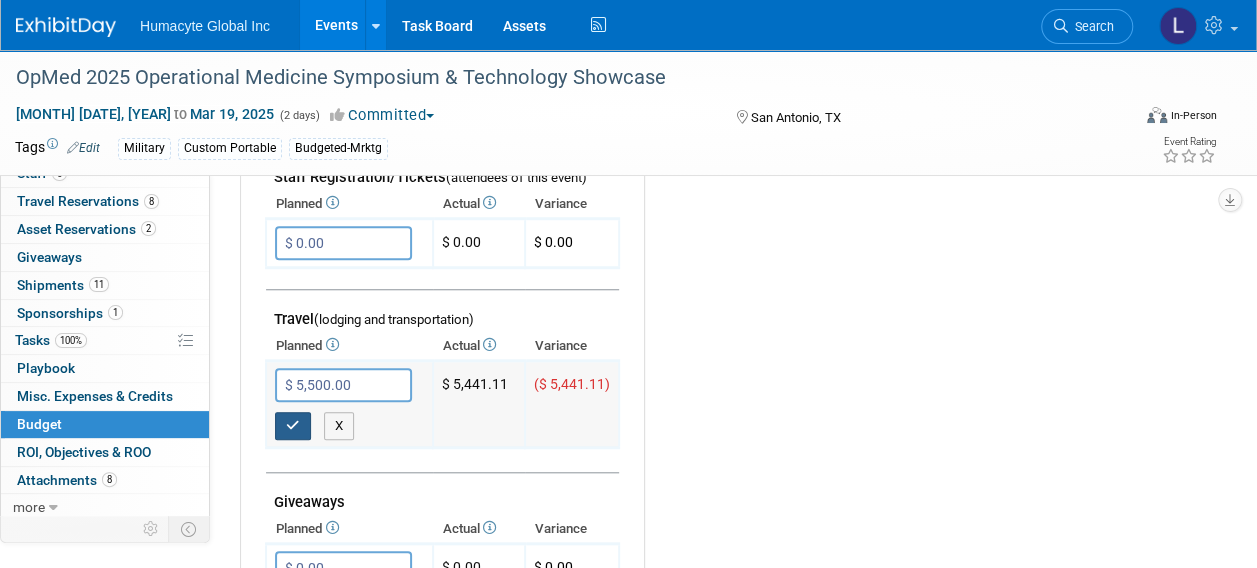 click at bounding box center [293, 426] 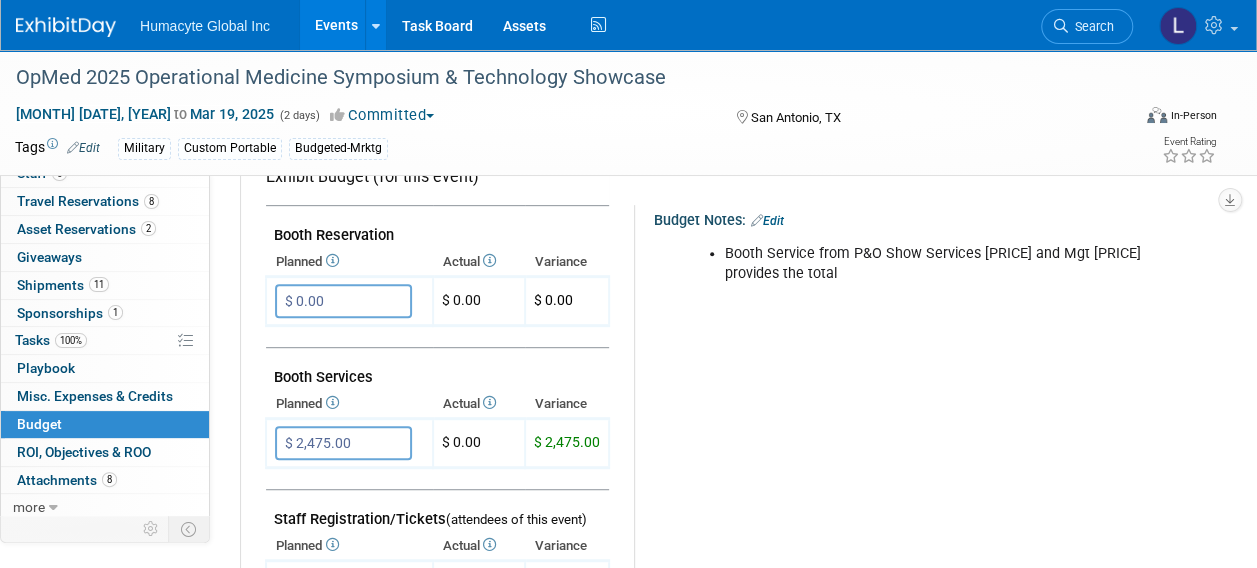 scroll, scrollTop: 400, scrollLeft: 0, axis: vertical 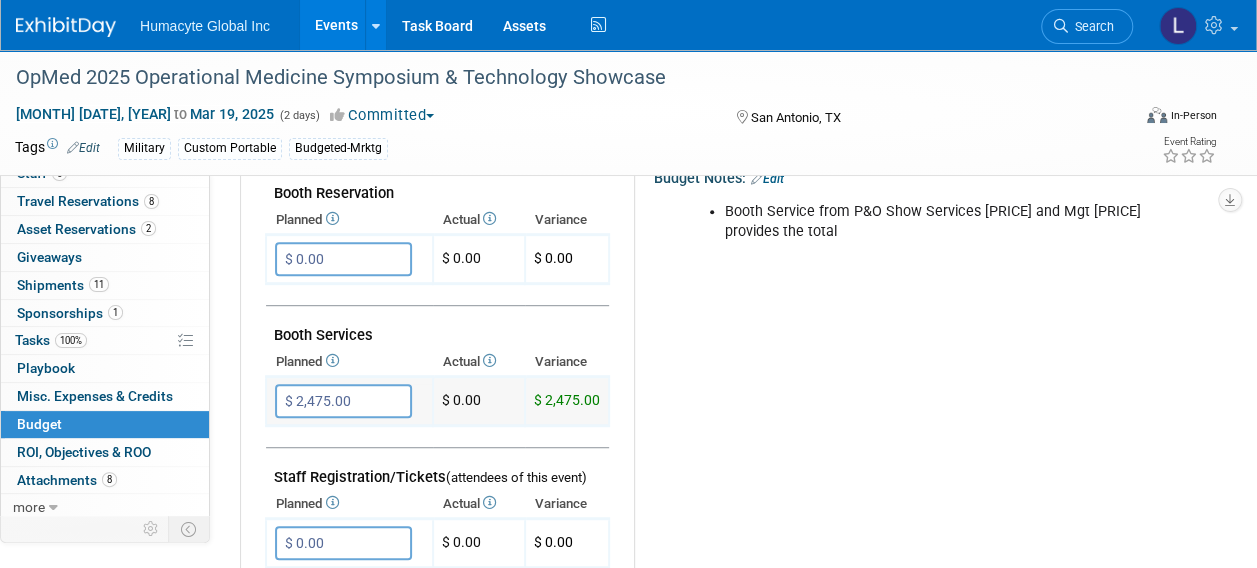click on "$ 2,475.00" at bounding box center [343, 401] 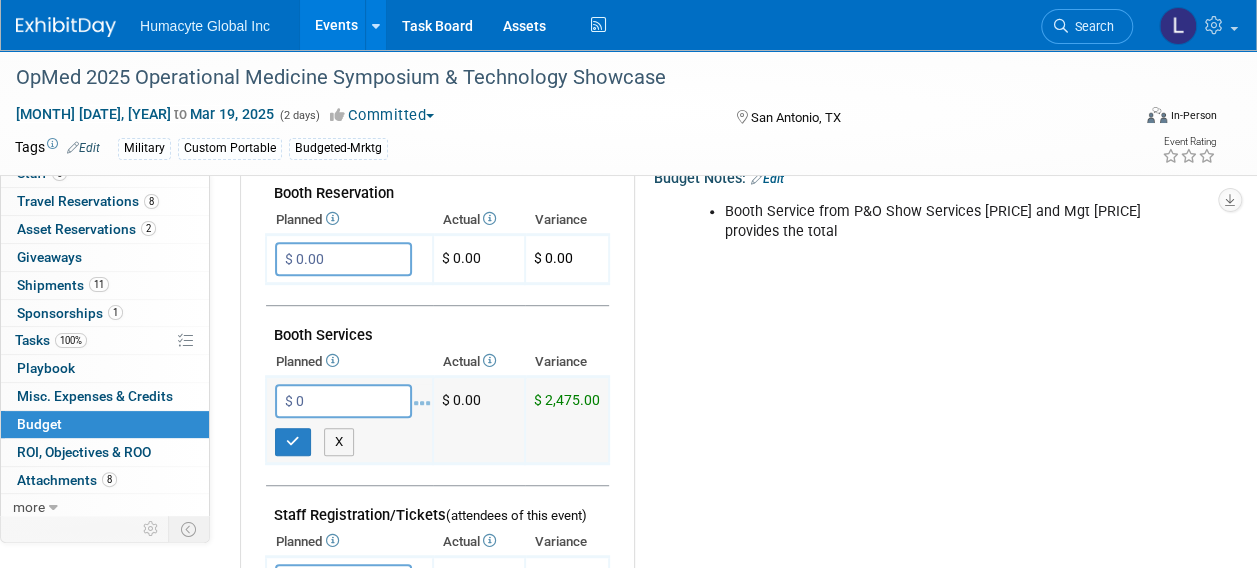 type on "$ 0.00" 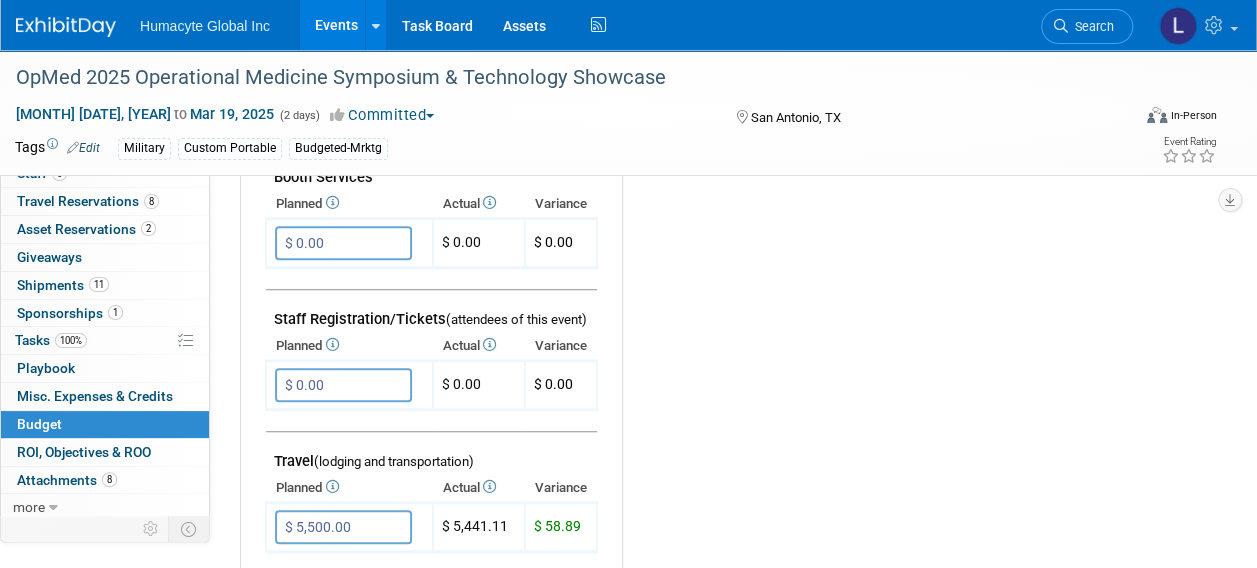 scroll, scrollTop: 600, scrollLeft: 0, axis: vertical 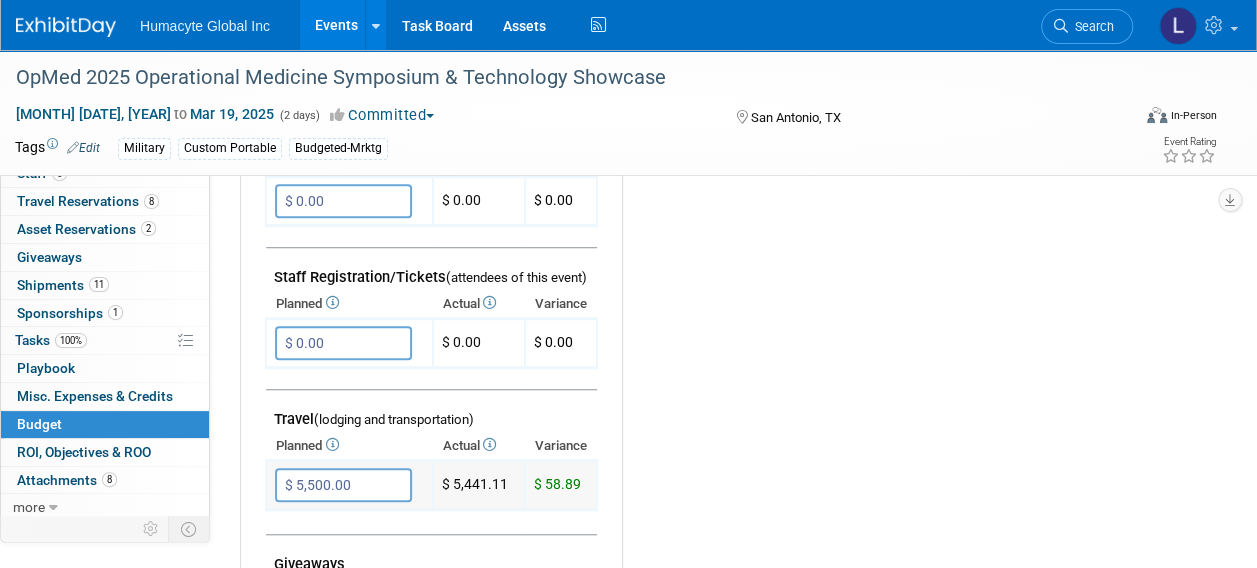 click on "$ 5,500.00" at bounding box center [343, 485] 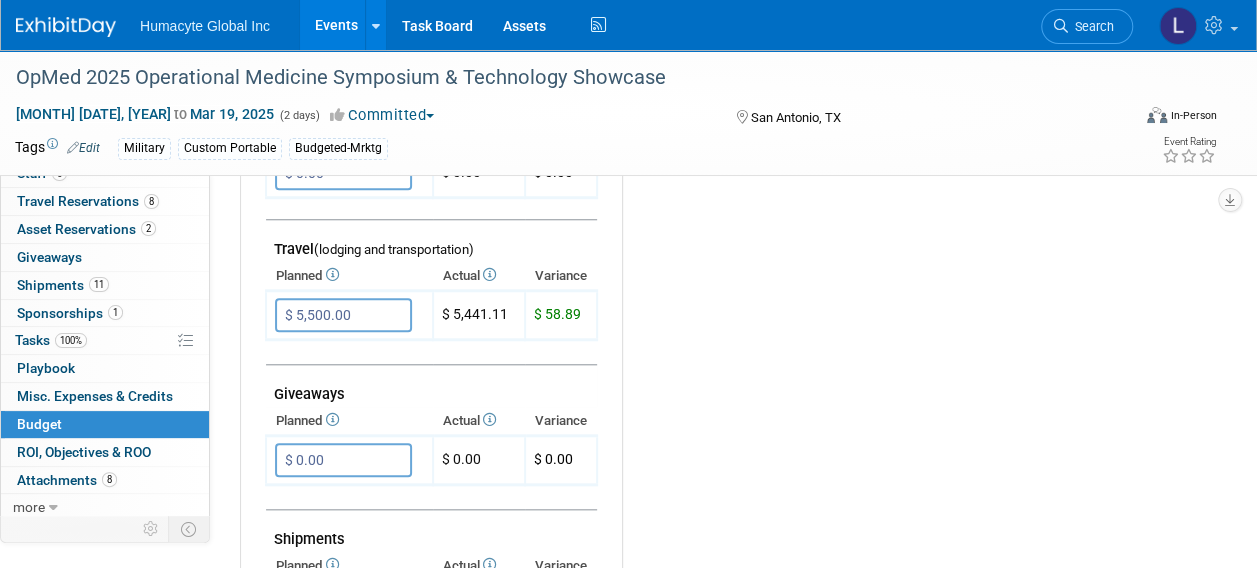 scroll, scrollTop: 800, scrollLeft: 0, axis: vertical 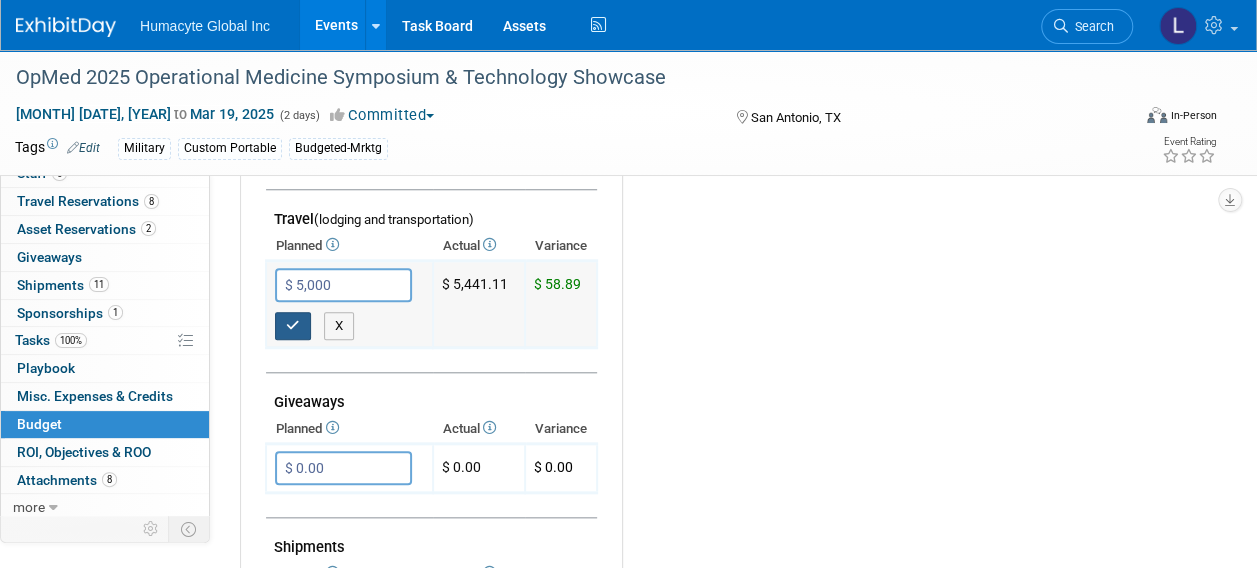 type on "$ 5,000.00" 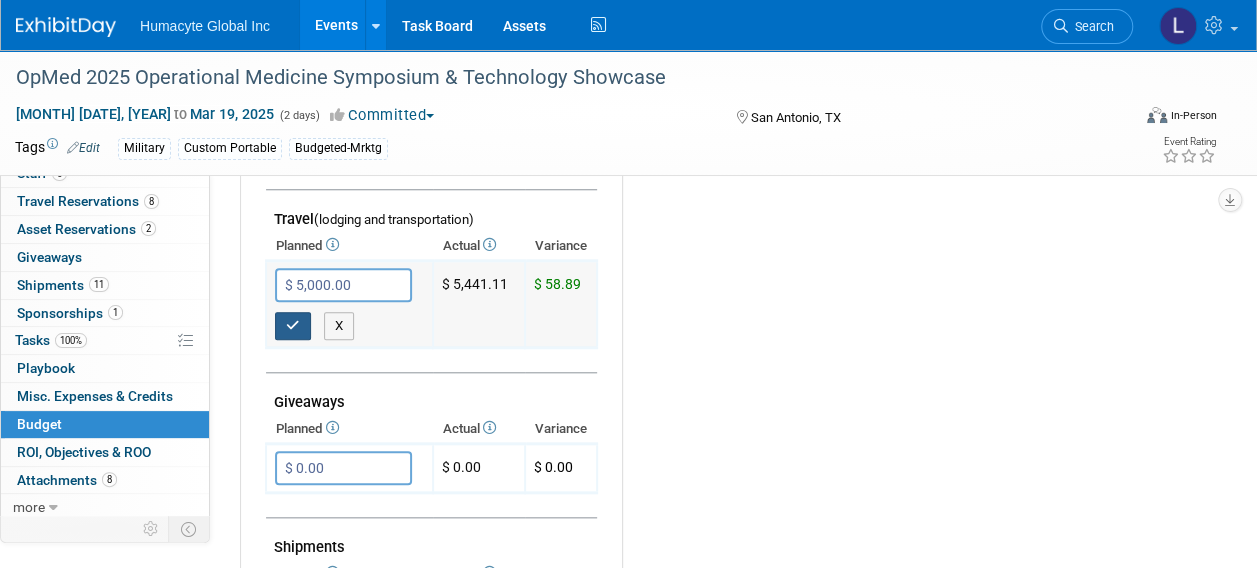 click at bounding box center (293, 325) 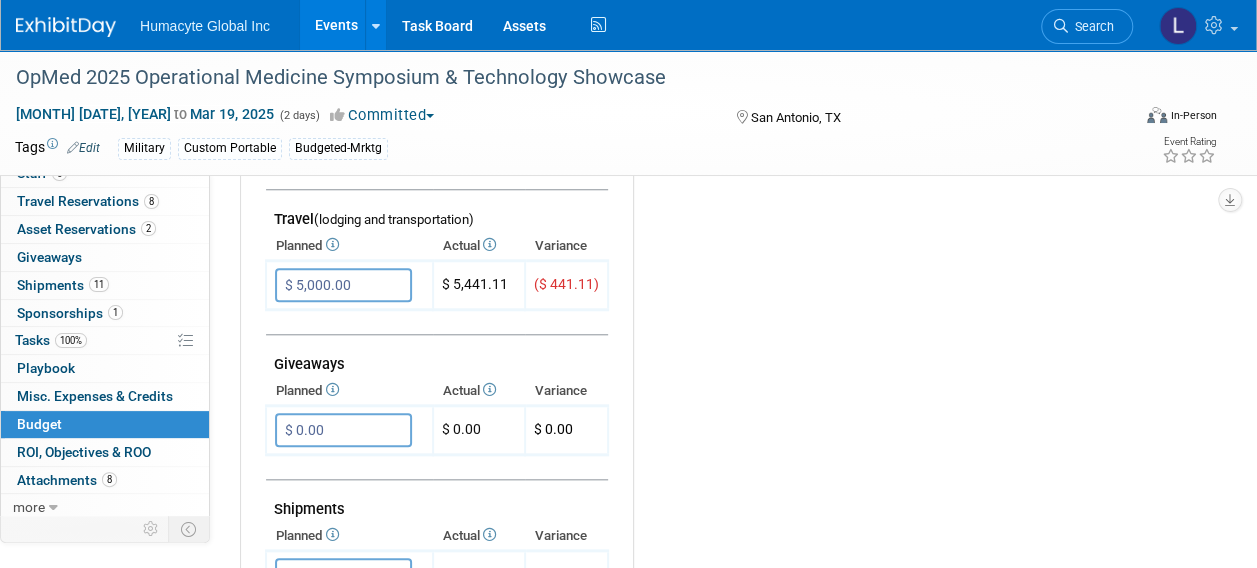 scroll, scrollTop: 1000, scrollLeft: 0, axis: vertical 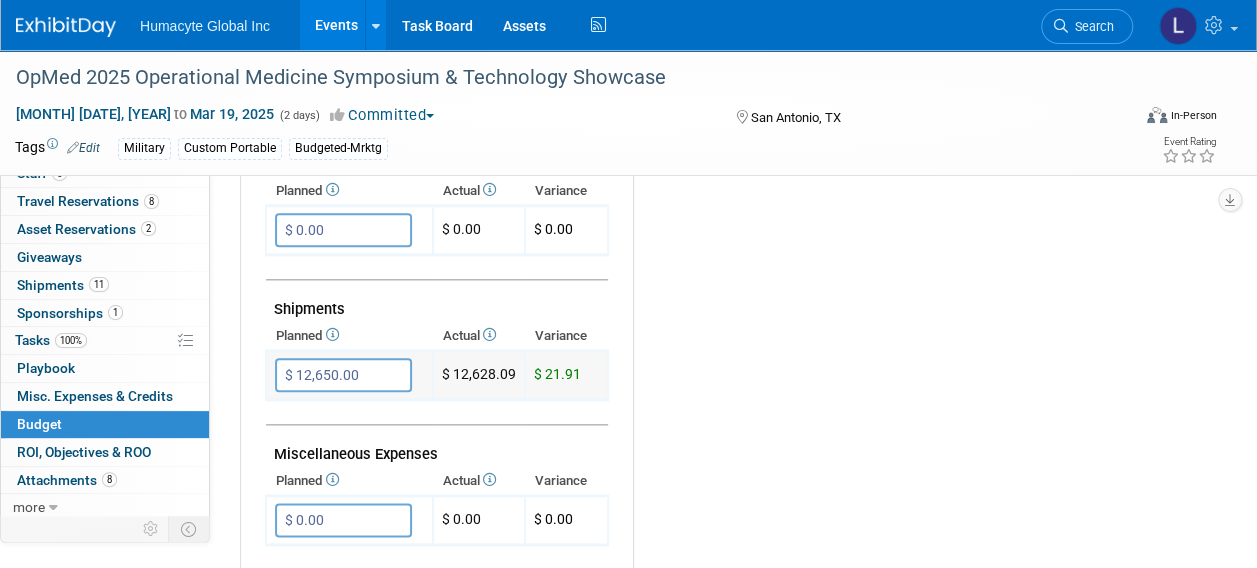 click on "$ 12,650.00" at bounding box center [343, 375] 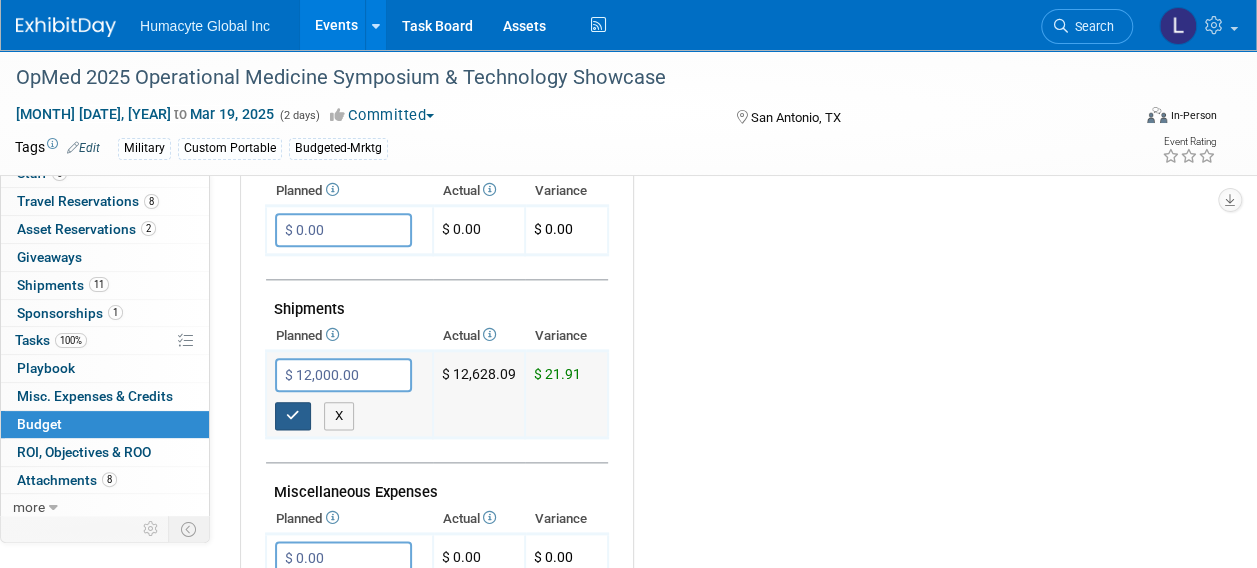 click at bounding box center (293, 416) 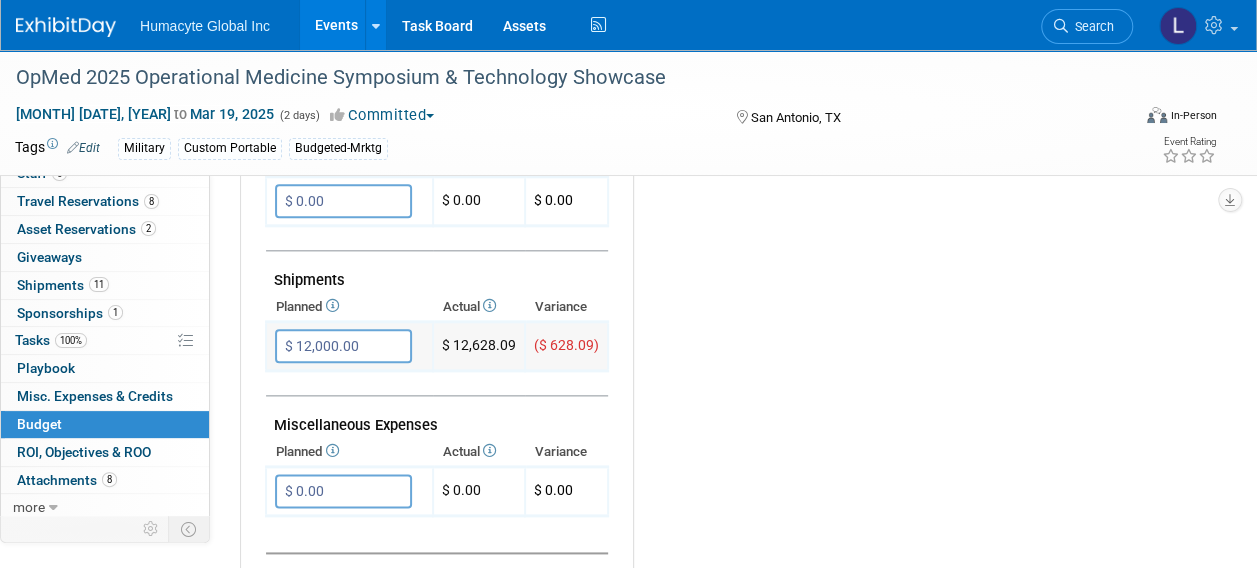 scroll, scrollTop: 1000, scrollLeft: 0, axis: vertical 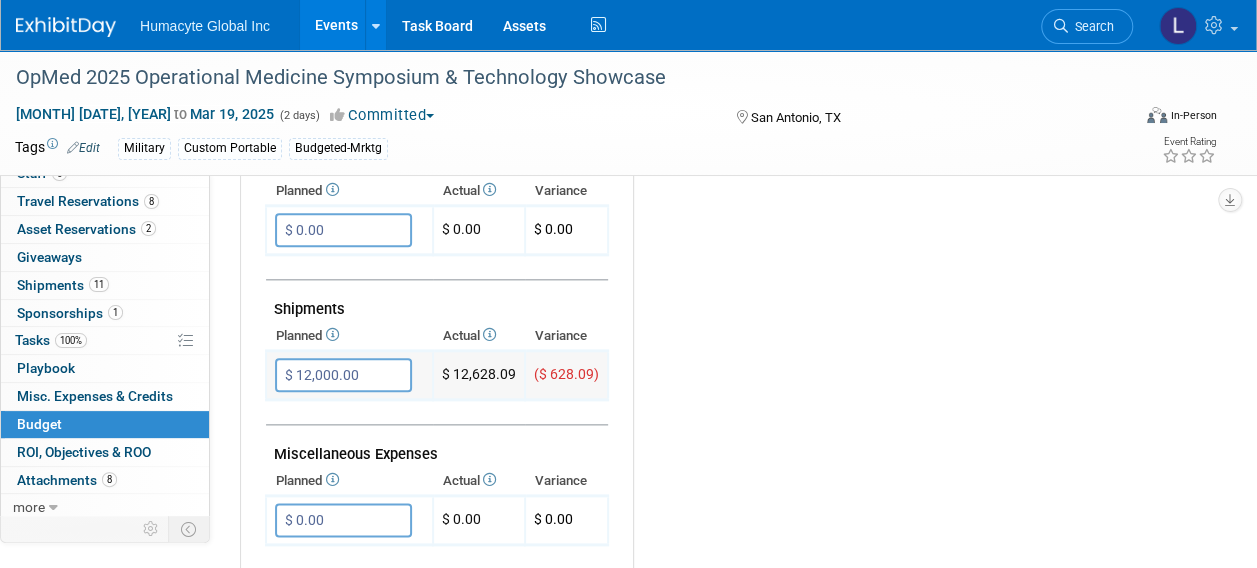 click on "$ 12,000.00" at bounding box center (343, 375) 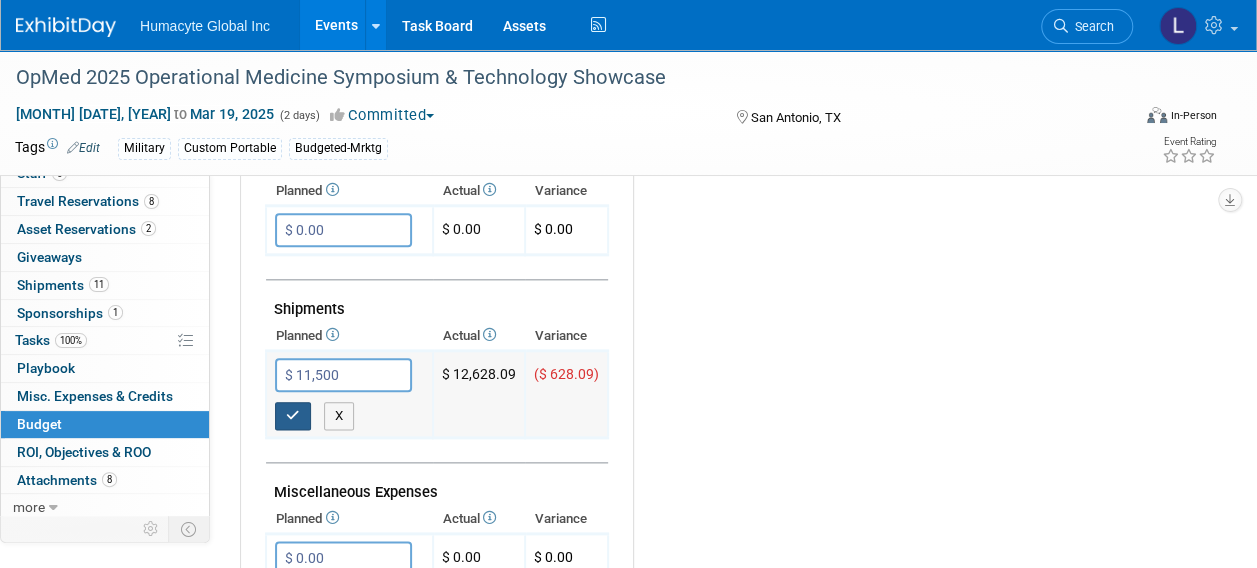 type on "$ 11,500.00" 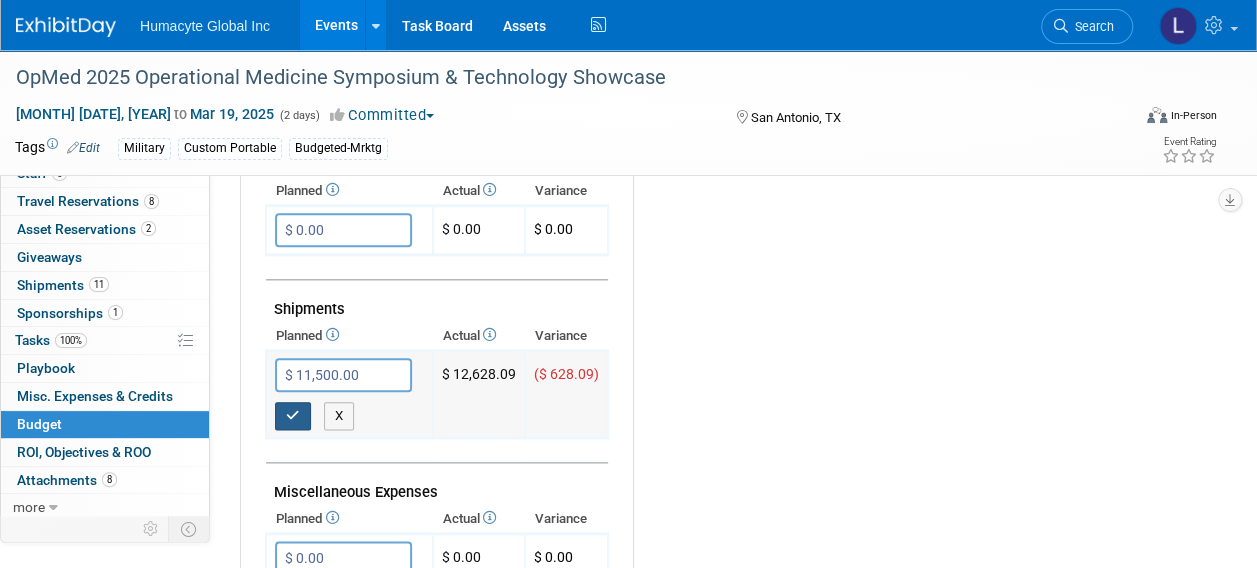 click at bounding box center [293, 416] 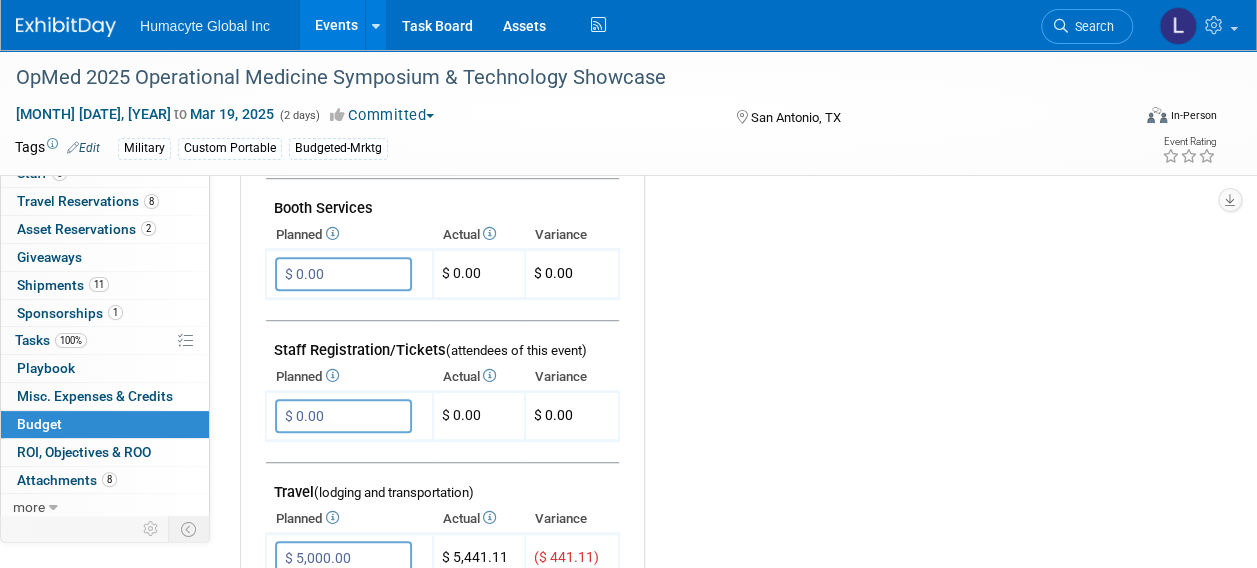 scroll, scrollTop: 600, scrollLeft: 0, axis: vertical 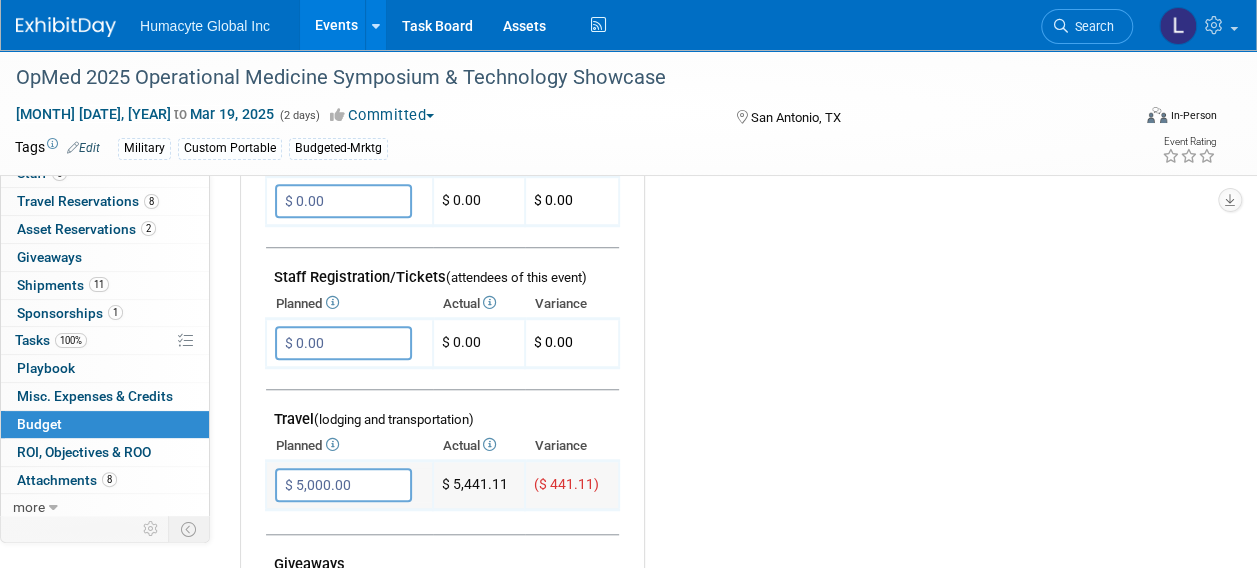 click on "$ 5,000.00" at bounding box center [343, 485] 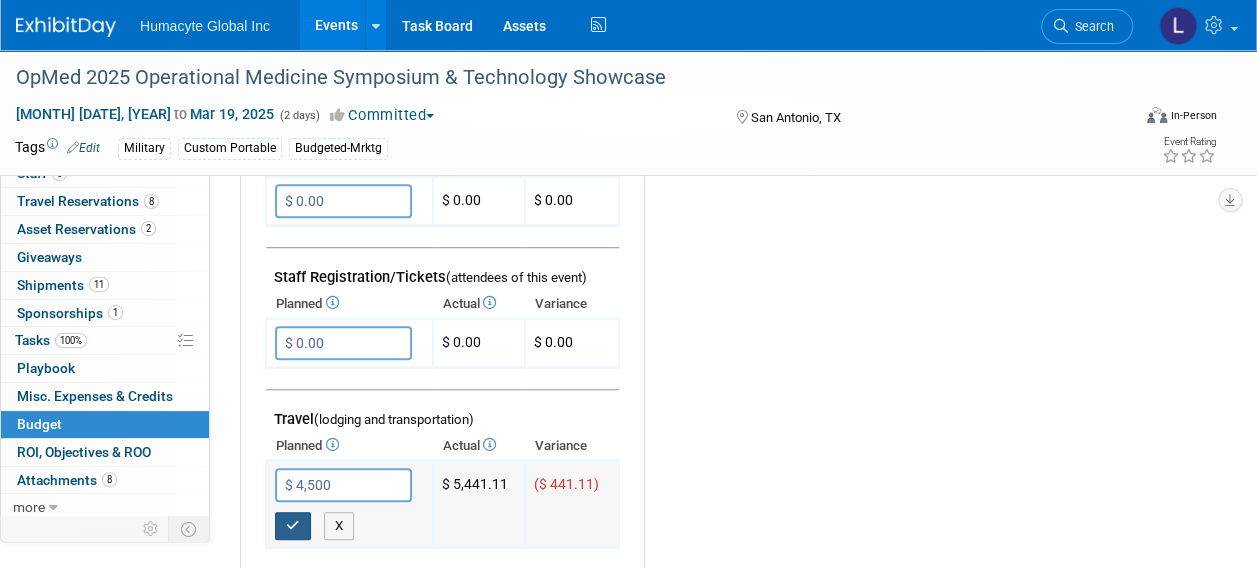 type on "$ 4,500.00" 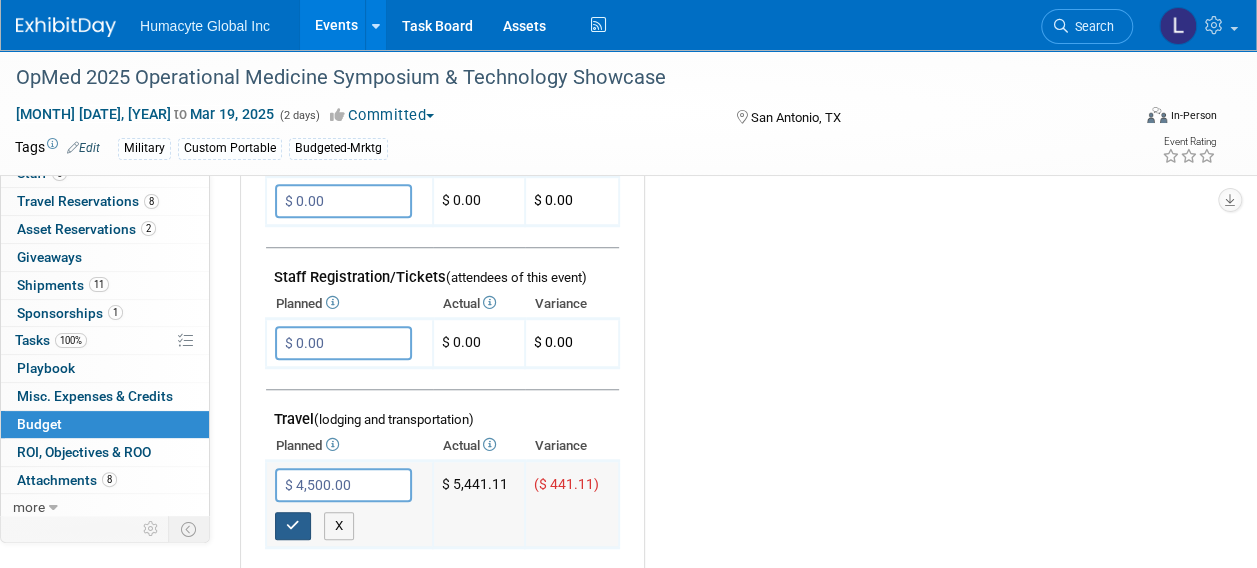 click at bounding box center [293, 526] 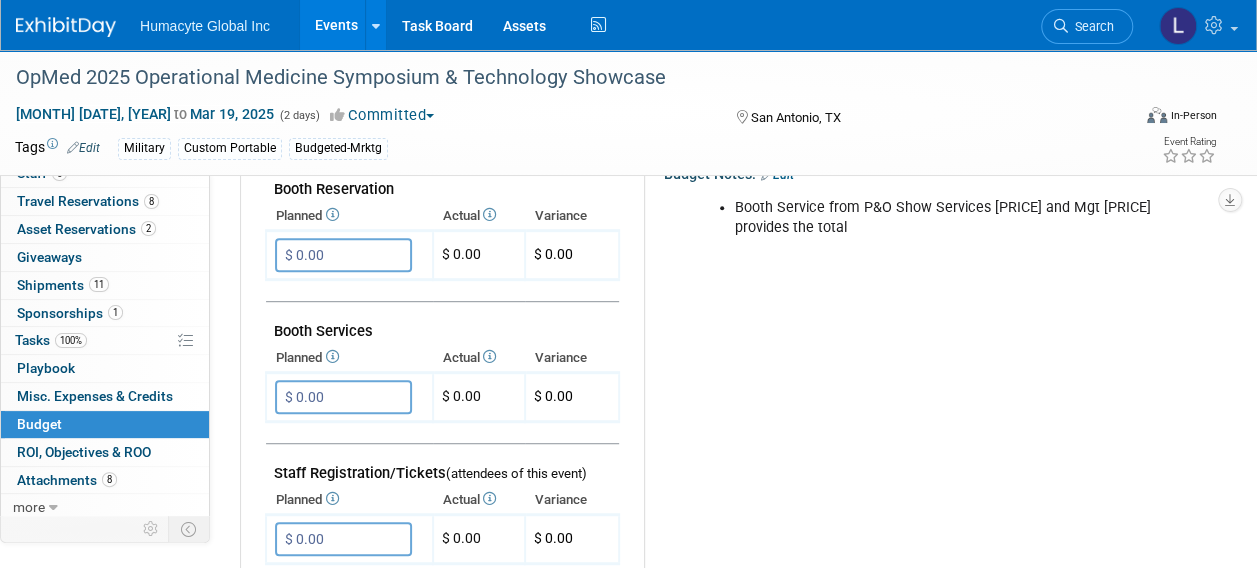 scroll, scrollTop: 200, scrollLeft: 0, axis: vertical 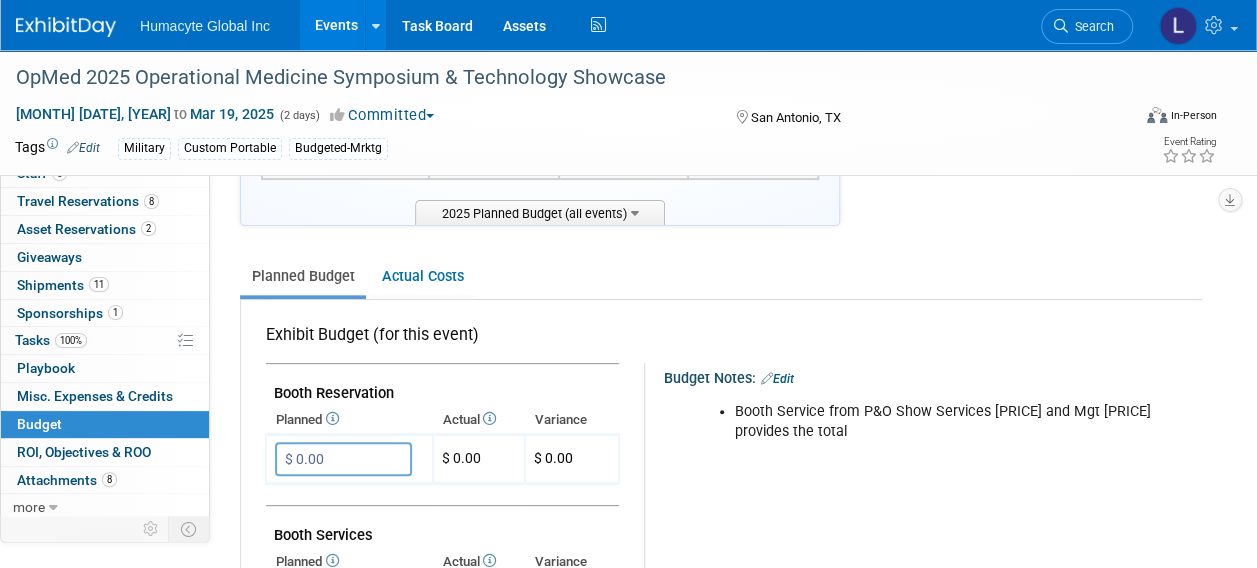 click on "Edit" at bounding box center [777, 379] 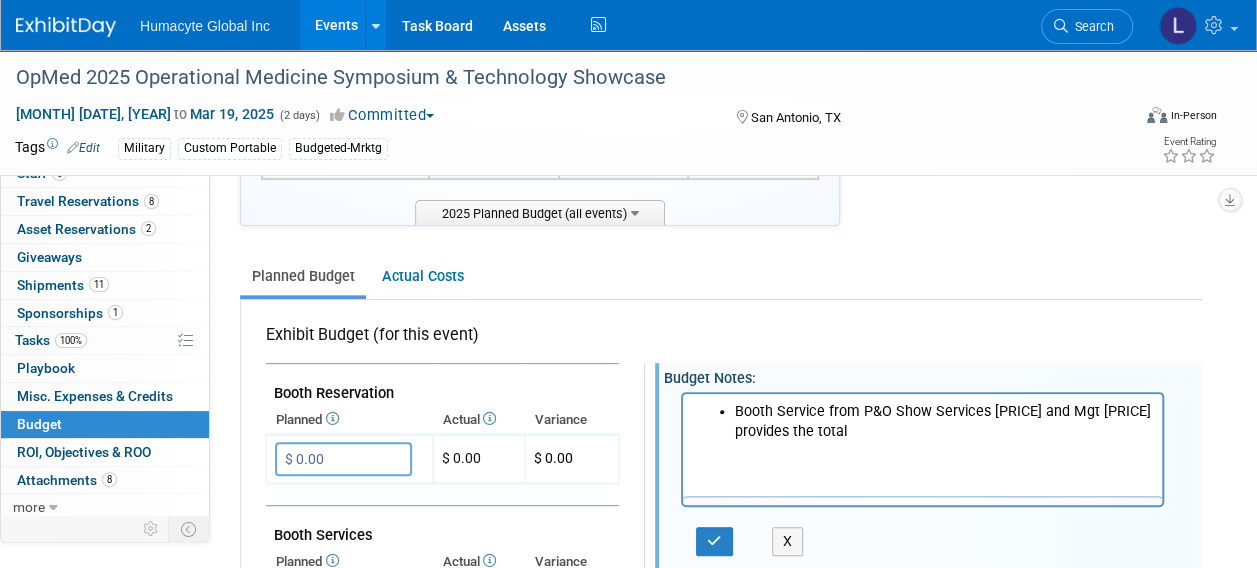 scroll, scrollTop: 0, scrollLeft: 0, axis: both 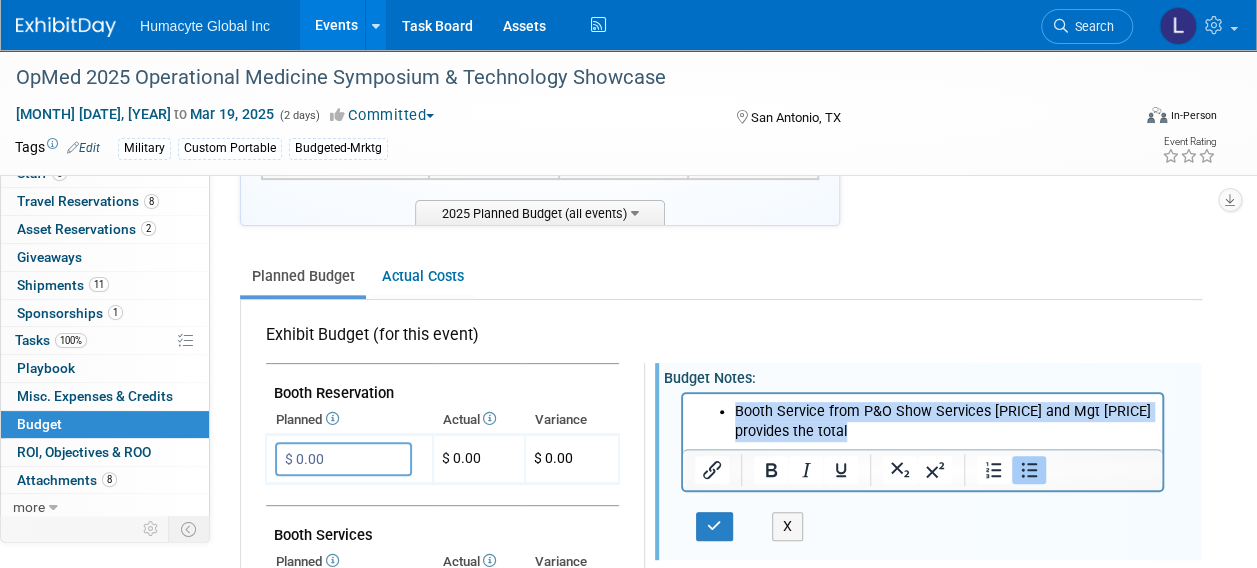 drag, startPoint x: 858, startPoint y: 438, endPoint x: 729, endPoint y: 372, distance: 144.90341 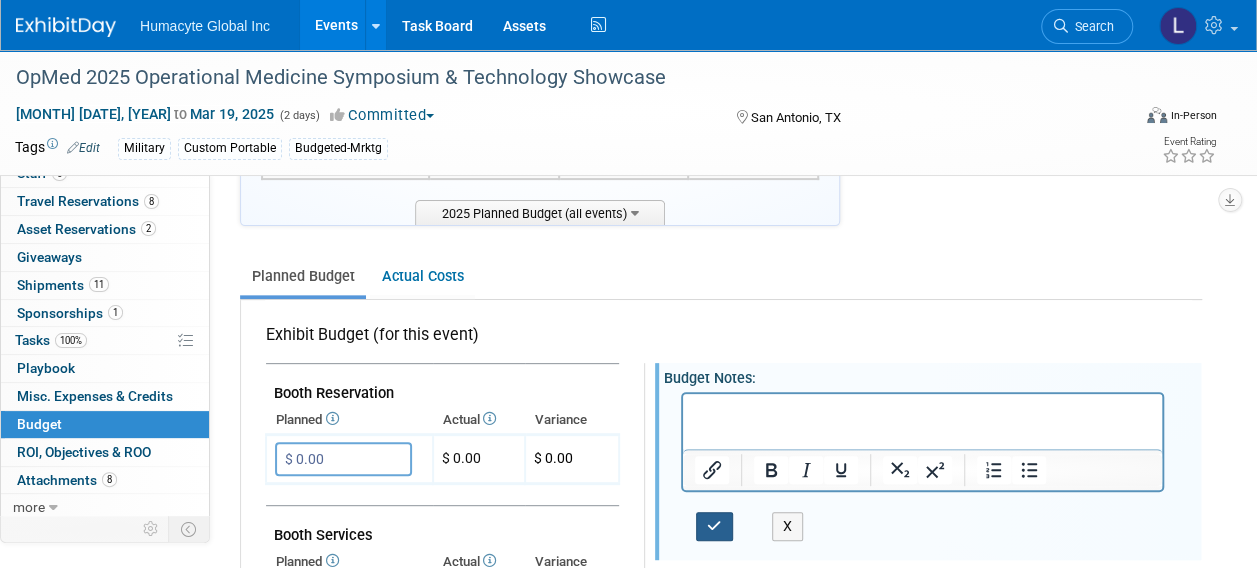 click at bounding box center [714, 526] 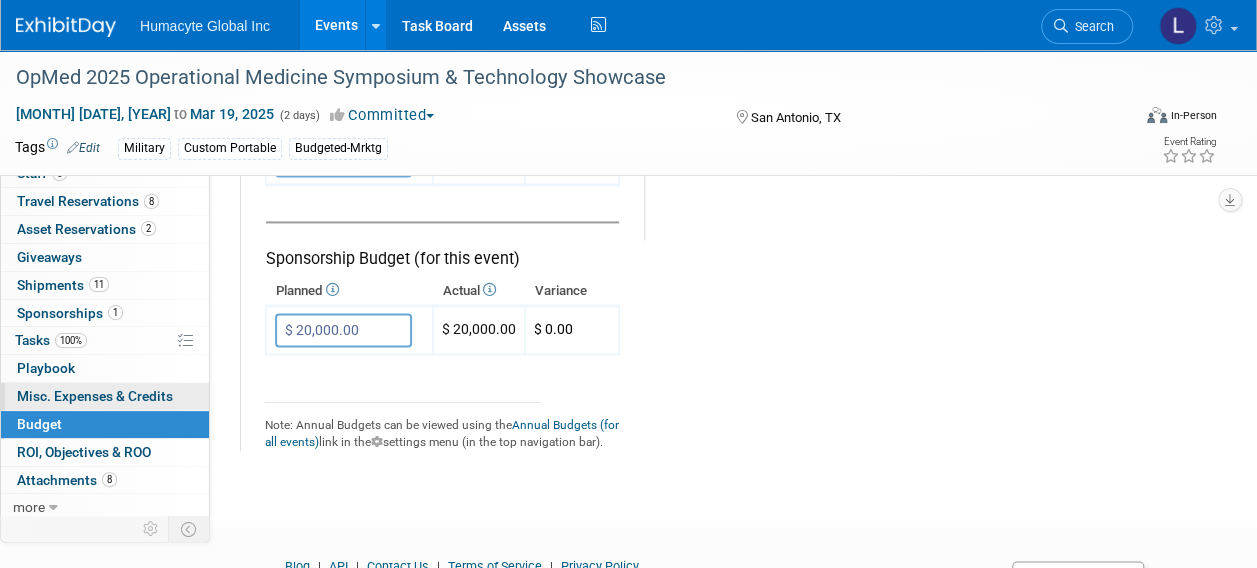 scroll, scrollTop: 1300, scrollLeft: 0, axis: vertical 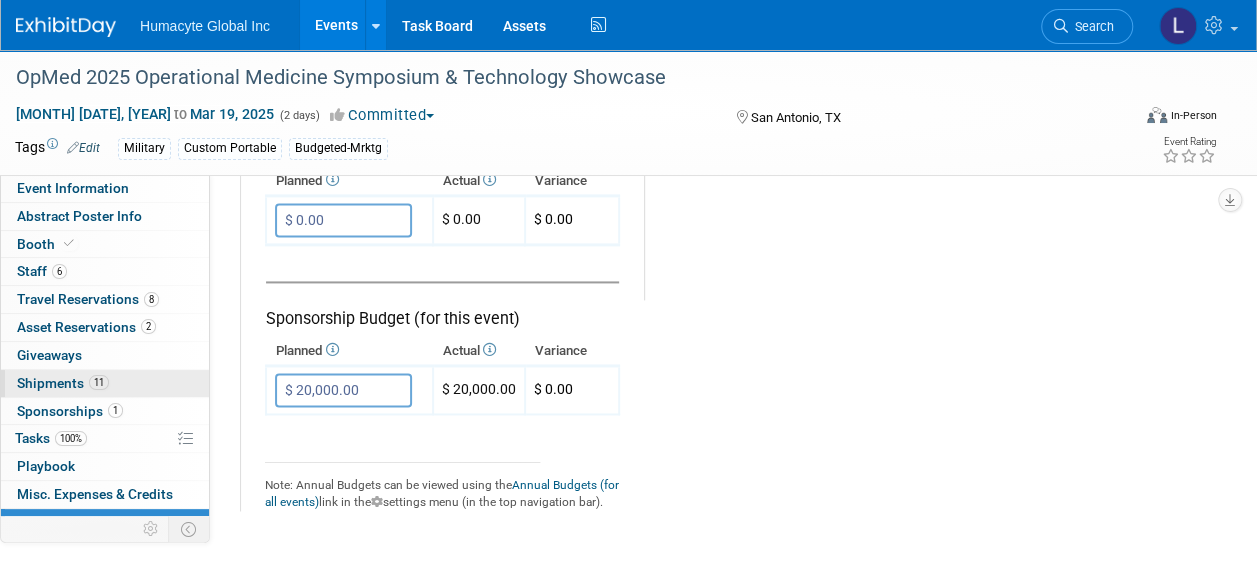 click on "Shipments 11" at bounding box center (63, 383) 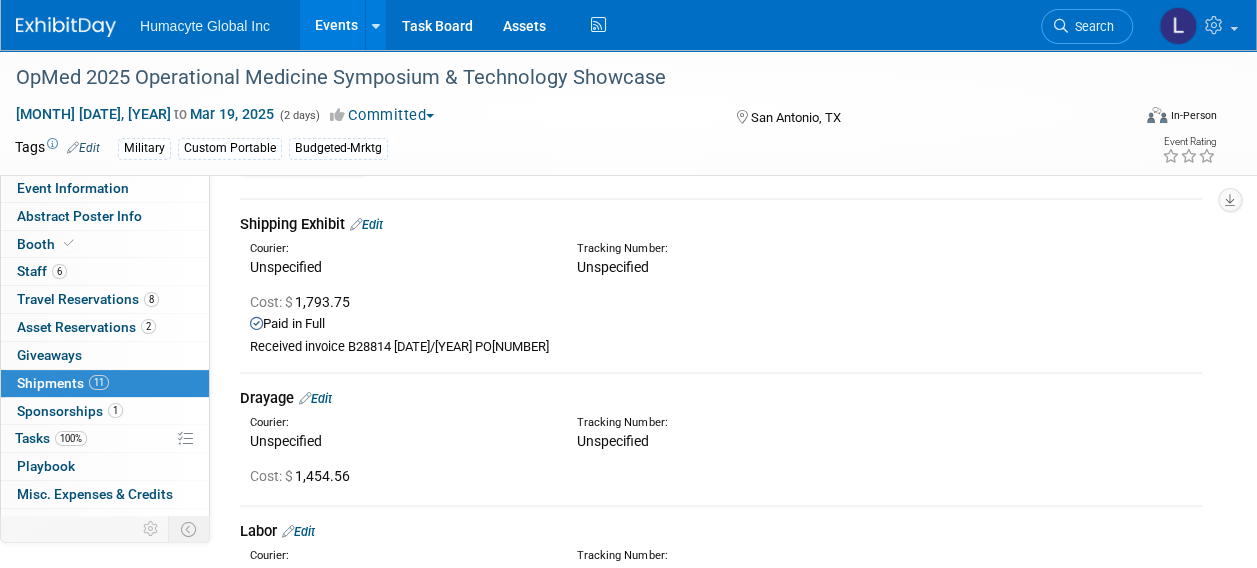 scroll, scrollTop: 100, scrollLeft: 0, axis: vertical 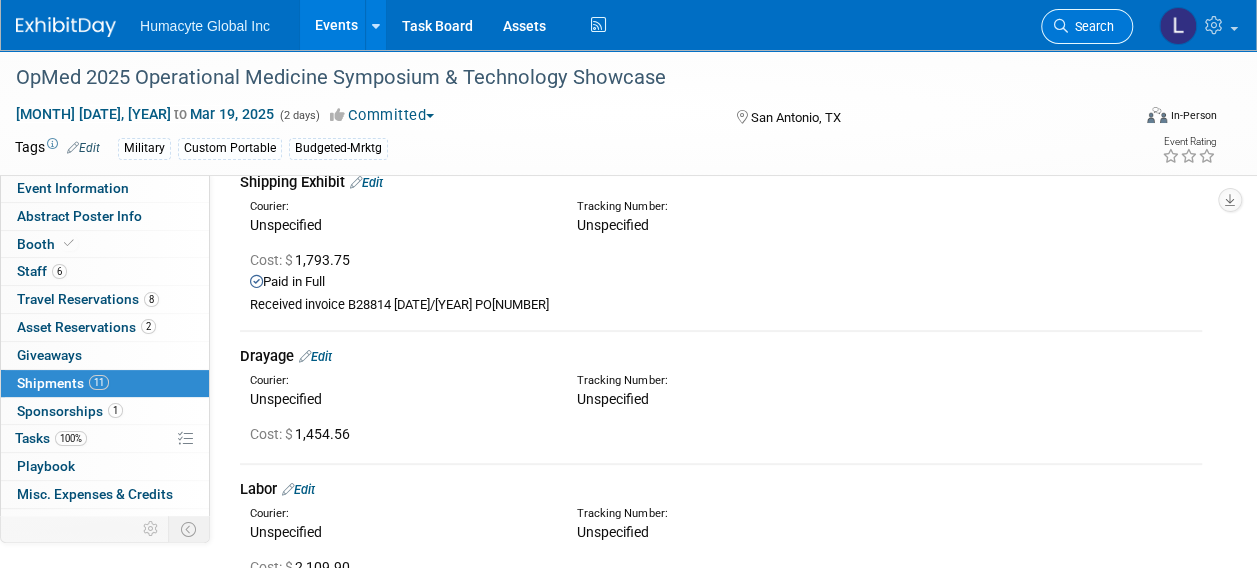 click at bounding box center [1061, 26] 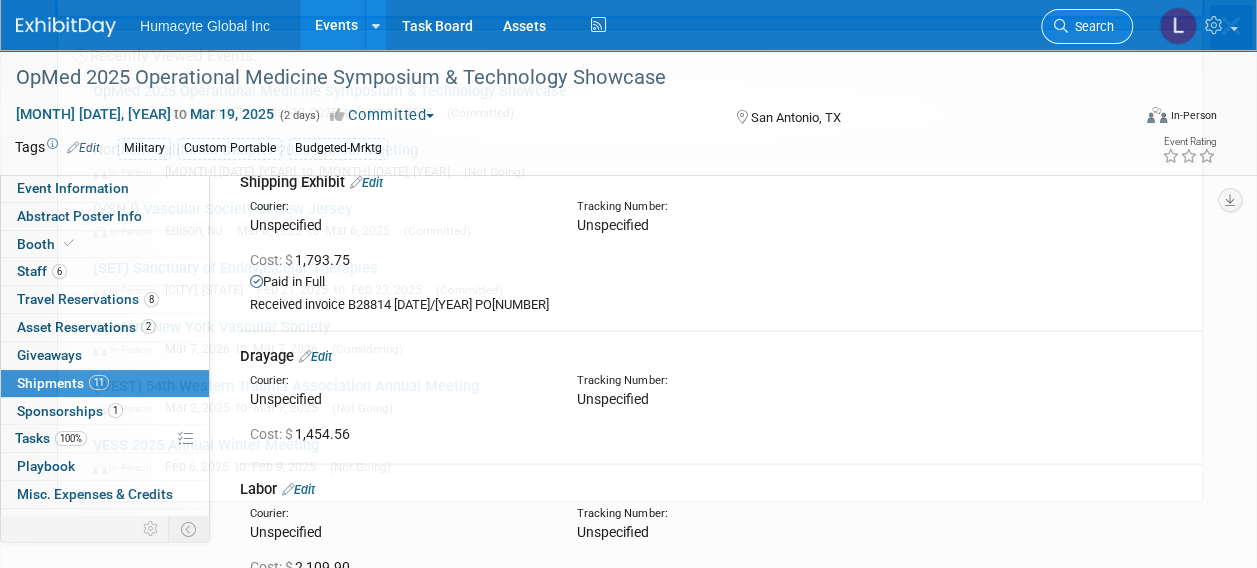 scroll, scrollTop: 0, scrollLeft: 0, axis: both 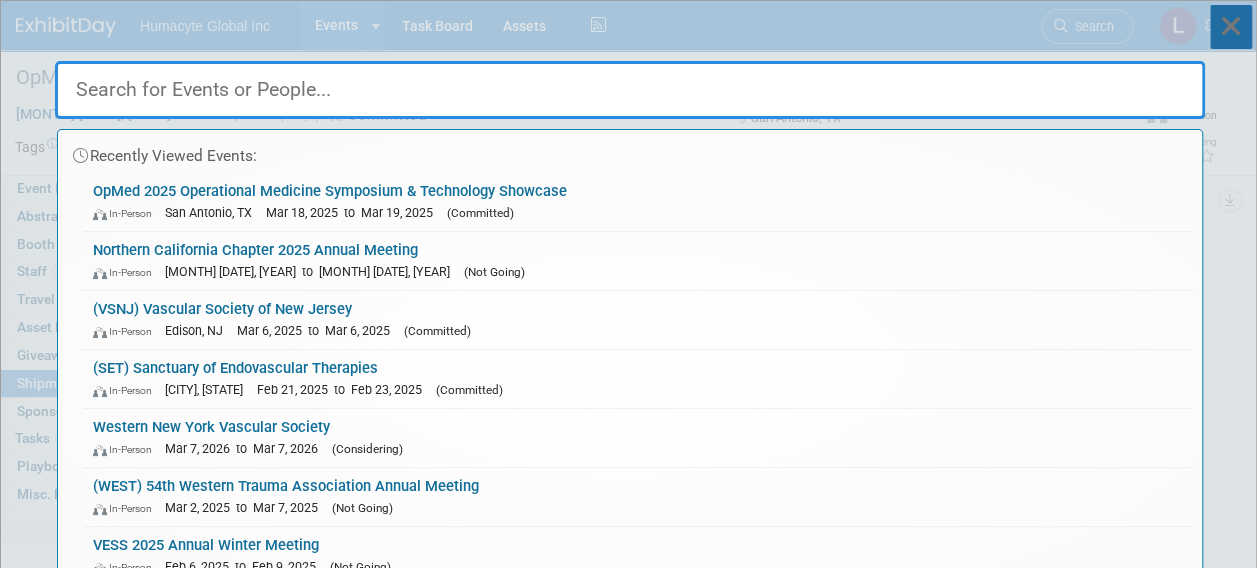 drag, startPoint x: 1238, startPoint y: 24, endPoint x: 1216, endPoint y: 32, distance: 23.409399 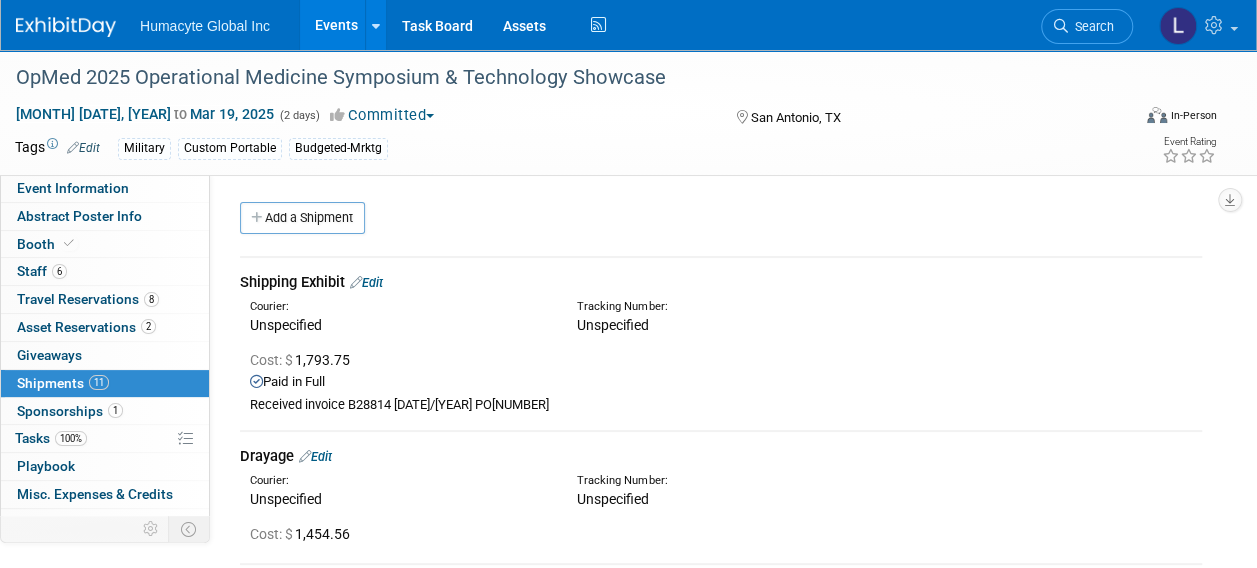 click on "Events" at bounding box center (336, 25) 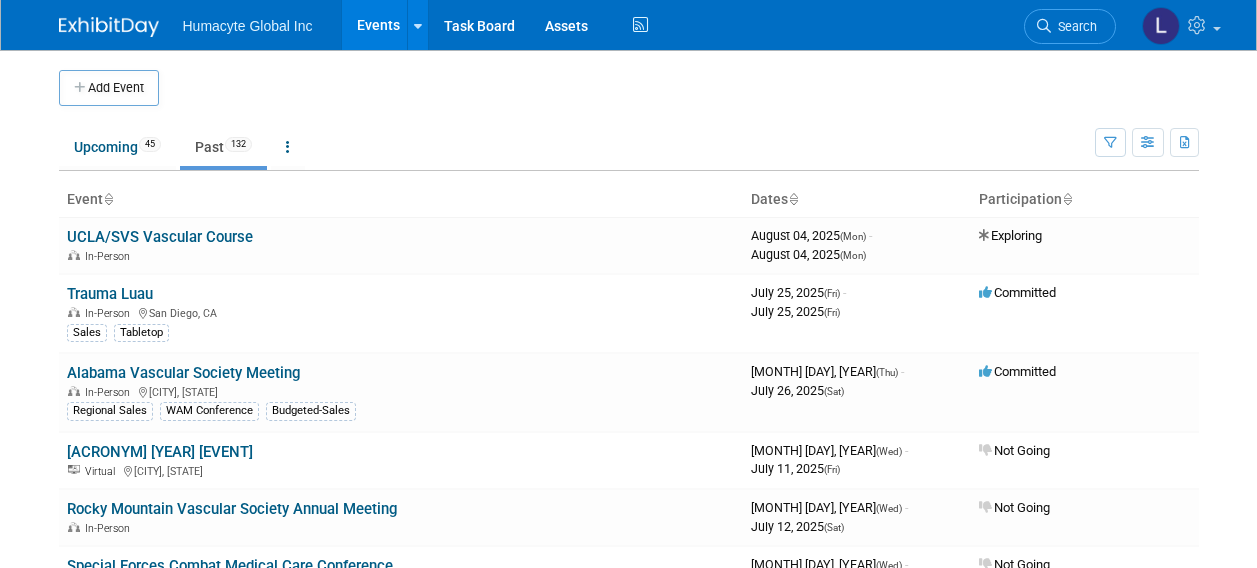 scroll, scrollTop: 0, scrollLeft: 0, axis: both 